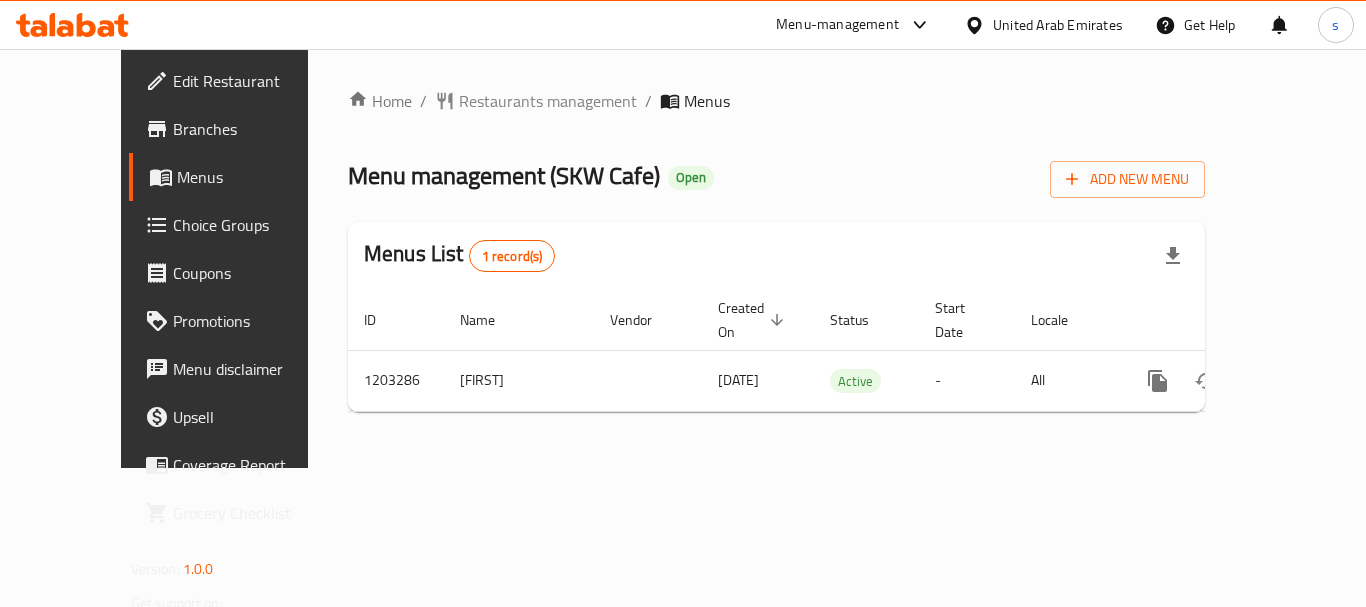 scroll, scrollTop: 0, scrollLeft: 0, axis: both 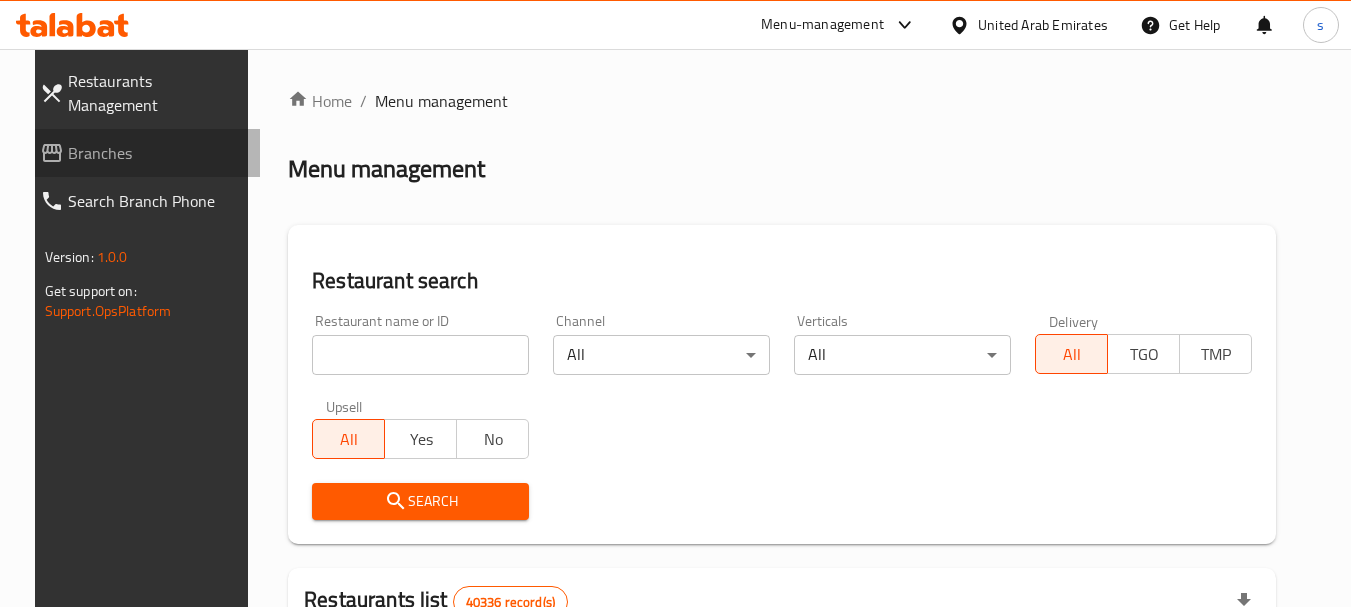 click on "Branches" at bounding box center [142, 153] 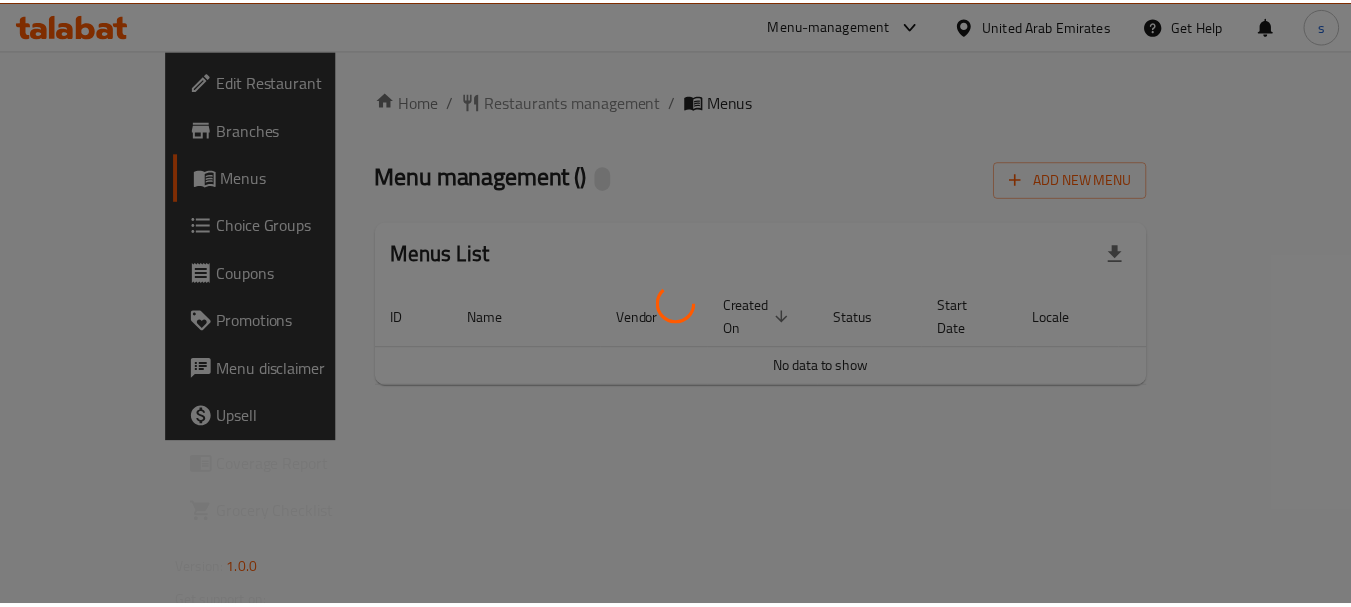 scroll, scrollTop: 0, scrollLeft: 0, axis: both 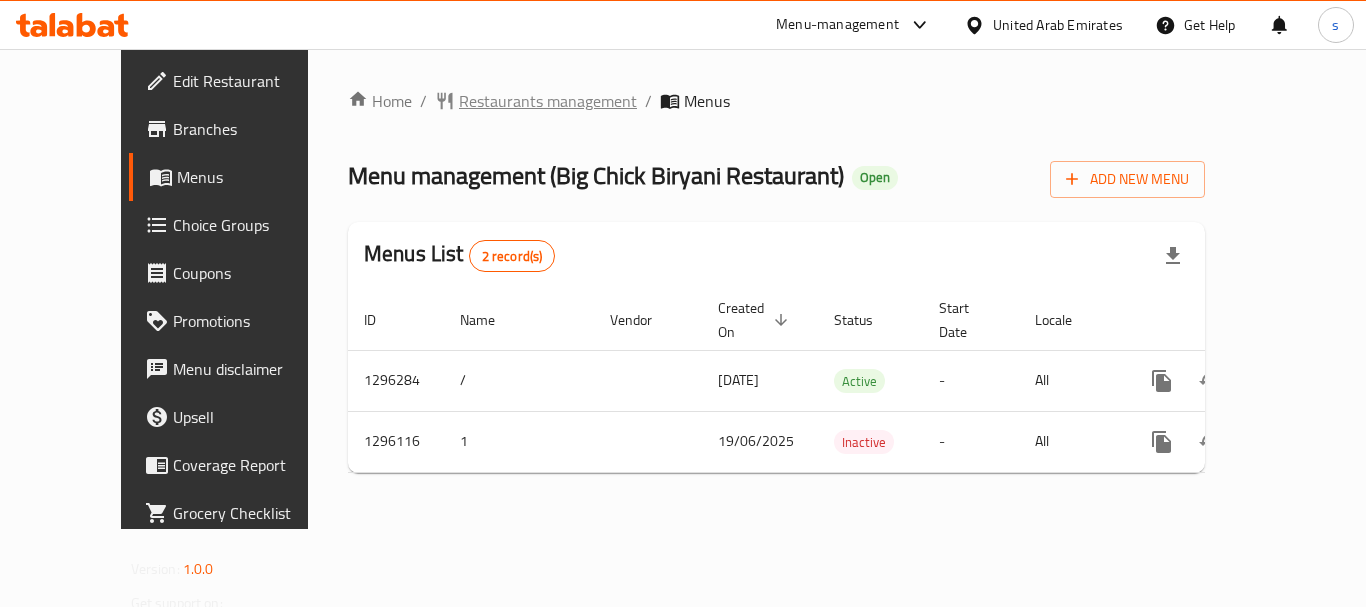 click on "Restaurants management" at bounding box center (548, 101) 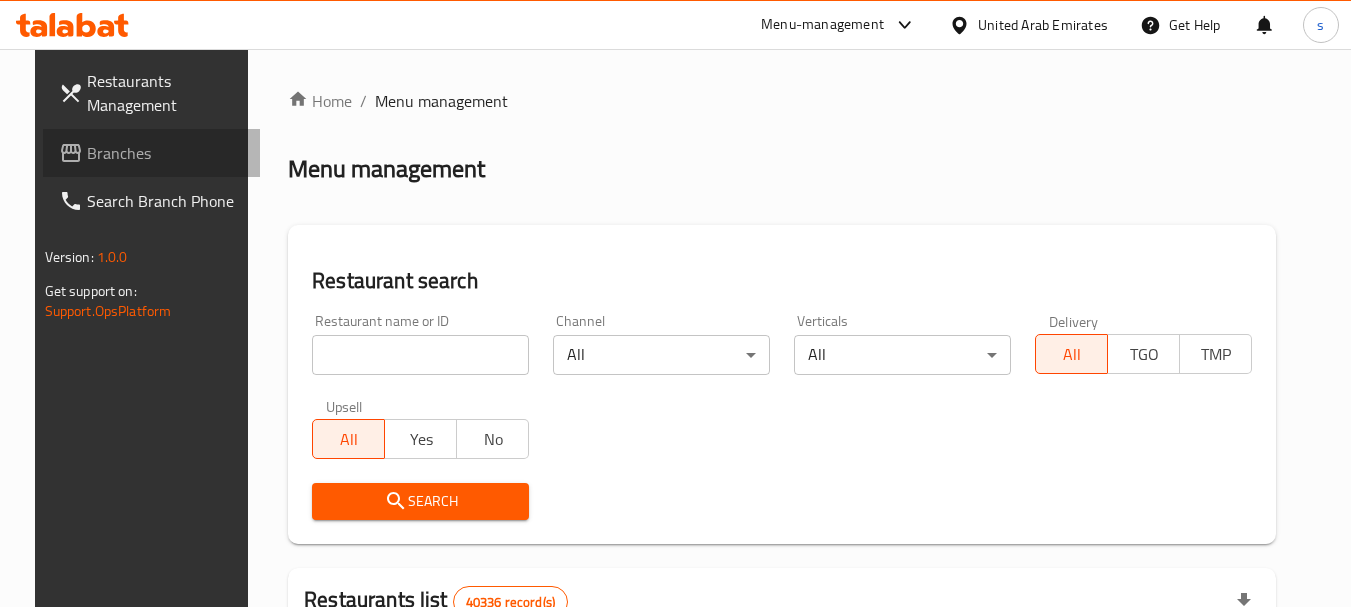 click on "Branches" at bounding box center [166, 153] 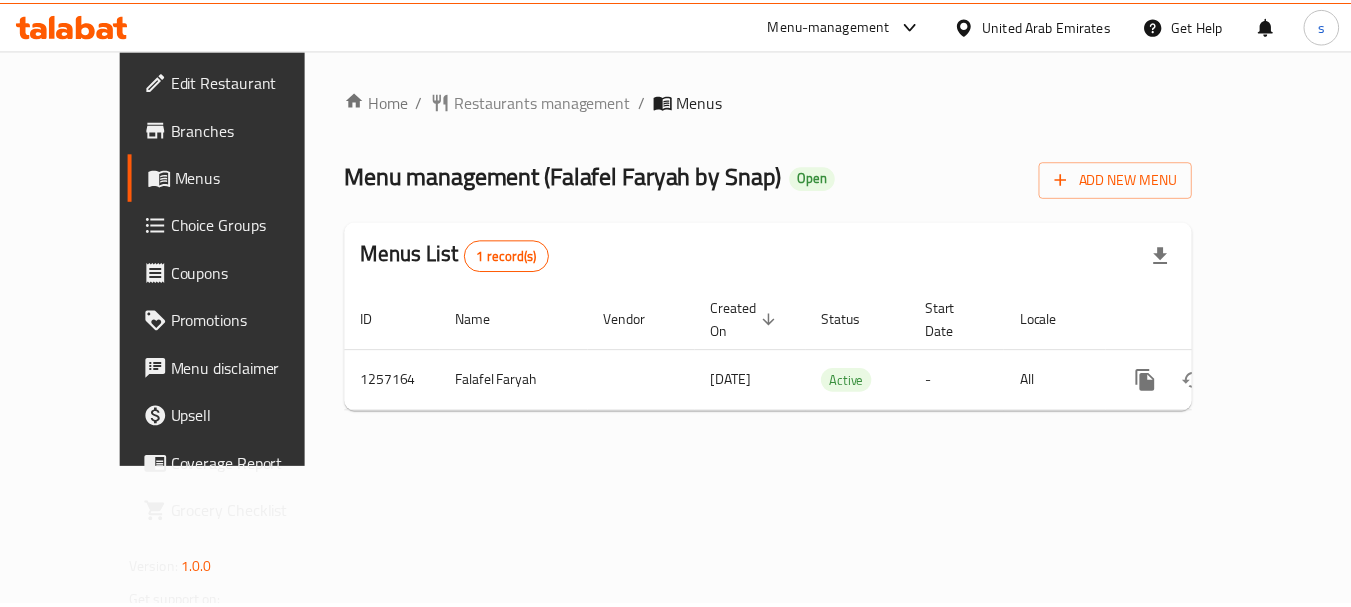 scroll, scrollTop: 0, scrollLeft: 0, axis: both 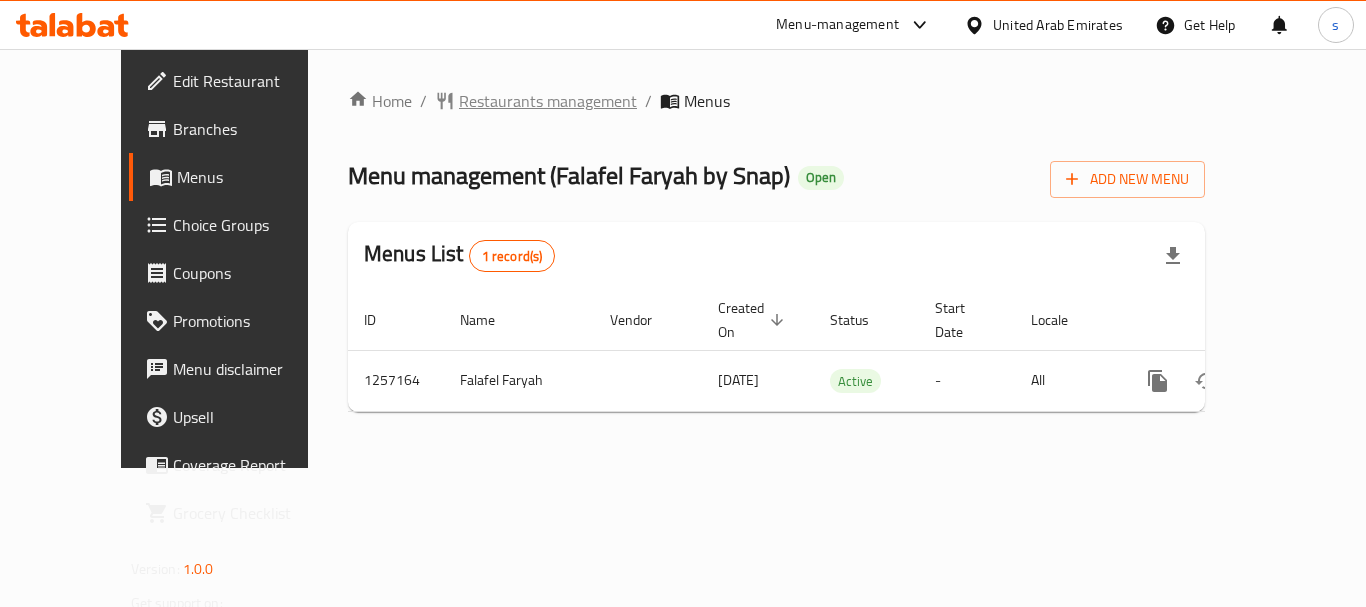 click on "Restaurants management" at bounding box center [548, 101] 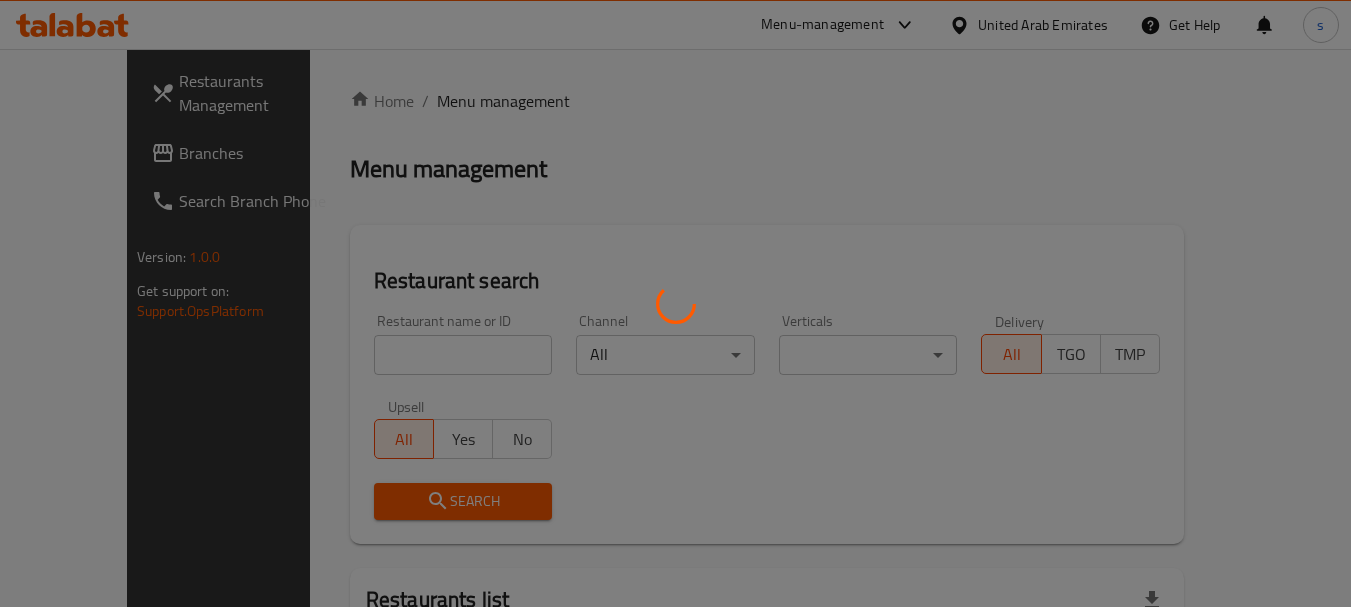 click at bounding box center [675, 303] 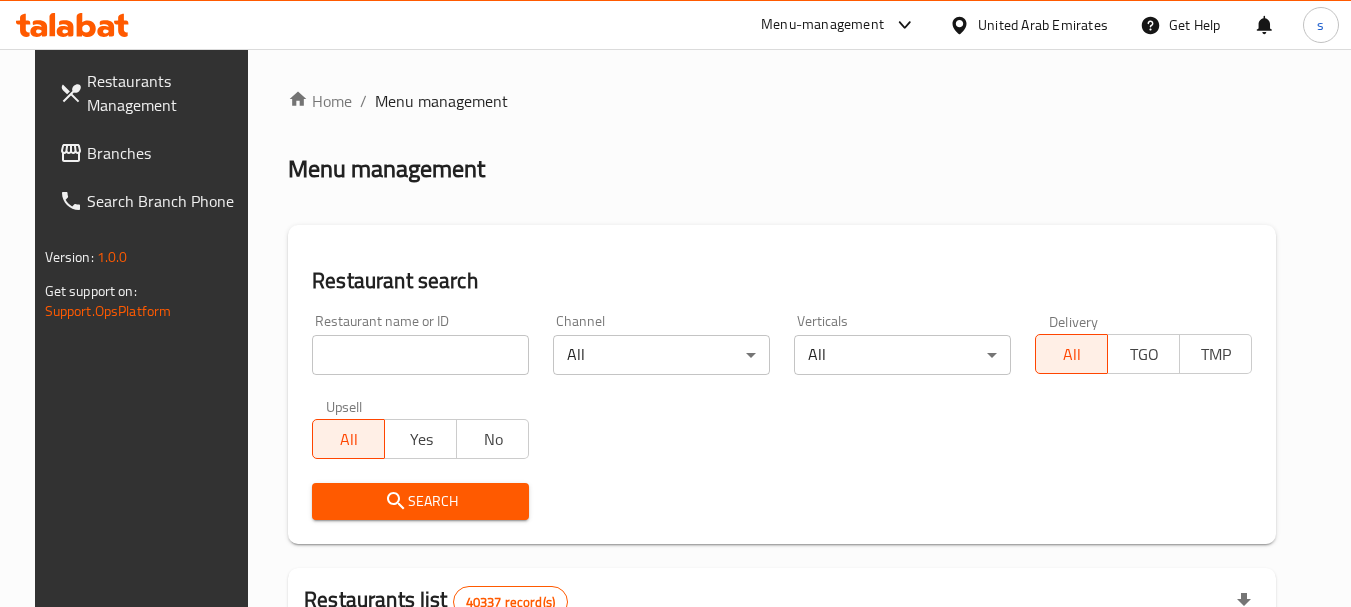 click on "Branches" at bounding box center (166, 153) 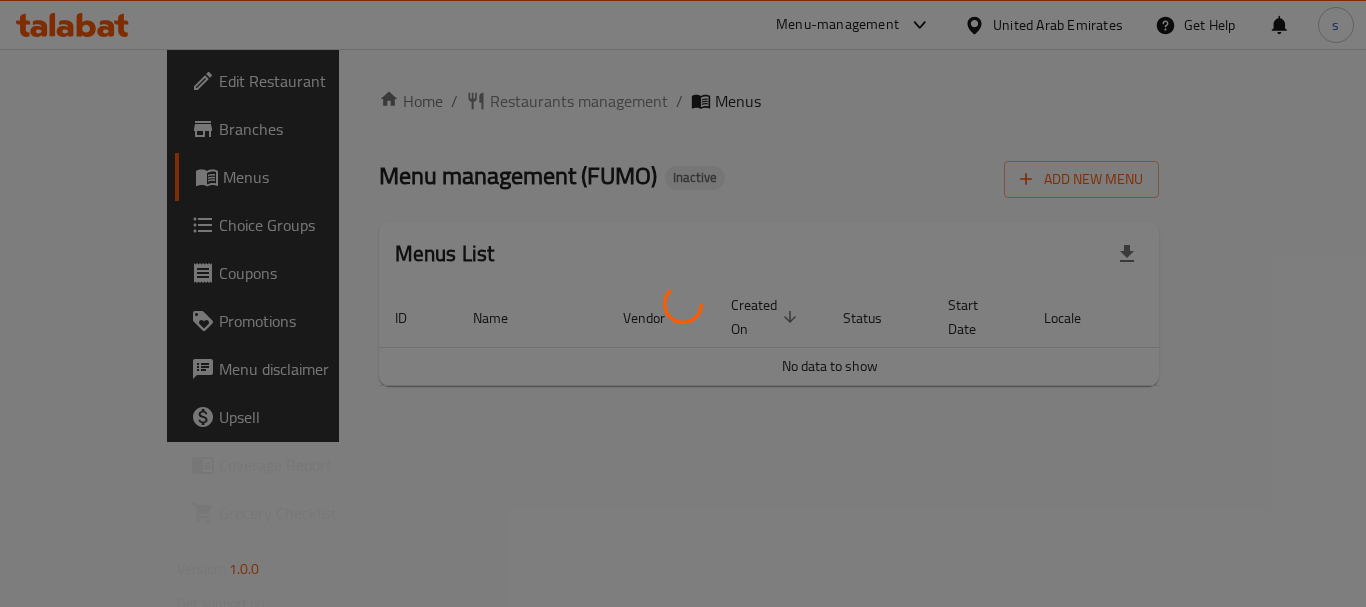 scroll, scrollTop: 0, scrollLeft: 0, axis: both 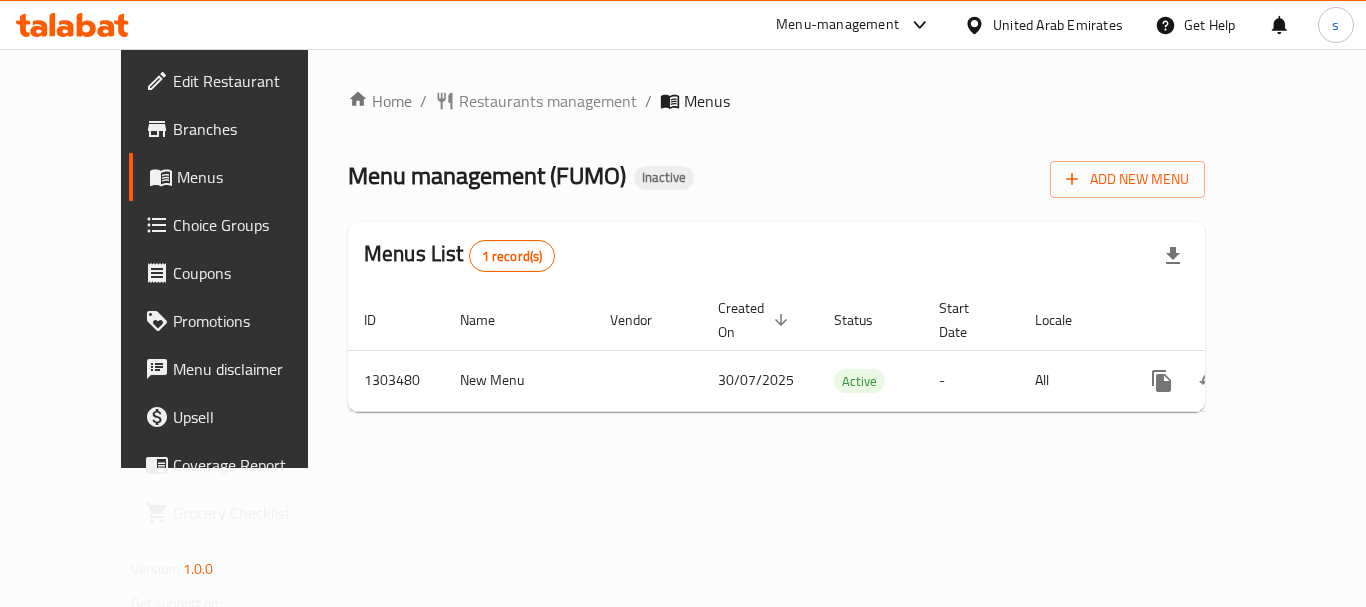 click on "Menu-management" at bounding box center (837, 25) 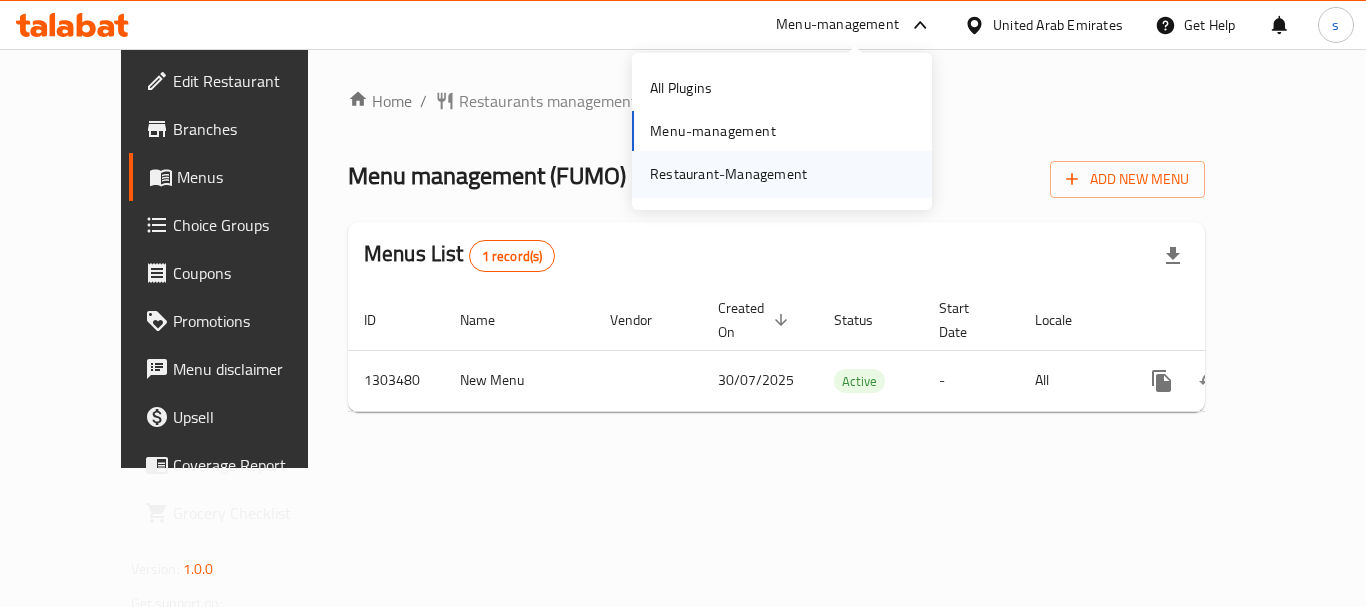 click on "Restaurant-Management" at bounding box center (728, 174) 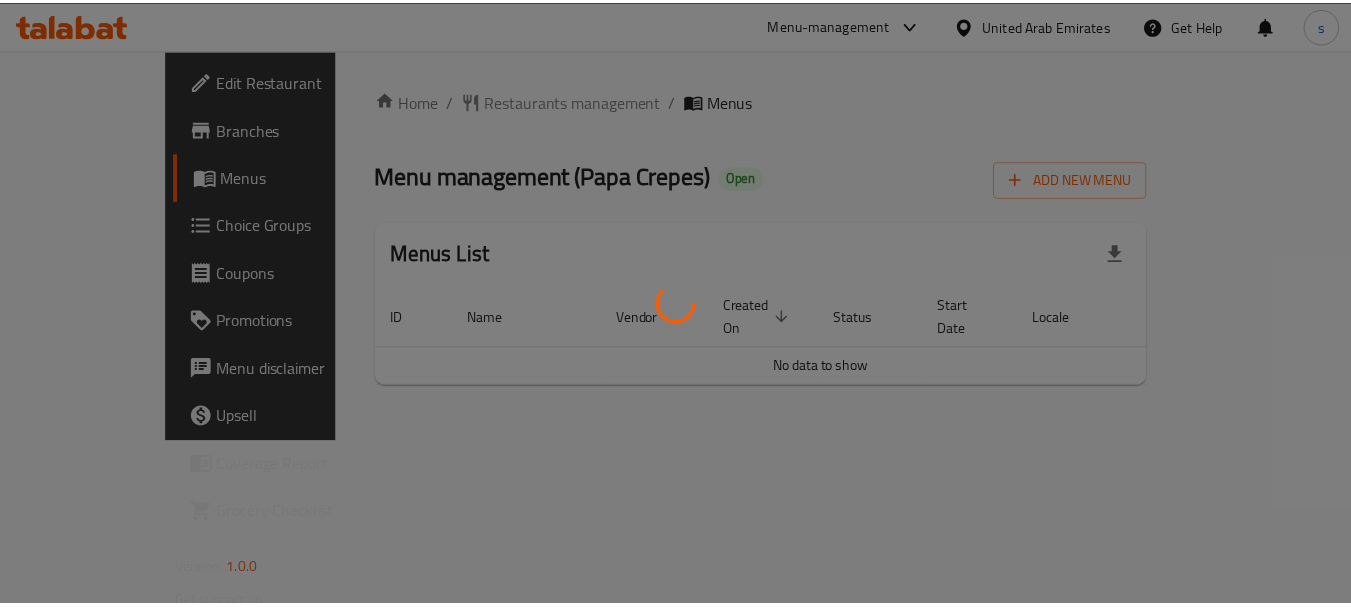 scroll, scrollTop: 0, scrollLeft: 0, axis: both 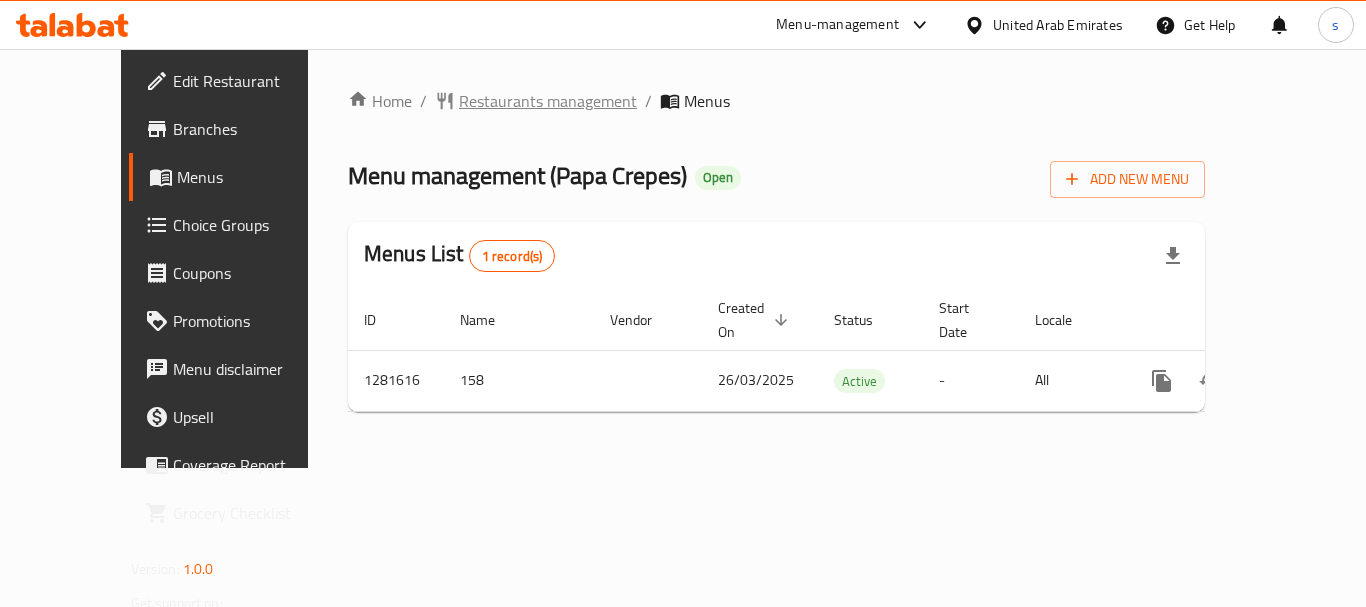 click on "Restaurants management" at bounding box center (548, 101) 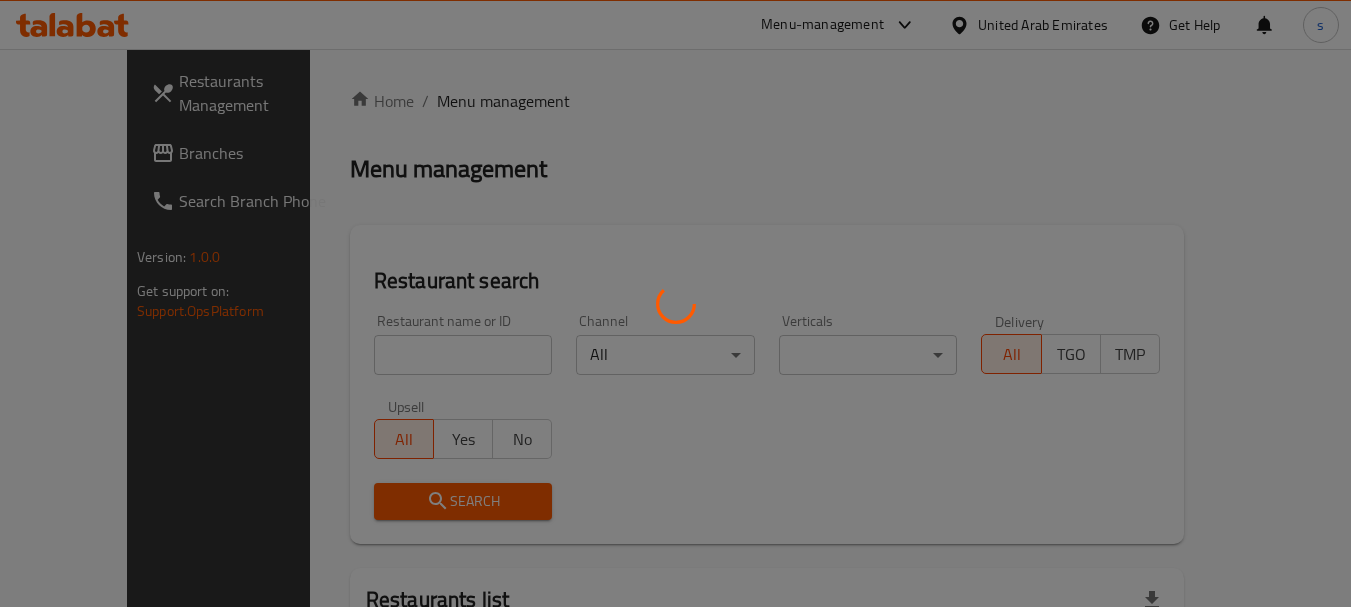 click at bounding box center (675, 303) 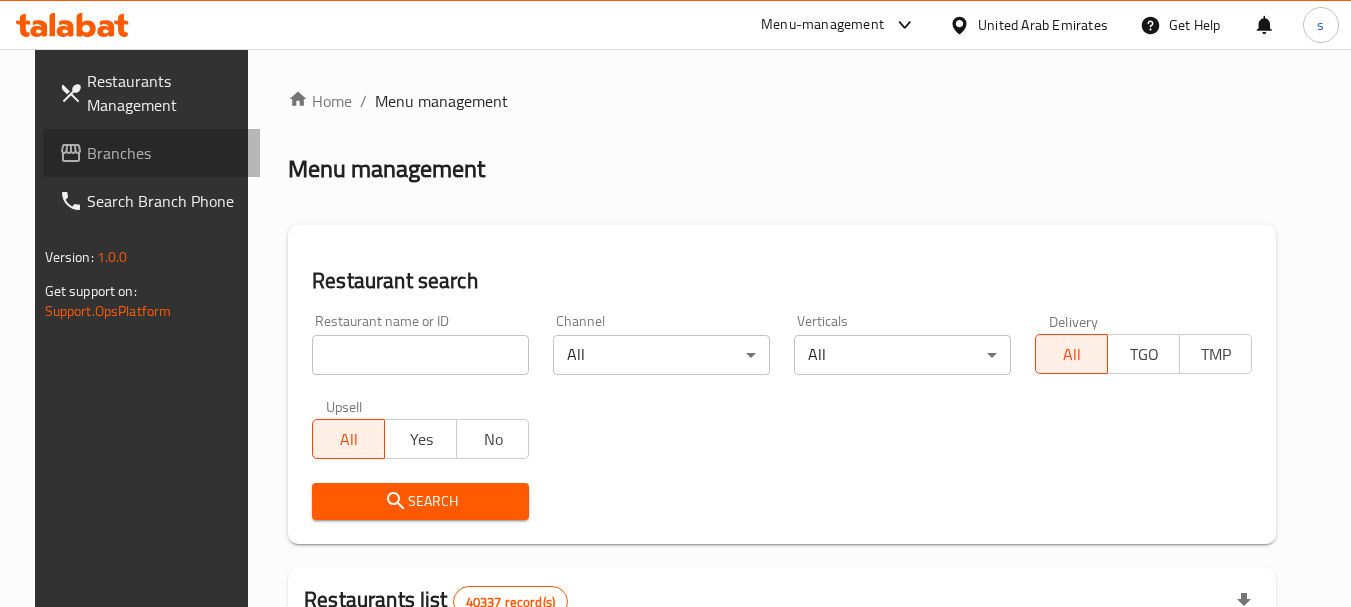 click on "Branches" at bounding box center [166, 153] 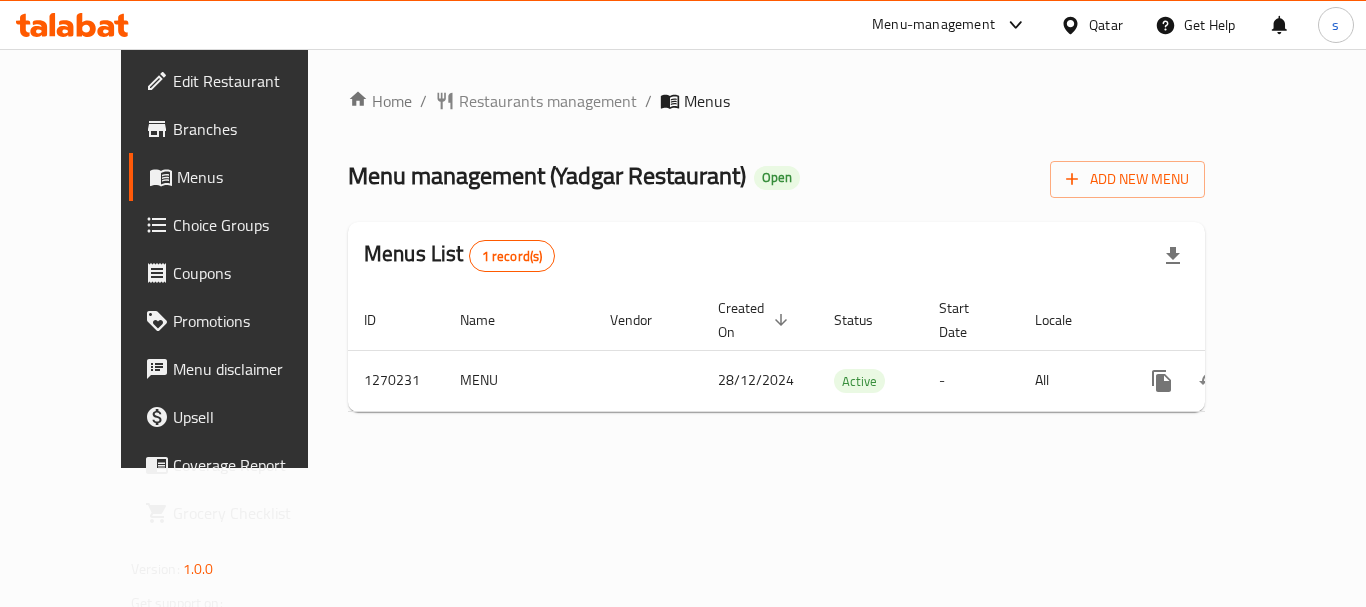 scroll, scrollTop: 0, scrollLeft: 0, axis: both 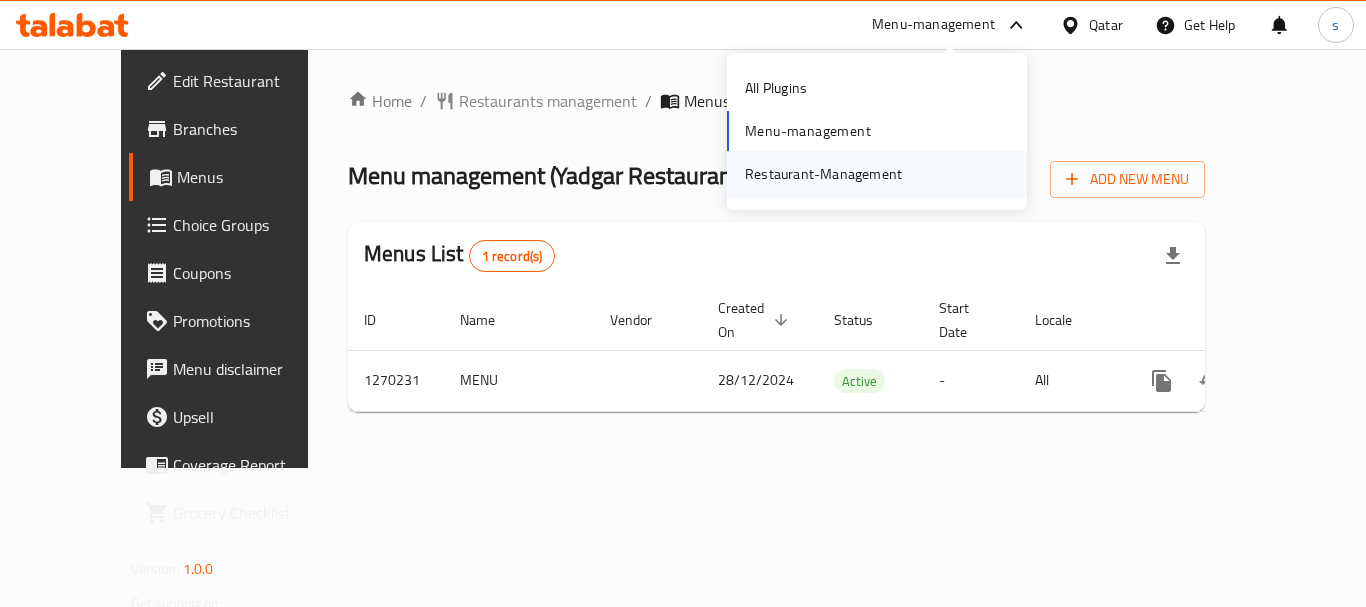 click on "Restaurant-Management" at bounding box center (823, 174) 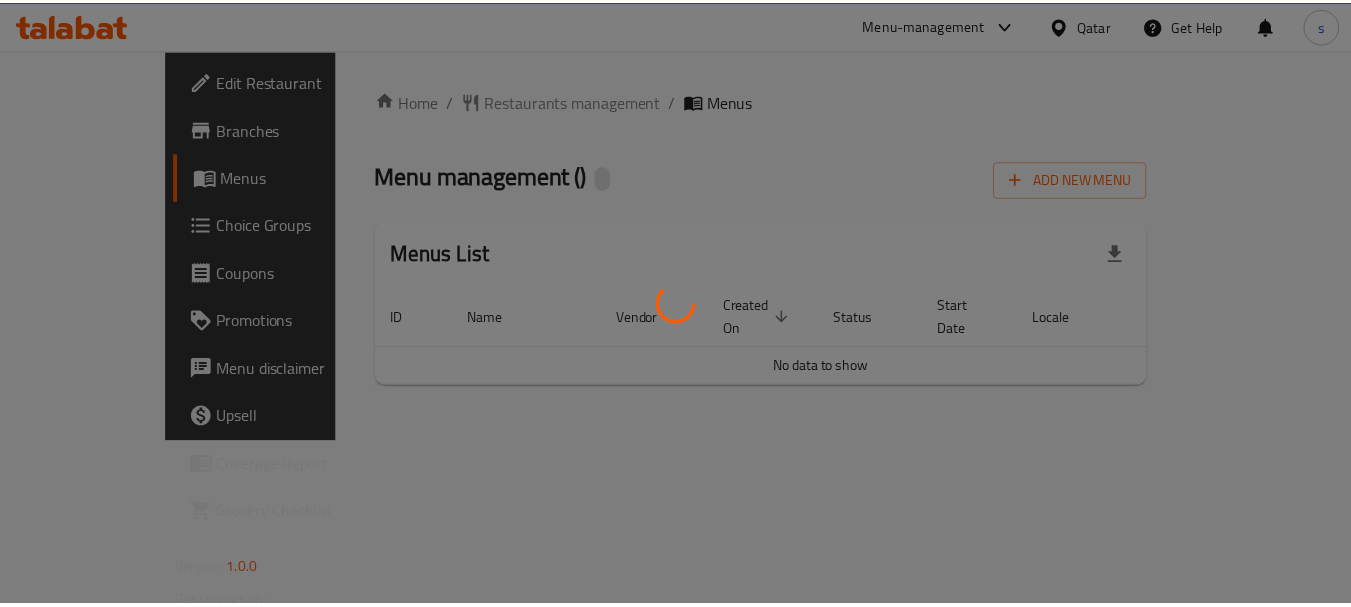 scroll, scrollTop: 0, scrollLeft: 0, axis: both 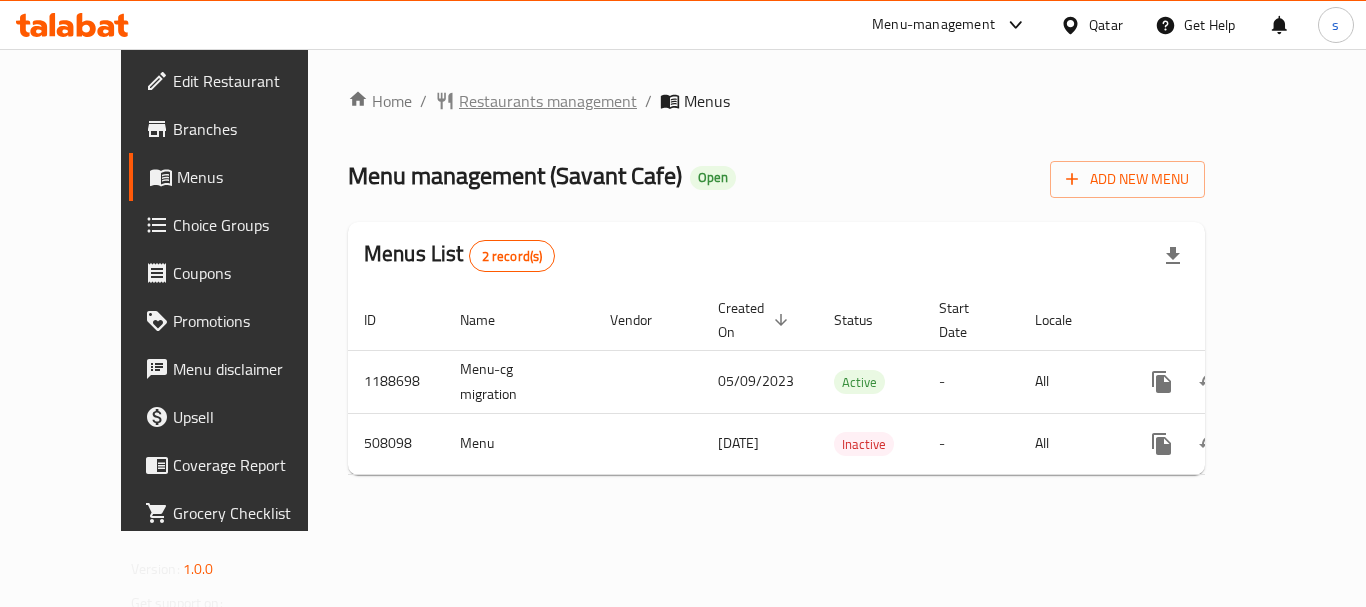 click on "Restaurants management" at bounding box center (548, 101) 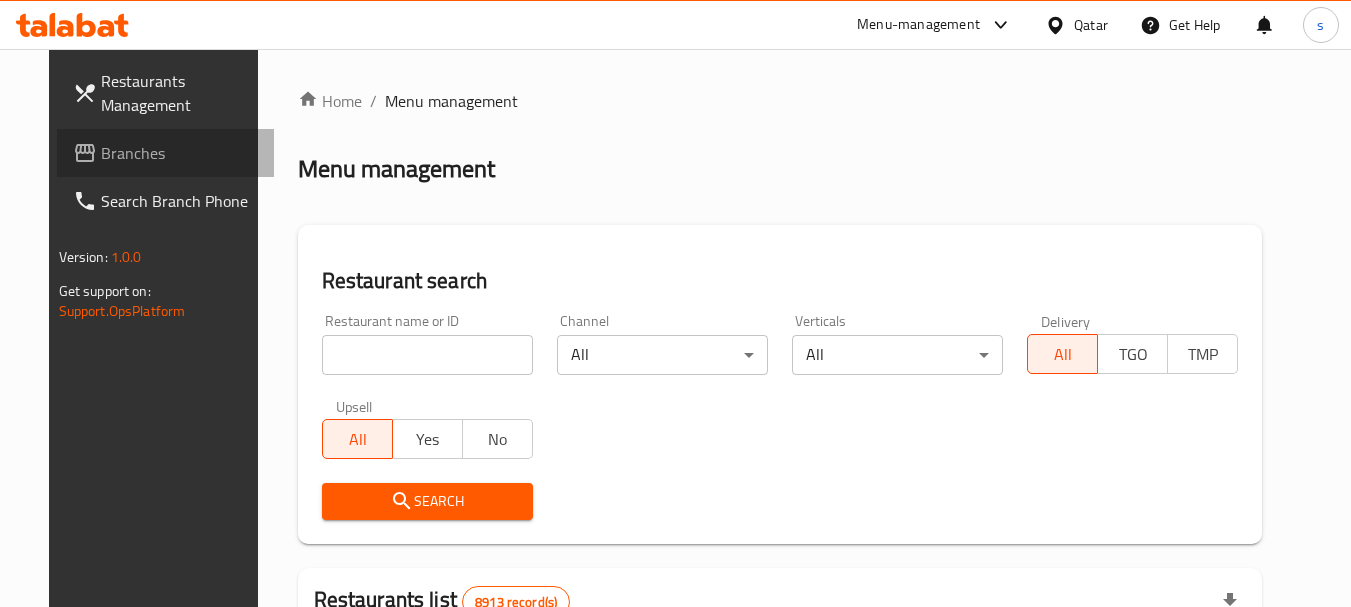 click on "Branches" at bounding box center [180, 153] 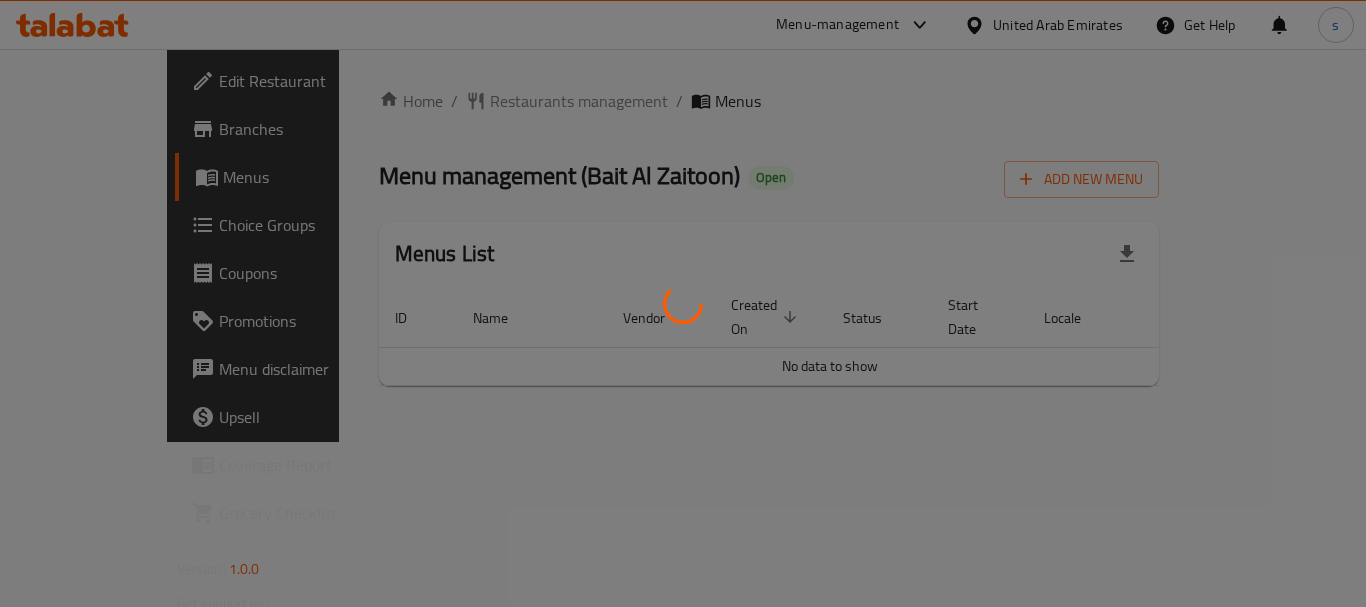 scroll, scrollTop: 0, scrollLeft: 0, axis: both 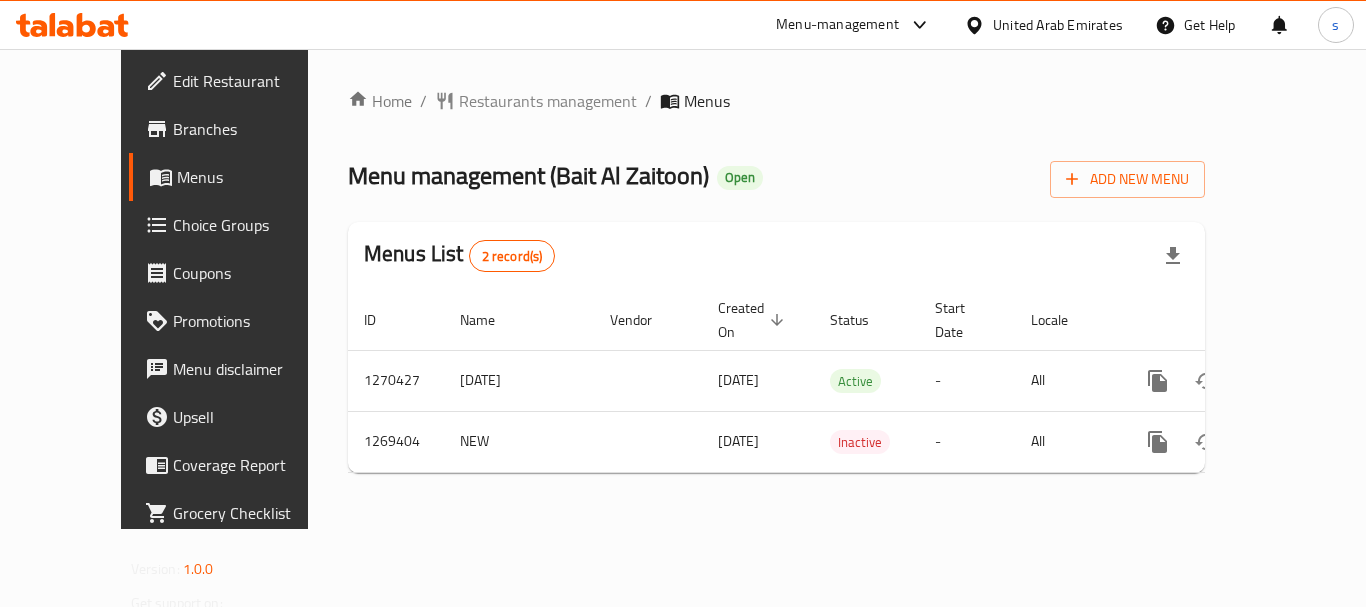 click 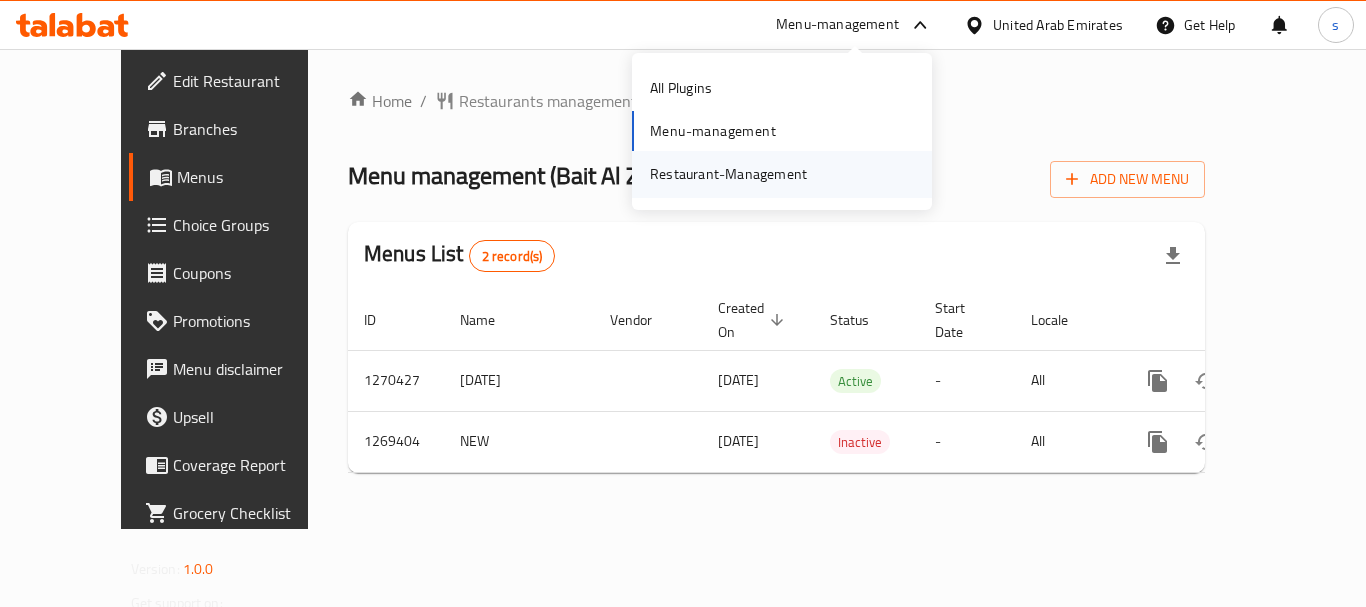 click on "Restaurant-Management" at bounding box center (728, 174) 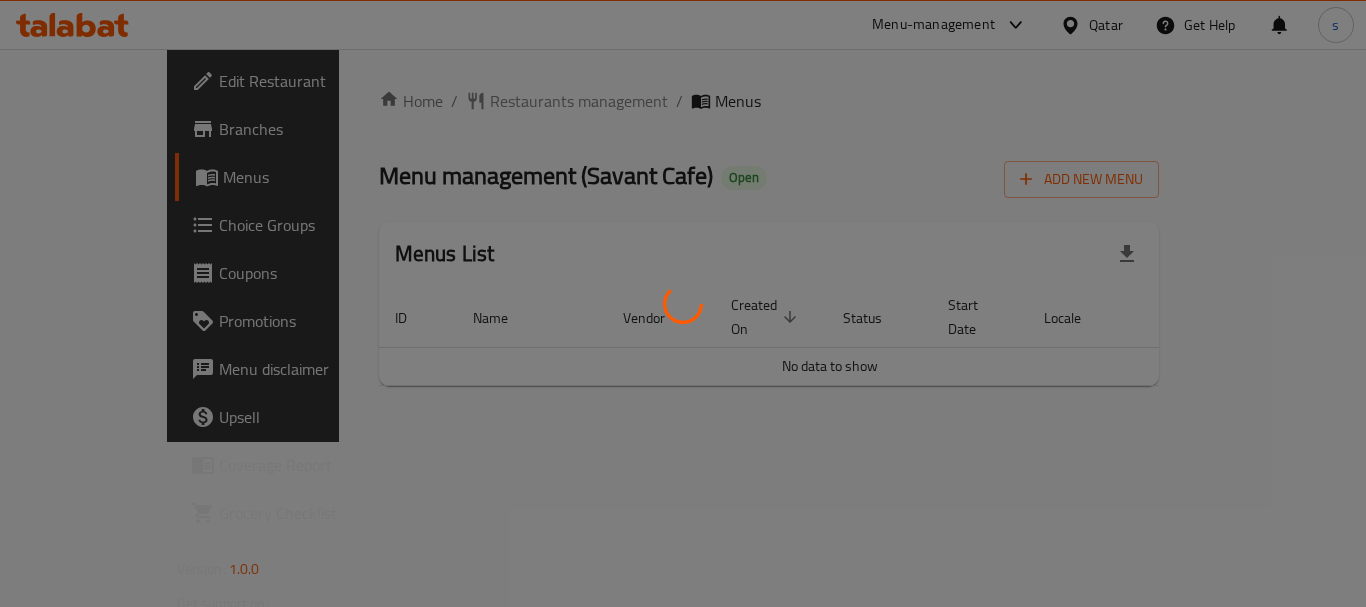 scroll, scrollTop: 0, scrollLeft: 0, axis: both 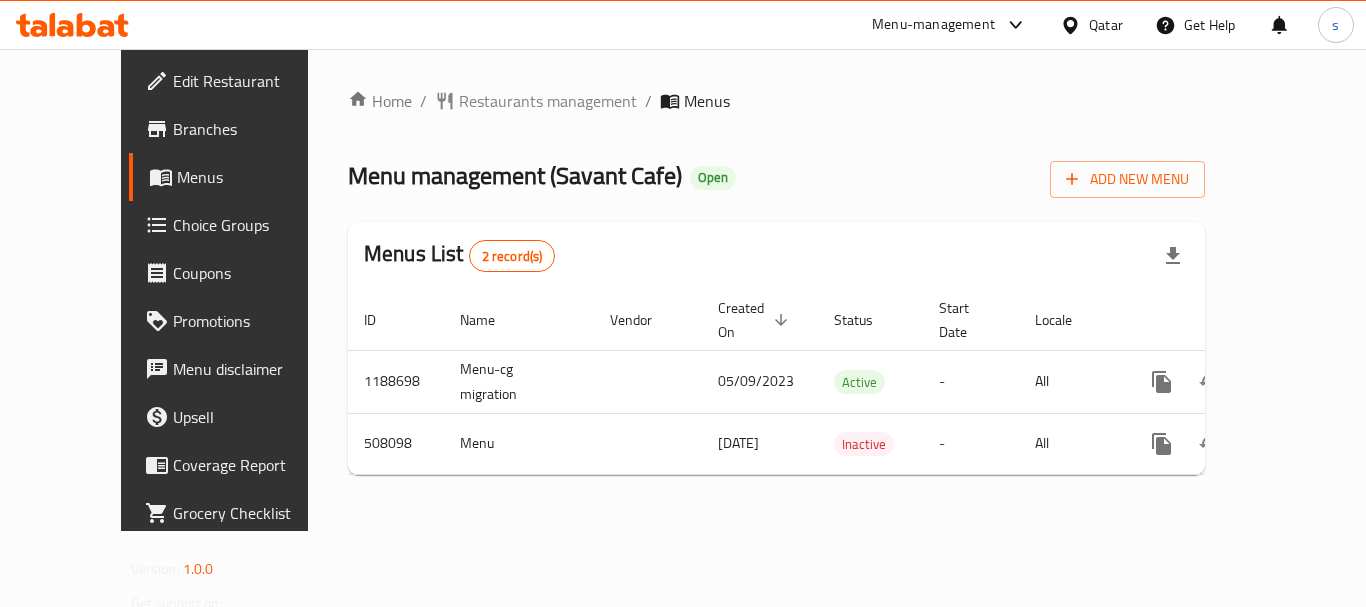 click 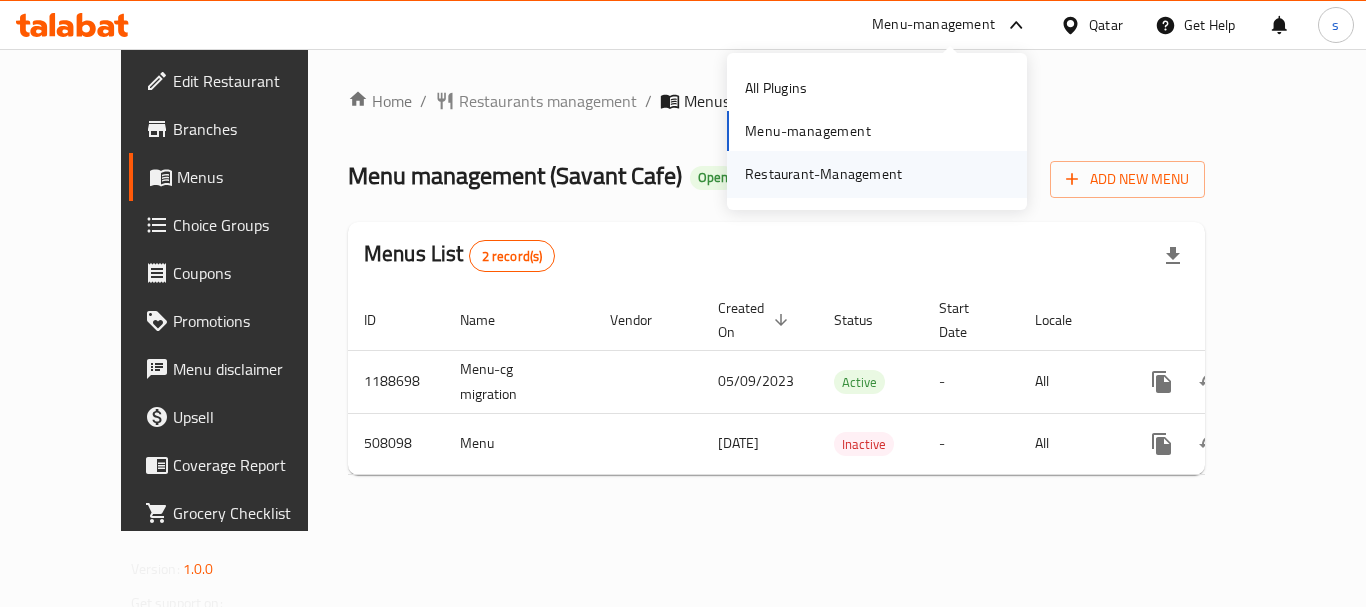 click on "Restaurant-Management" at bounding box center [823, 174] 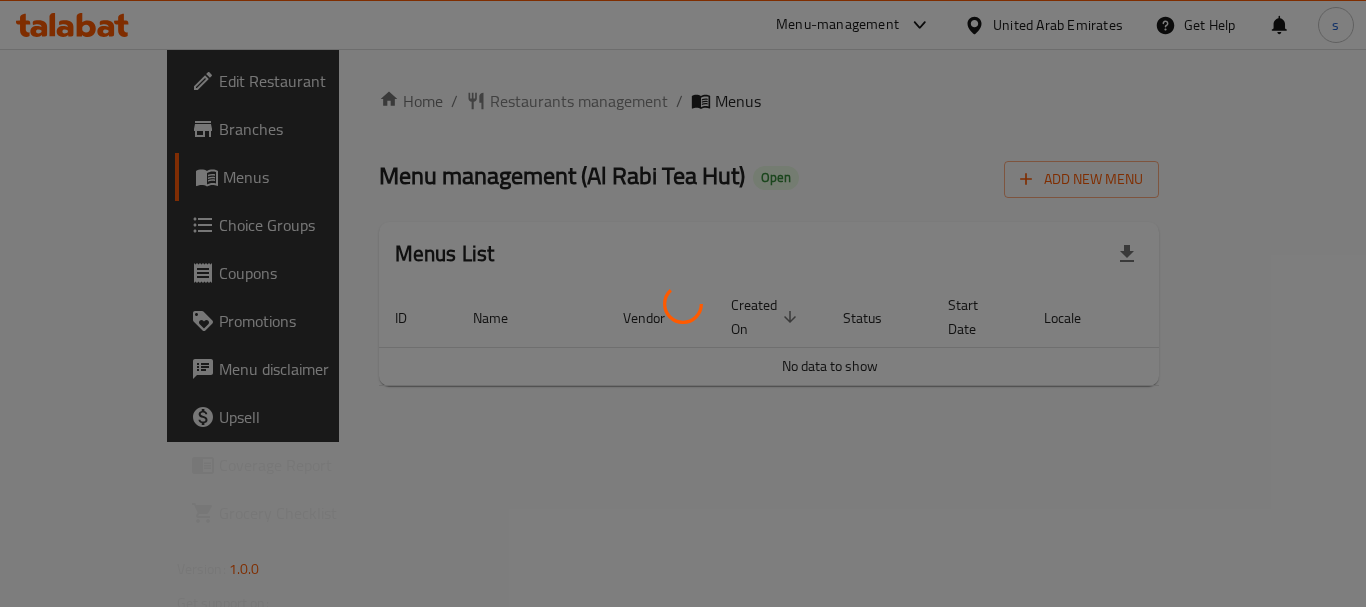 scroll, scrollTop: 0, scrollLeft: 0, axis: both 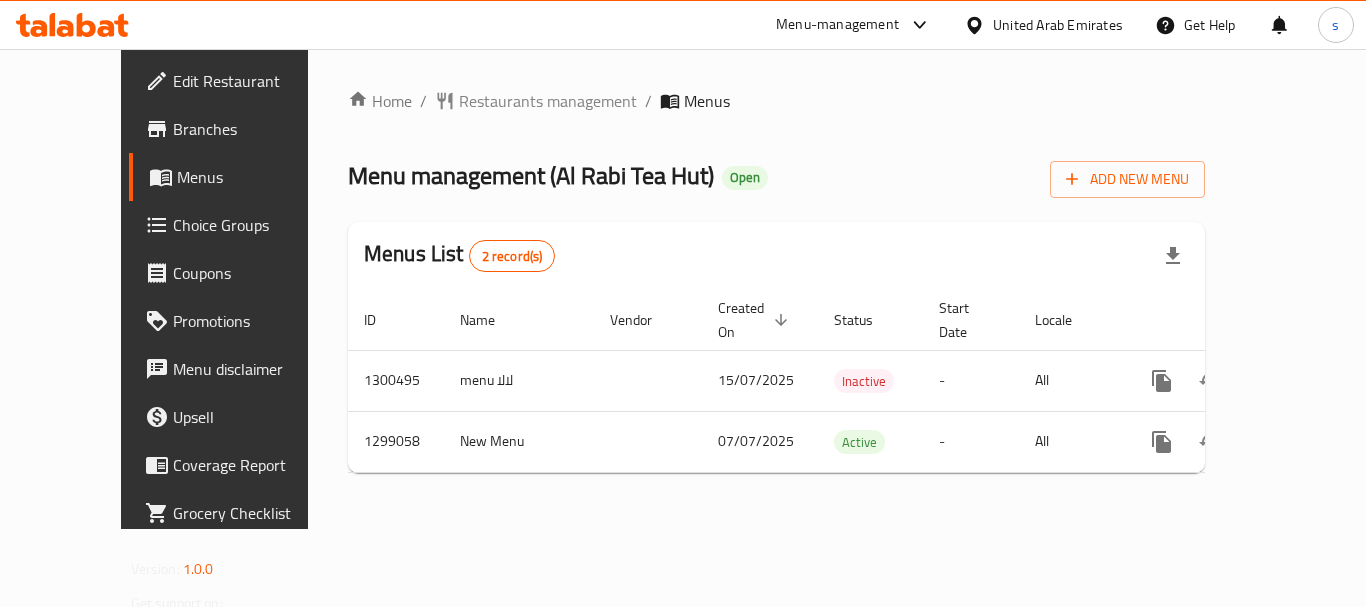click on "United Arab Emirates" at bounding box center (1043, 25) 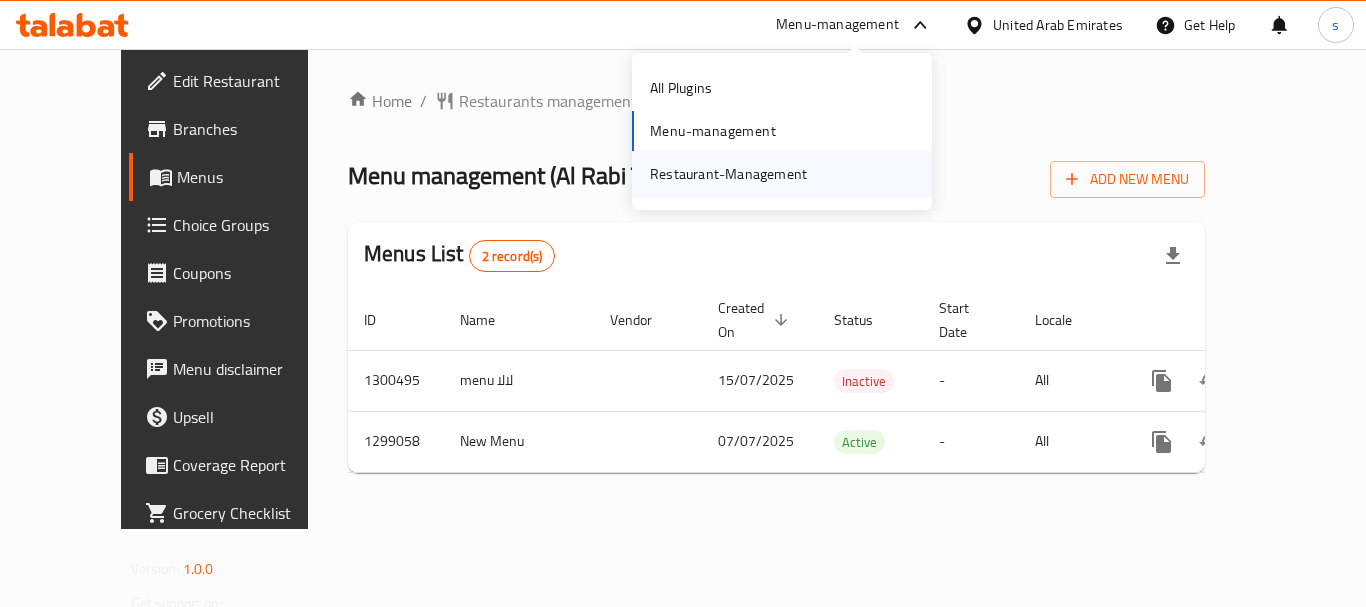 click on "Restaurant-Management" at bounding box center (728, 174) 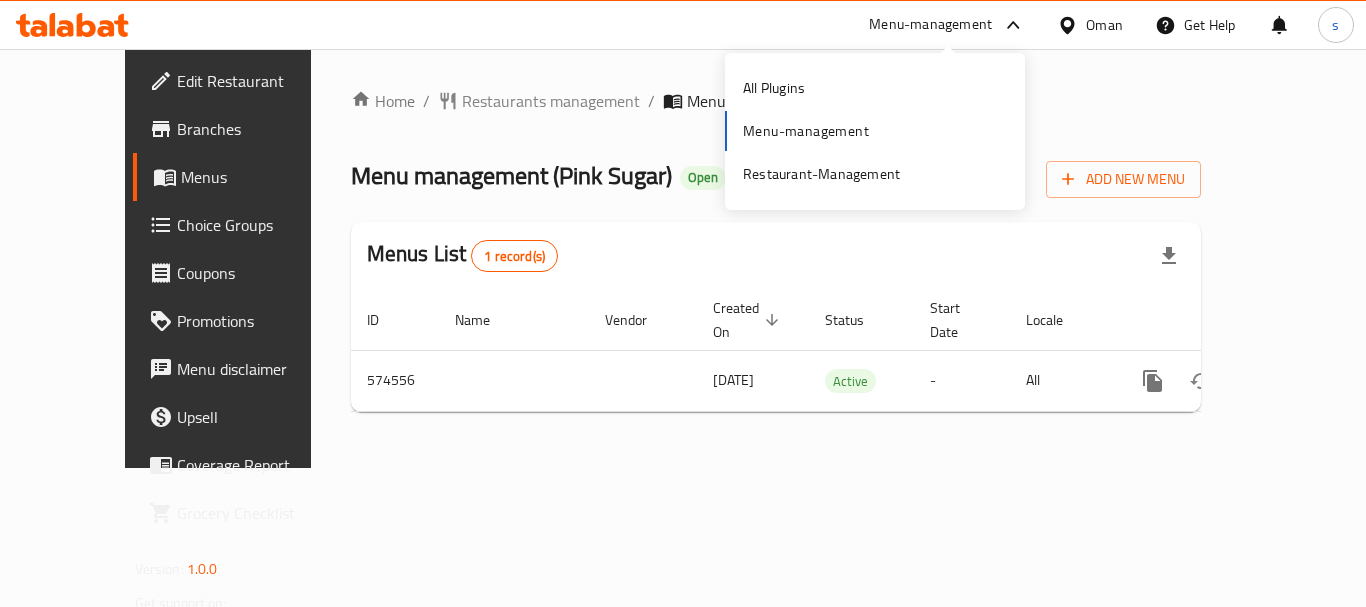 scroll, scrollTop: 0, scrollLeft: 0, axis: both 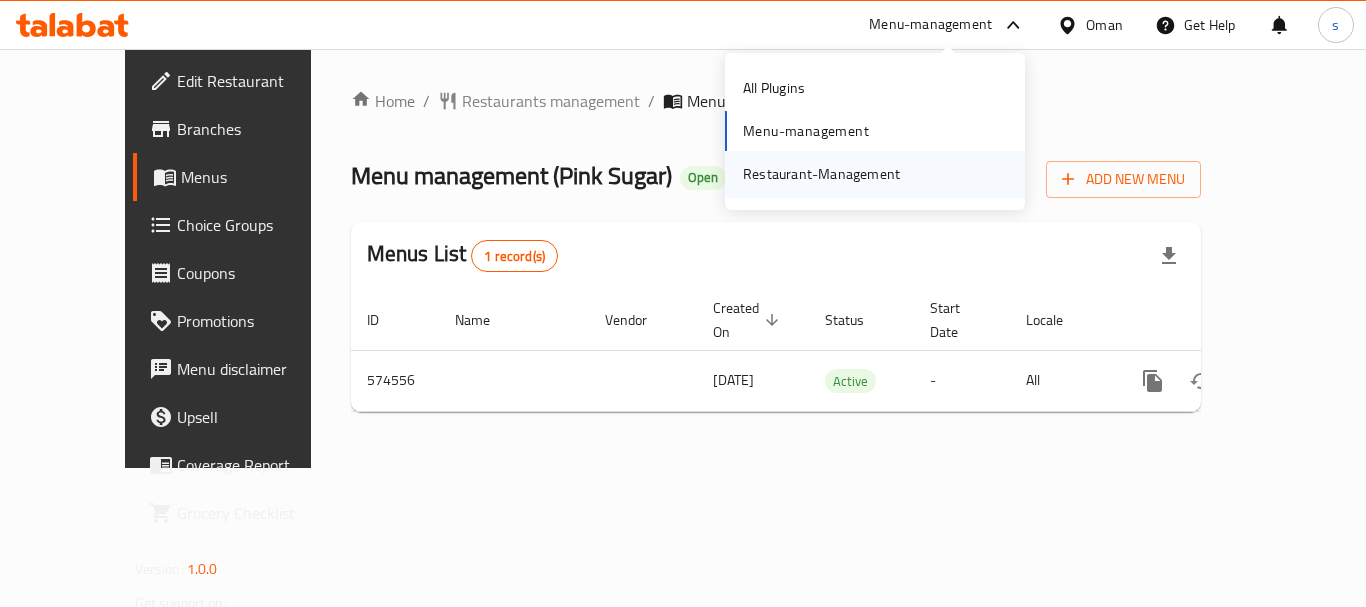click on "Restaurant-Management" at bounding box center (821, 174) 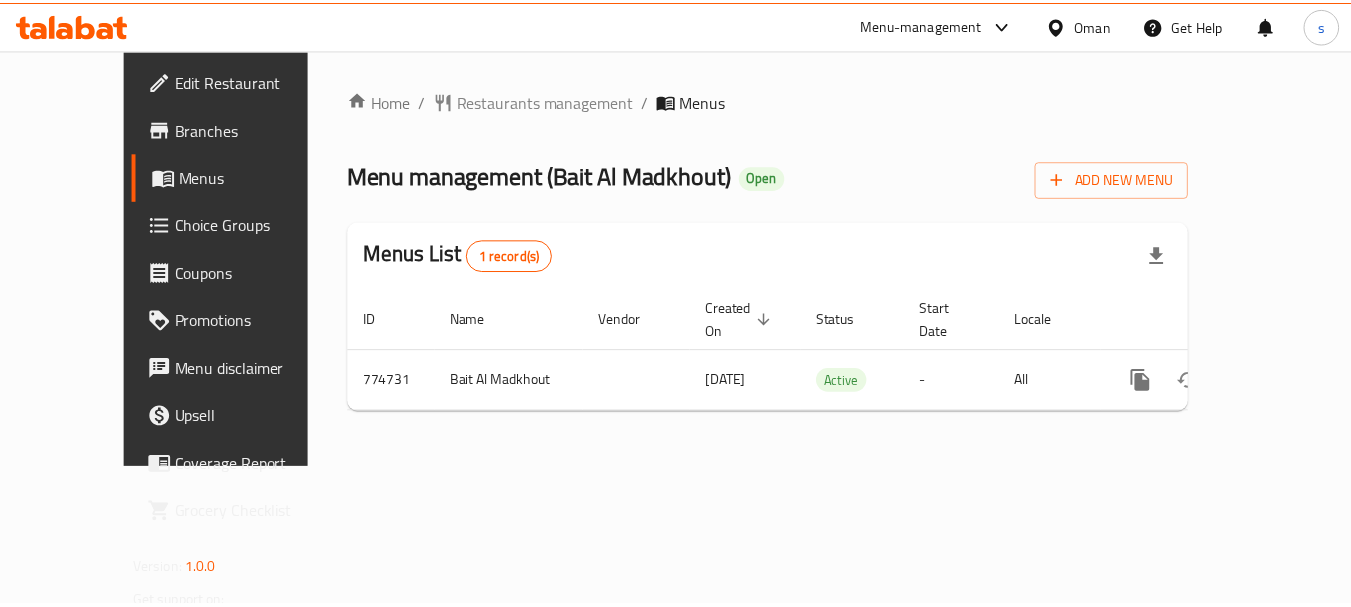 scroll, scrollTop: 0, scrollLeft: 0, axis: both 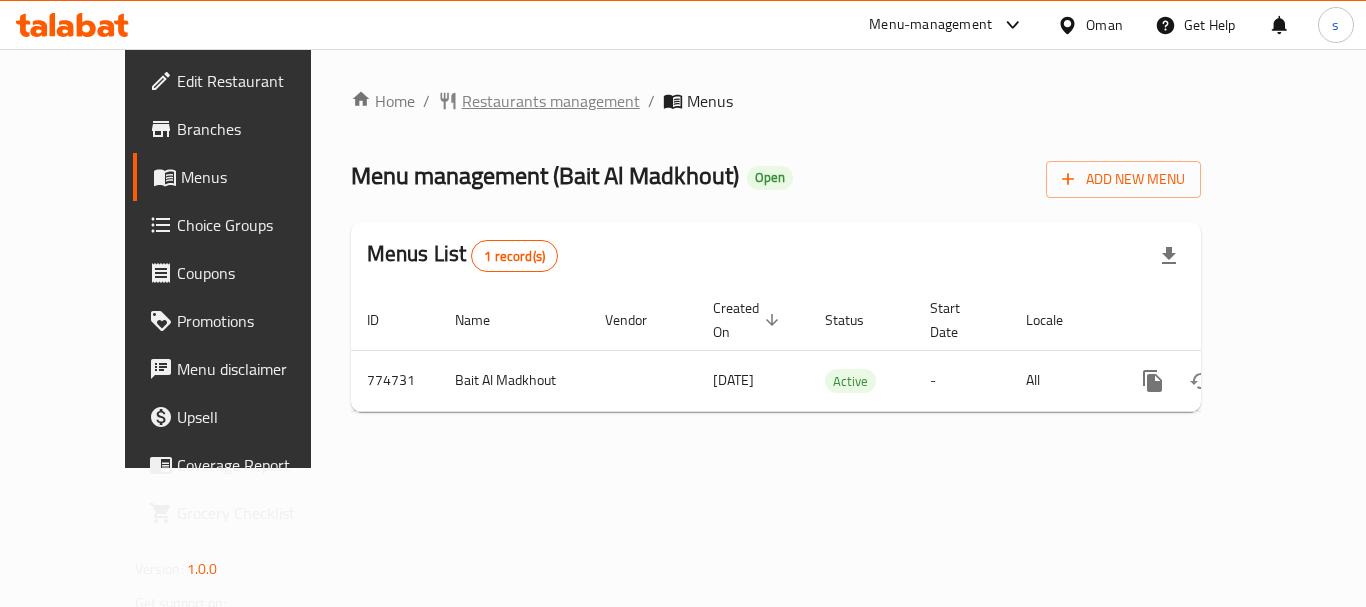 click on "Restaurants management" at bounding box center [551, 101] 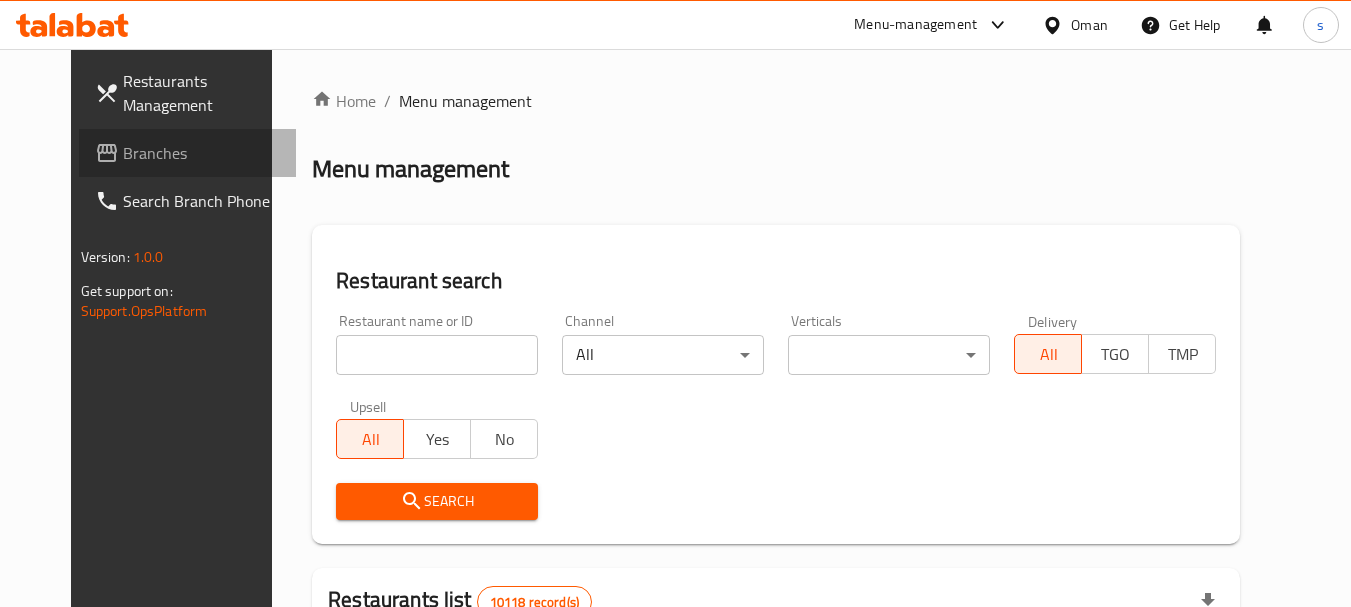 click on "Branches" at bounding box center (202, 153) 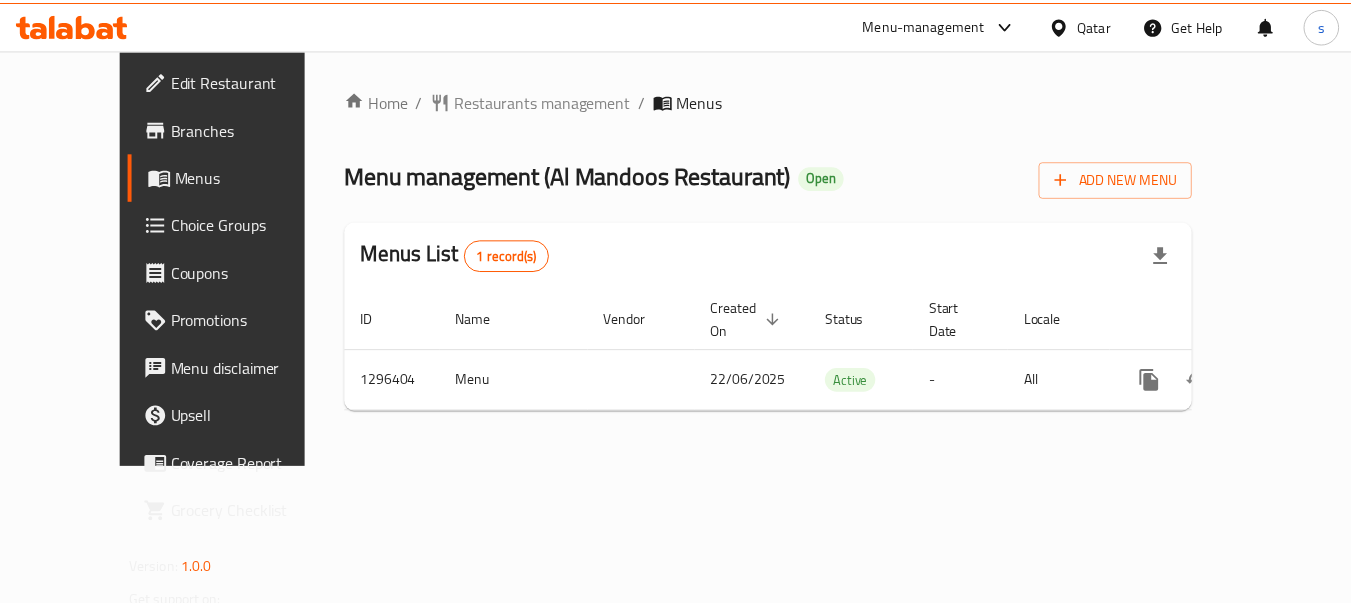 scroll, scrollTop: 0, scrollLeft: 0, axis: both 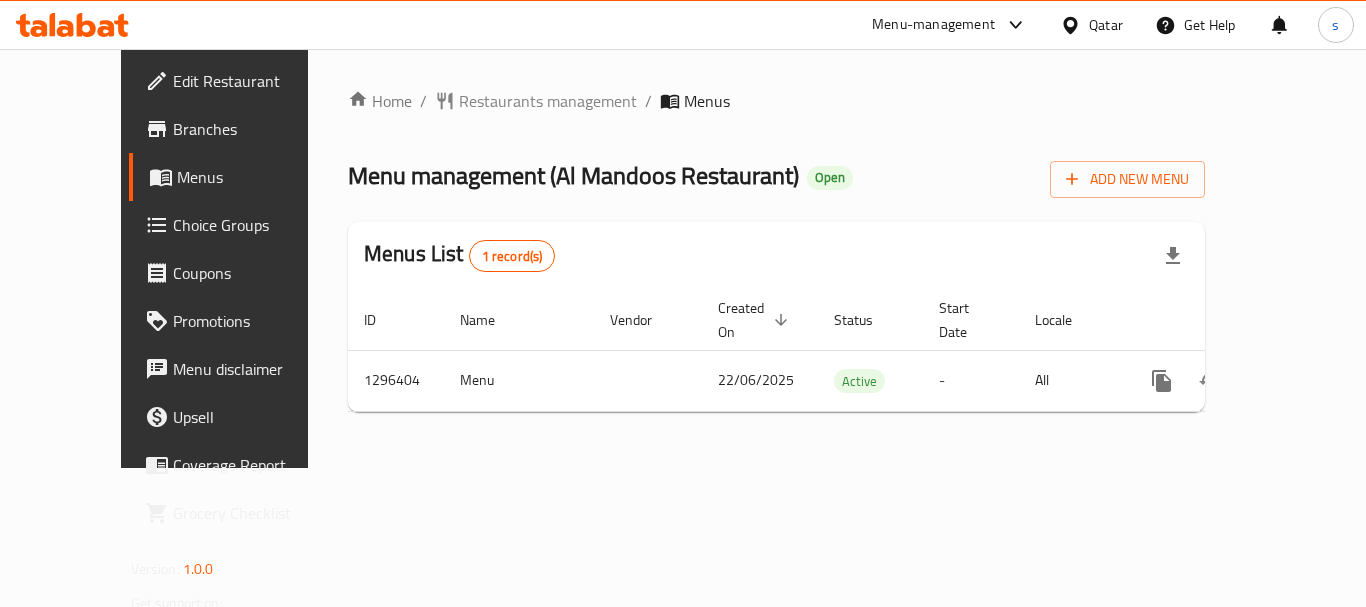 click on "Menu-management" 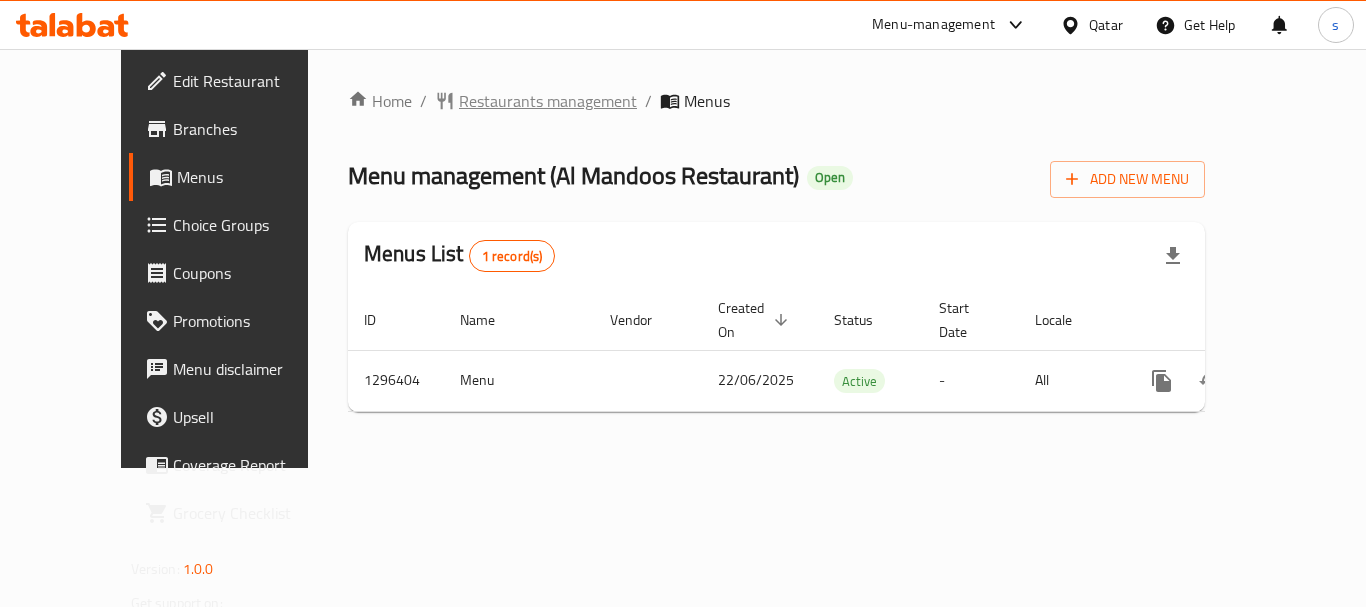 click on "Restaurants management" 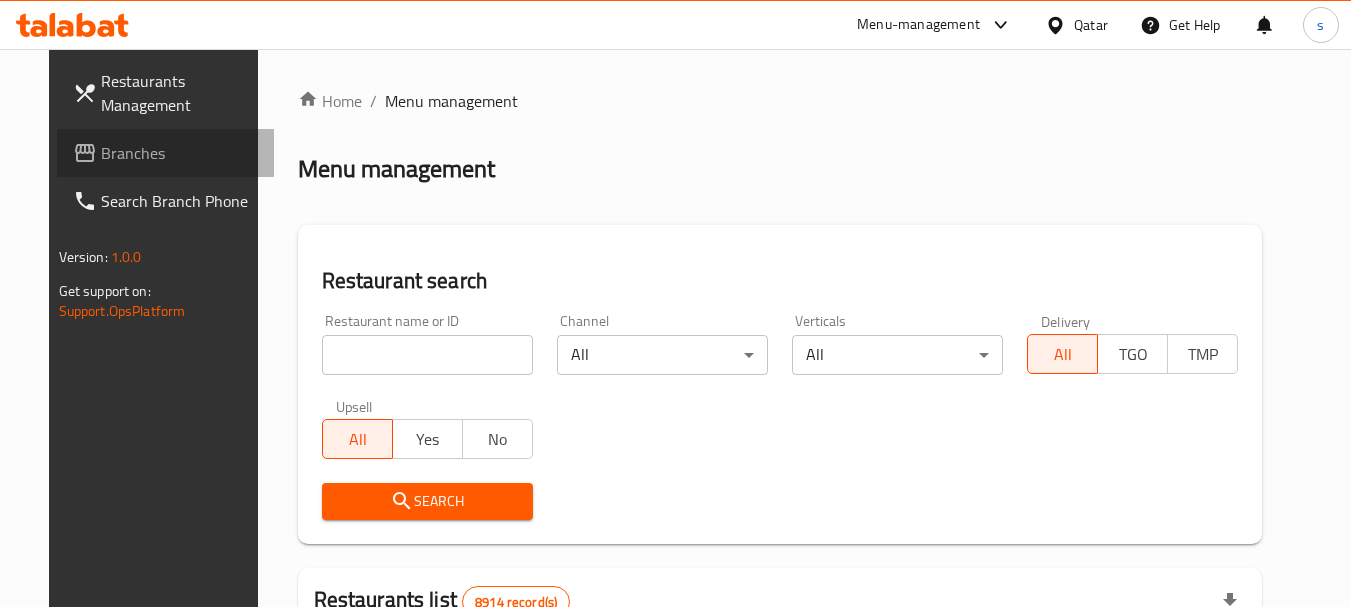 click on "Branches" 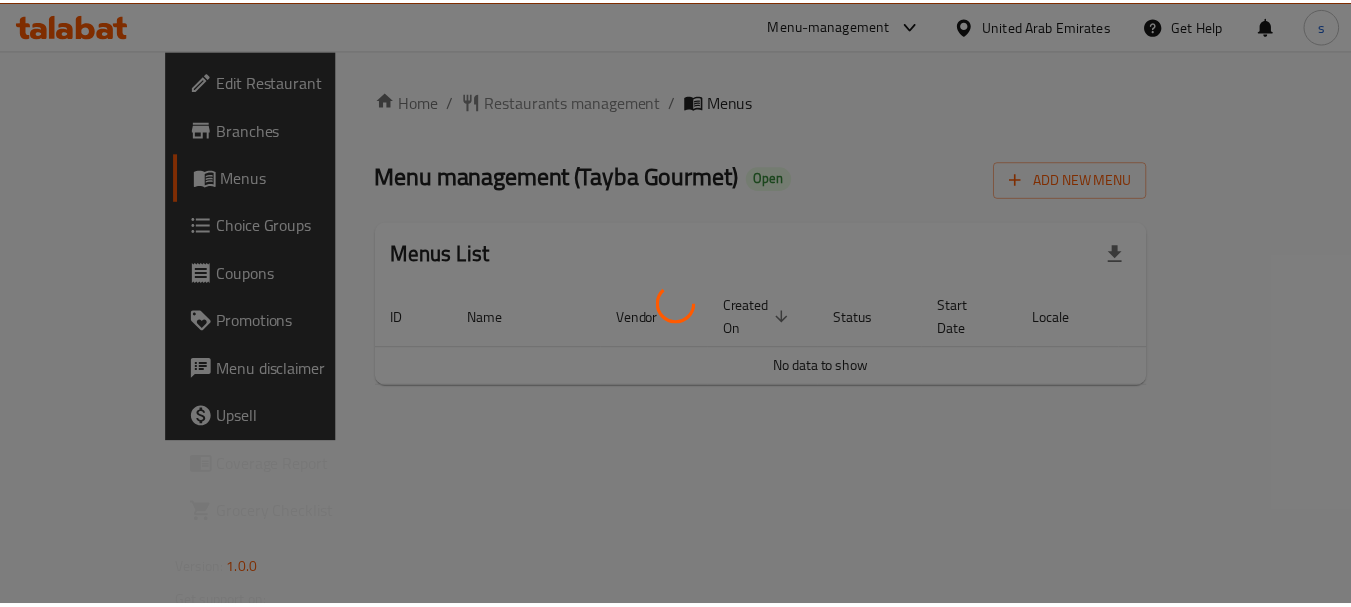 scroll, scrollTop: 0, scrollLeft: 0, axis: both 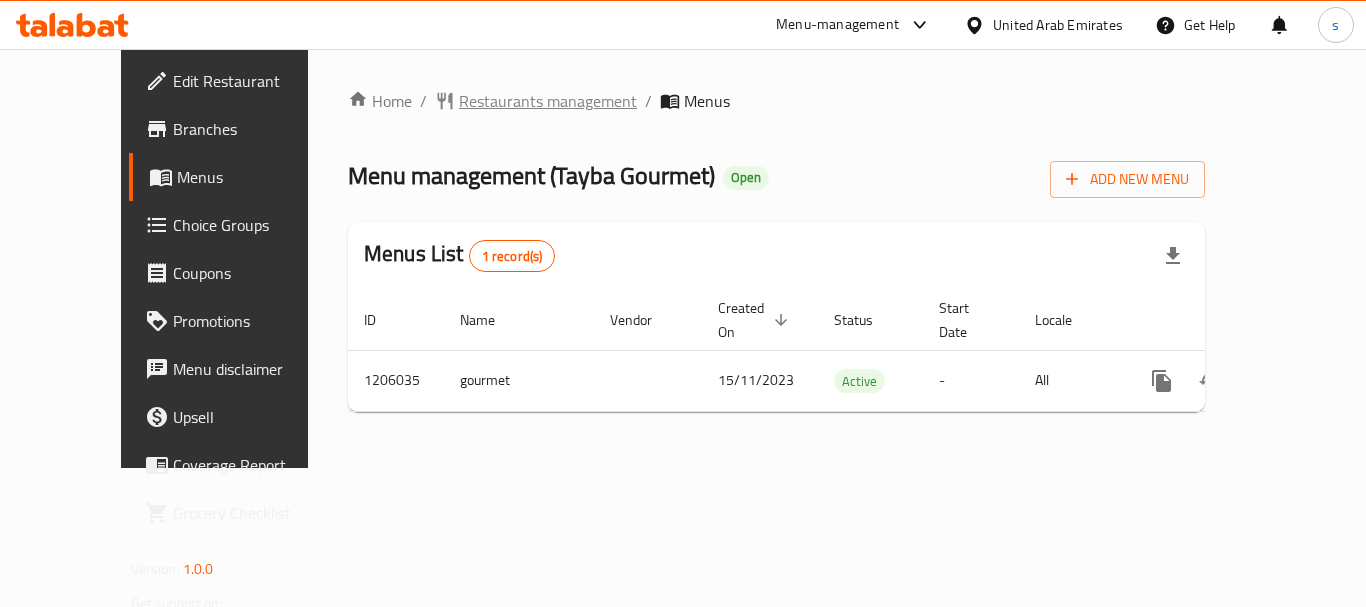 click on "Restaurants management" at bounding box center [548, 101] 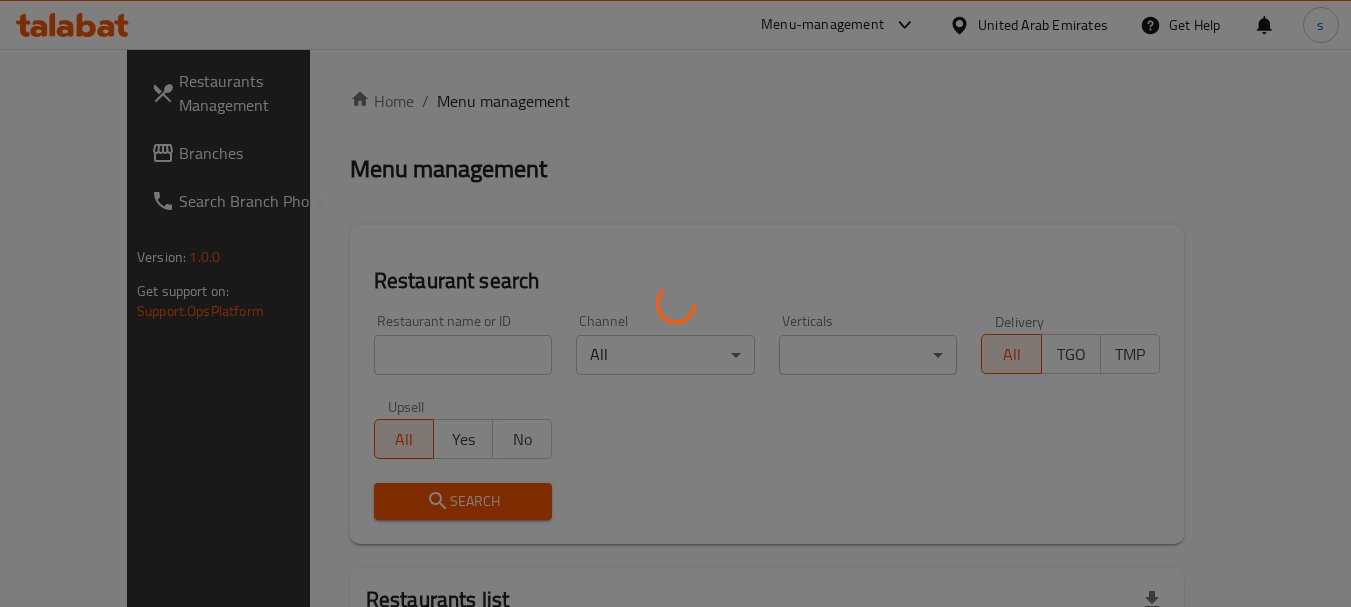 click at bounding box center [675, 303] 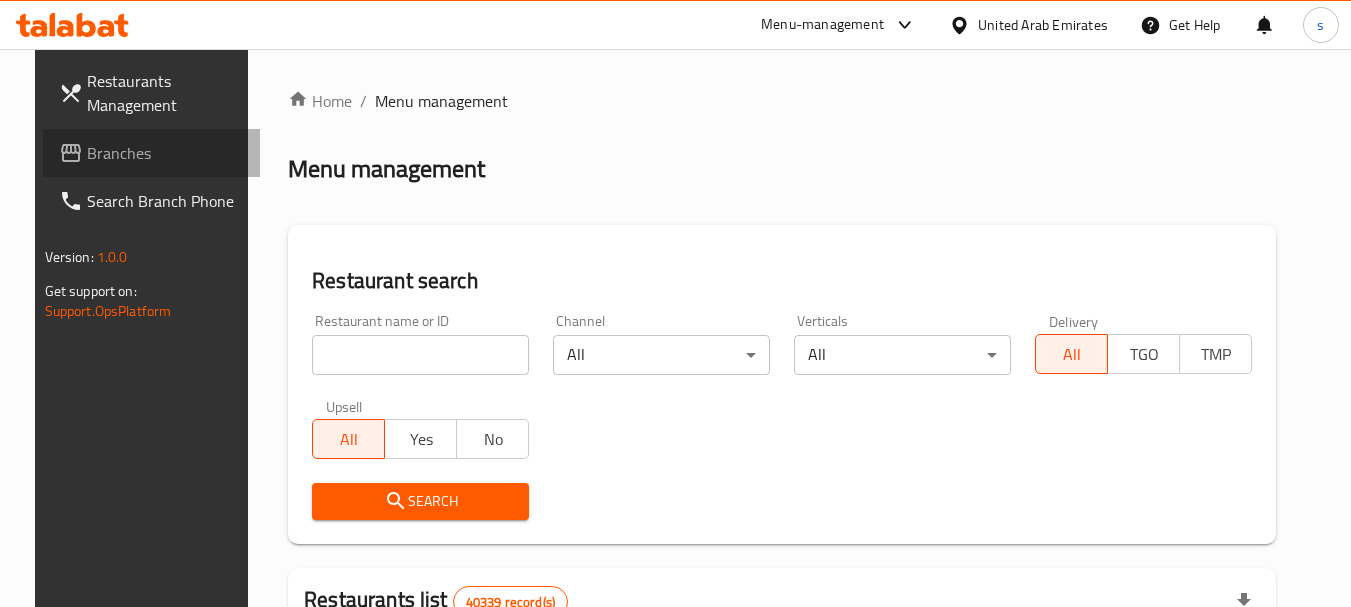 click on "Branches" at bounding box center (166, 153) 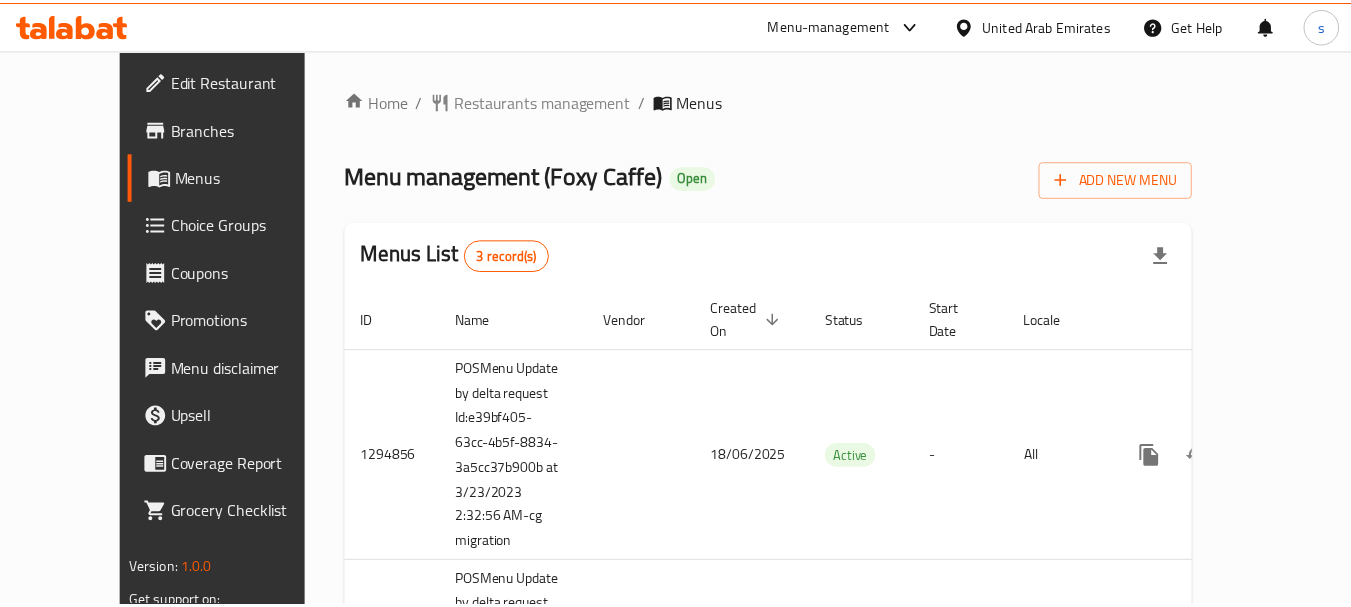 scroll, scrollTop: 0, scrollLeft: 0, axis: both 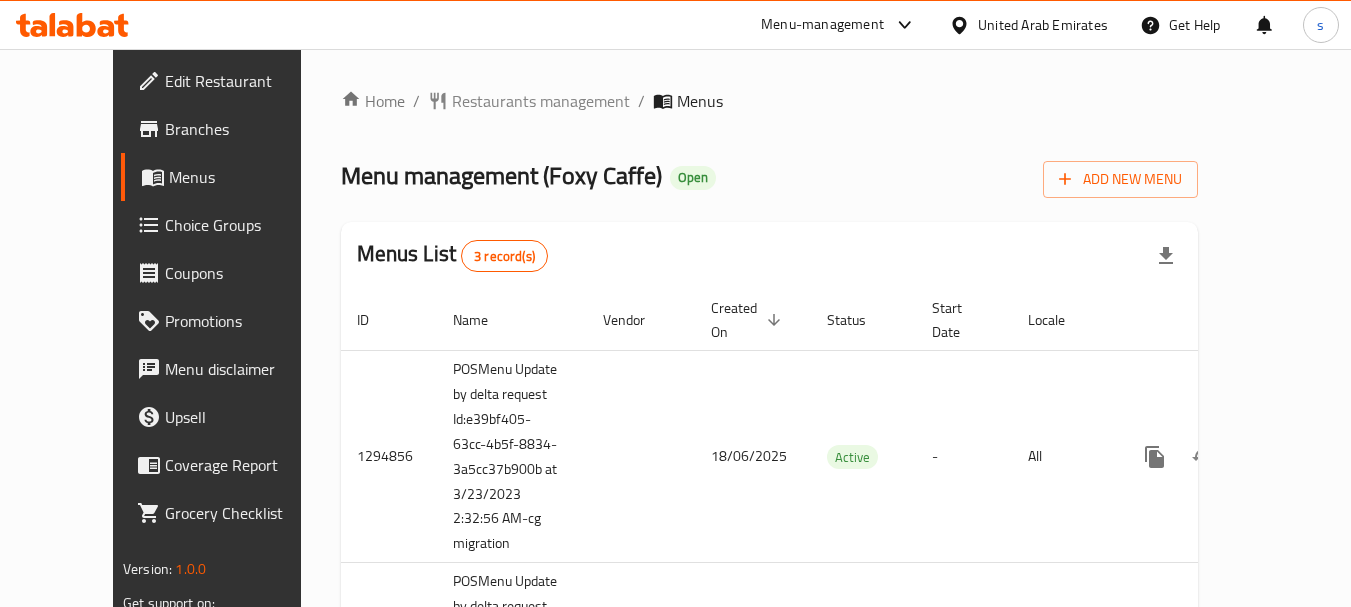 click on "Home / Restaurants management / Menus" at bounding box center [769, 101] 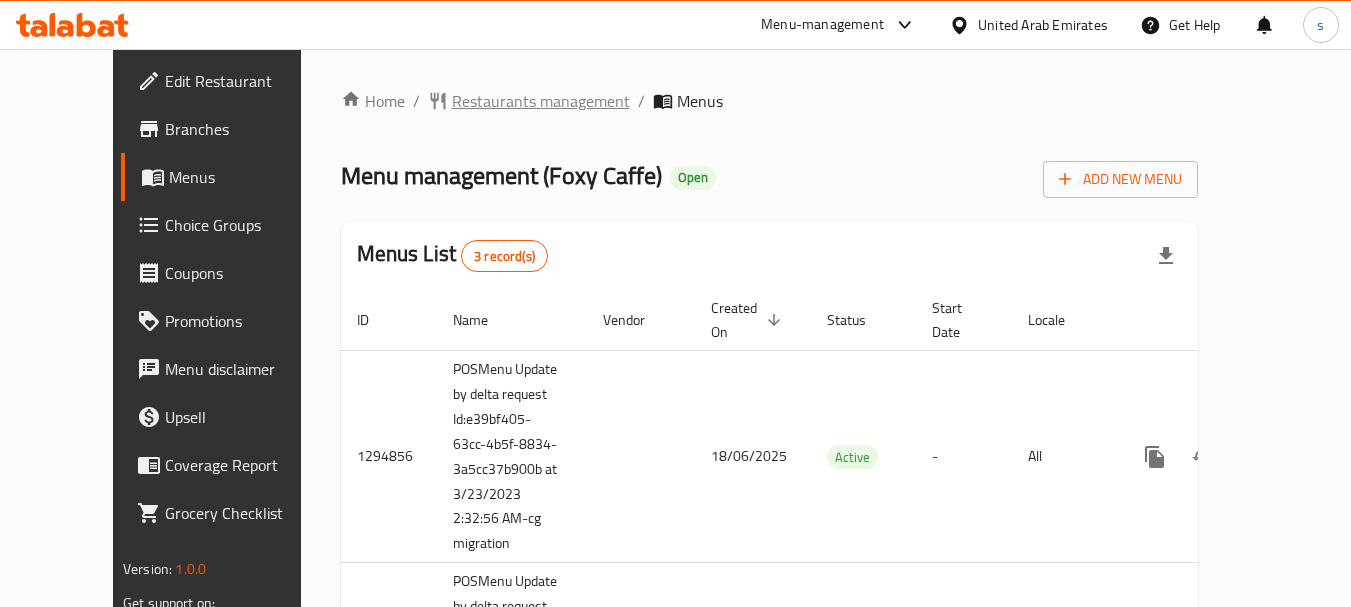 click on "Restaurants management" at bounding box center (541, 101) 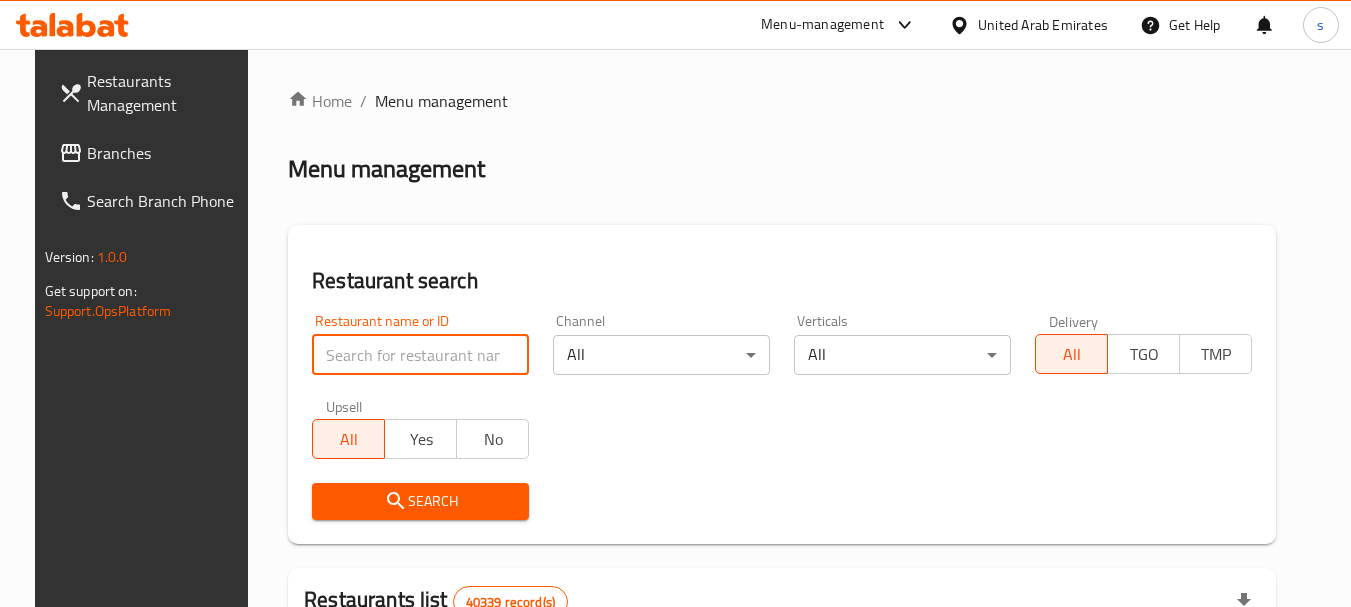 click at bounding box center (420, 355) 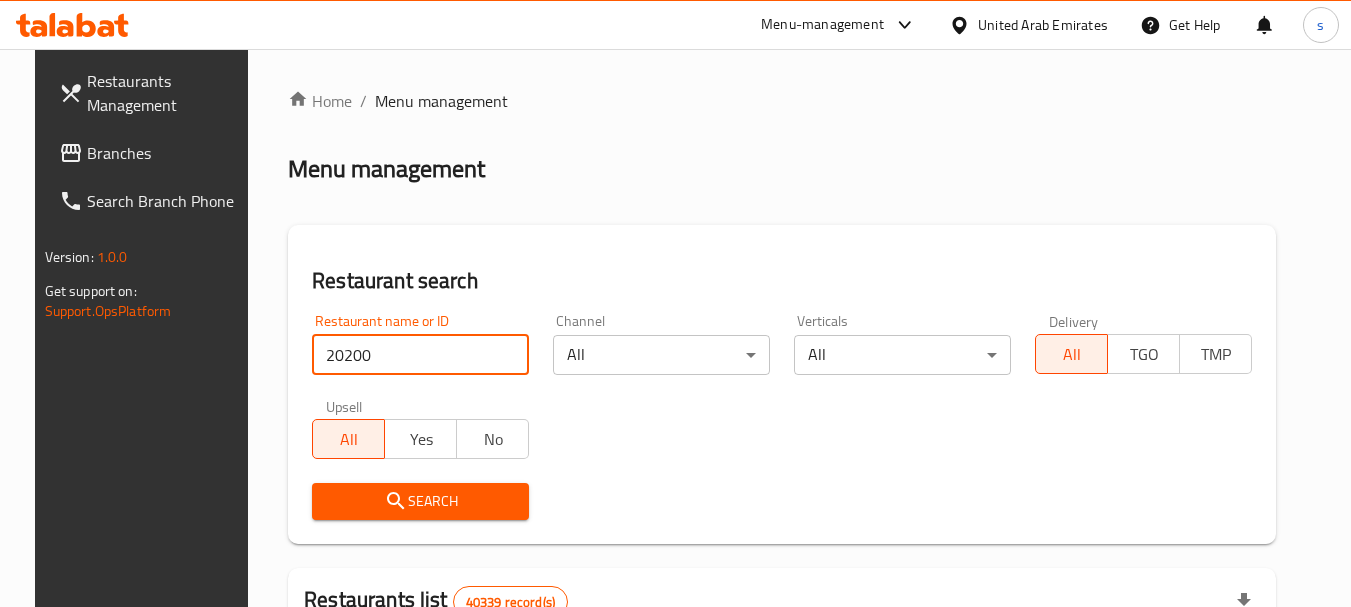 type on "20200" 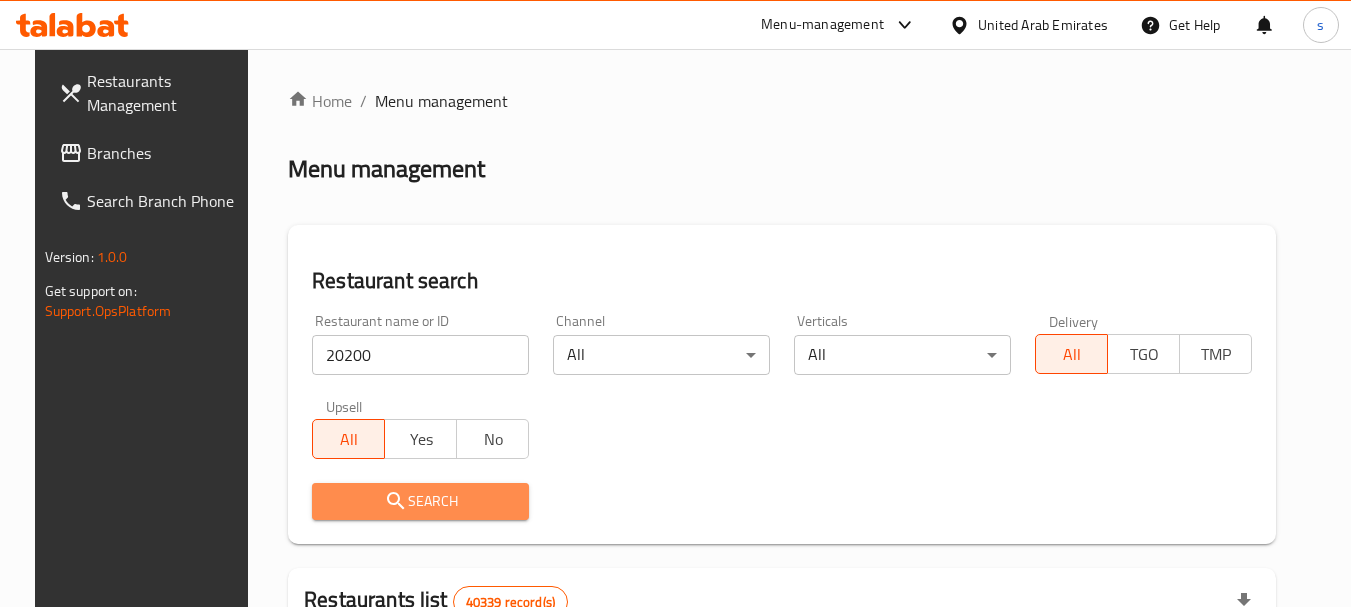 click on "Search" at bounding box center [420, 501] 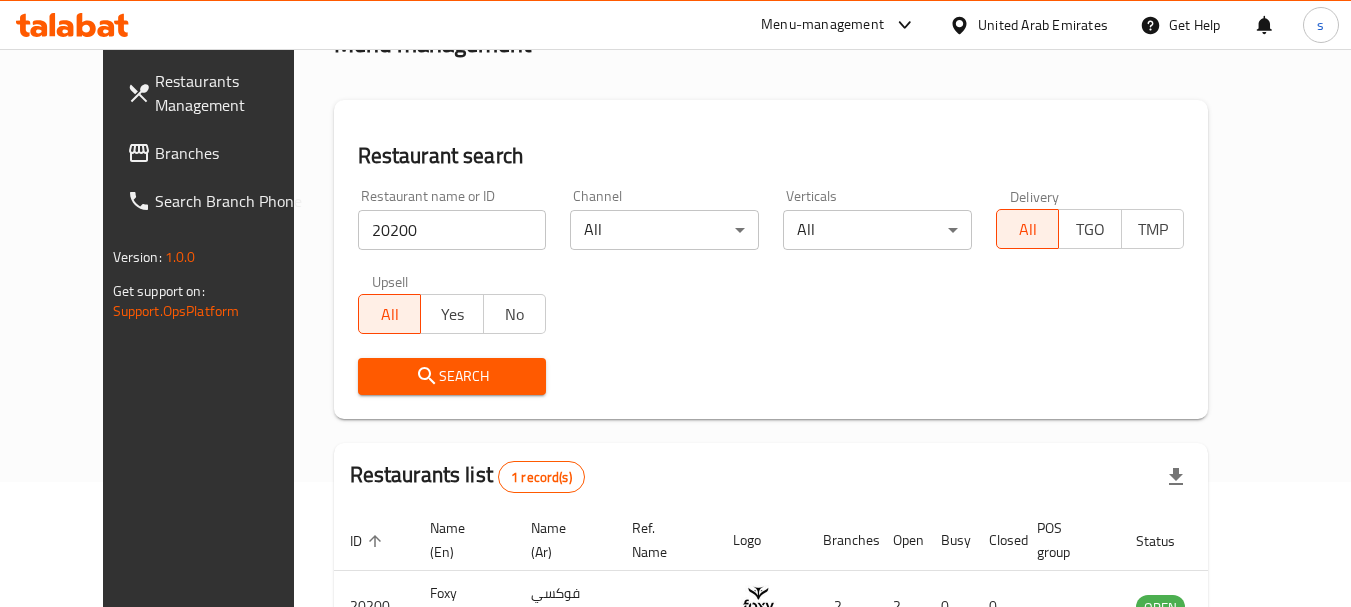 scroll, scrollTop: 268, scrollLeft: 0, axis: vertical 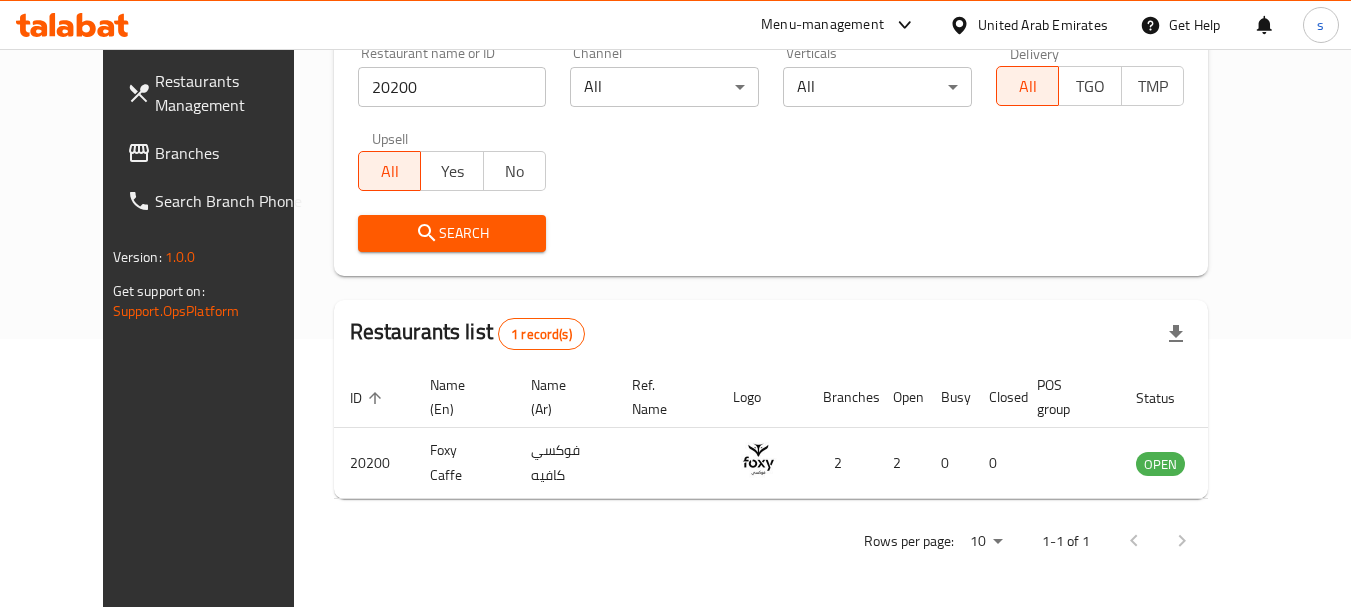 click on "Branches" at bounding box center [234, 153] 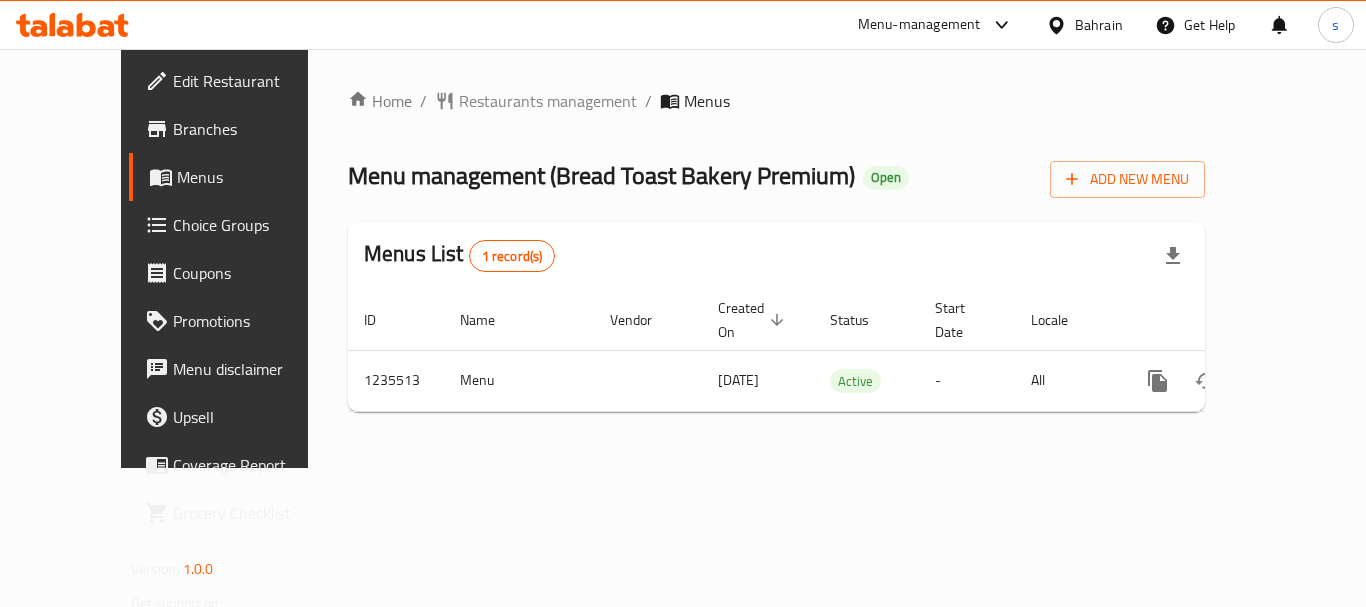 scroll, scrollTop: 0, scrollLeft: 0, axis: both 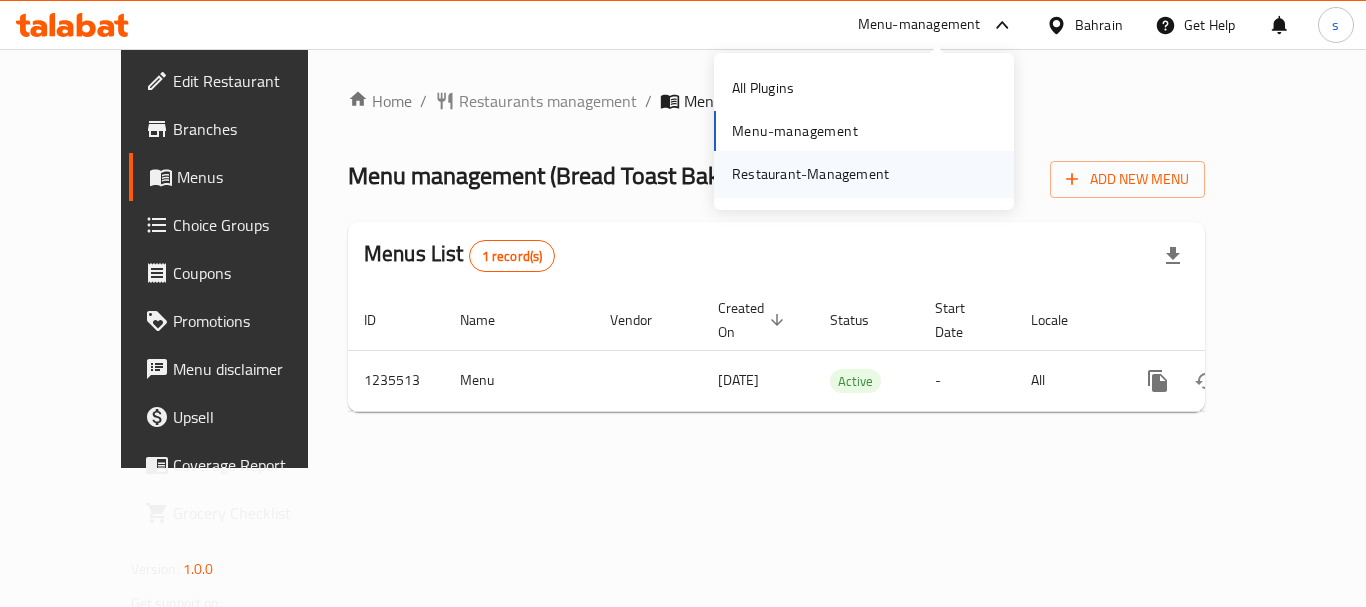click on "Restaurant-Management" at bounding box center (810, 174) 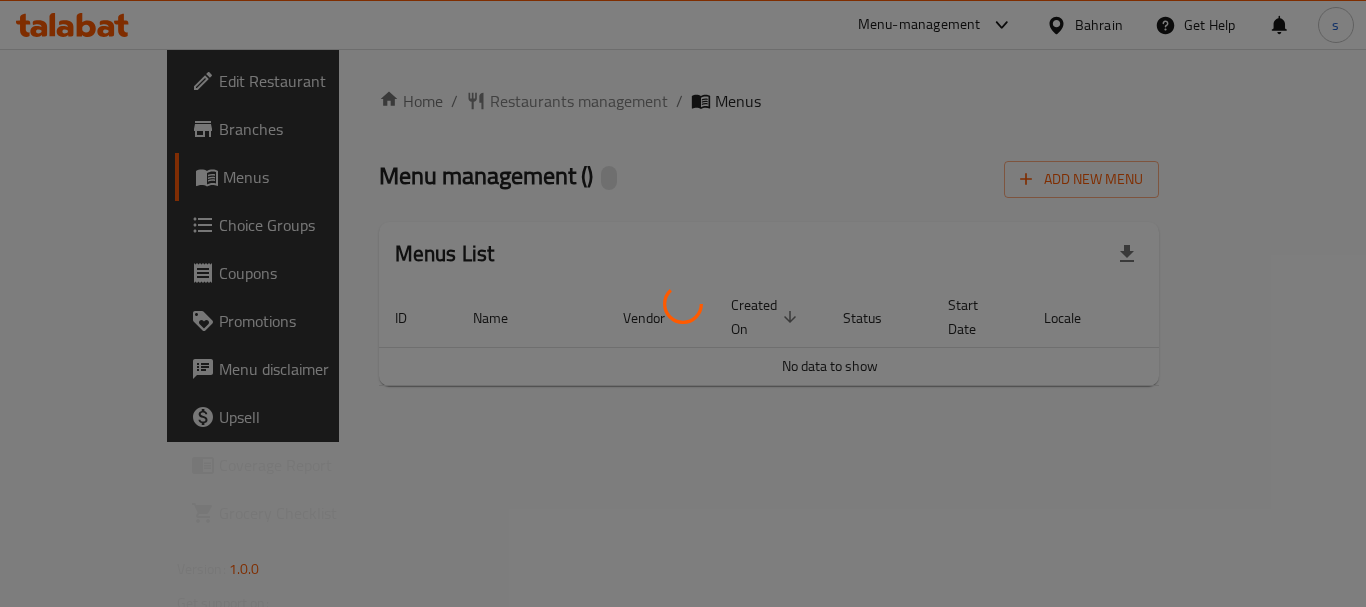 scroll, scrollTop: 0, scrollLeft: 0, axis: both 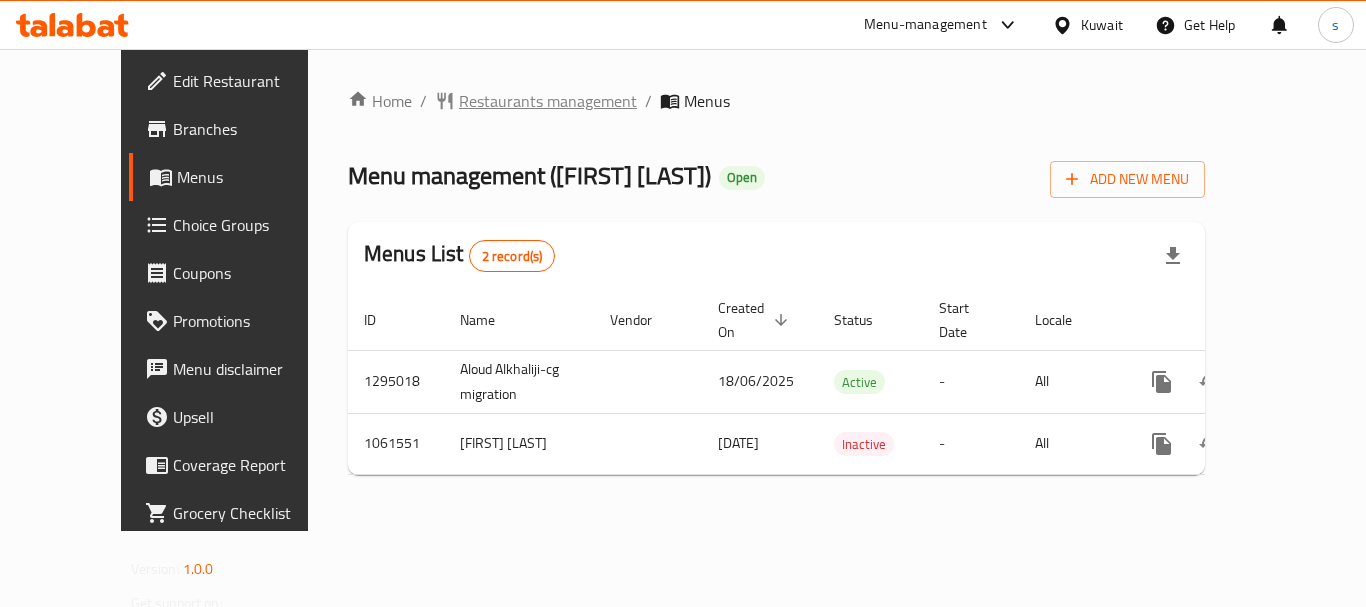 click on "Restaurants management" at bounding box center (548, 101) 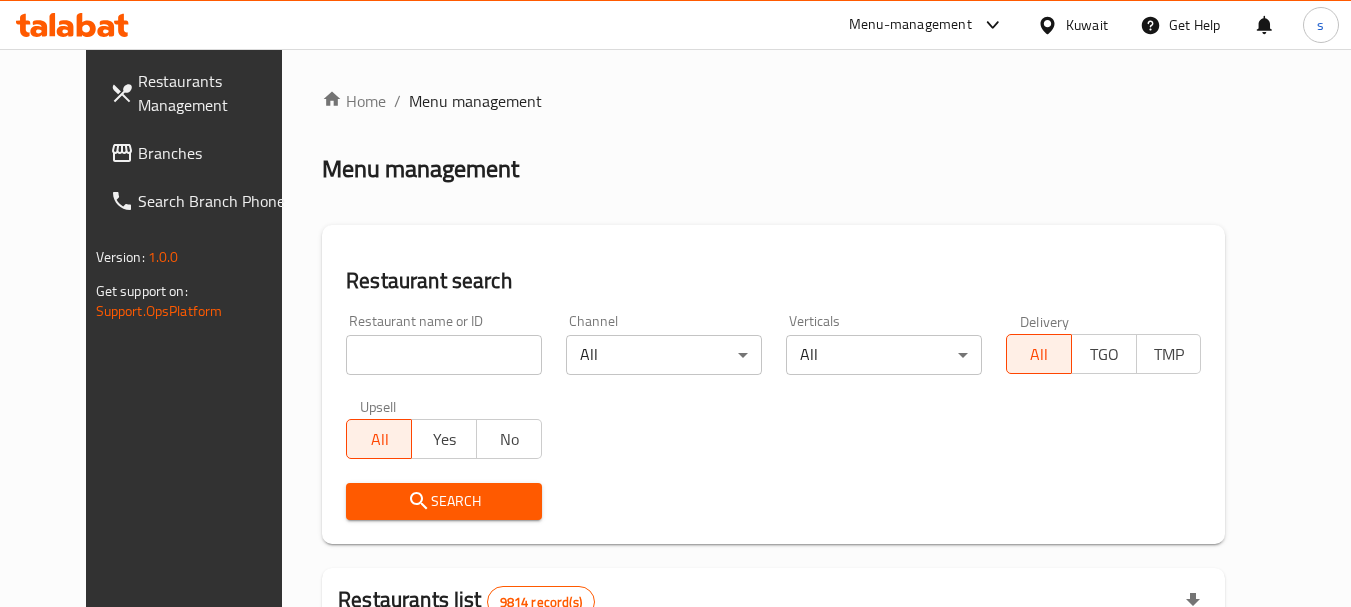 click on "Branches" at bounding box center [217, 153] 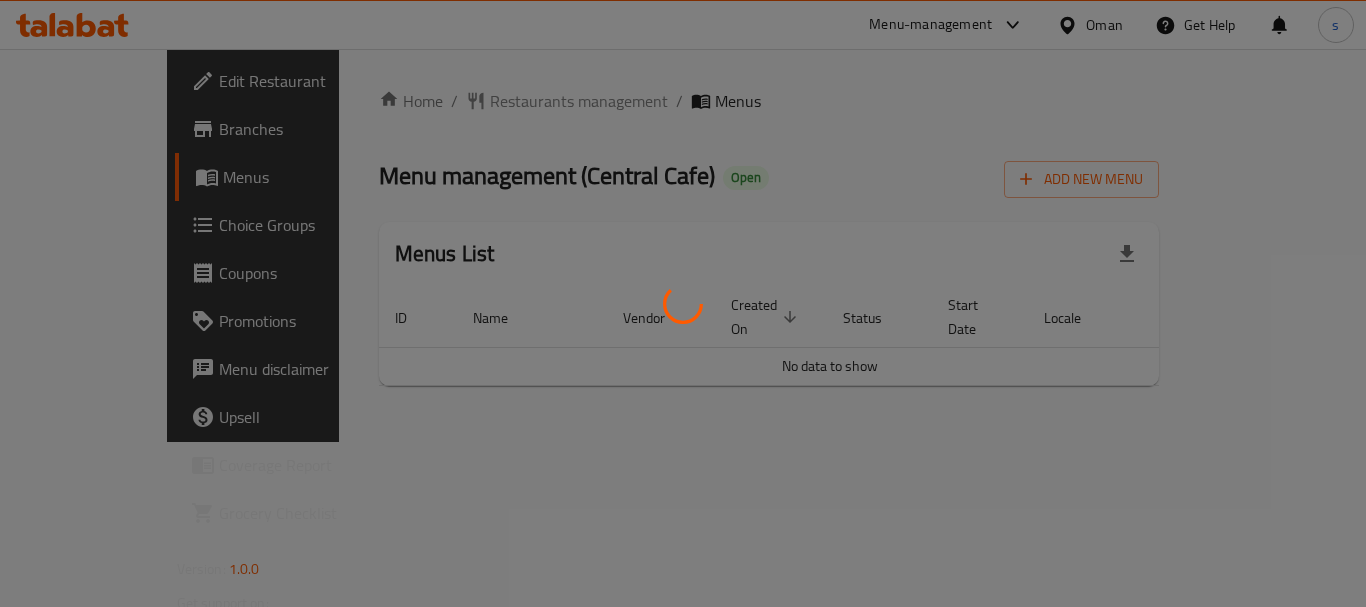 scroll, scrollTop: 0, scrollLeft: 0, axis: both 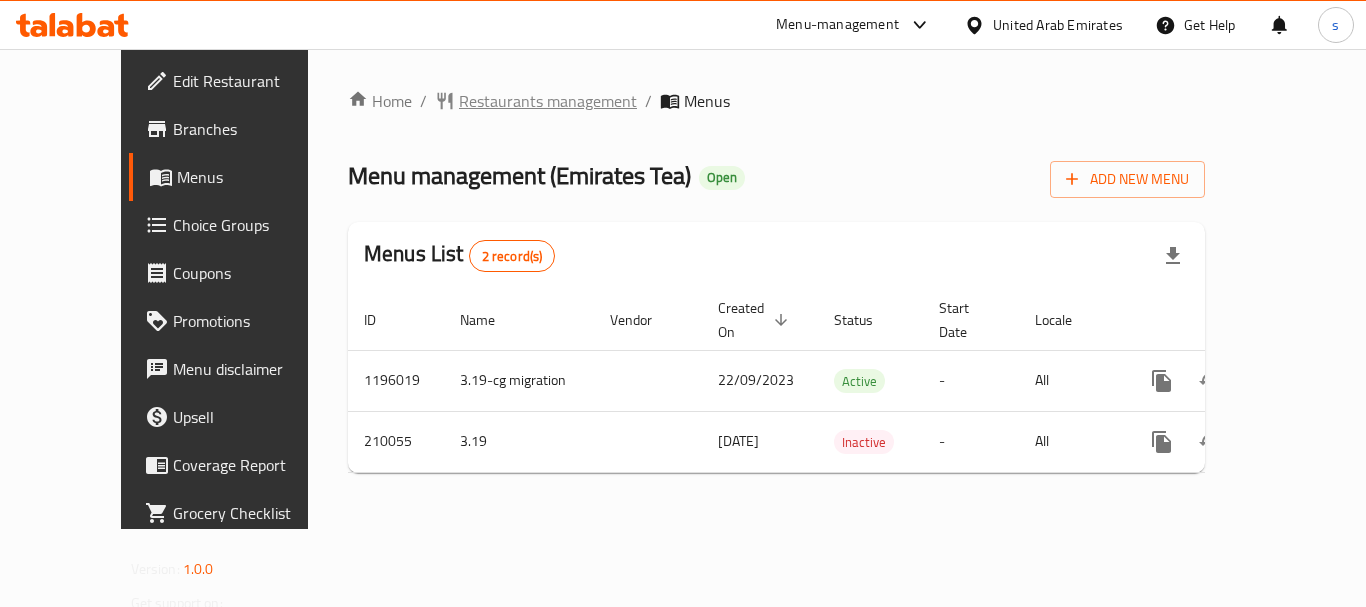 click on "Restaurants management" at bounding box center [548, 101] 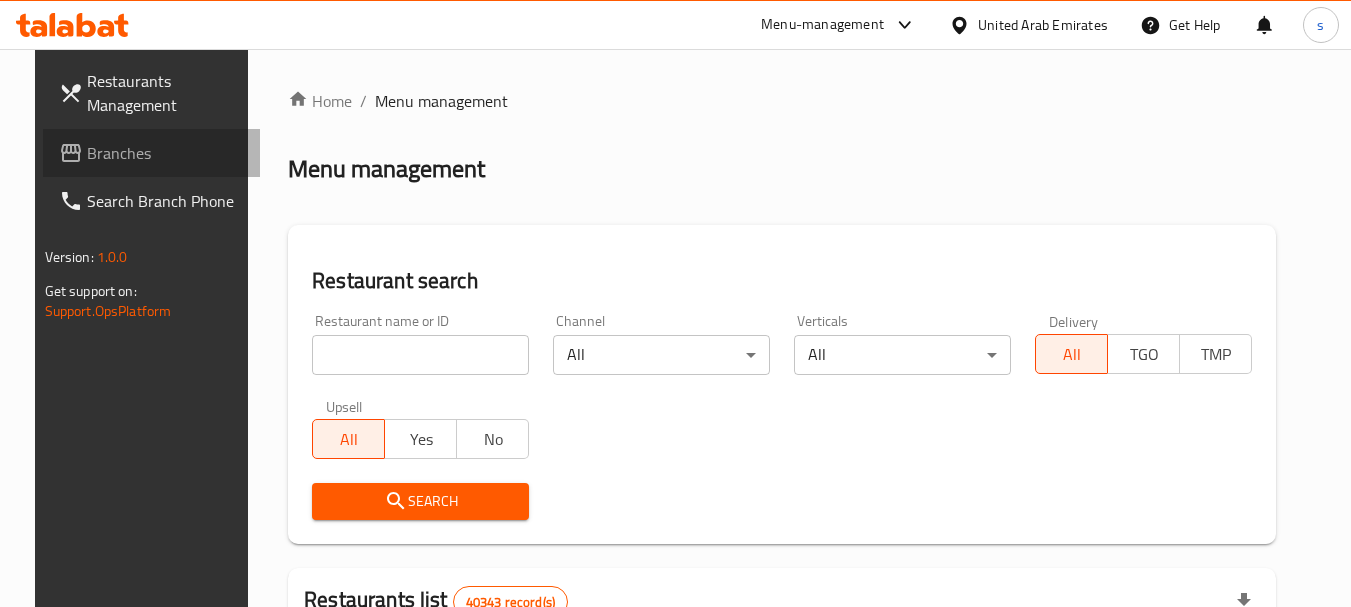 click on "Branches" at bounding box center [166, 153] 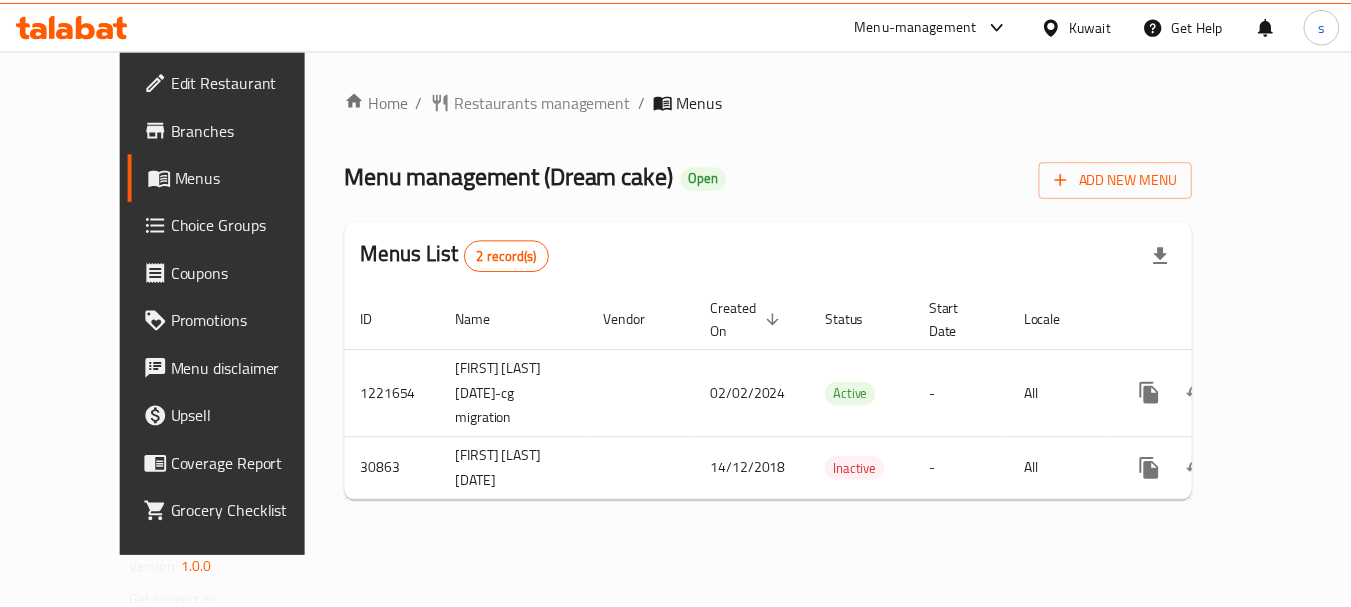scroll, scrollTop: 0, scrollLeft: 0, axis: both 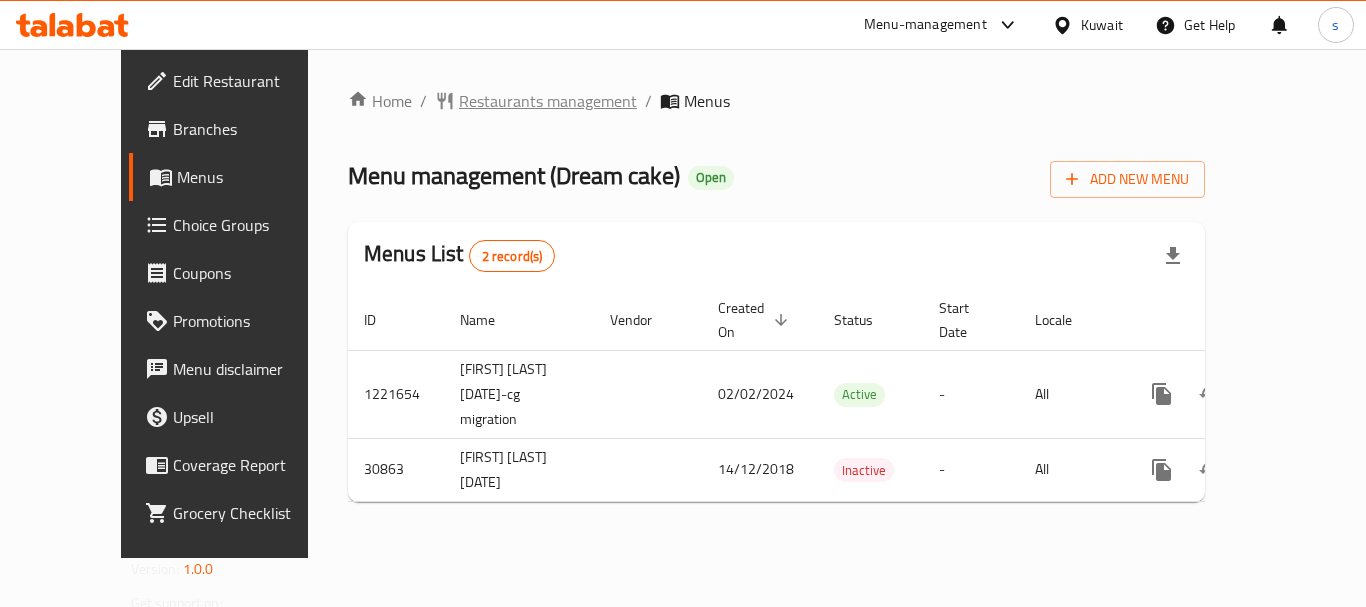 click on "Restaurants management" at bounding box center [548, 101] 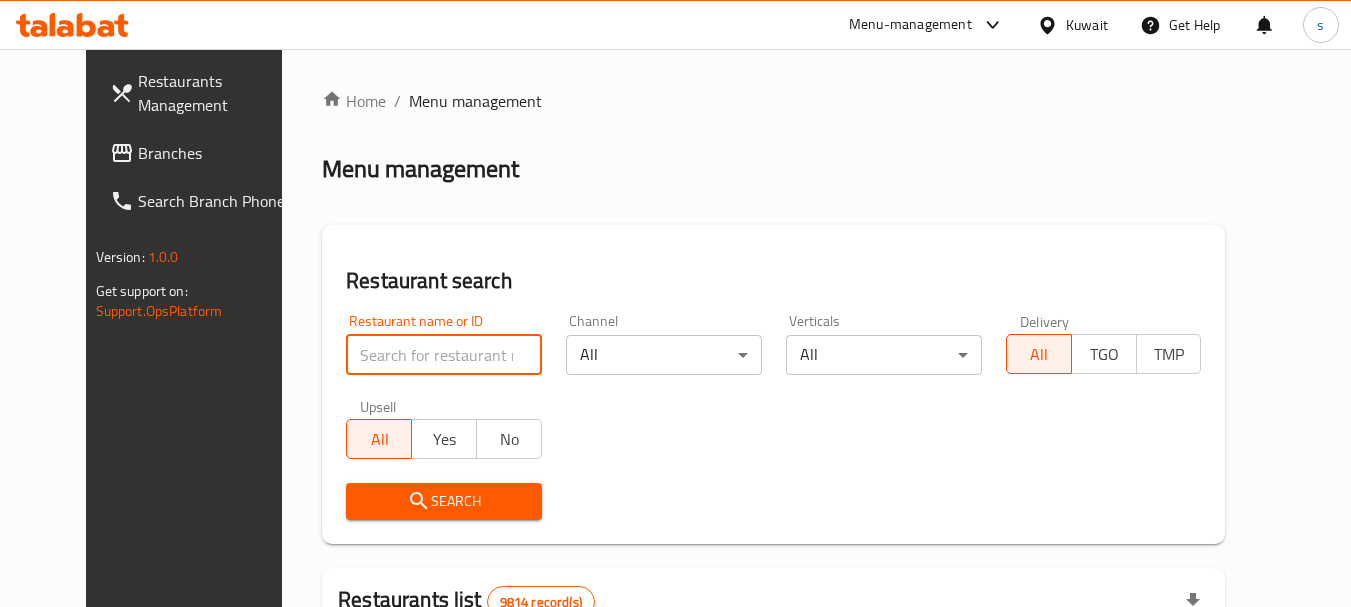 click at bounding box center (444, 355) 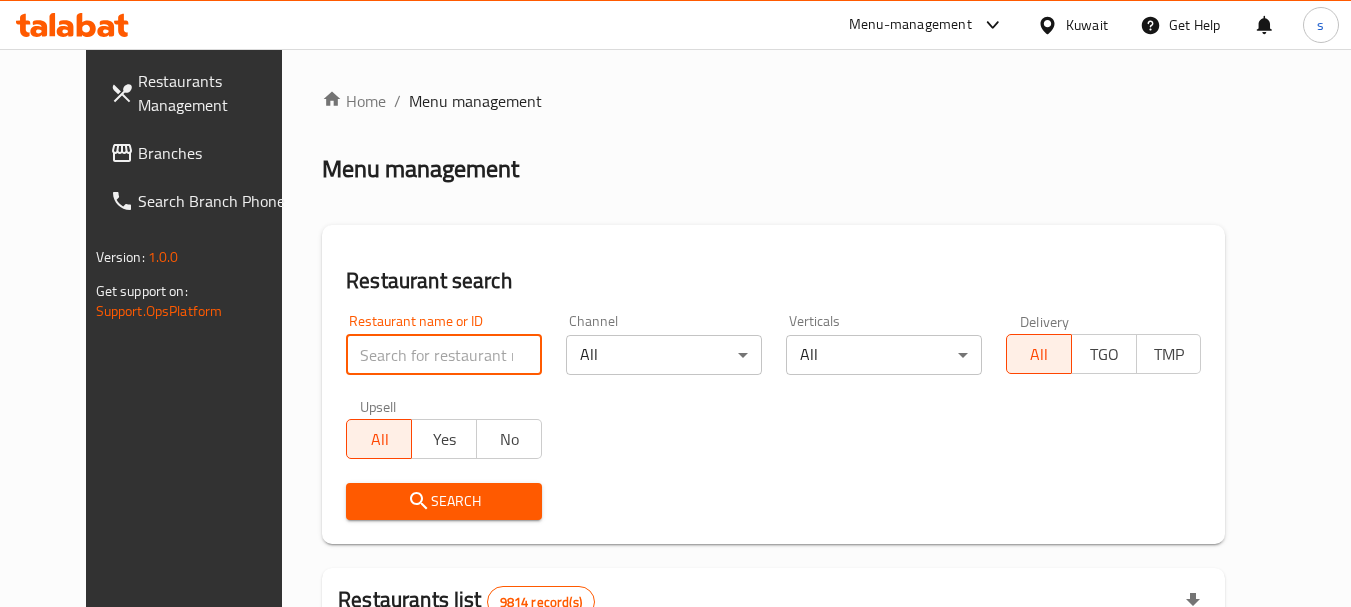 paste on "15835" 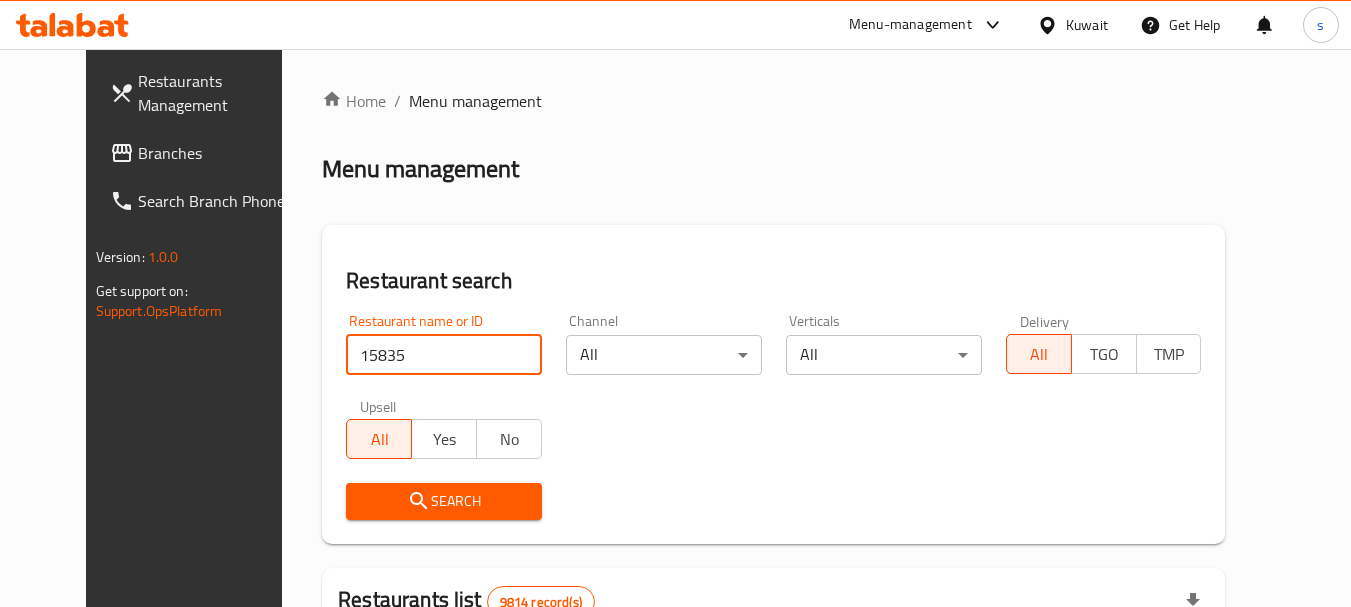 type on "15835" 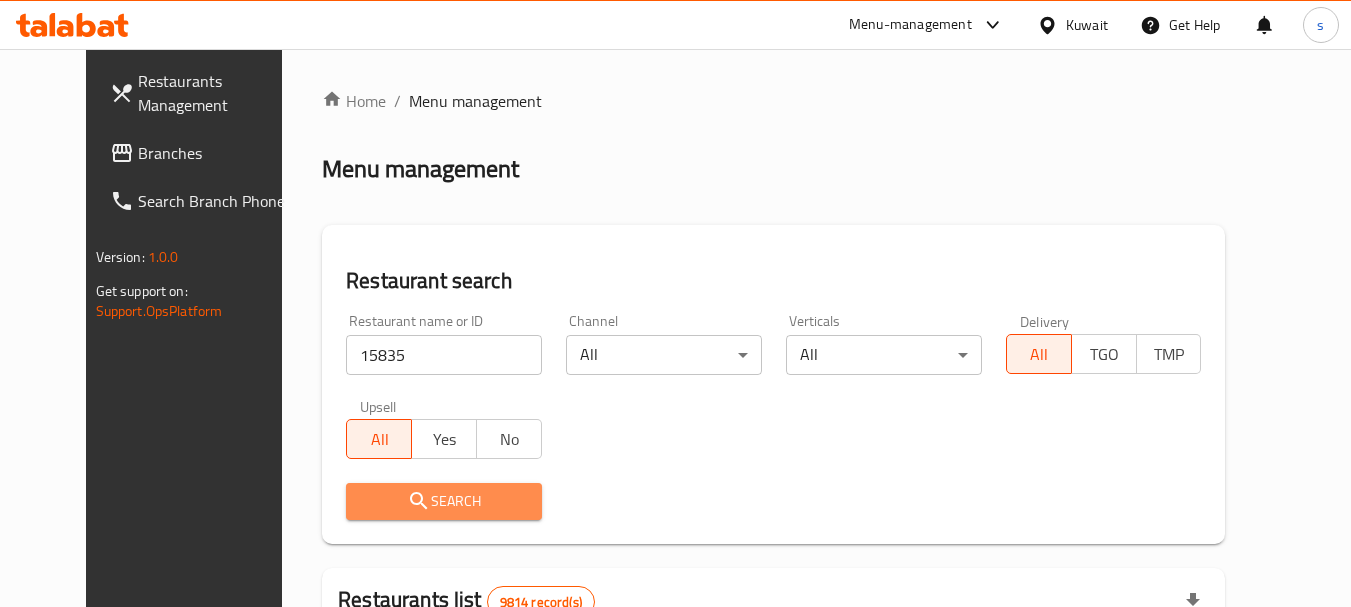 click on "Search" at bounding box center (444, 501) 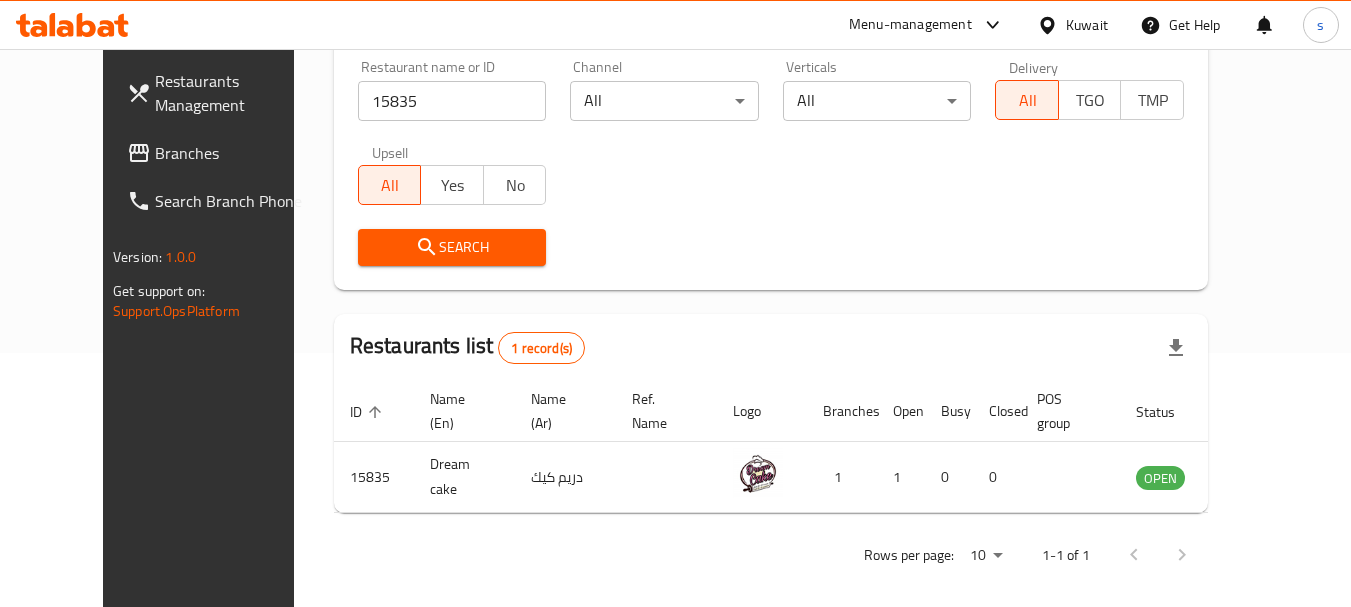 scroll, scrollTop: 268, scrollLeft: 0, axis: vertical 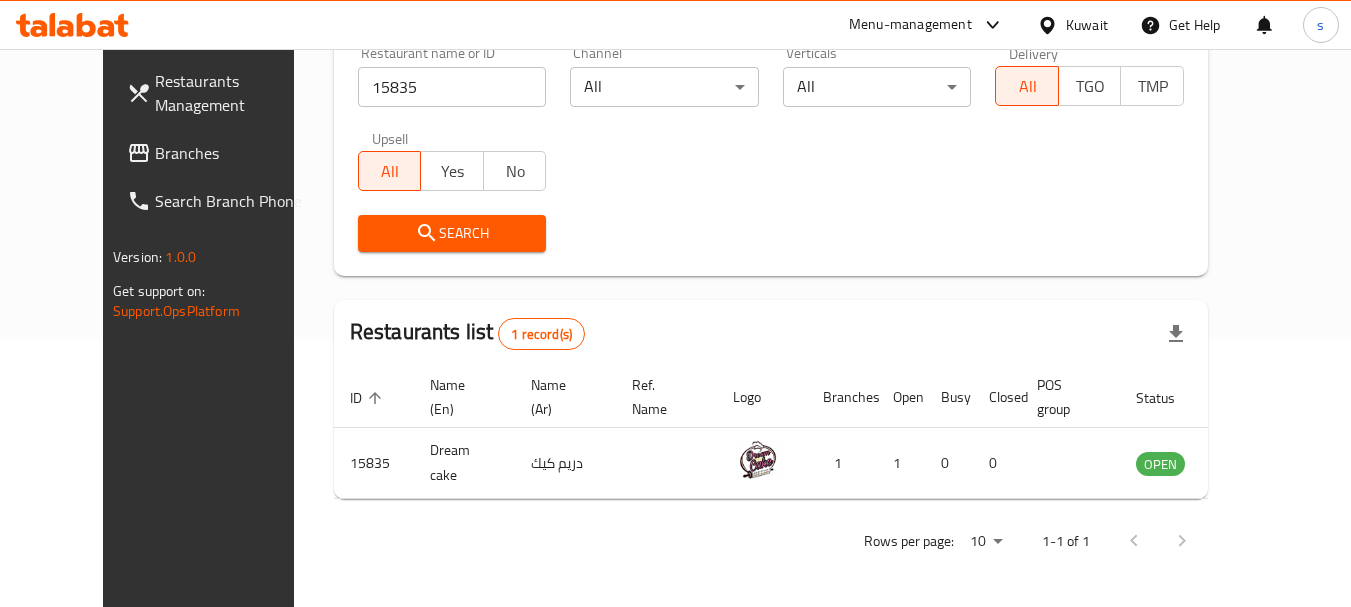 click on "Branches" at bounding box center (234, 153) 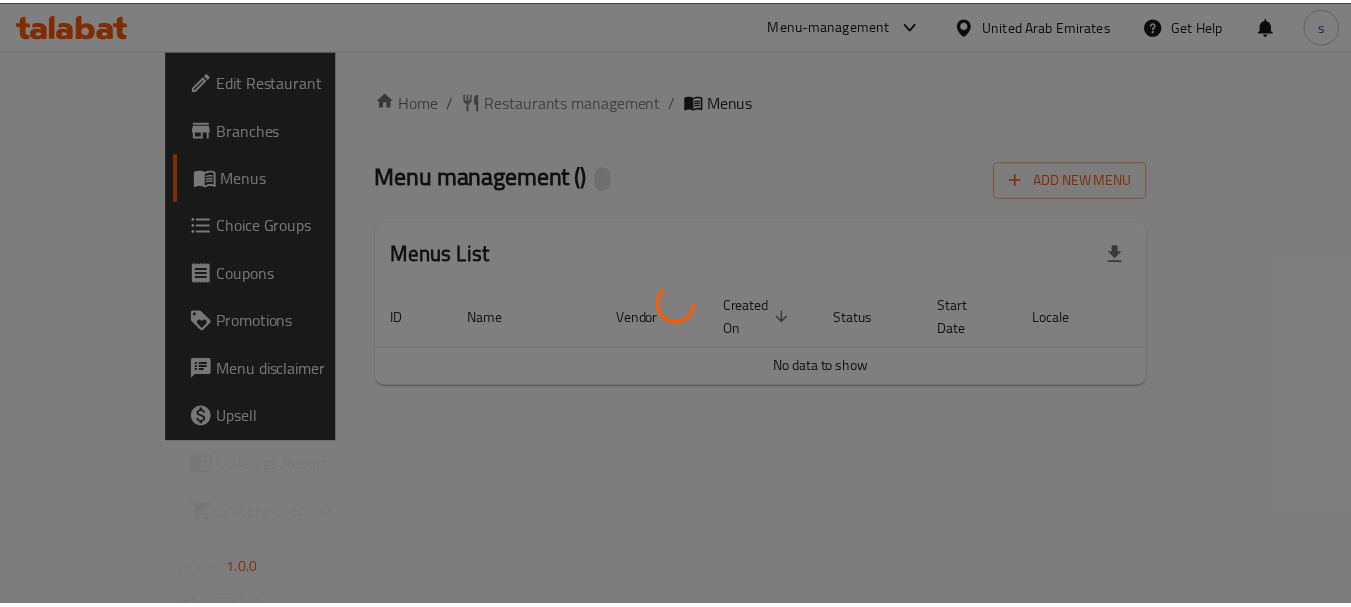 scroll, scrollTop: 0, scrollLeft: 0, axis: both 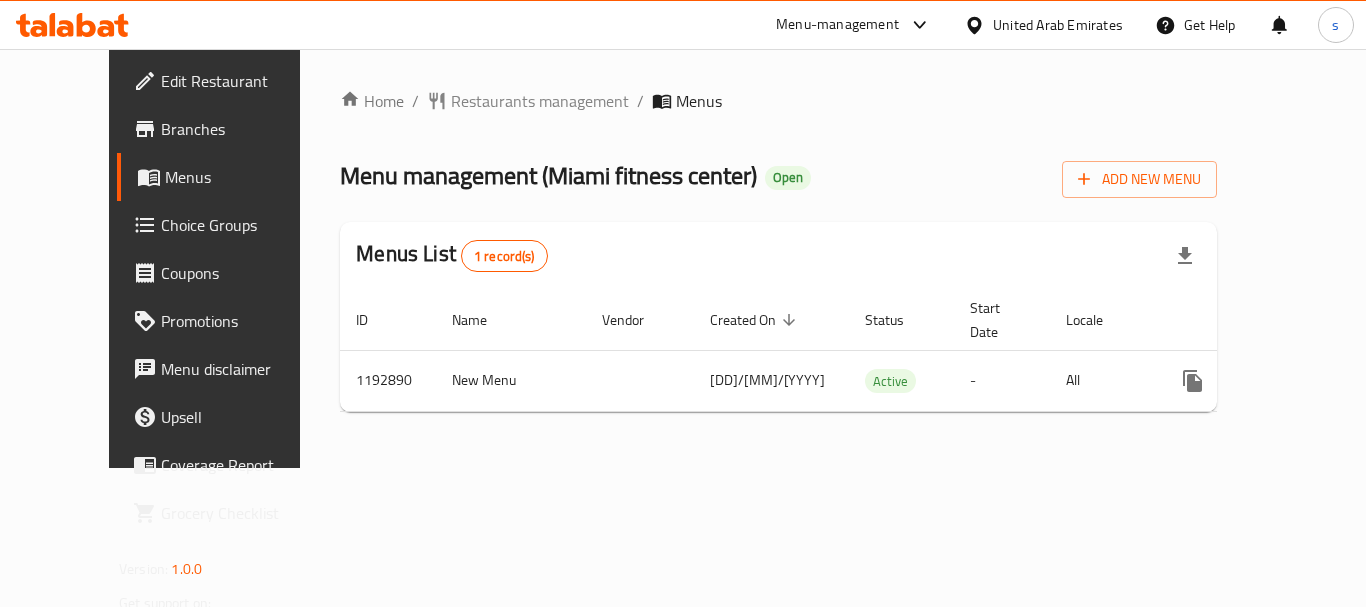 click on "Home / Restaurants management / Menus Menu management ( [CITY] fitness center )  Open Add New Menu Menus List   1 record(s) ID Name Vendor Created On sorted descending Status Start Date Locale Actions 1192890 New Menu [DD]/[MM]/[YYYY] Active - All" at bounding box center (778, 258) 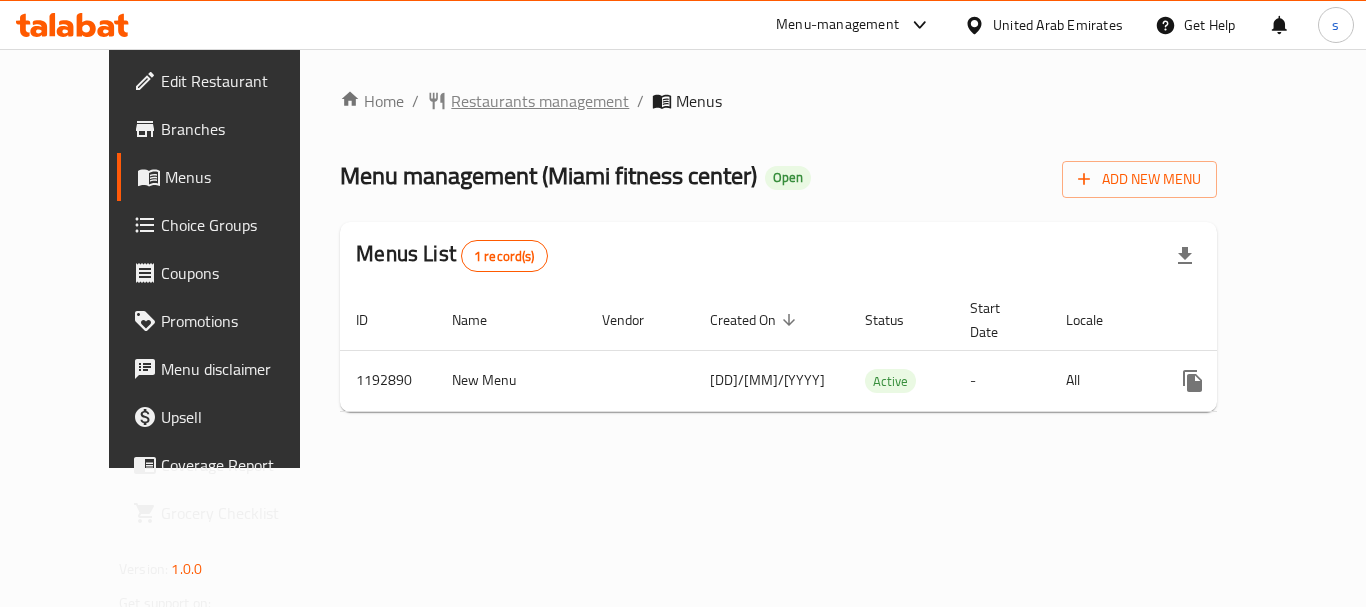 click on "Restaurants management" at bounding box center [540, 101] 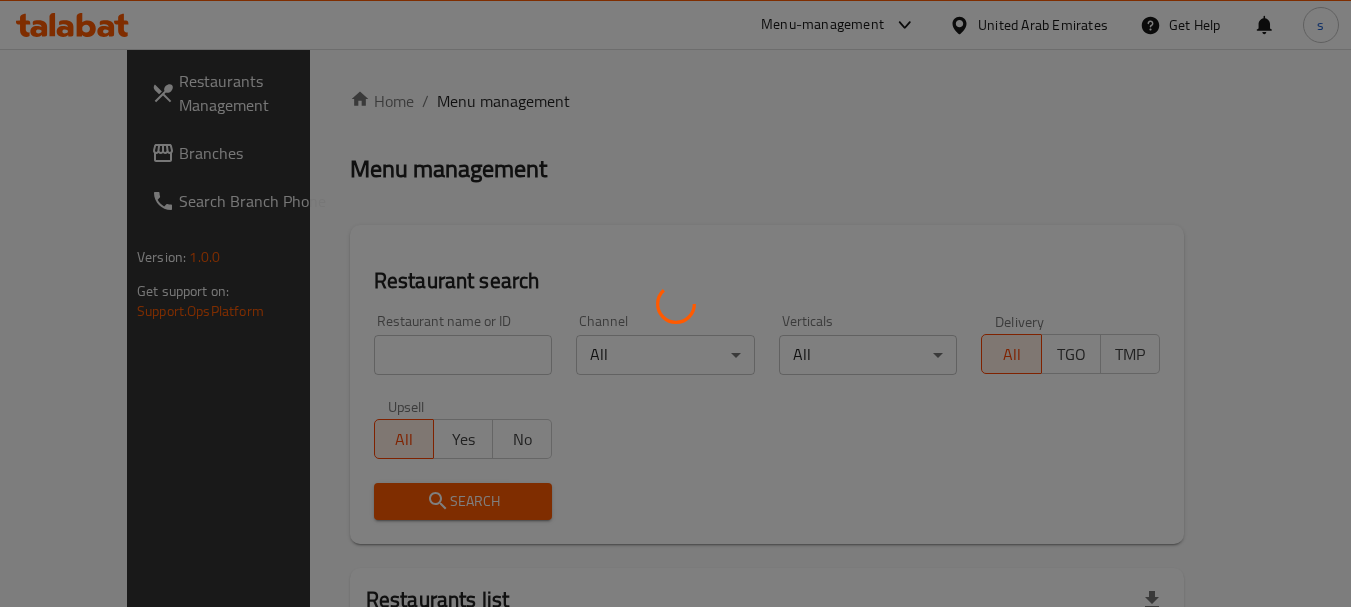 click at bounding box center (675, 303) 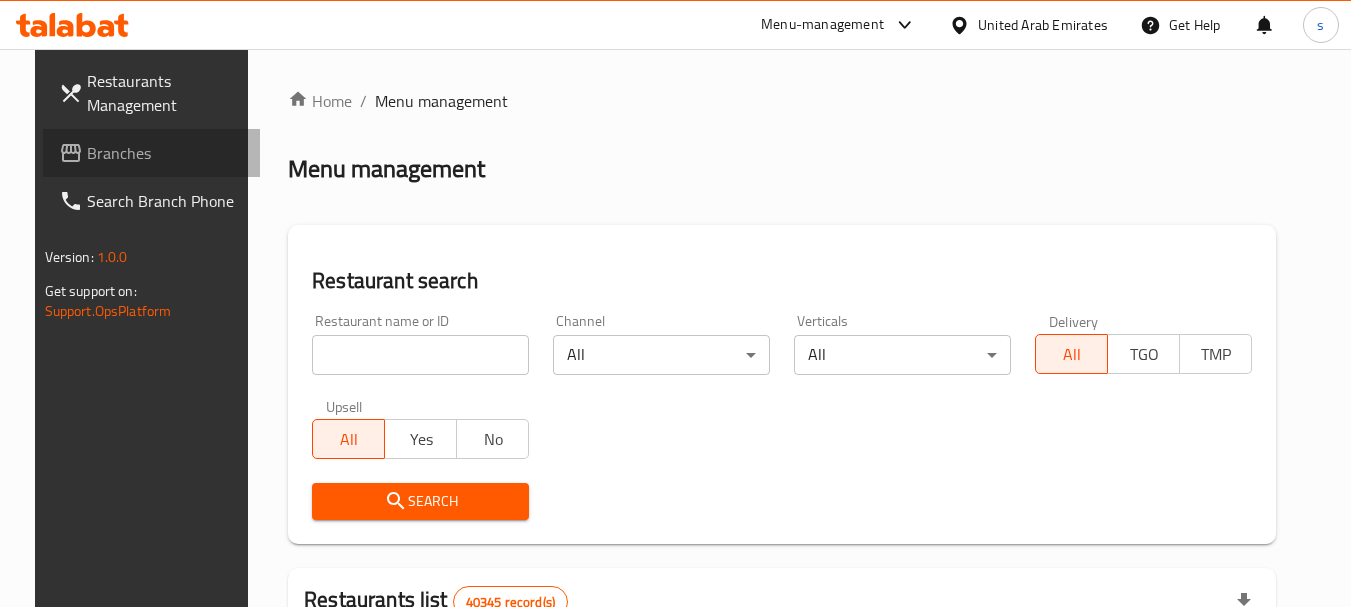 click on "Branches" at bounding box center [152, 153] 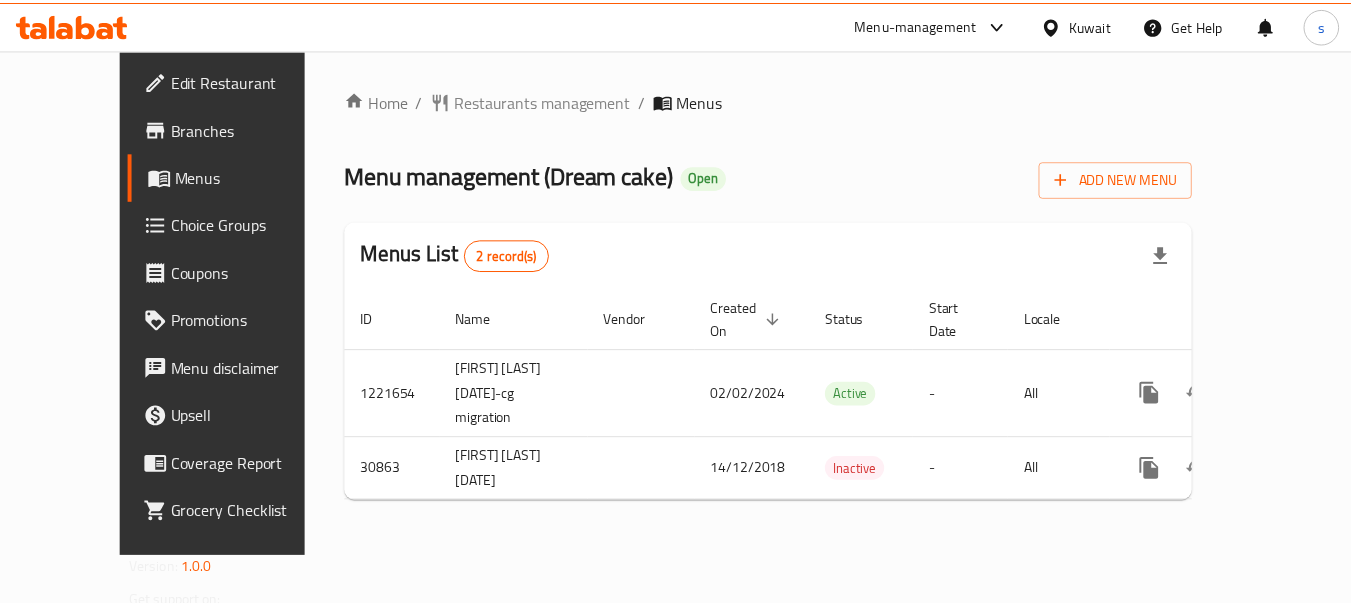 scroll, scrollTop: 0, scrollLeft: 0, axis: both 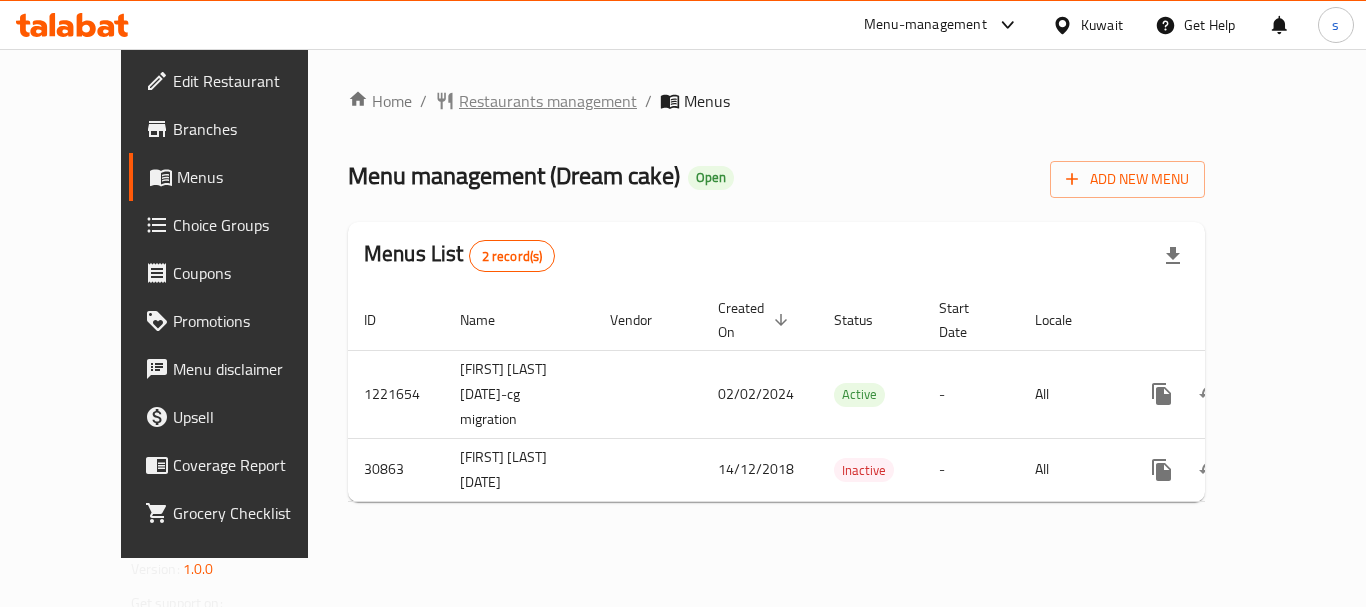 click on "Restaurants management" at bounding box center [548, 101] 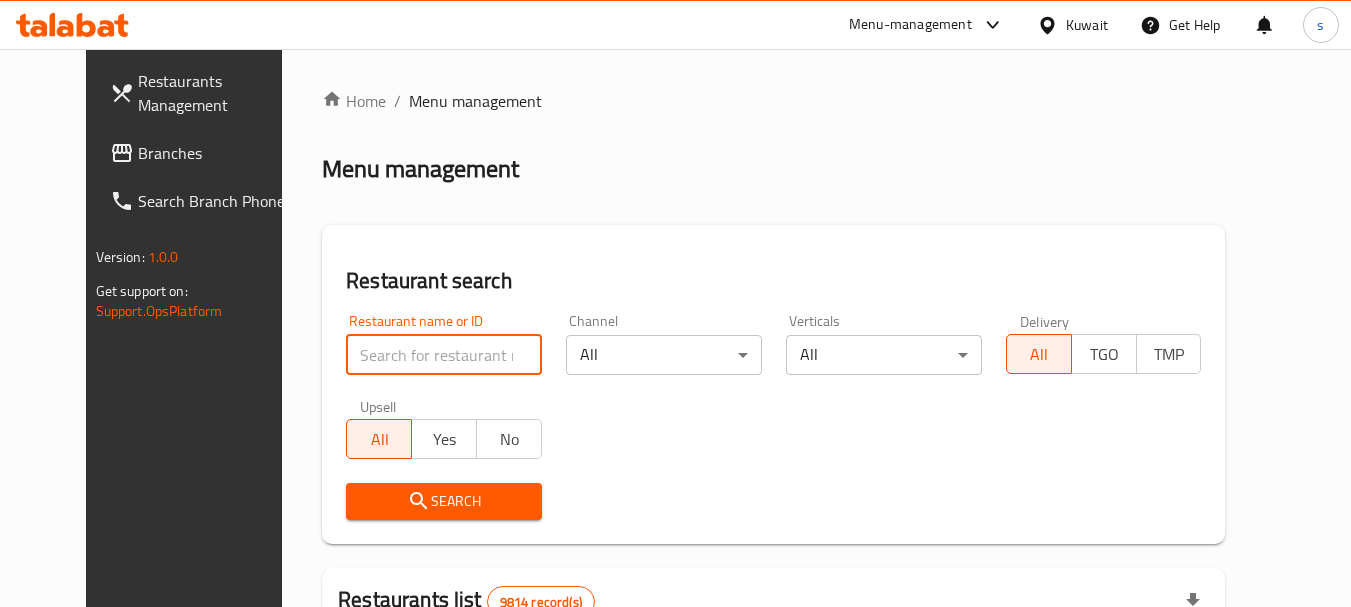 click at bounding box center [444, 355] 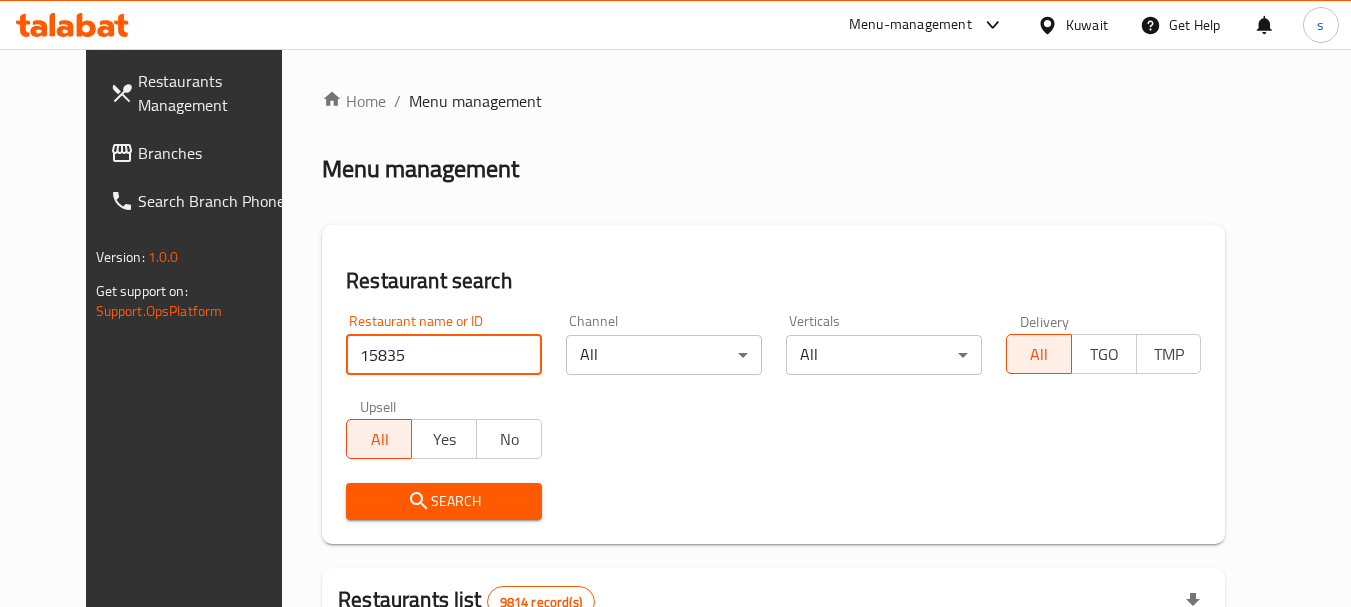 type on "15835" 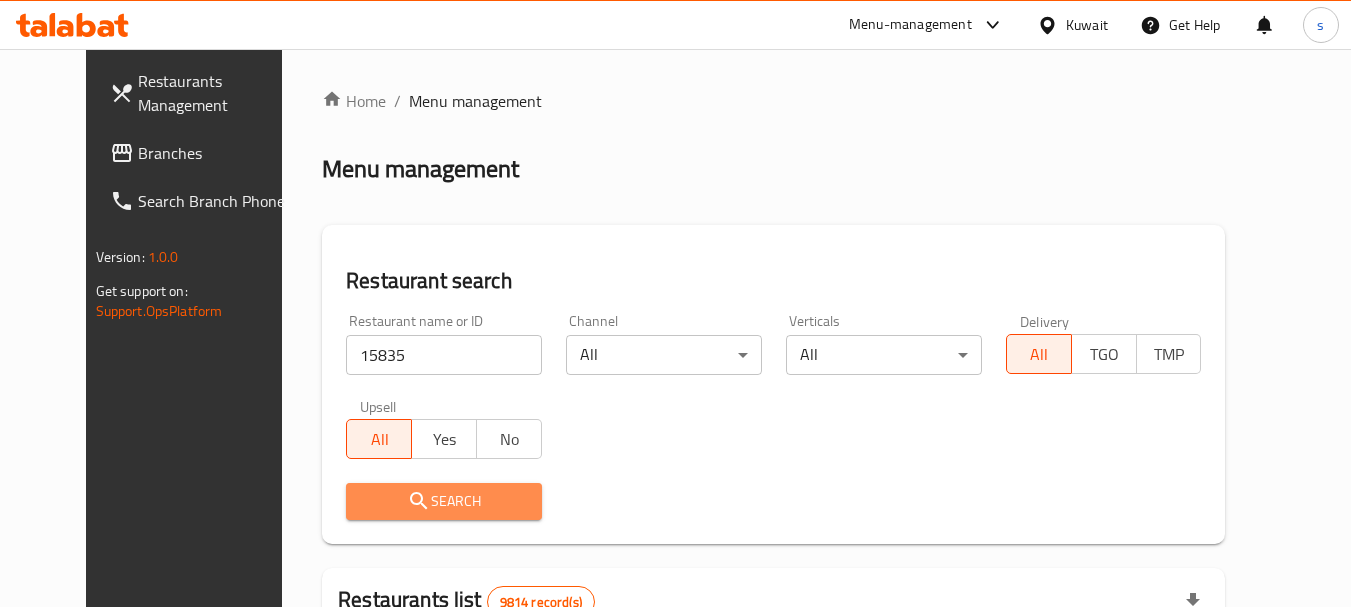 click on "Search" at bounding box center (444, 501) 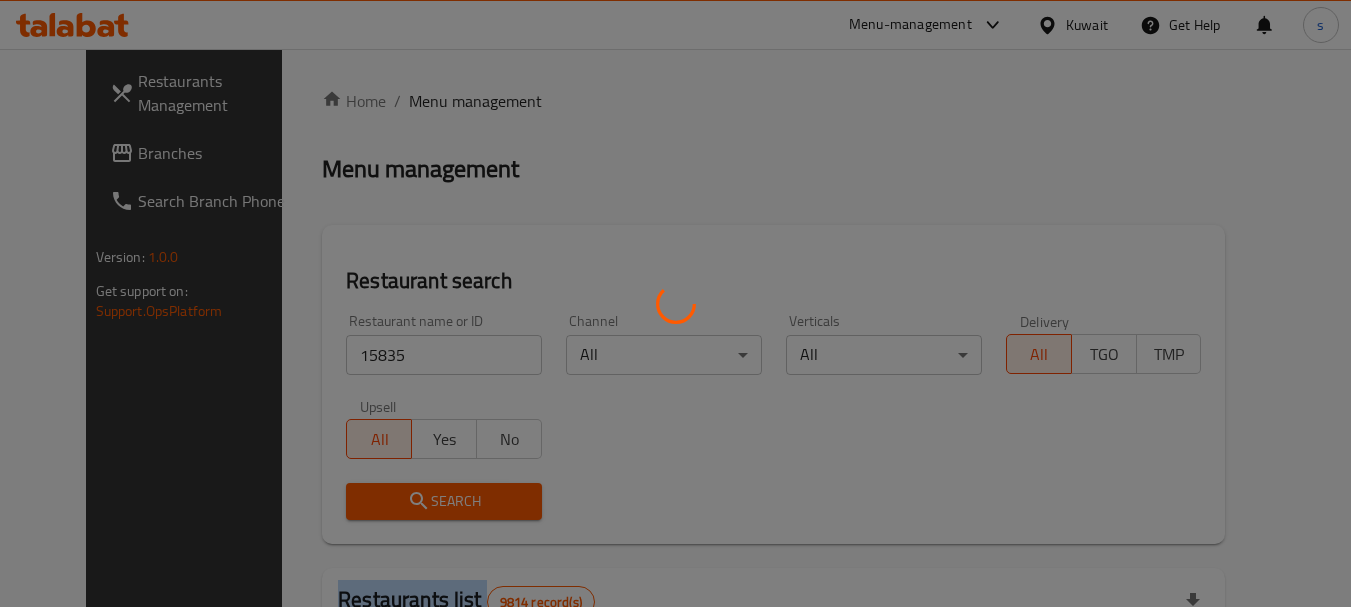 click at bounding box center (675, 303) 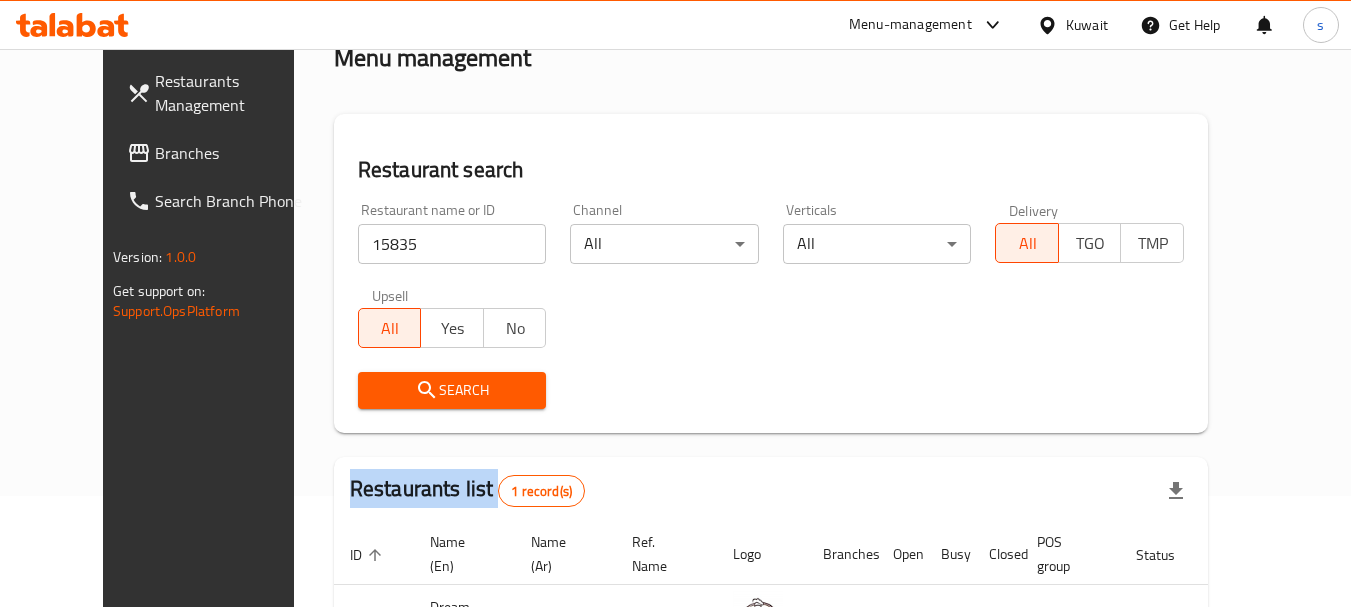 scroll, scrollTop: 268, scrollLeft: 0, axis: vertical 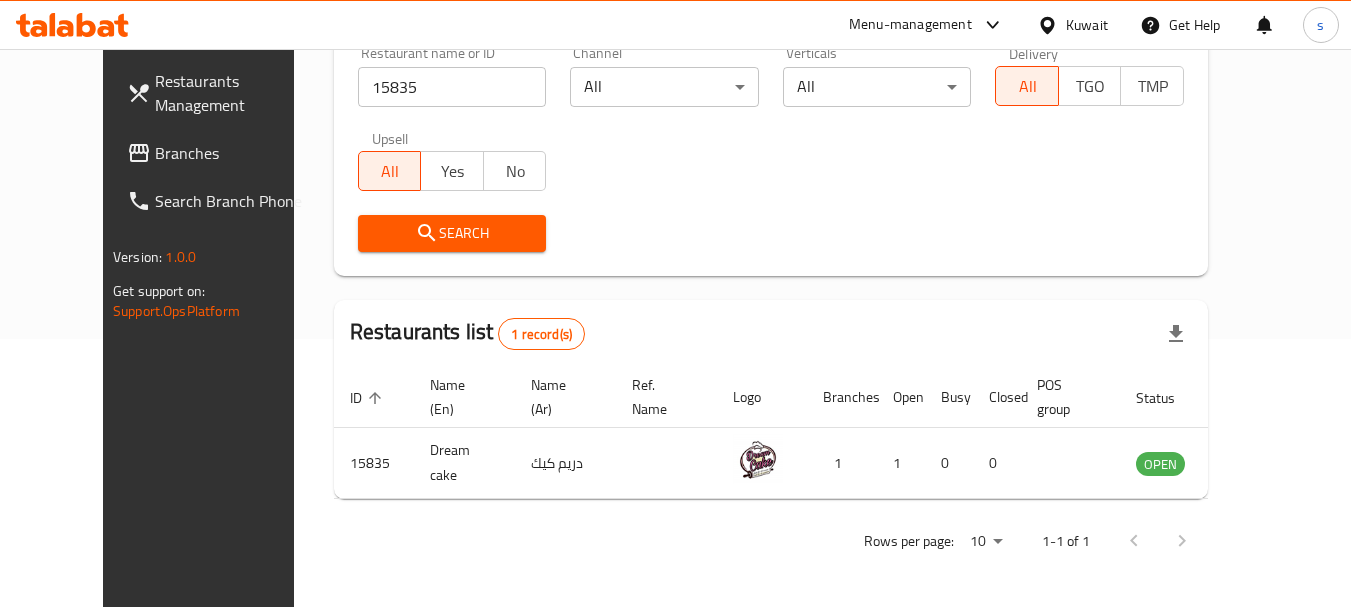 click on "Restaurant search Restaurant name or ID 15835 Restaurant name or ID Channel All ​ Verticals All ​ Delivery All TGO TMP Upsell All Yes No   Search" at bounding box center [771, 116] 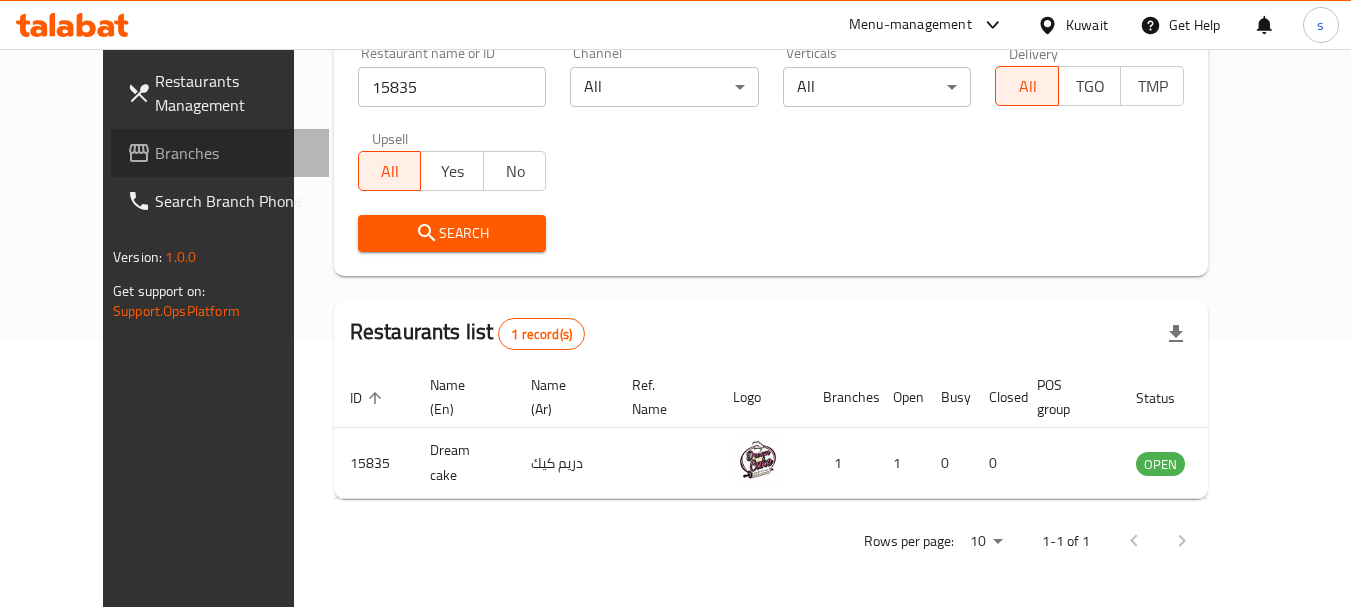 click on "Branches" at bounding box center (234, 153) 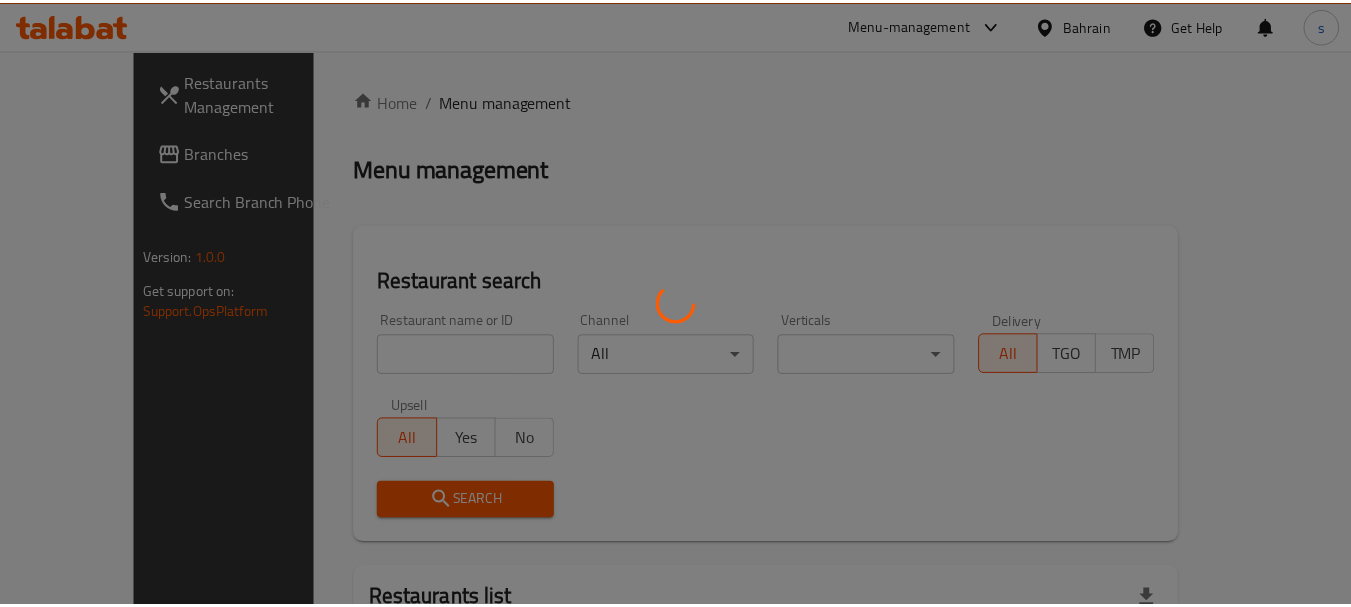 scroll, scrollTop: 0, scrollLeft: 0, axis: both 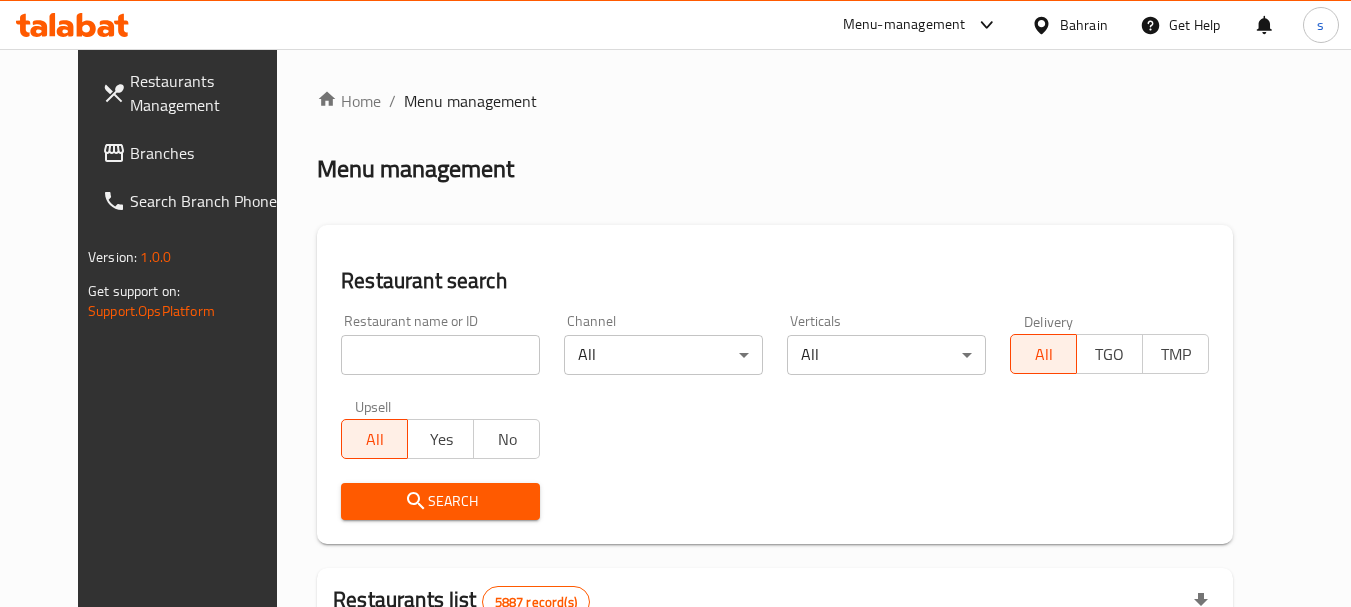 click on "Restaurants Management   Branches   Search Branch Phone  Version:    1.0.0  Get support on:    Support.OpsPlatform Home / Menu management Menu management Restaurant search Restaurant name or ID Restaurant name or ID Channel All ​ Verticals All ​ Delivery All TGO TMP Upsell All Yes No   Search Restaurants list   5887 record(s) ID sorted ascending Name (En) Name (Ar) Ref. Name Logo Branches Open Busy Closed POS group Status Action 332 Zeitouna زيتونة 4 0 0 0 OPEN 333 Carinos كارينوز 1 0 0 0 INACTIVE 334 Leila Min Lebnan ليلى من لبنان 3 1 0 0 OPEN 335 Johnny Rockets جوني روكيتس 4 0 0 0 INACTIVE 336 Hussien حسين 1 0 0 0 INACTIVE 337 2466 2466 1 0 0 0 INACTIVE 341 Healthy Calorie هيلثي كالوري 7 3 0 0 OPEN 344 Franks A Lot فرانكس ألوت 2 1 0 0 OPEN 346 Mr.Candy مستر.كاندي 1 0 0 0 INACTIVE 351 REDPAN BURGER STEAK رد بان برجر ستيك 1 0 0 0 INACTIVE Rows per page: 10 1-10 of 5887" at bounding box center [675, 693] 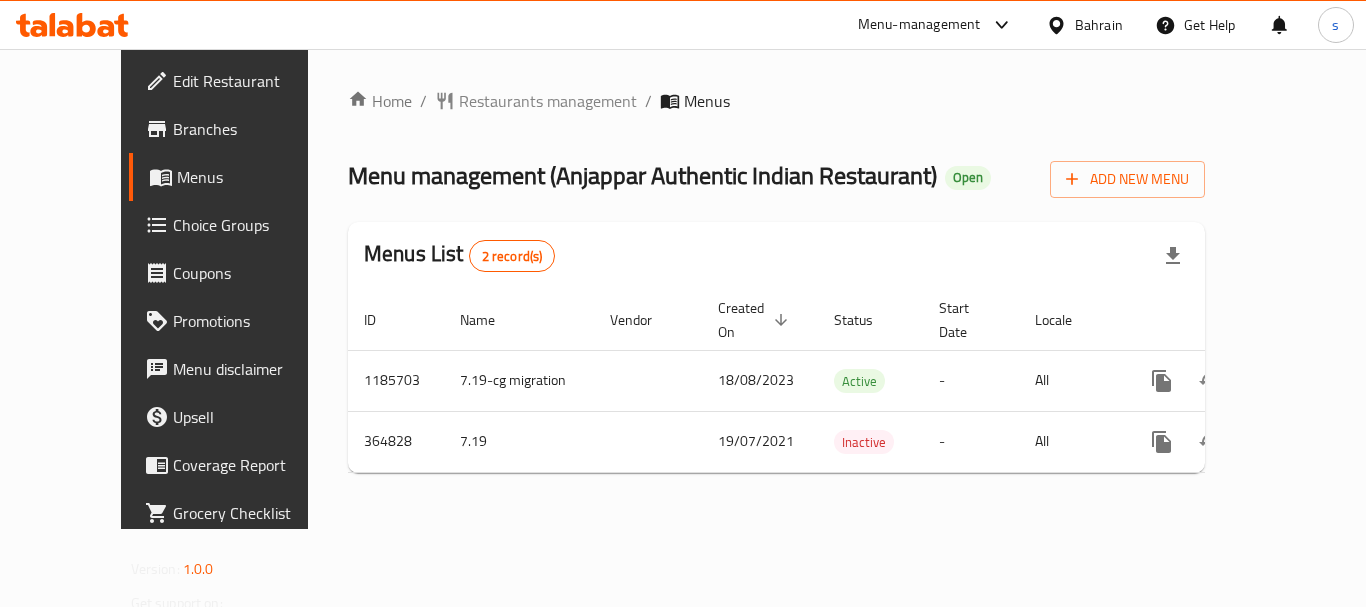 scroll, scrollTop: 0, scrollLeft: 0, axis: both 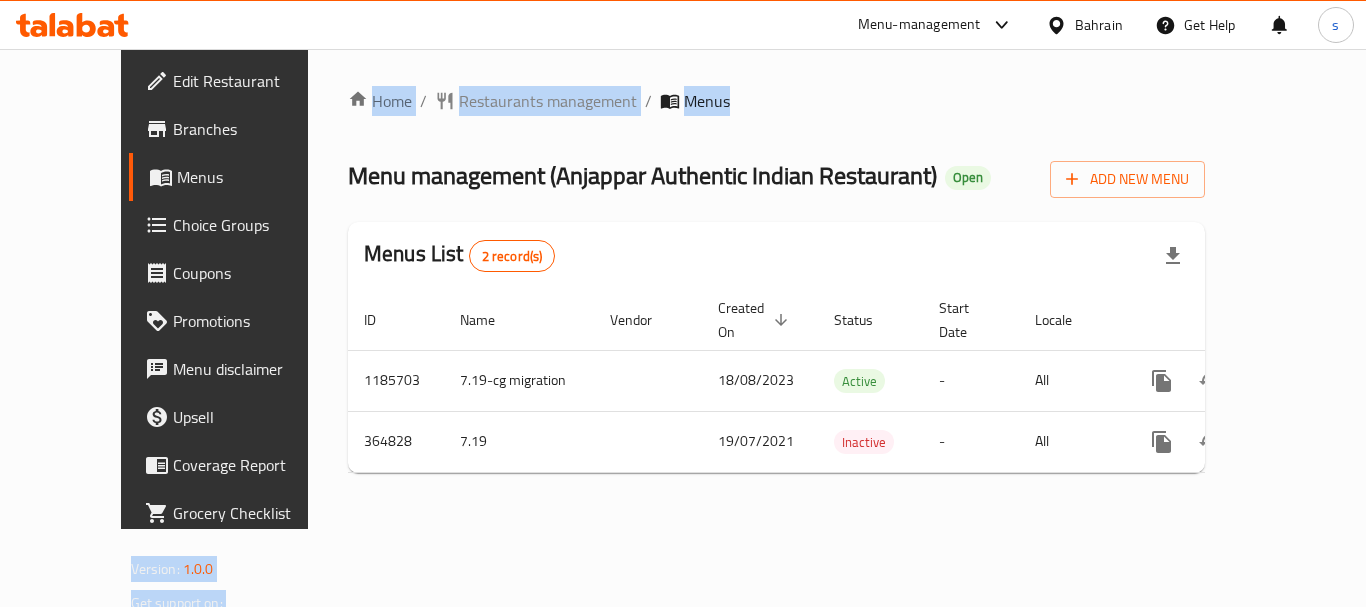 click on "​ Menu-management Bahrain Get Help s   Edit Restaurant   Branches   Menus   Choice Groups   Coupons   Promotions   Menu disclaimer   Upsell   Coverage Report   Grocery Checklist  Version:    1.0.0  Get support on:    Support.OpsPlatform Home / Restaurants management / Menus Menu management ( Anjappar Authentic Indian Restaurant )  Open Add New Menu Menus List   2 record(s) ID Name Vendor Created On sorted descending Status Start Date Locale Actions 1185703 7.19-cg migration 18/08/2023 Active - All 364828 7.19 19/07/2021 Inactive - All" at bounding box center [683, 328] 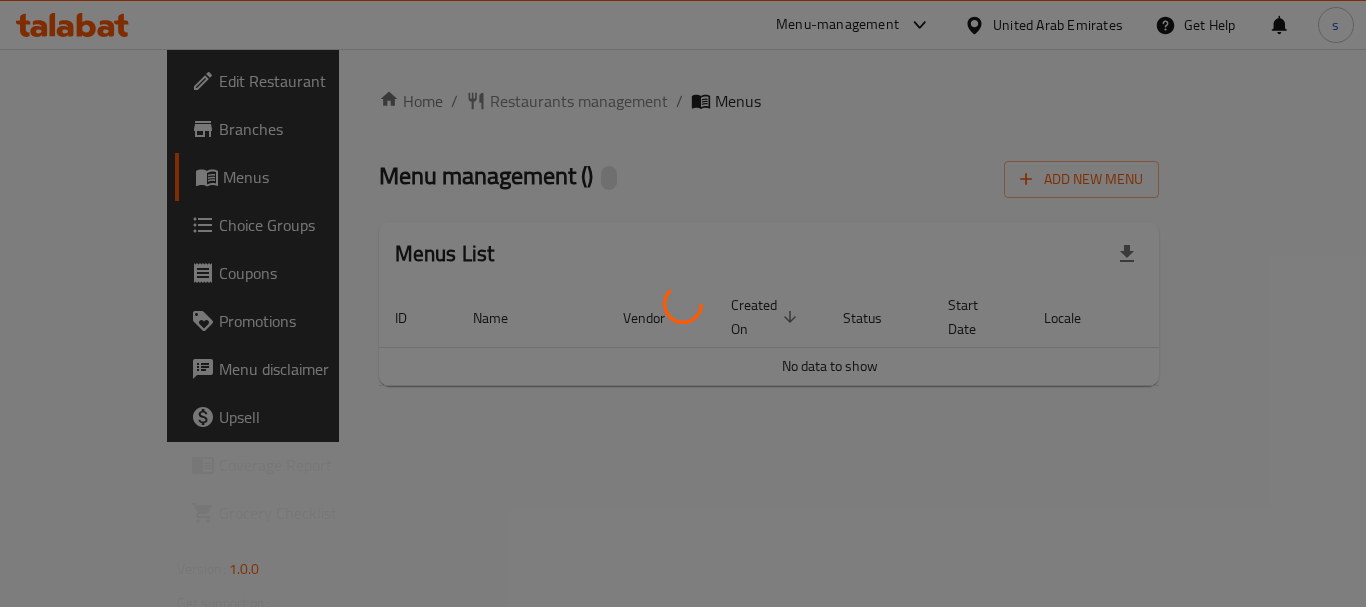 scroll, scrollTop: 0, scrollLeft: 0, axis: both 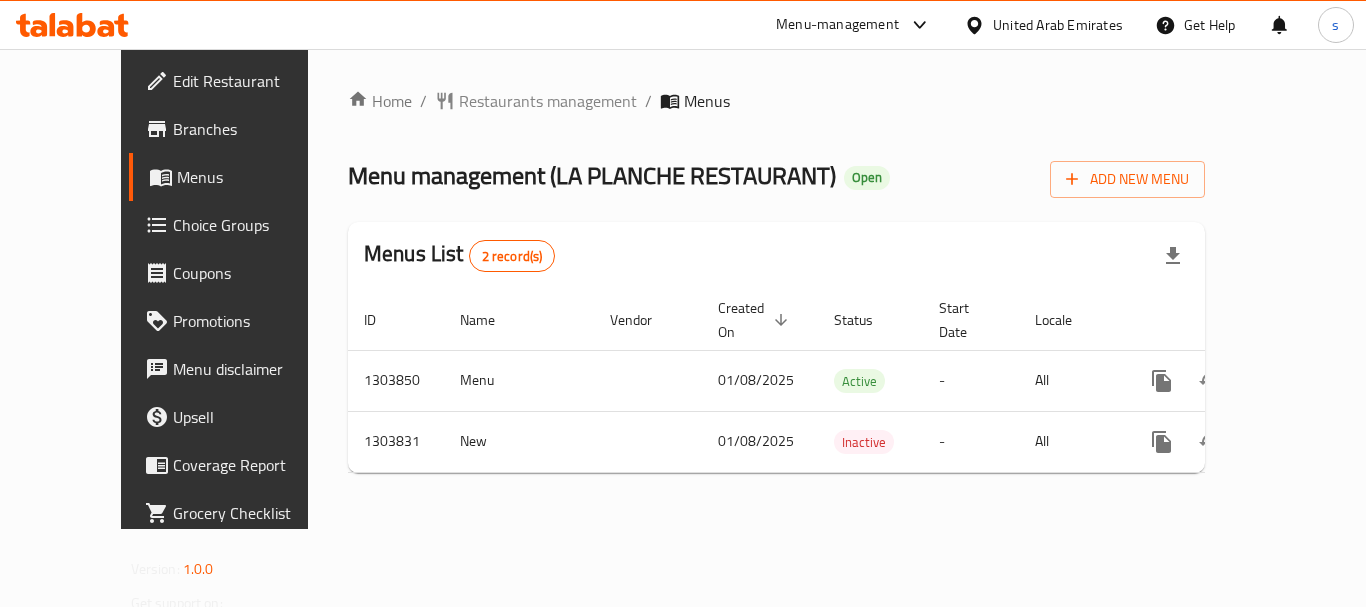 click on "Menu-management" at bounding box center (837, 25) 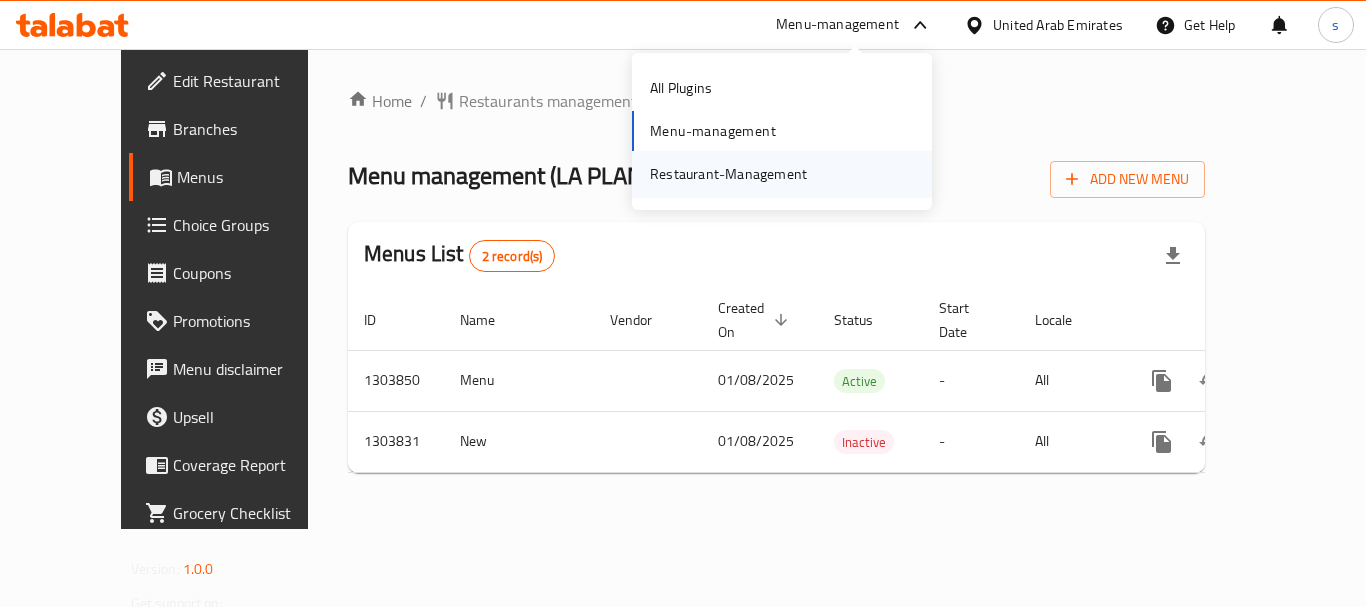 click on "Restaurant-Management" at bounding box center (728, 174) 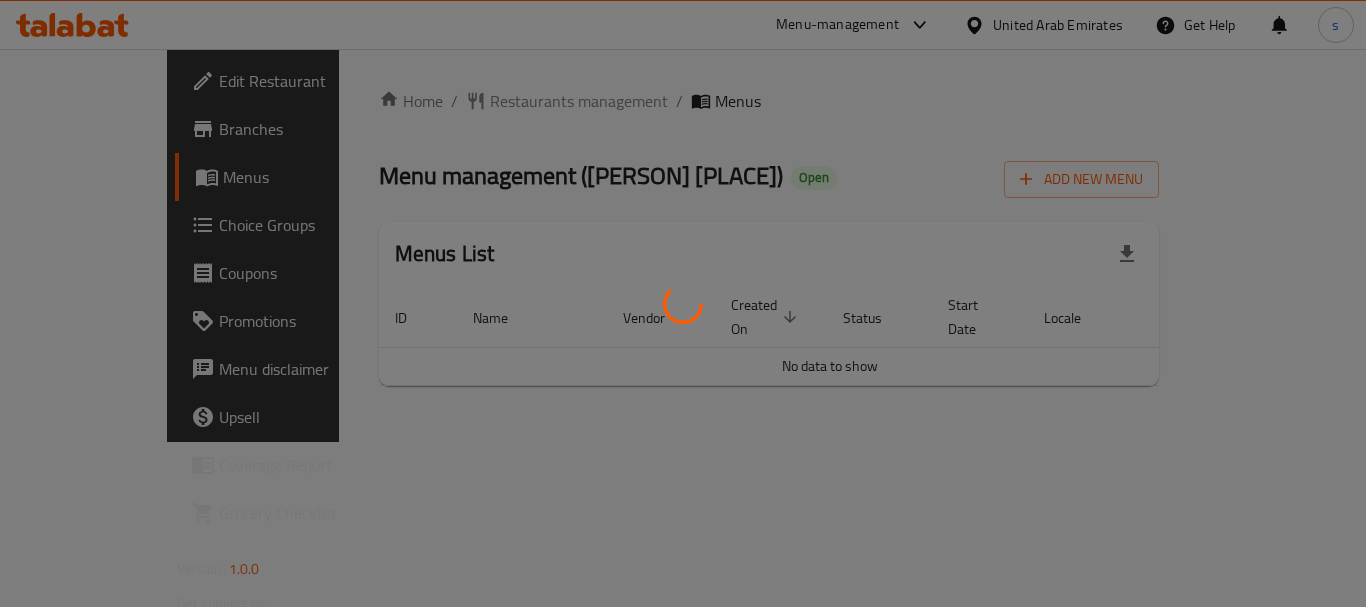 scroll, scrollTop: 0, scrollLeft: 0, axis: both 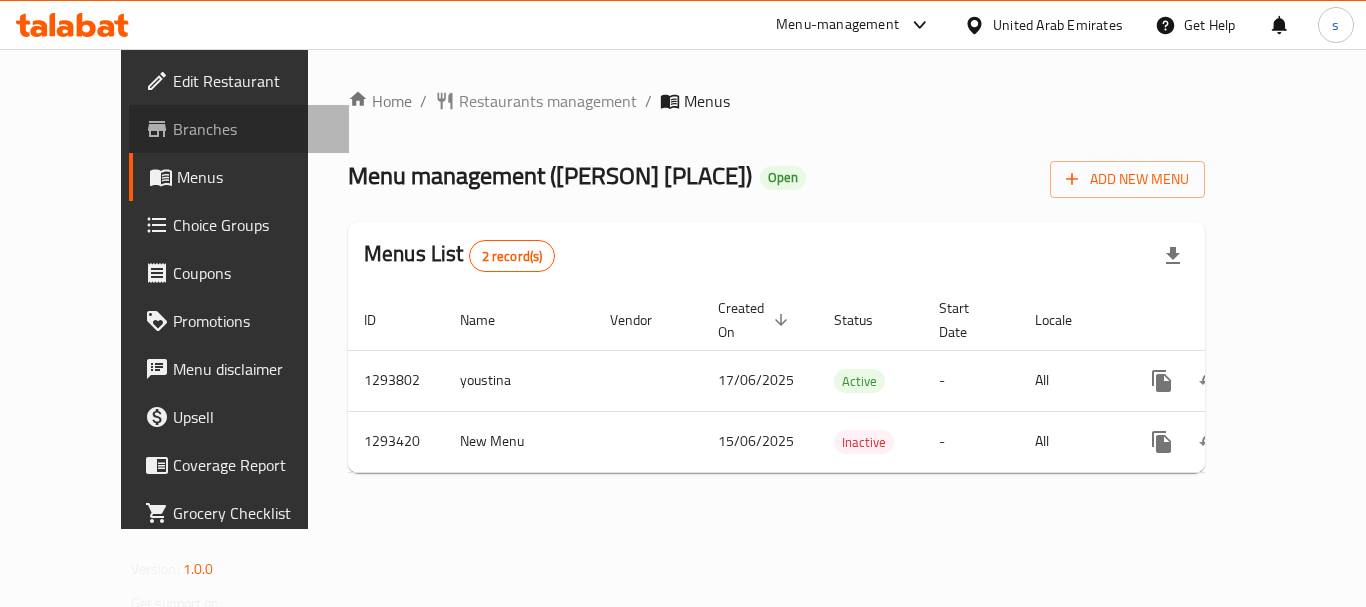 click on "Branches" at bounding box center [253, 129] 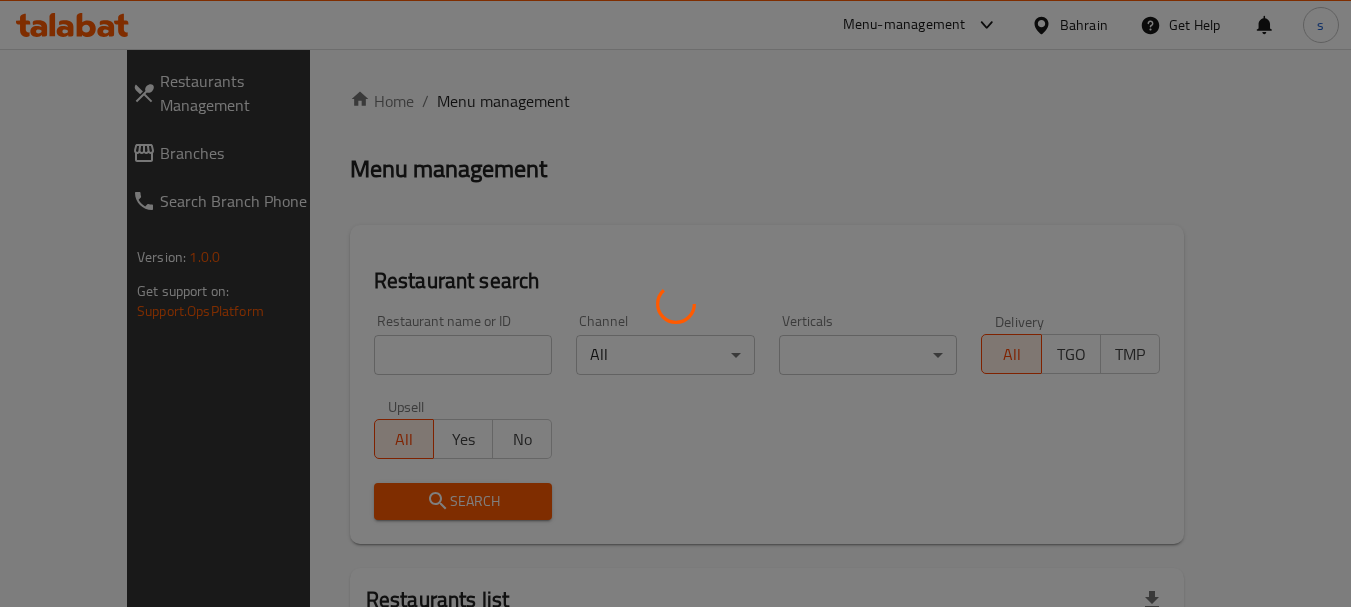 scroll, scrollTop: 0, scrollLeft: 0, axis: both 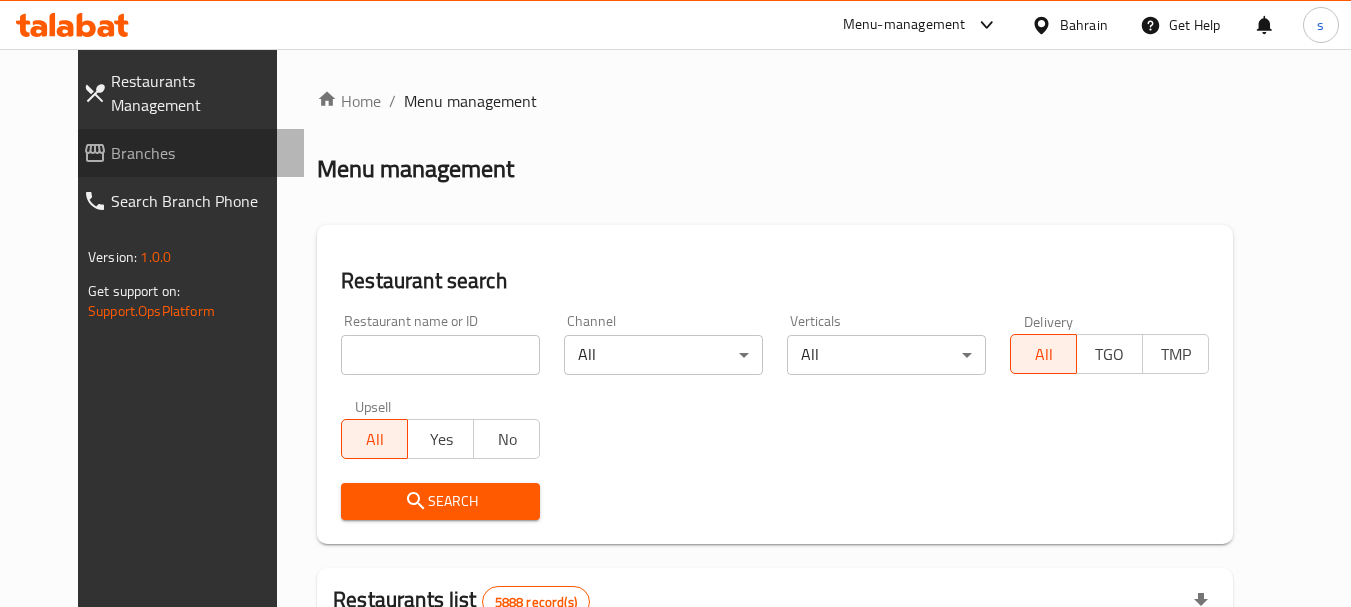 click on "Branches" at bounding box center [199, 153] 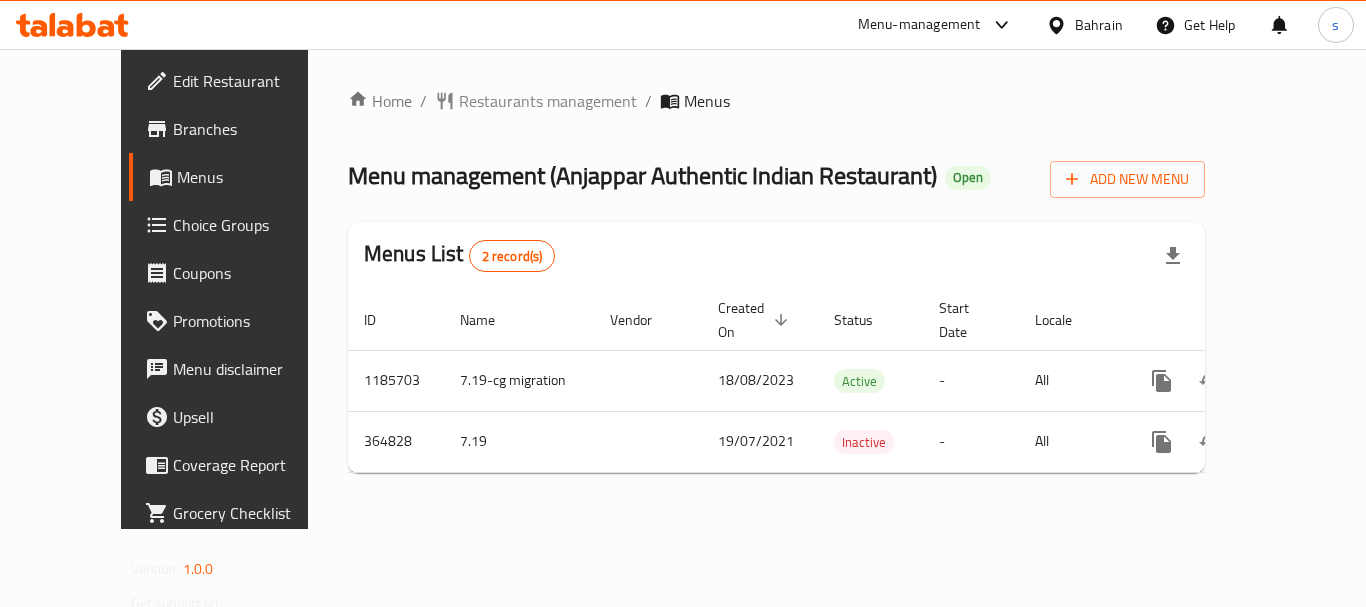 scroll, scrollTop: 0, scrollLeft: 0, axis: both 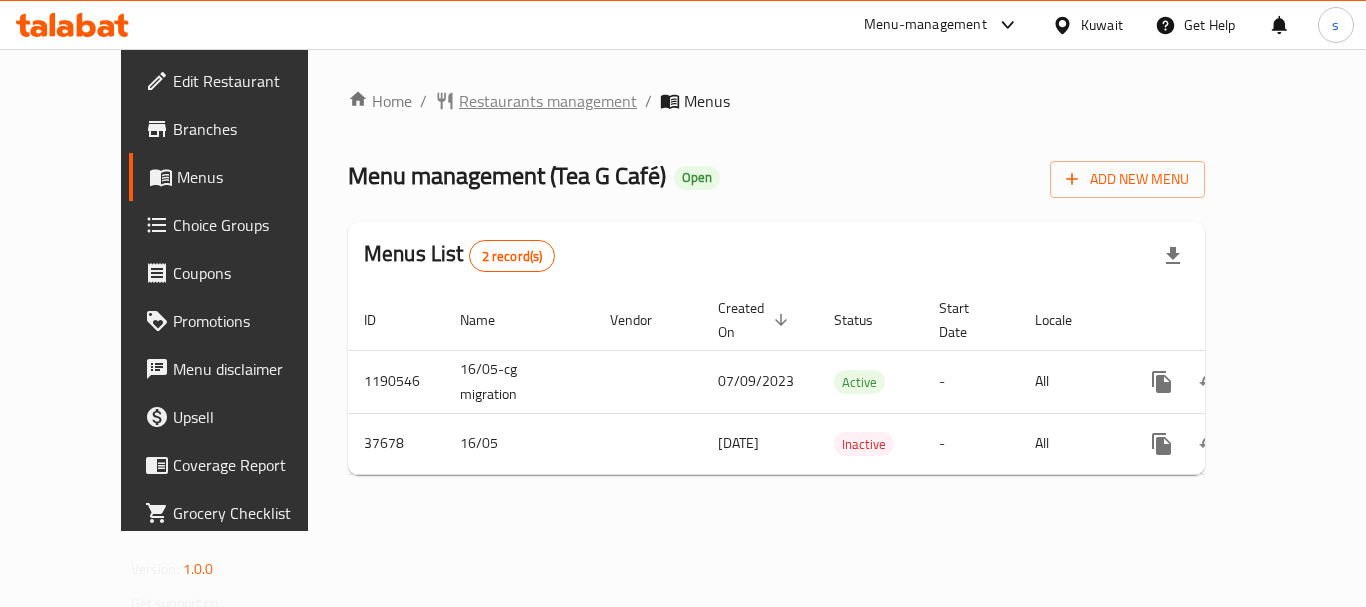 click on "Restaurants management" at bounding box center [548, 101] 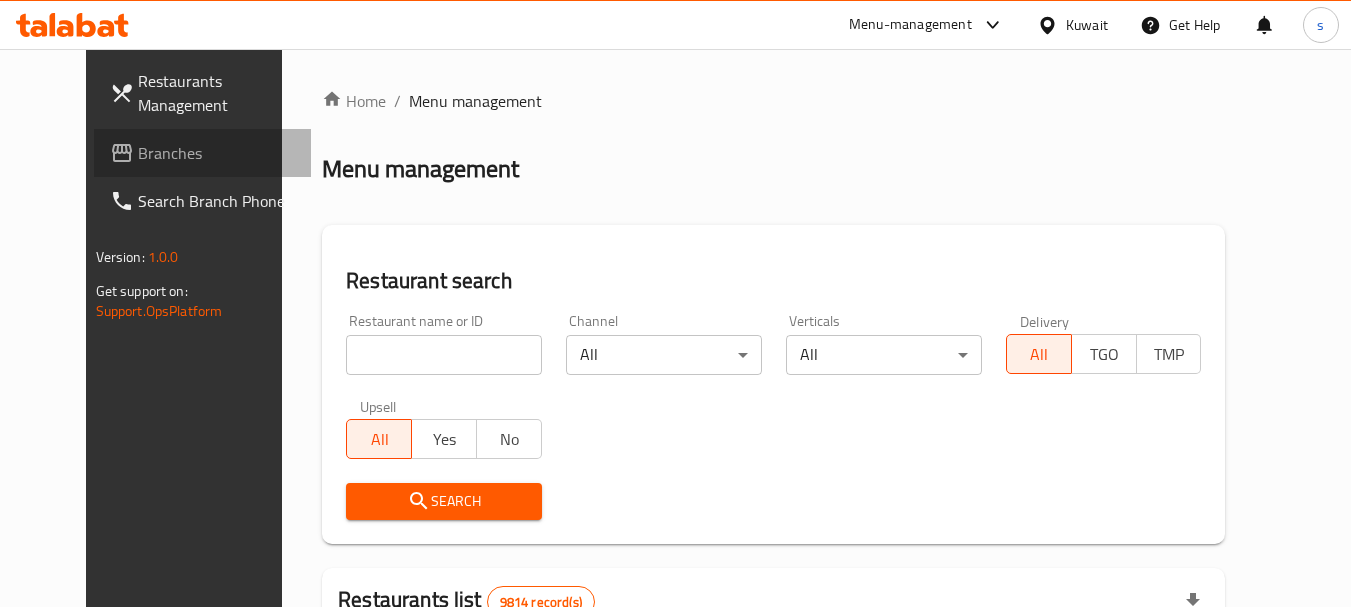 click on "Branches" at bounding box center (217, 153) 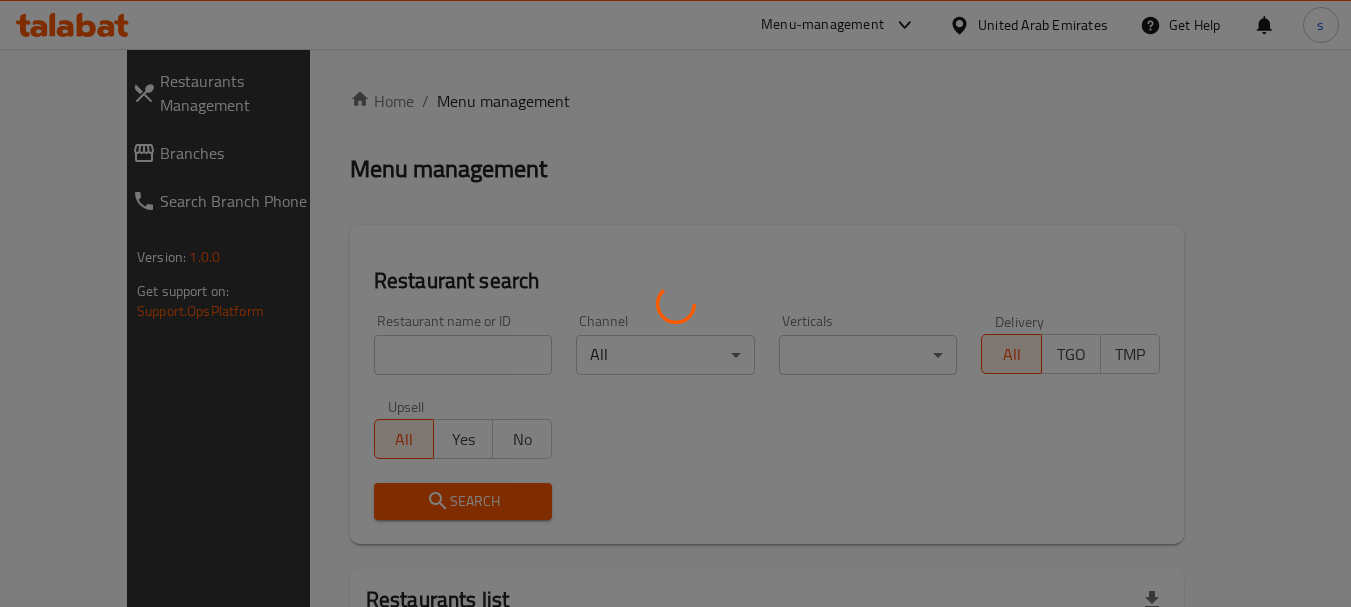 scroll, scrollTop: 0, scrollLeft: 0, axis: both 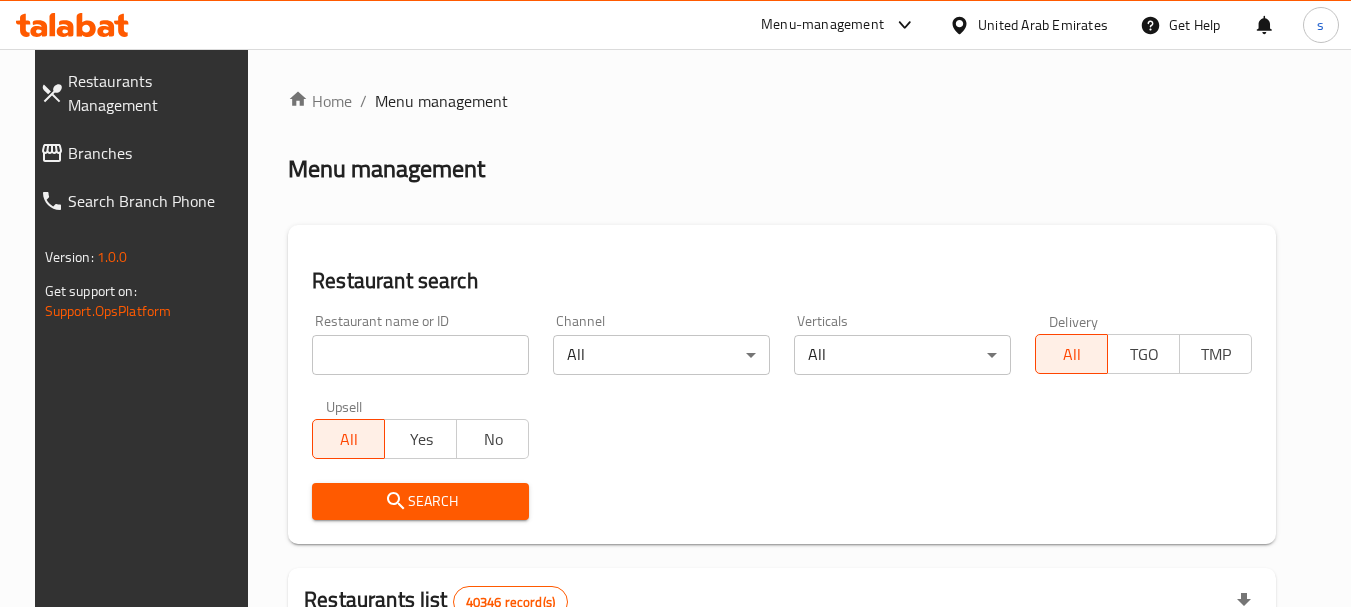 click on "Branches" at bounding box center [142, 153] 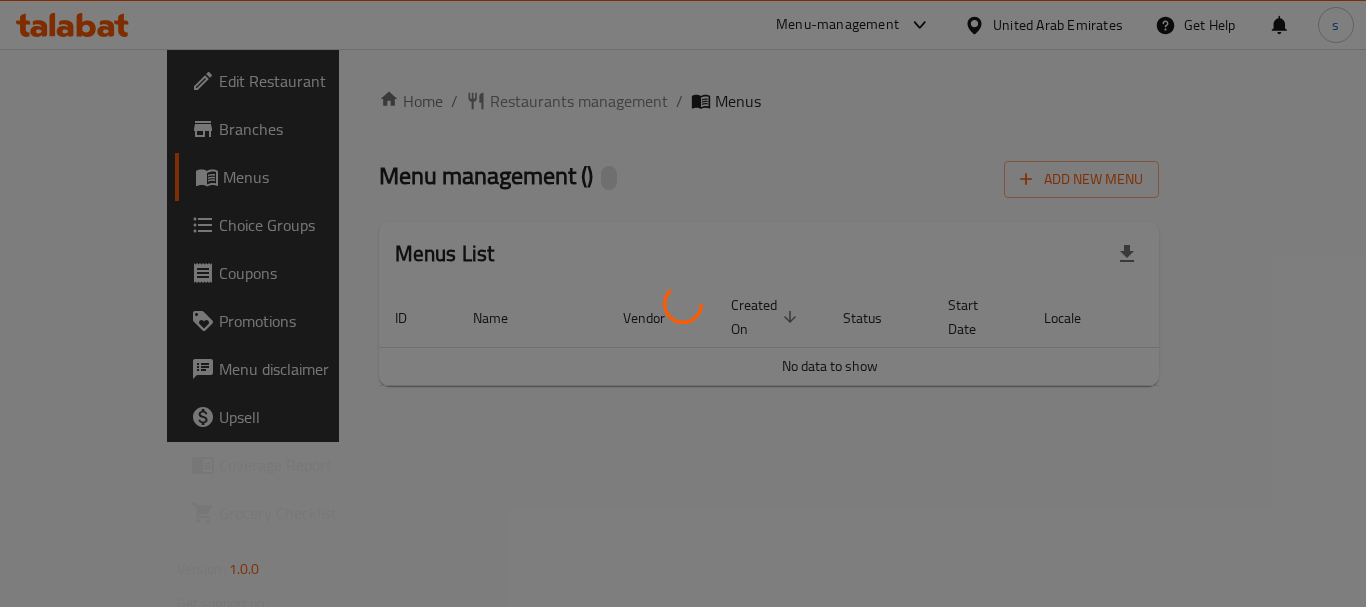 scroll, scrollTop: 0, scrollLeft: 0, axis: both 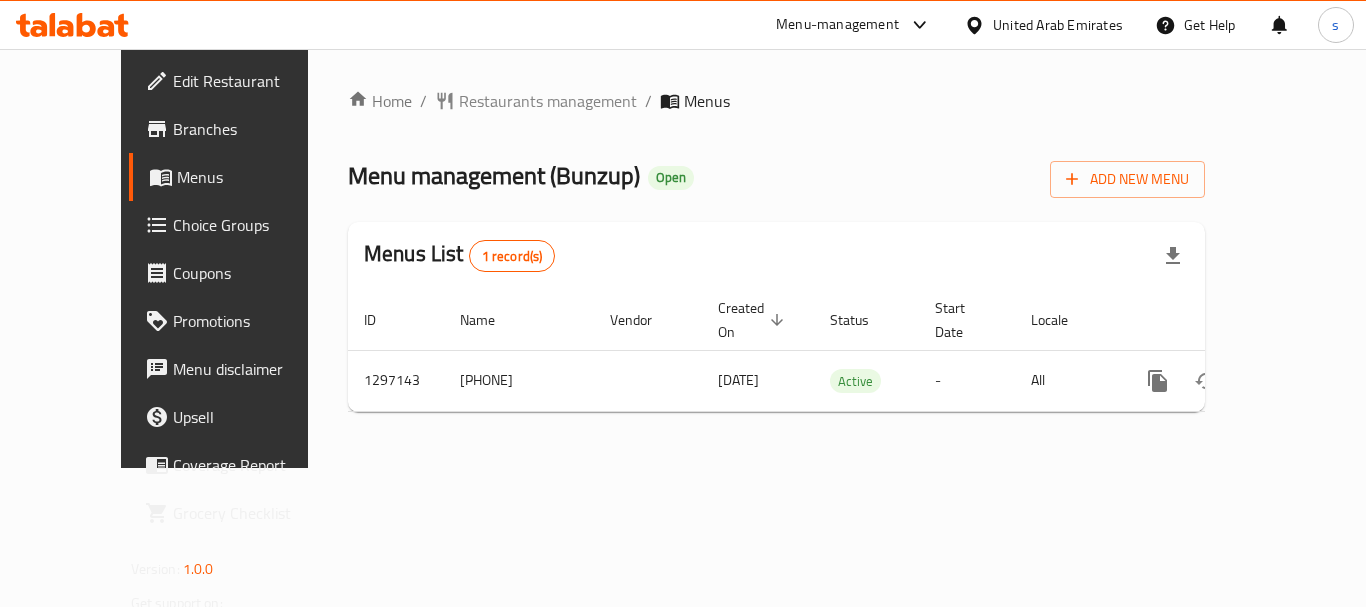 click on "Menu-management" at bounding box center [837, 25] 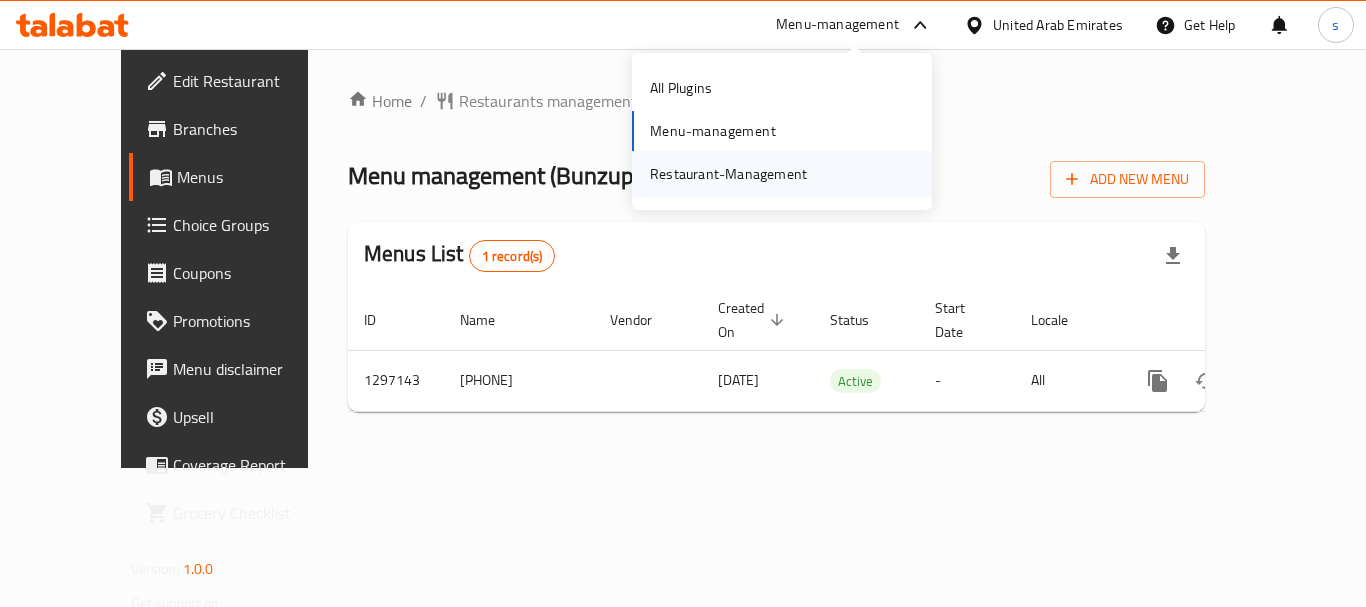 click on "Restaurant-Management" at bounding box center [728, 174] 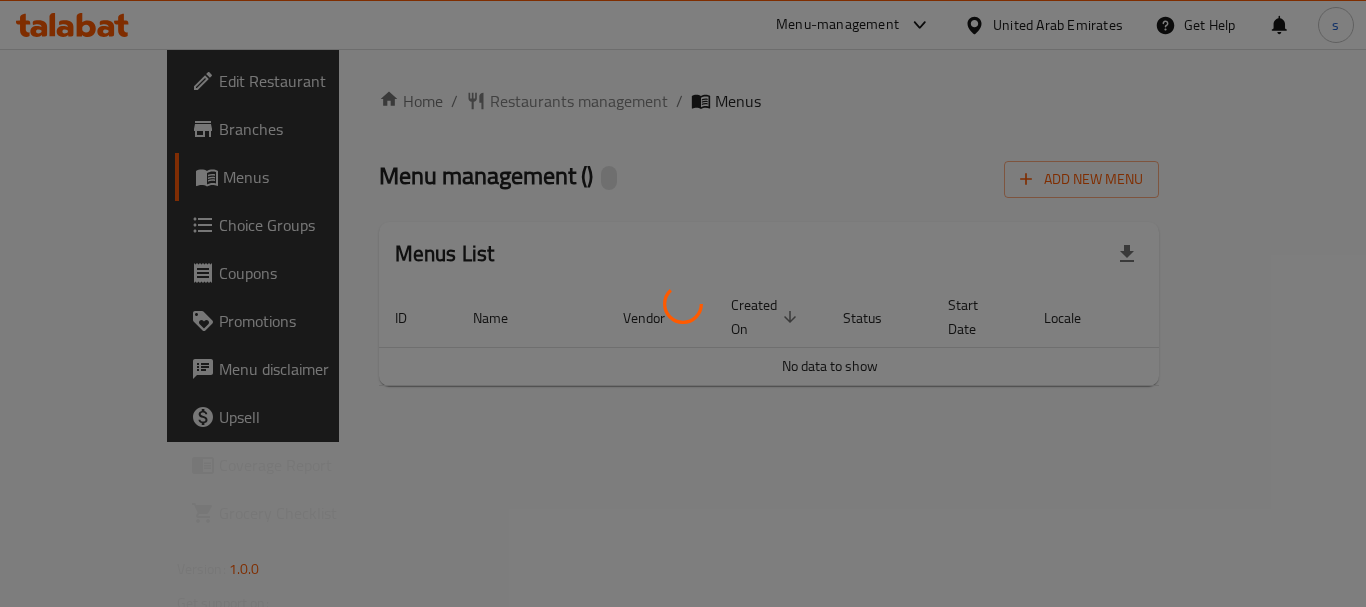 scroll, scrollTop: 0, scrollLeft: 0, axis: both 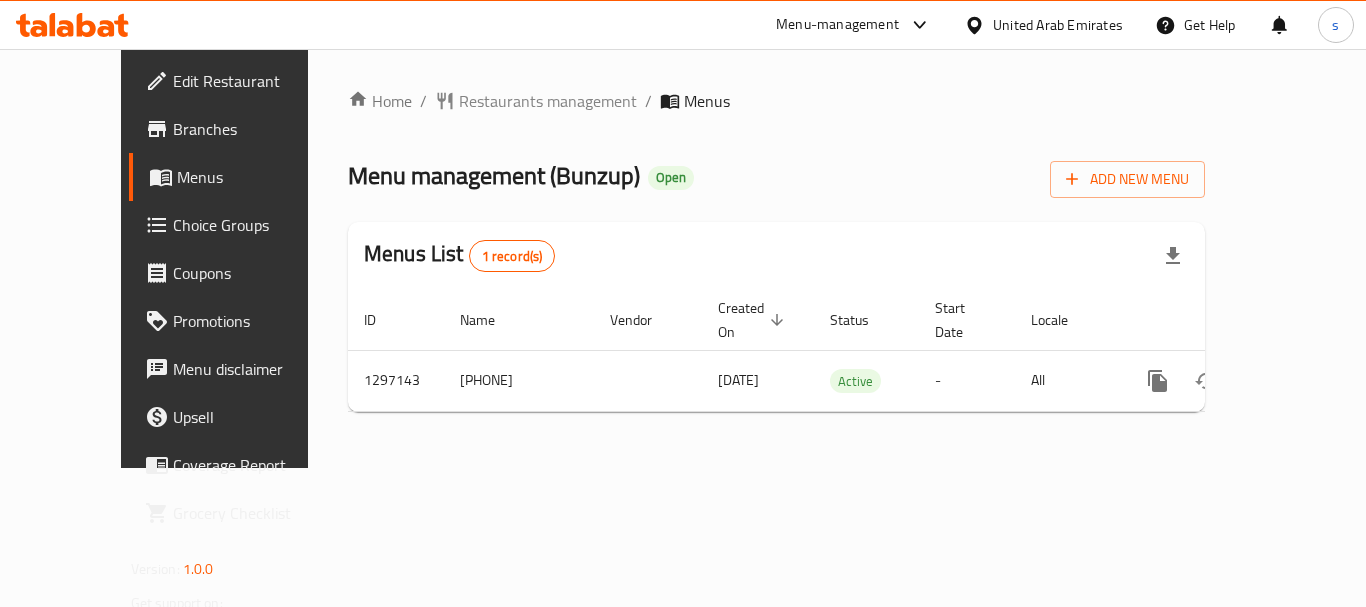 click on "Menu-management" at bounding box center [837, 25] 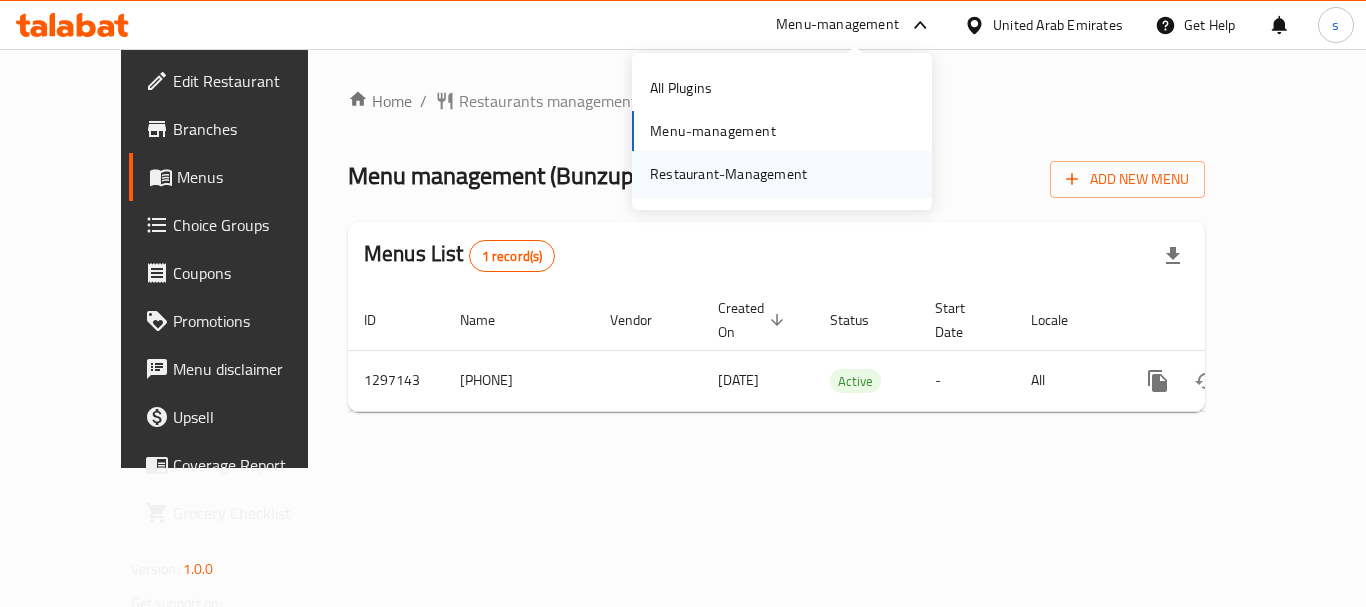 click on "Restaurant-Management" at bounding box center (728, 174) 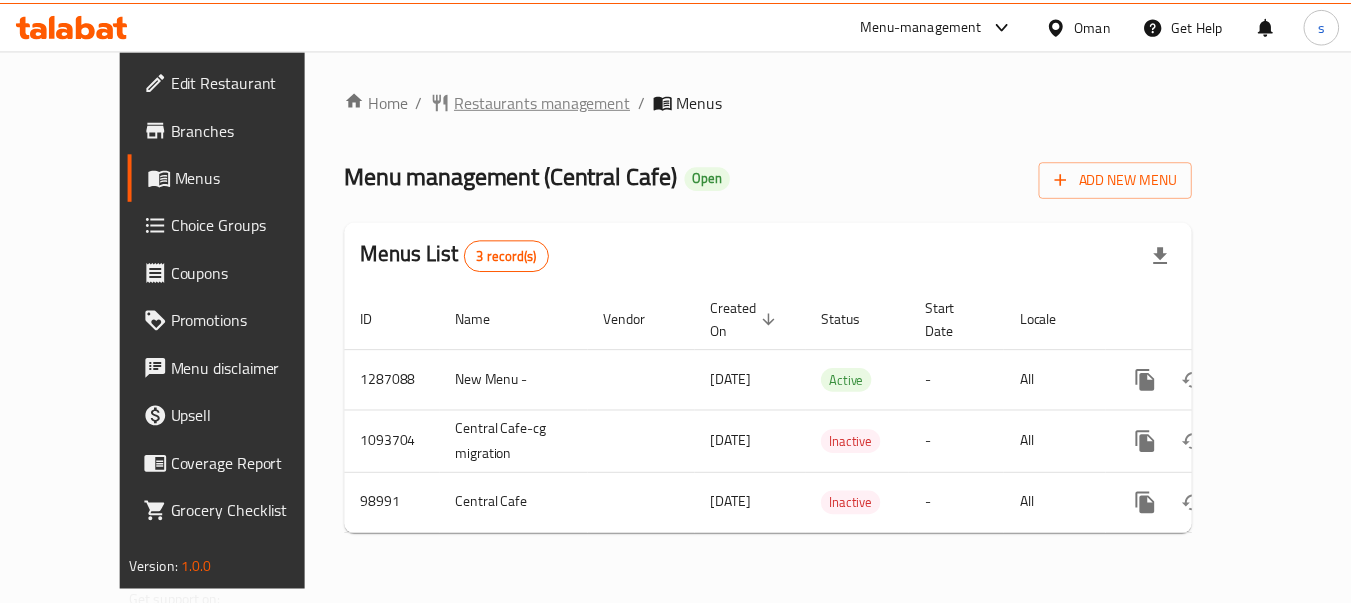 scroll, scrollTop: 0, scrollLeft: 0, axis: both 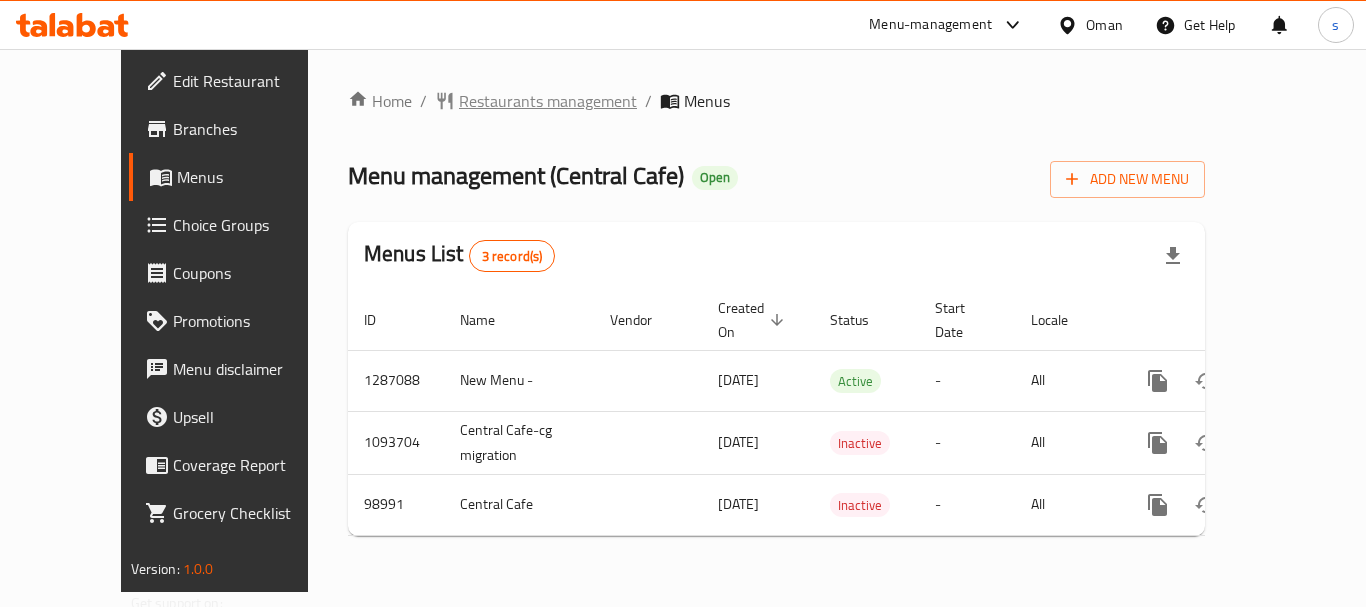 click on "Restaurants management" at bounding box center (548, 101) 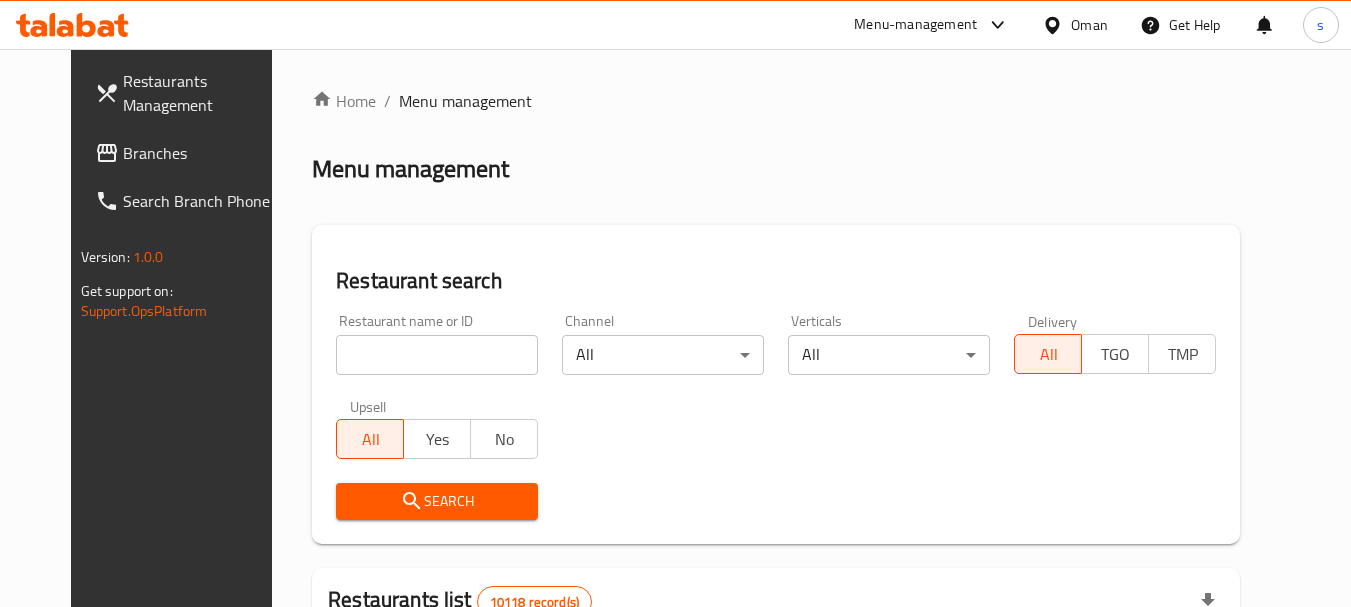 click on "Branches" at bounding box center (202, 153) 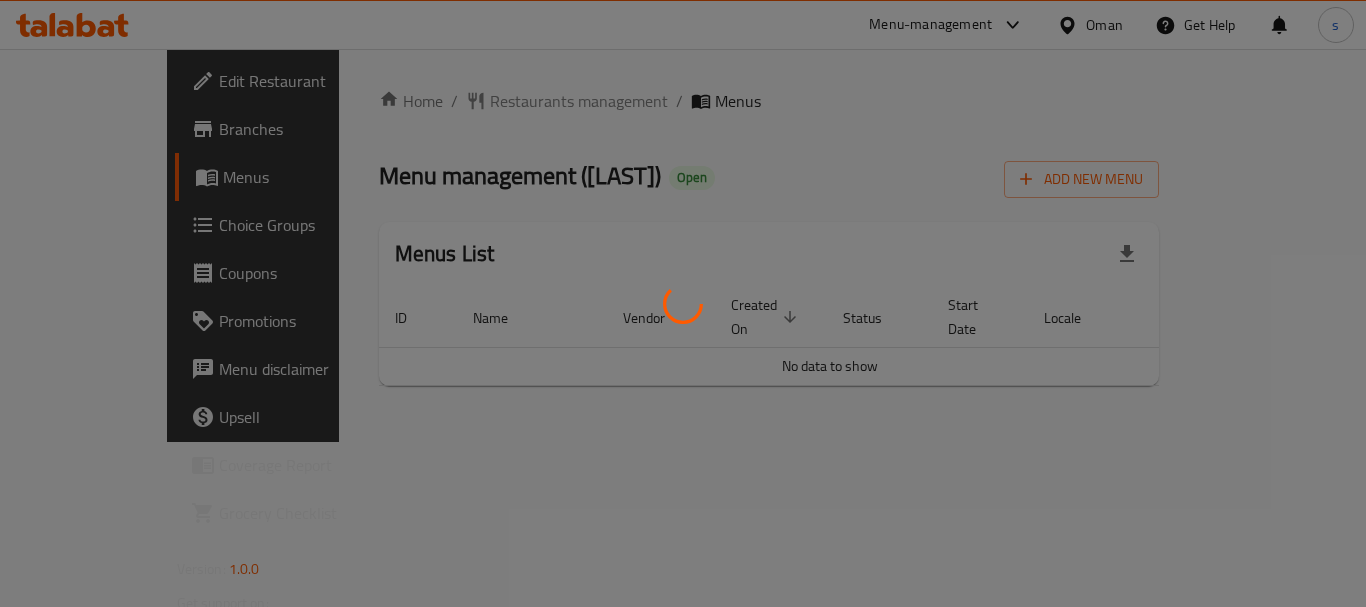 scroll, scrollTop: 0, scrollLeft: 0, axis: both 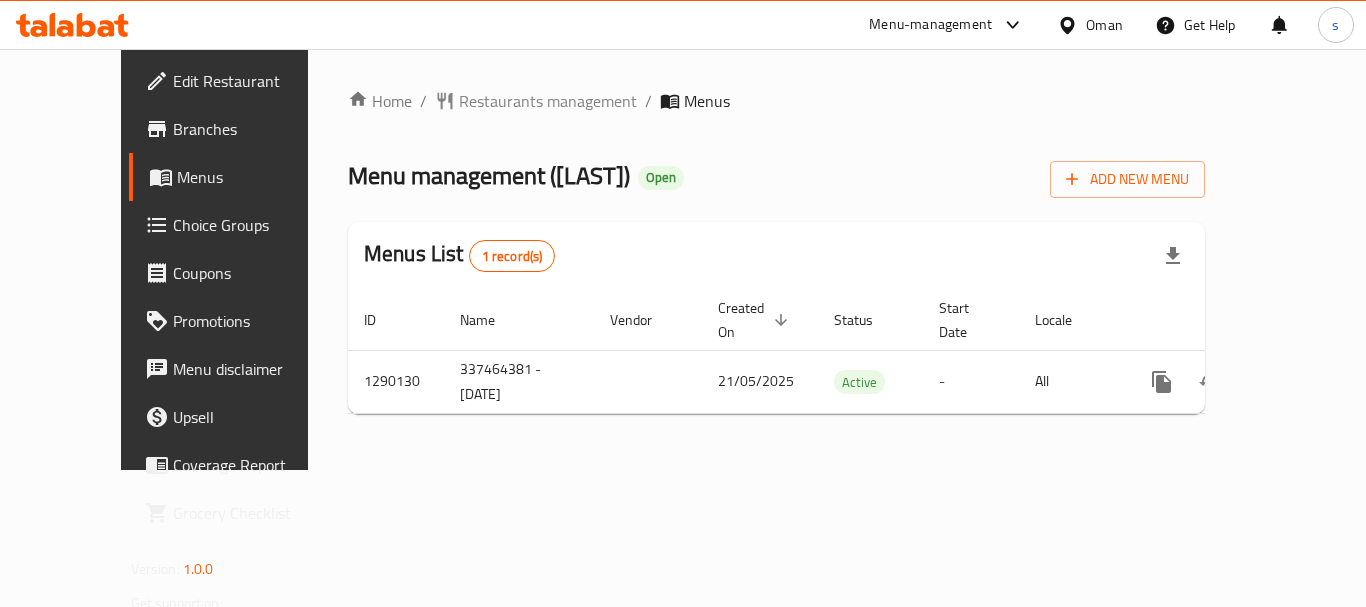 click on "Menu-management" at bounding box center (930, 25) 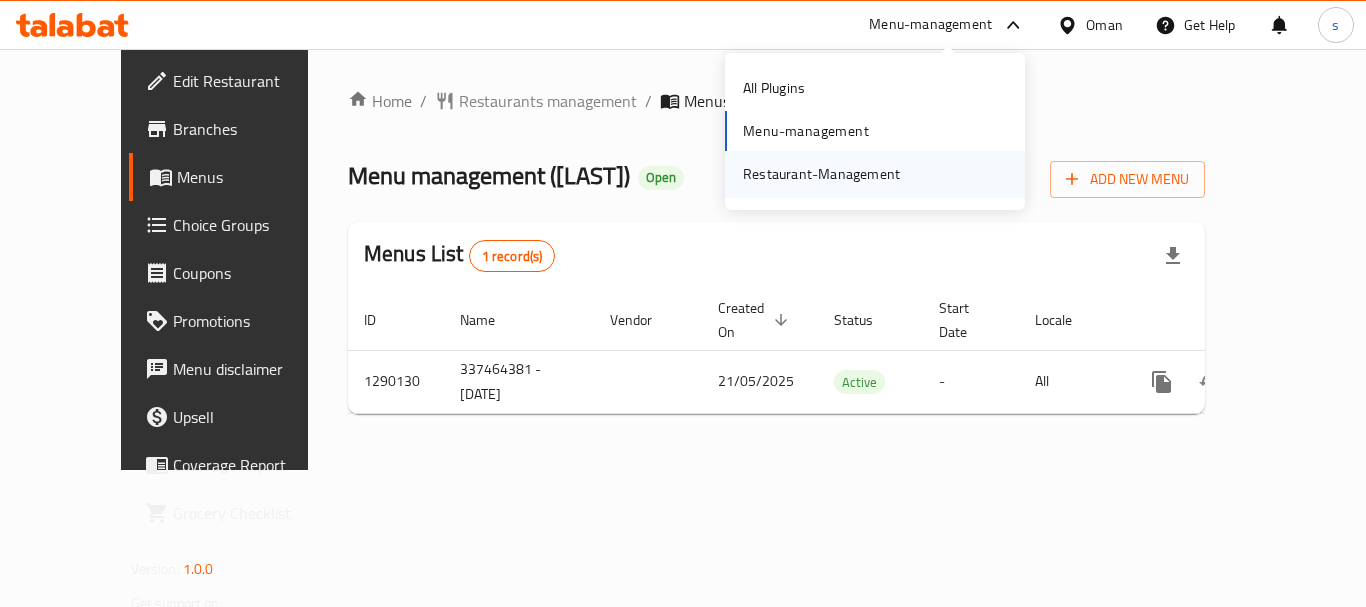 click on "Restaurant-Management" at bounding box center [821, 174] 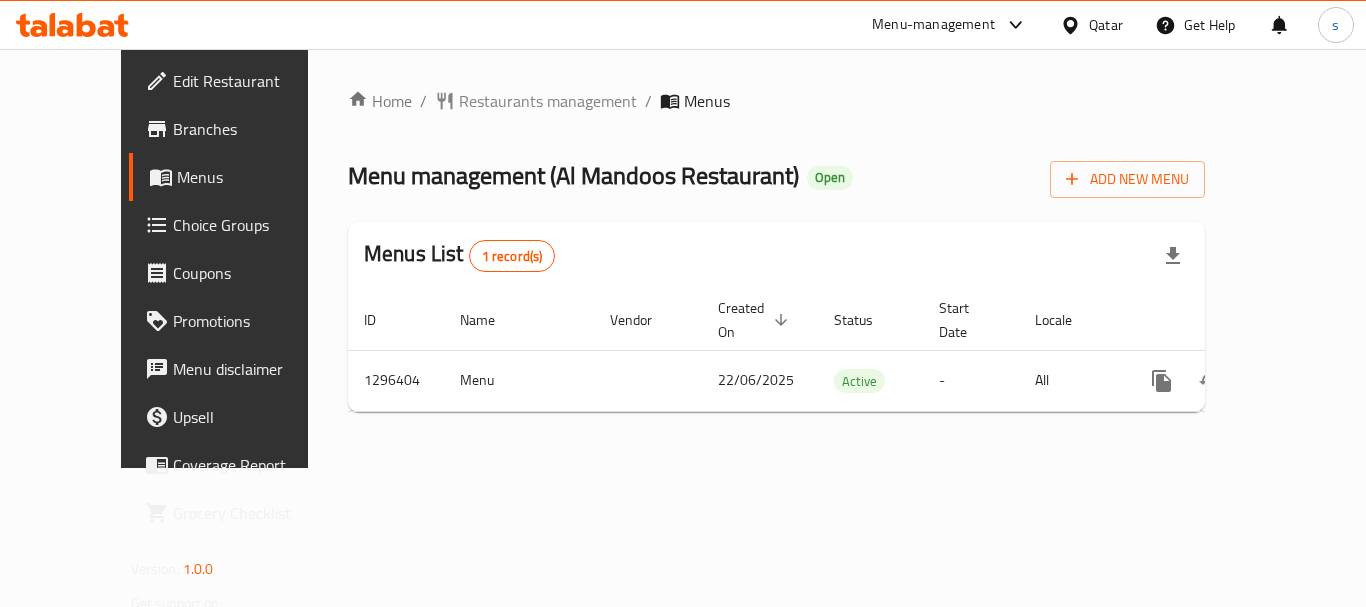 scroll, scrollTop: 0, scrollLeft: 0, axis: both 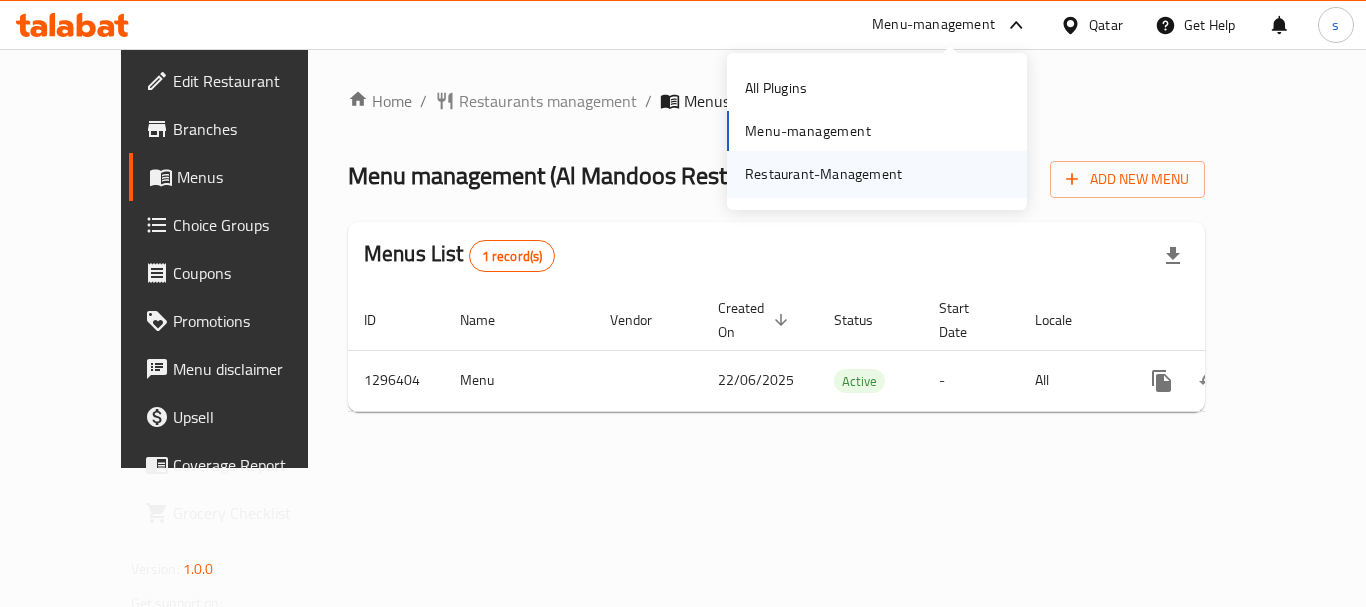 click on "Restaurant-Management" at bounding box center (823, 174) 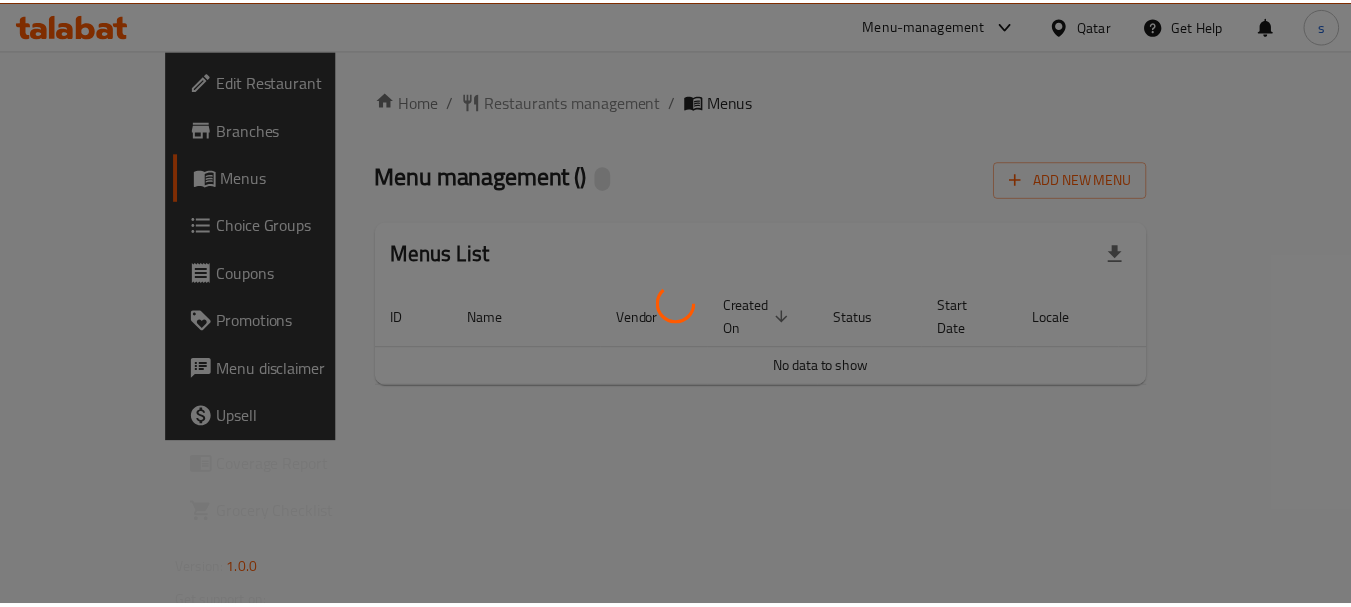 scroll, scrollTop: 0, scrollLeft: 0, axis: both 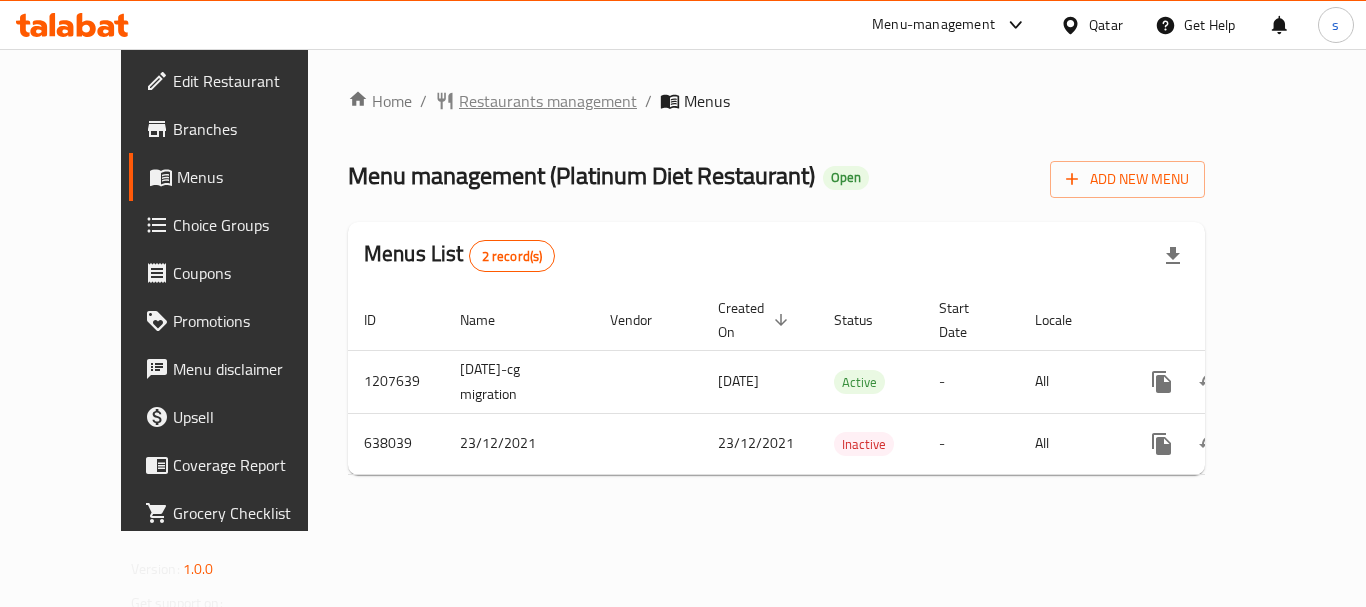 click on "Restaurants management" at bounding box center [548, 101] 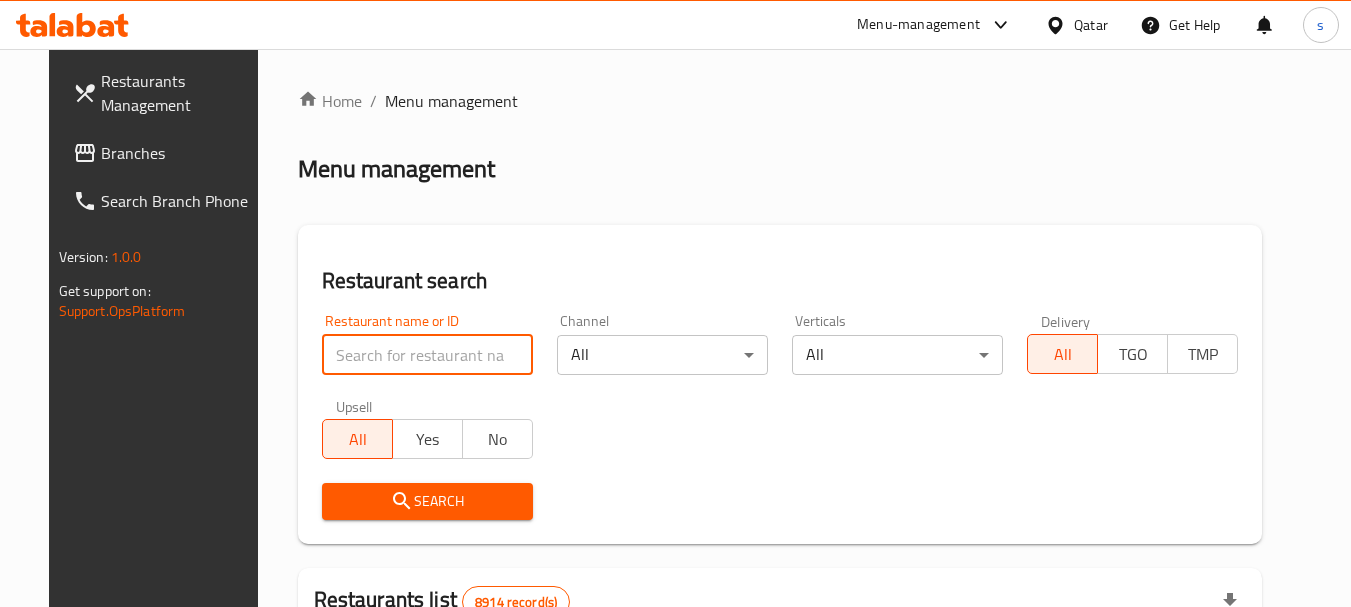 click at bounding box center (427, 355) 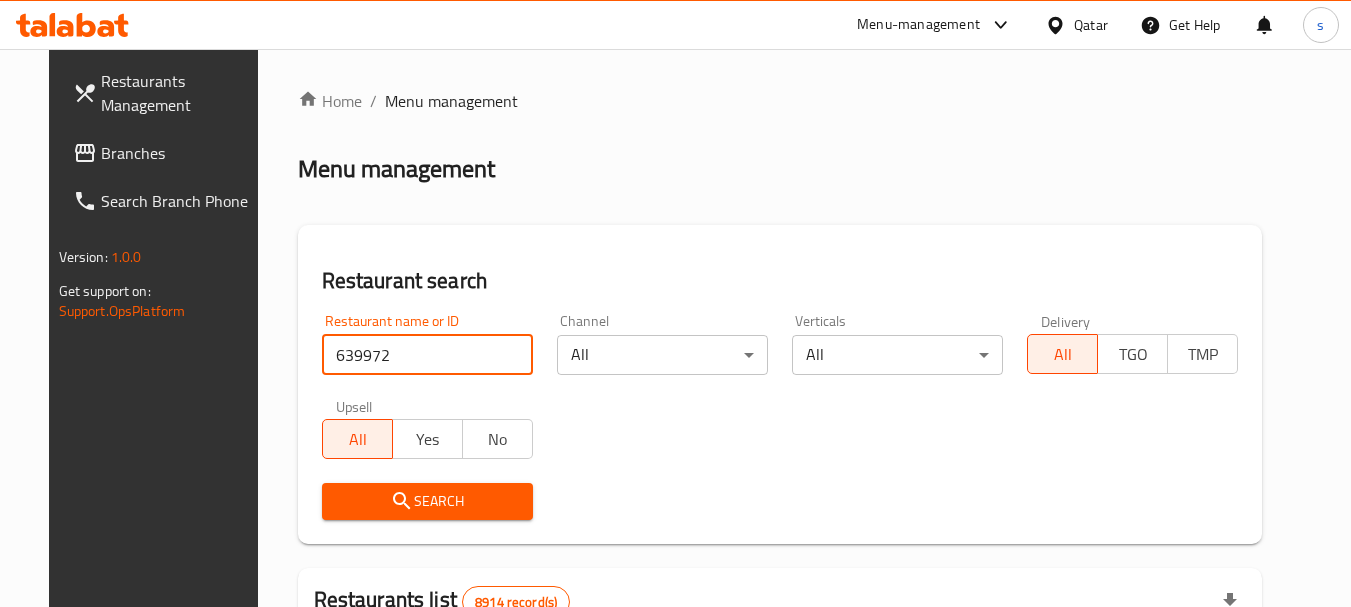 type on "639972" 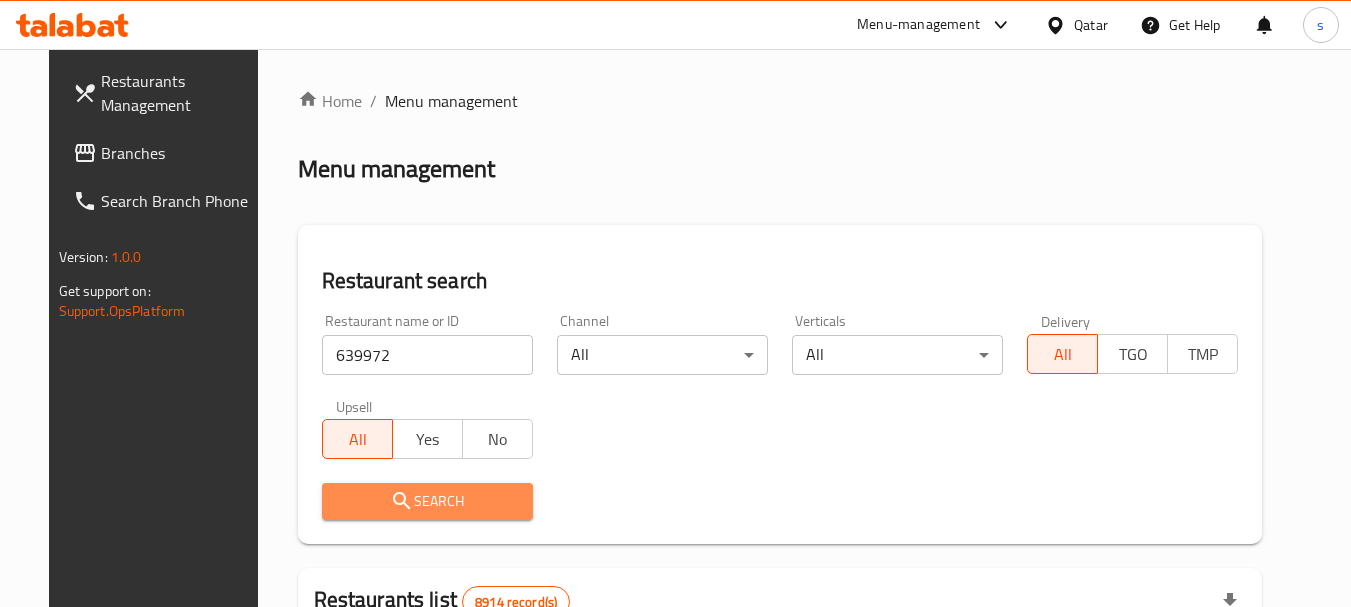 click on "Search" at bounding box center [427, 501] 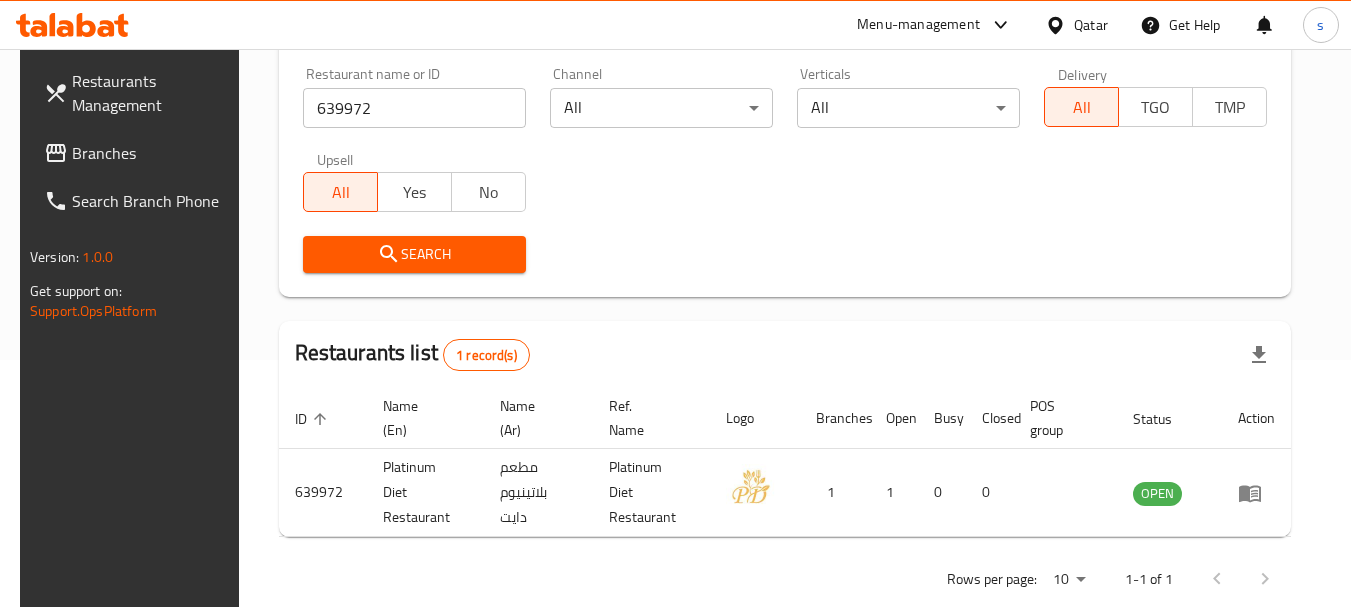 scroll, scrollTop: 285, scrollLeft: 0, axis: vertical 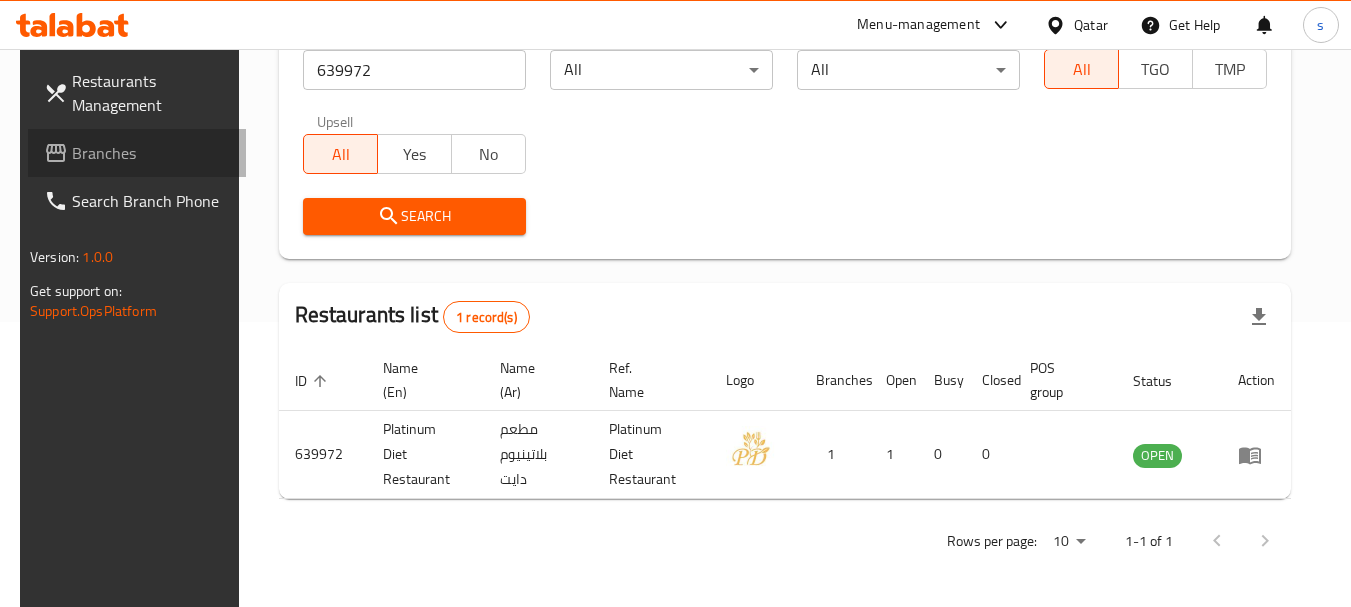 click on "Branches" at bounding box center (151, 153) 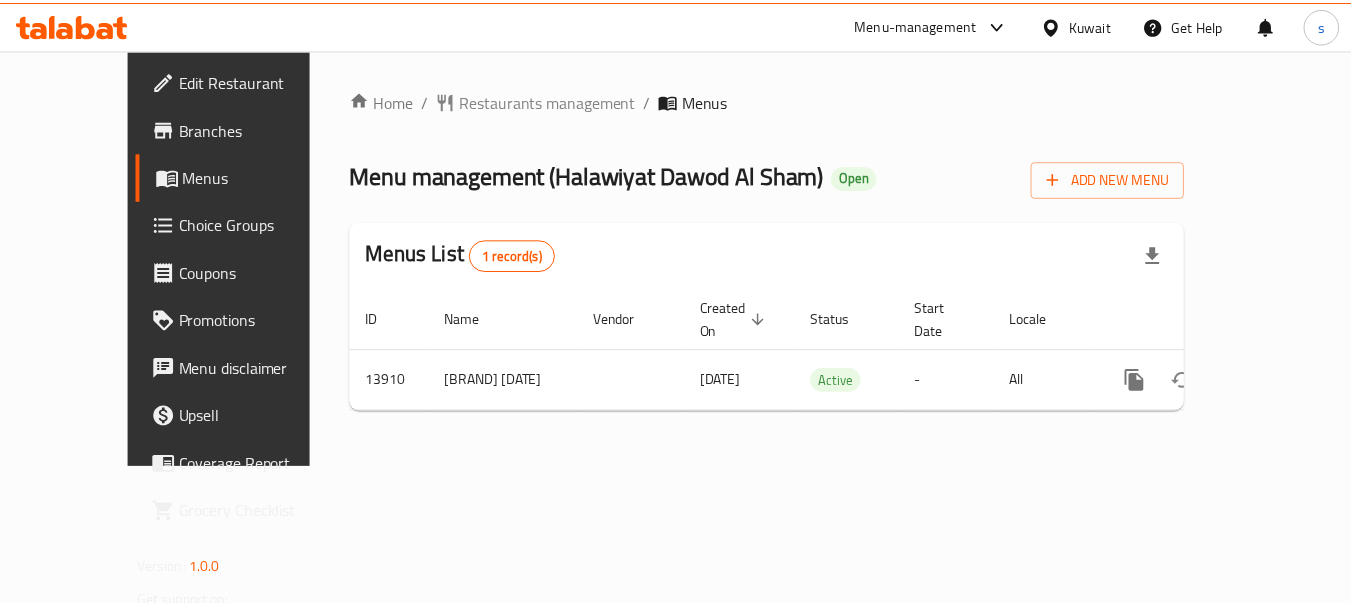 scroll, scrollTop: 0, scrollLeft: 0, axis: both 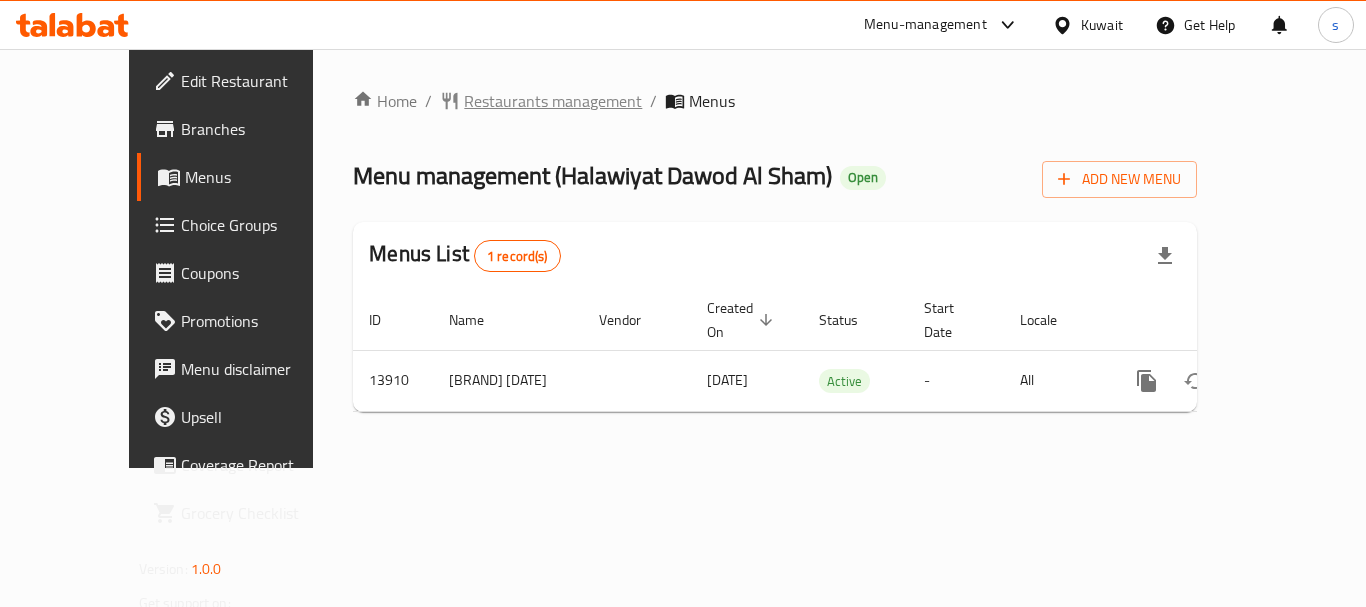 click on "Restaurants management" at bounding box center [553, 101] 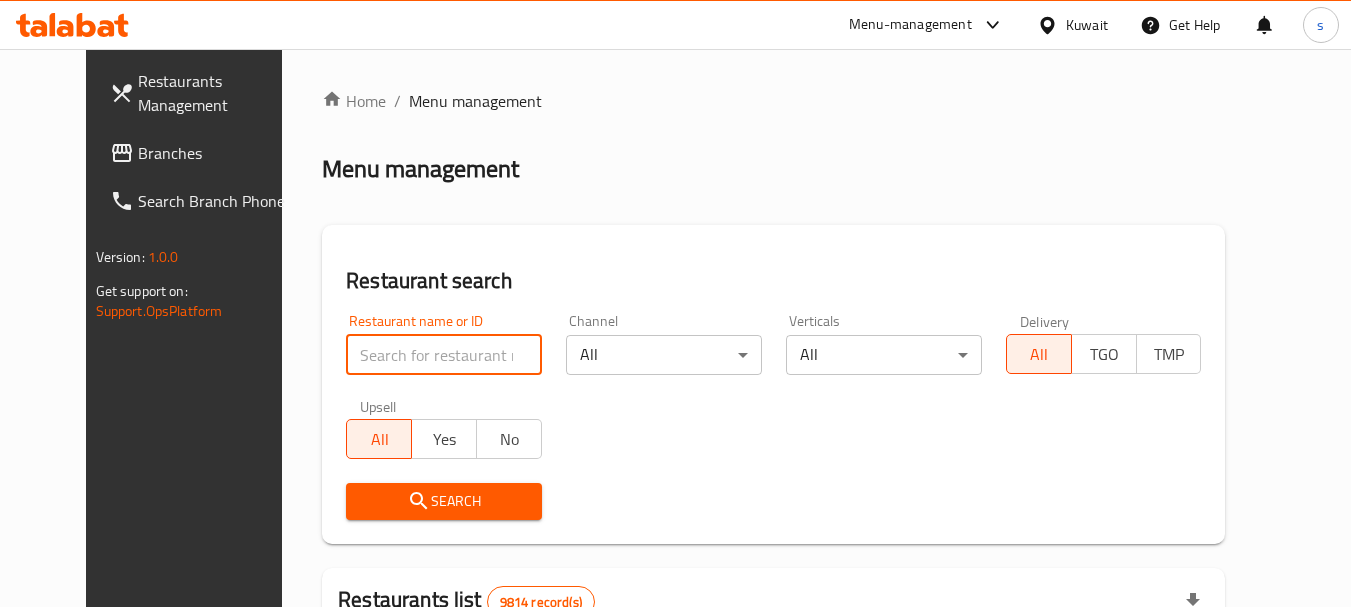 click at bounding box center (444, 355) 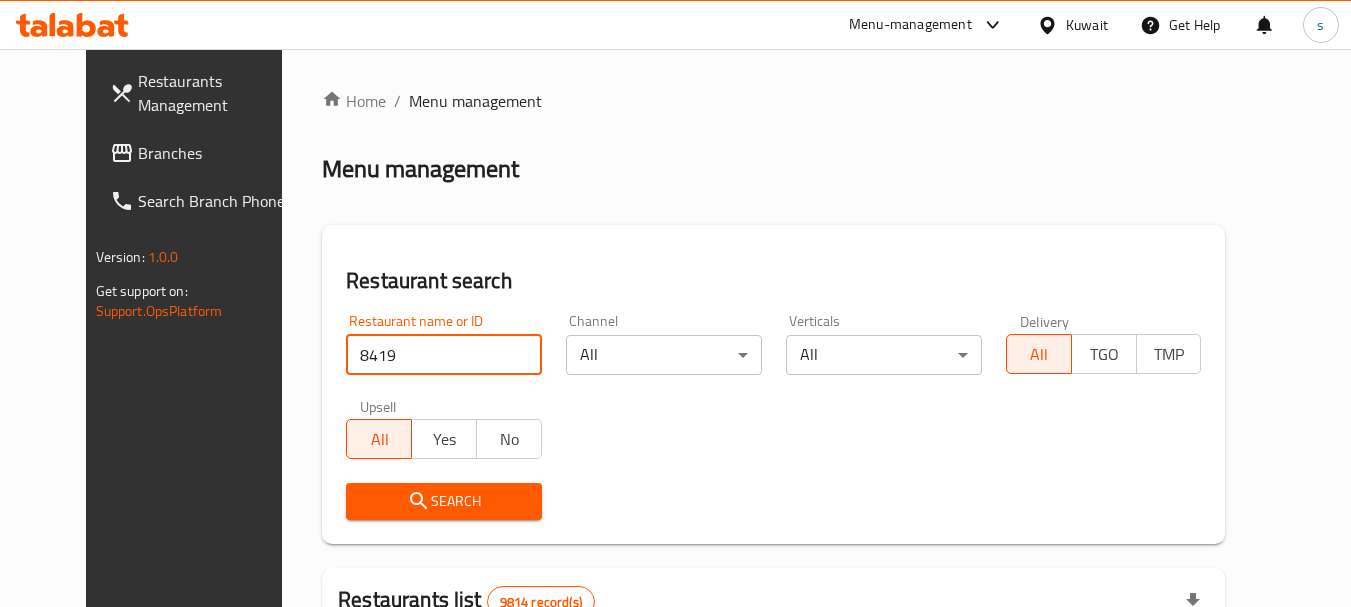type on "8419" 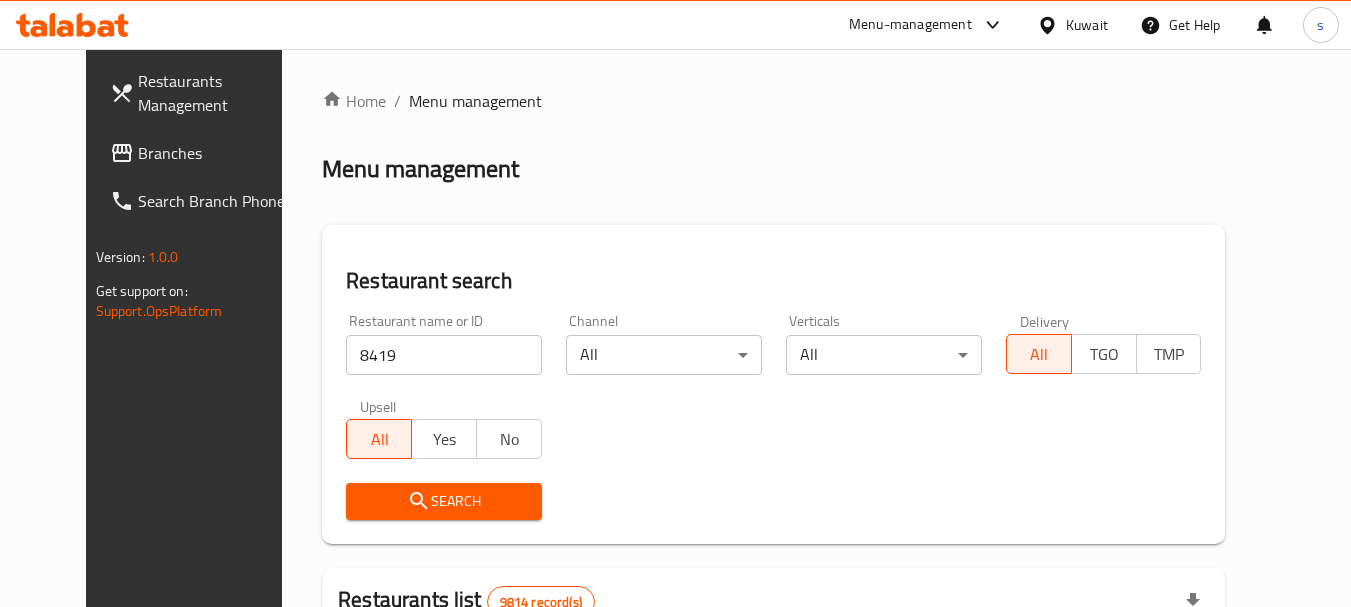 click on "Search" at bounding box center [444, 501] 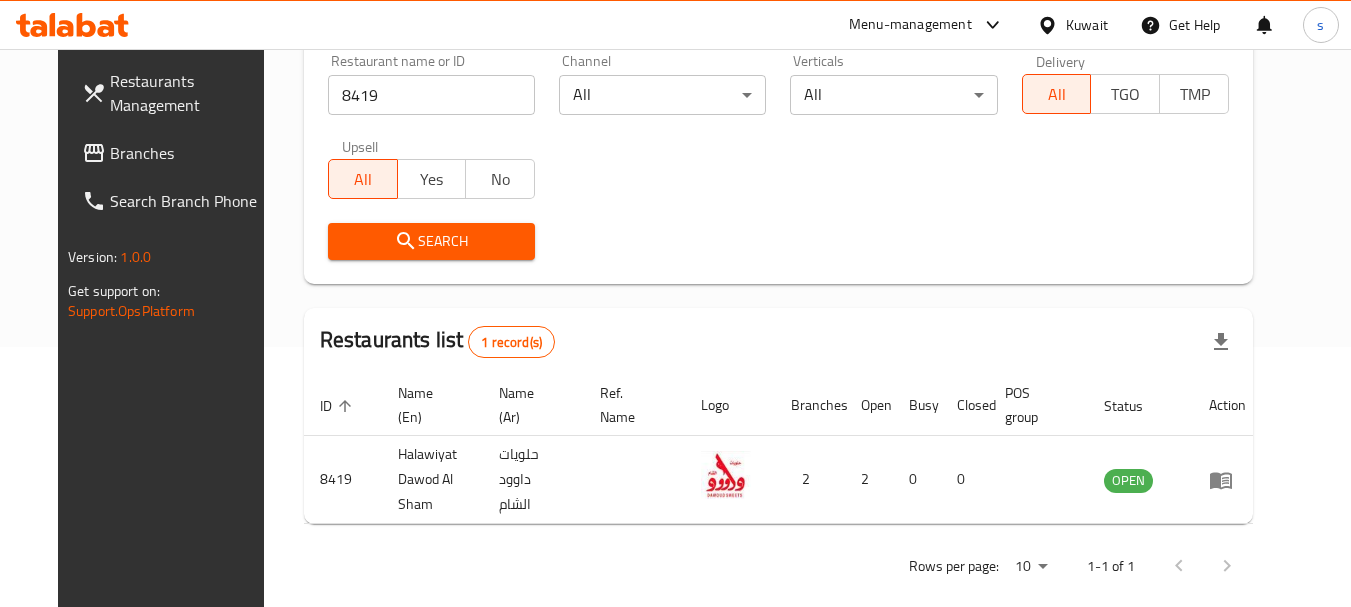 scroll, scrollTop: 268, scrollLeft: 0, axis: vertical 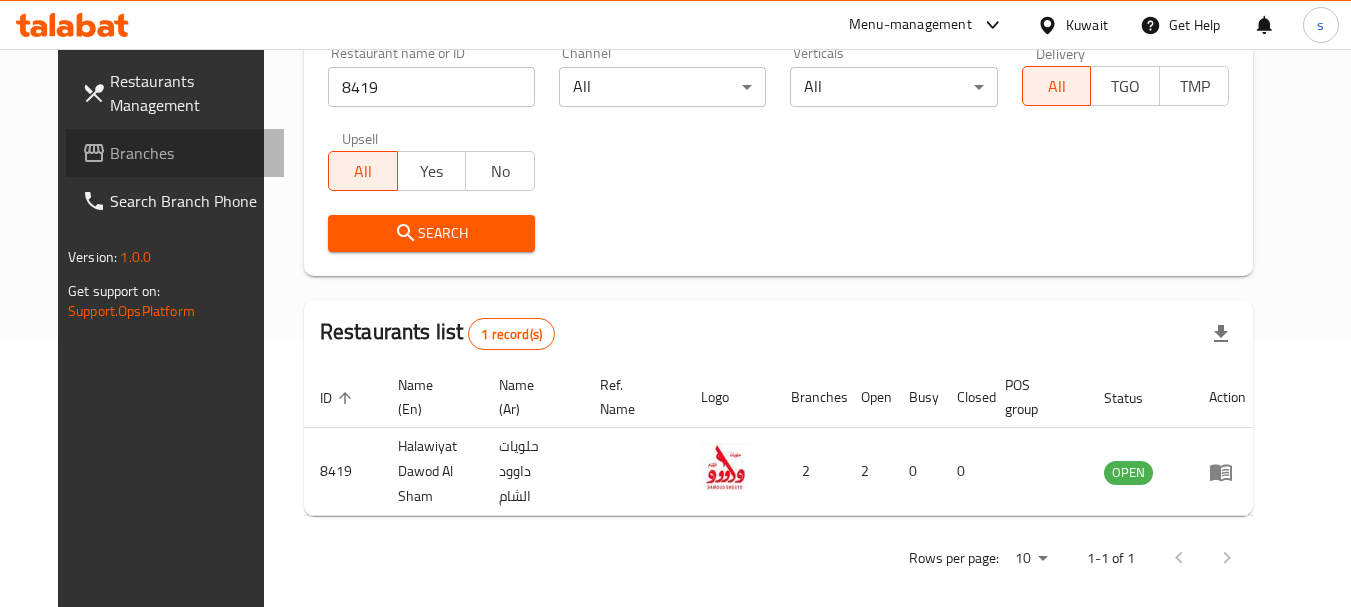 click on "Branches" at bounding box center (189, 153) 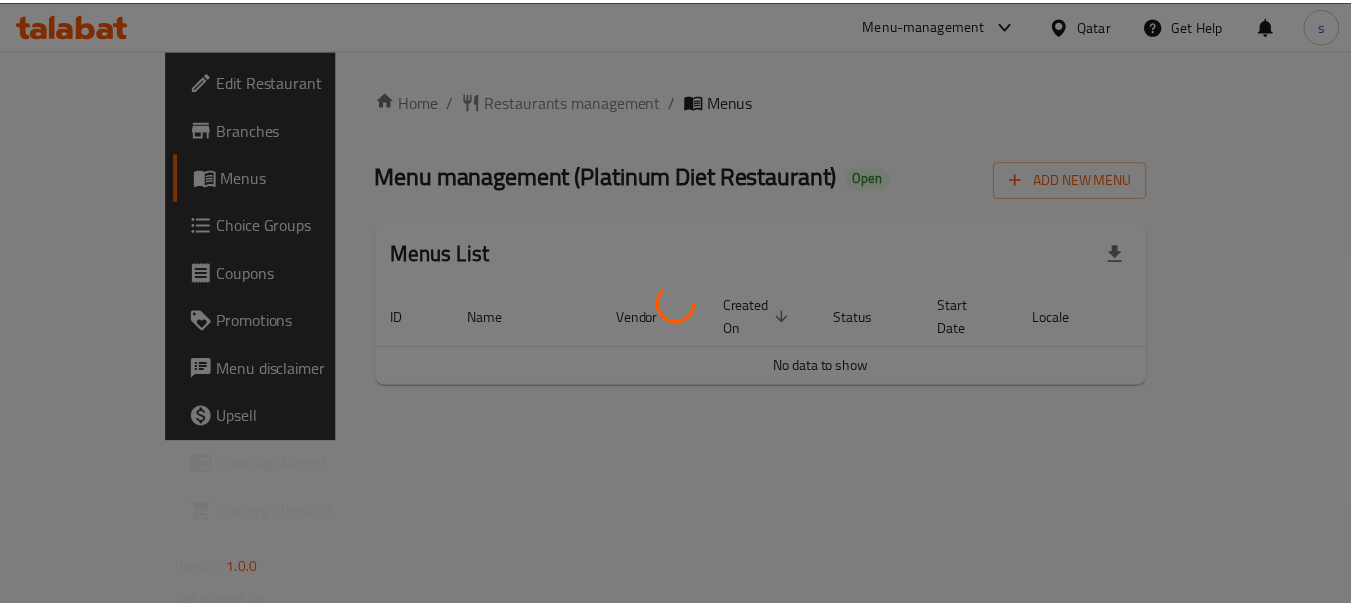 scroll, scrollTop: 0, scrollLeft: 0, axis: both 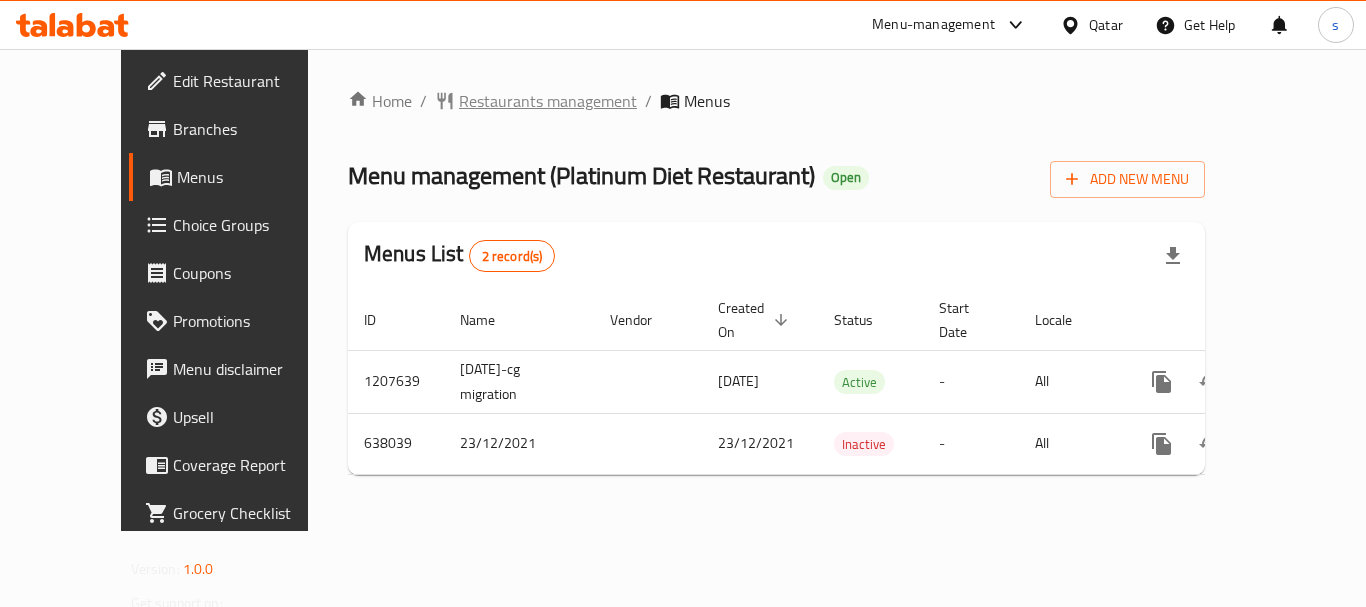 click on "Restaurants management" at bounding box center [548, 101] 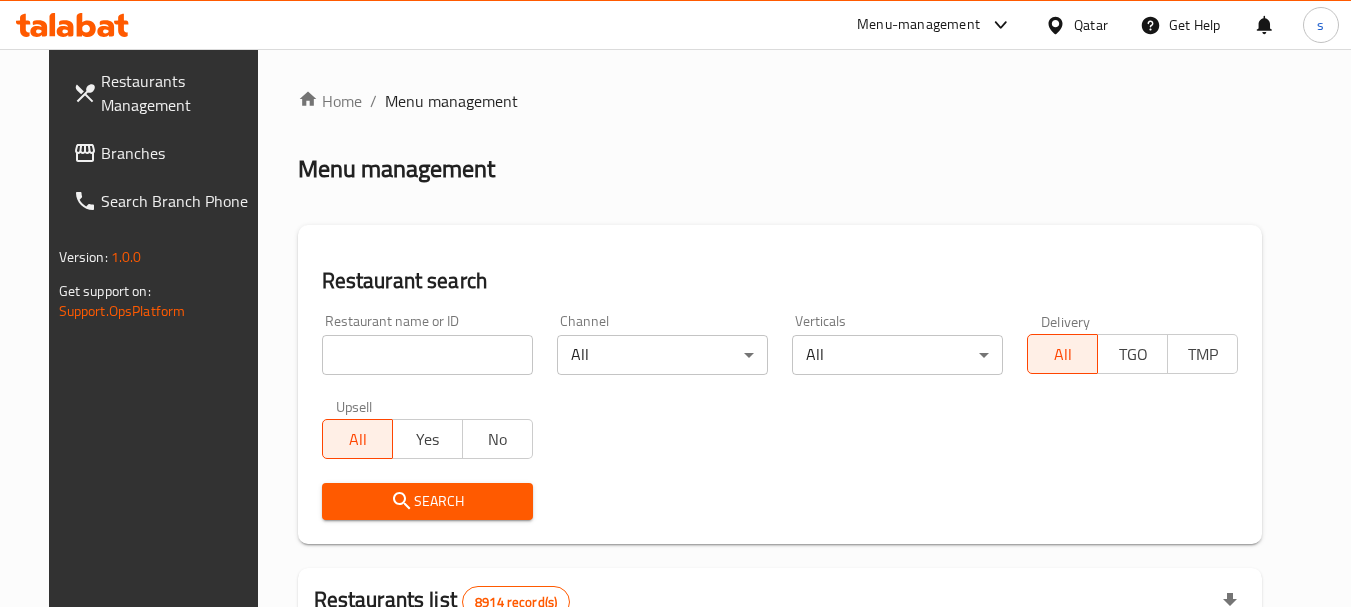 click on "Branches" at bounding box center (166, 153) 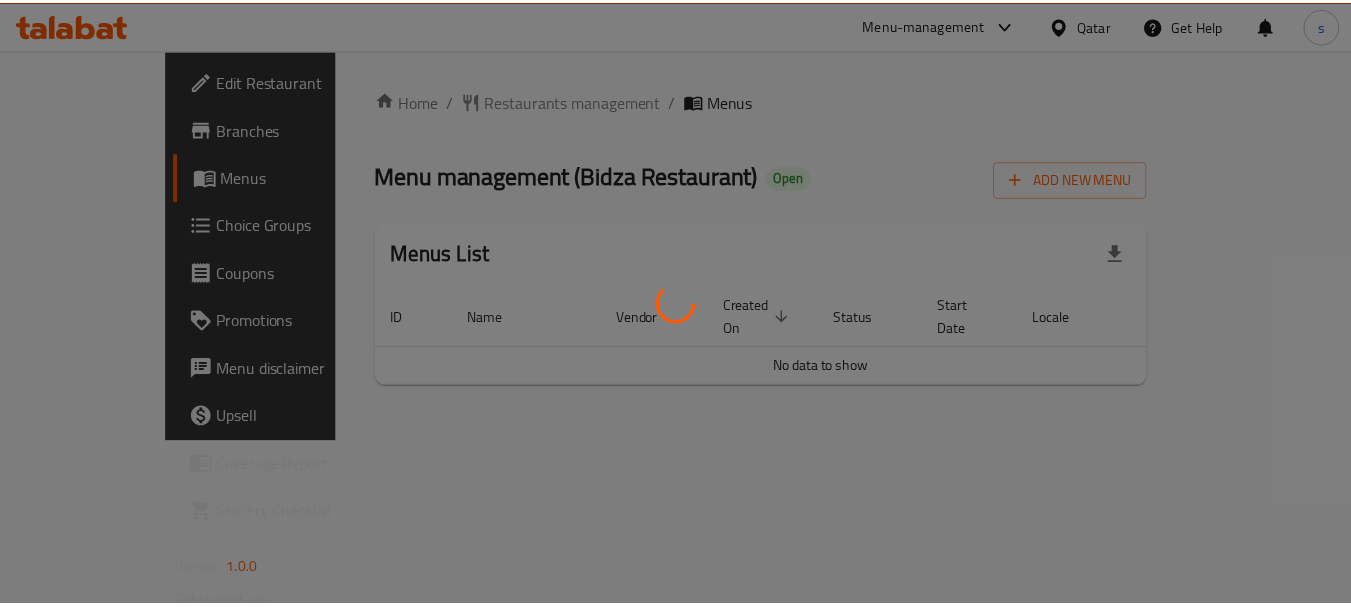 scroll, scrollTop: 0, scrollLeft: 0, axis: both 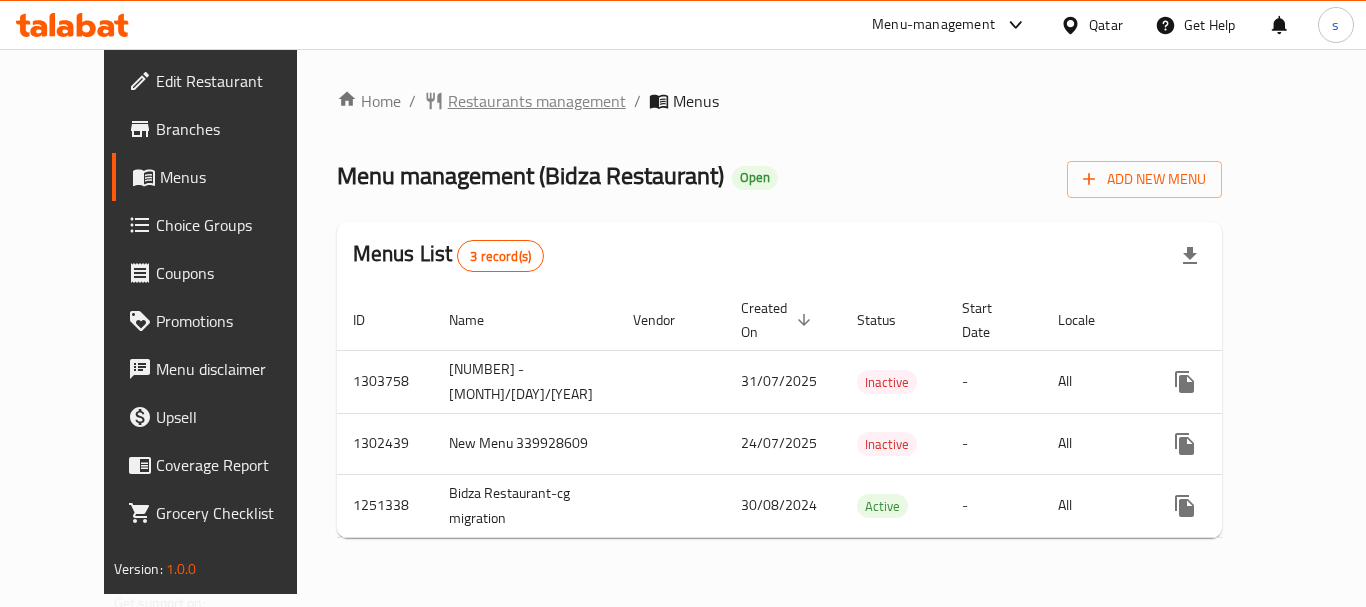 click on "Restaurants management" at bounding box center [537, 101] 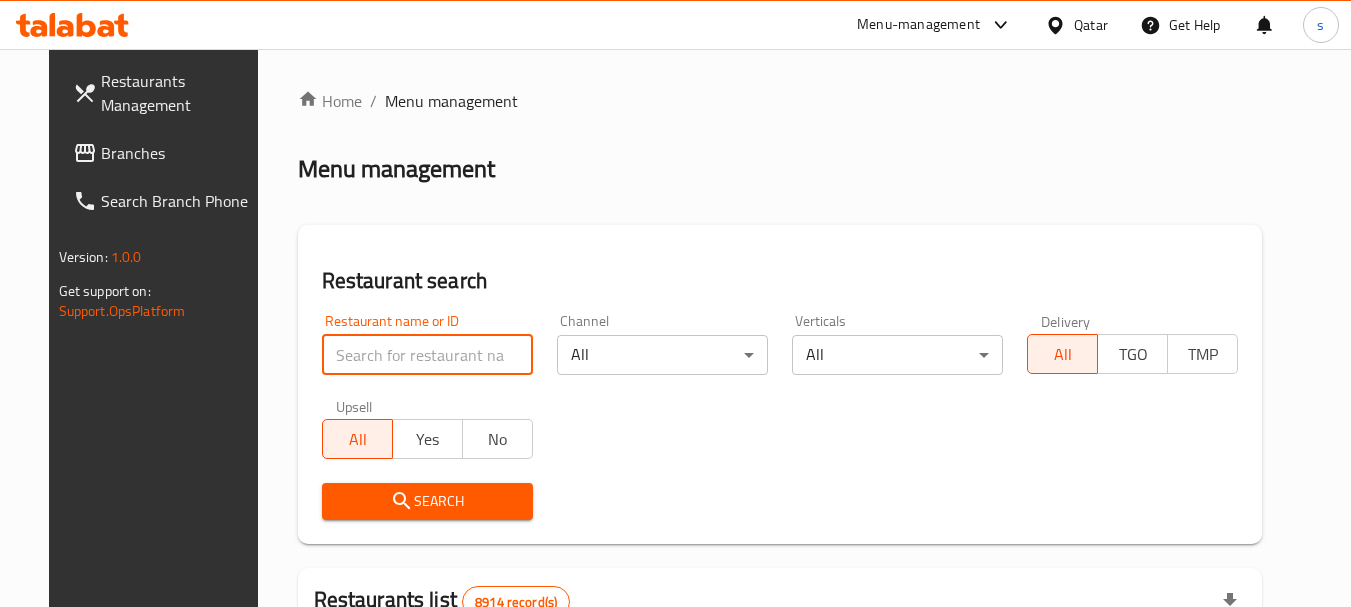 click at bounding box center [427, 355] 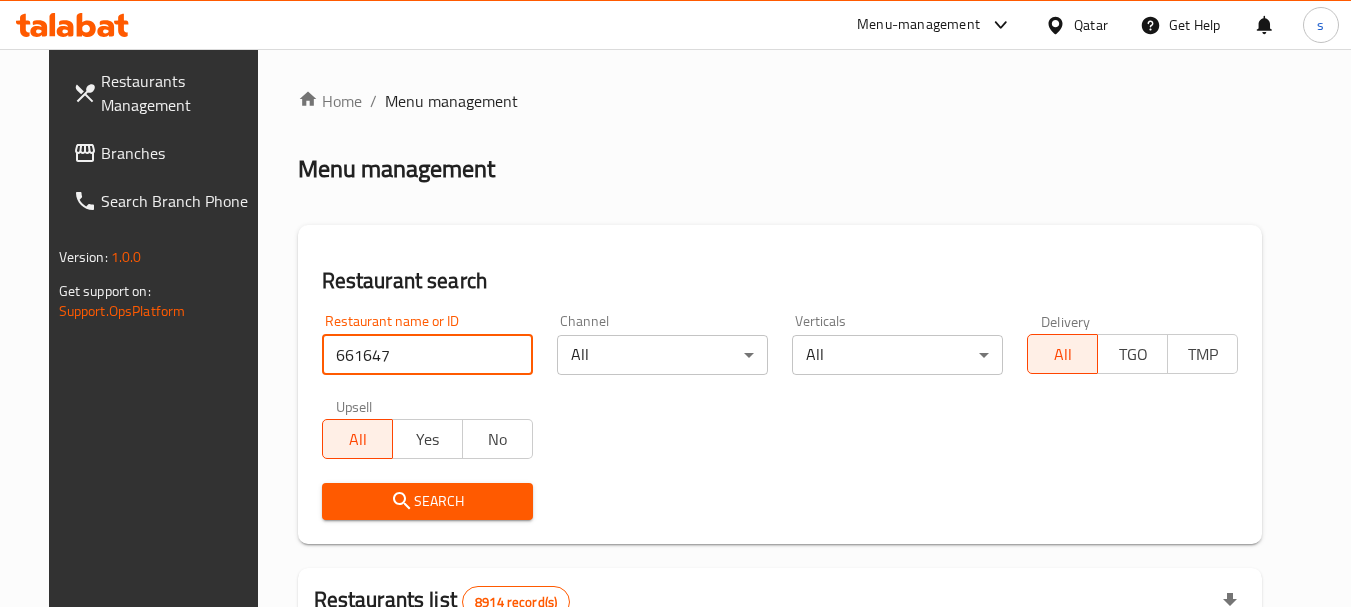 type on "661647" 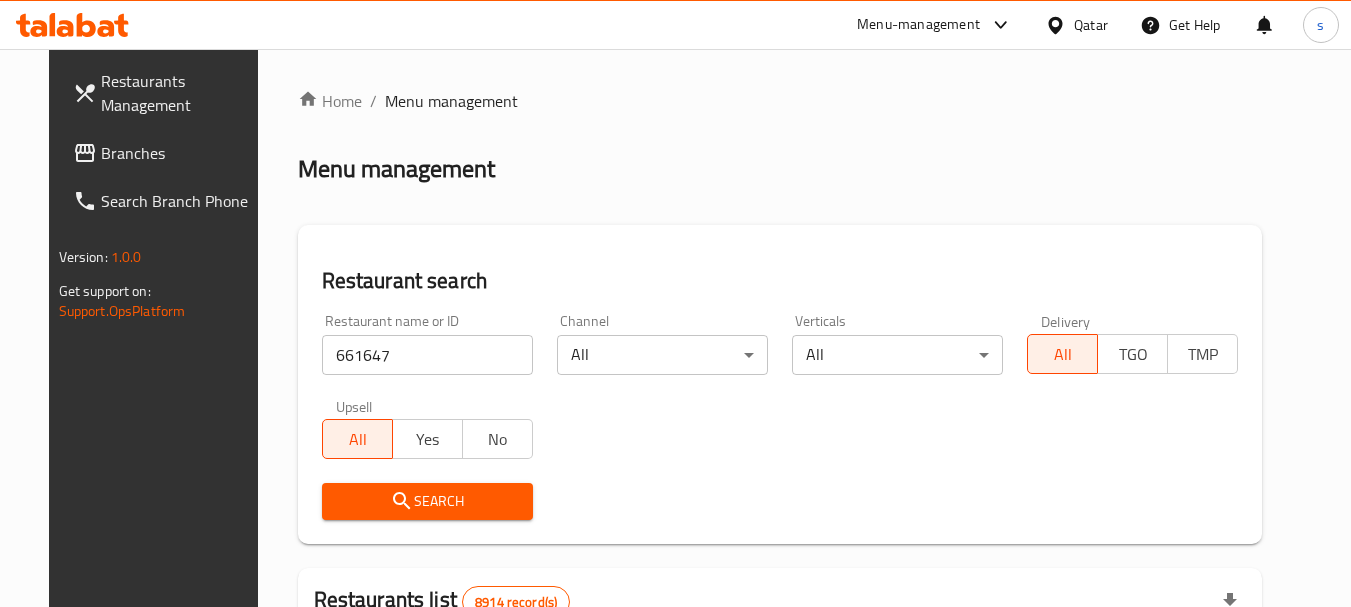 click 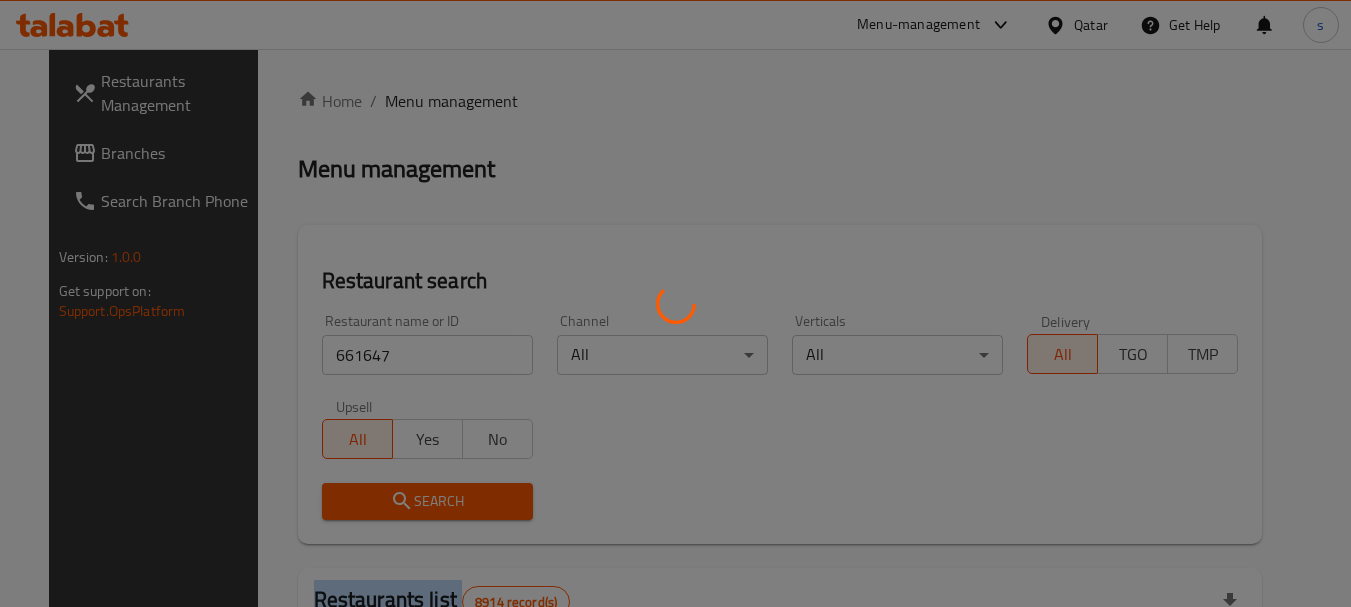 click at bounding box center (675, 303) 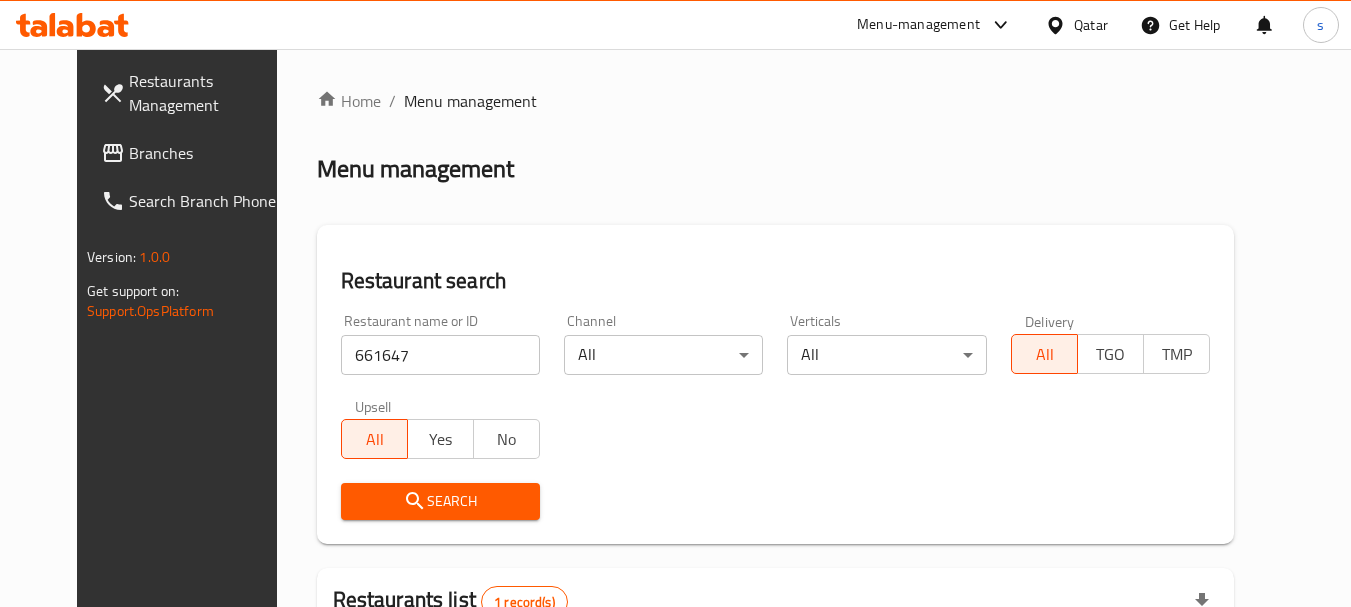 click on "Search" at bounding box center (775, 501) 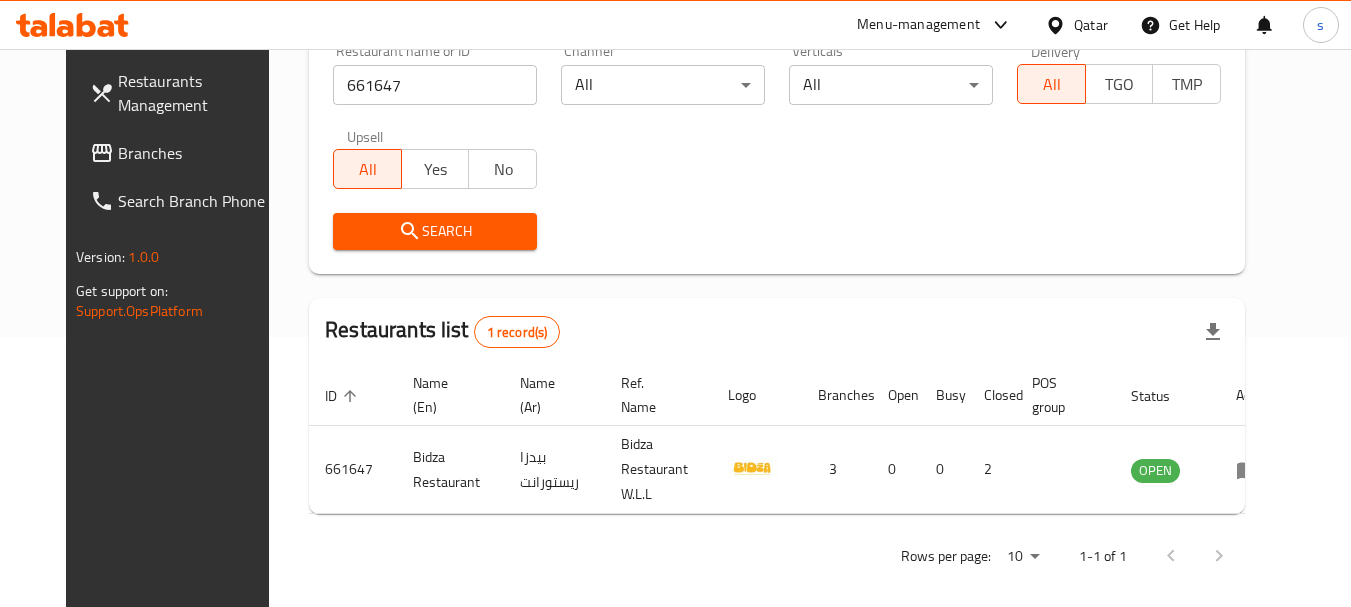 scroll, scrollTop: 285, scrollLeft: 0, axis: vertical 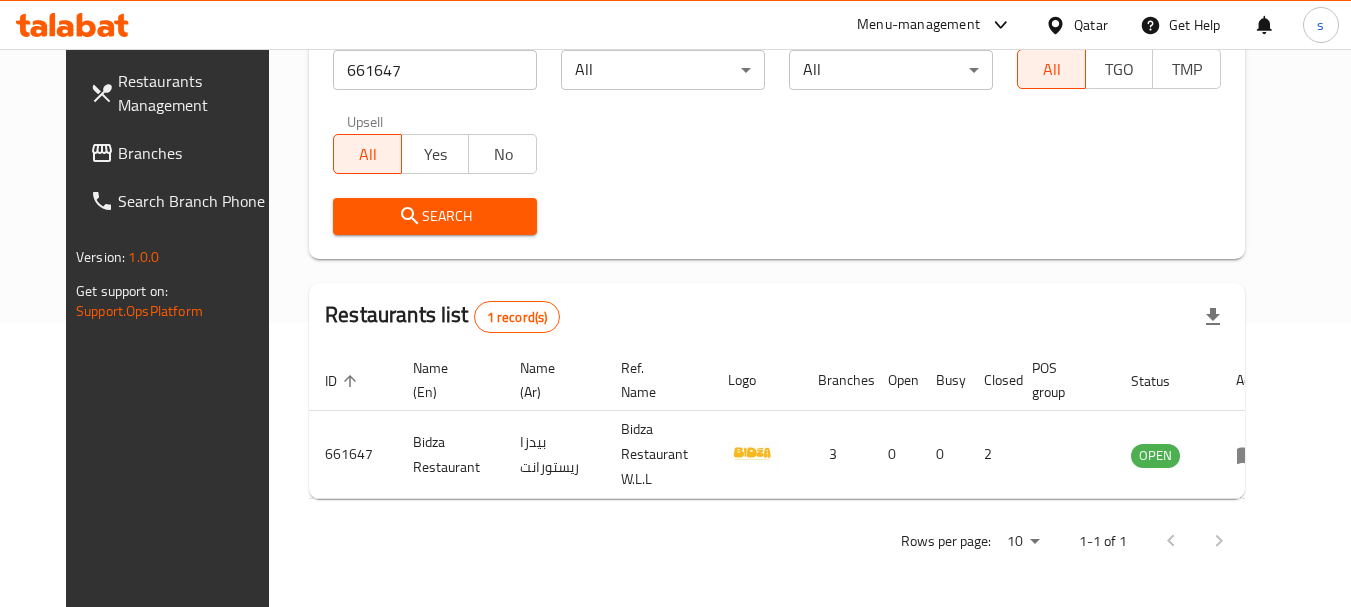 click on "Branches" at bounding box center (197, 153) 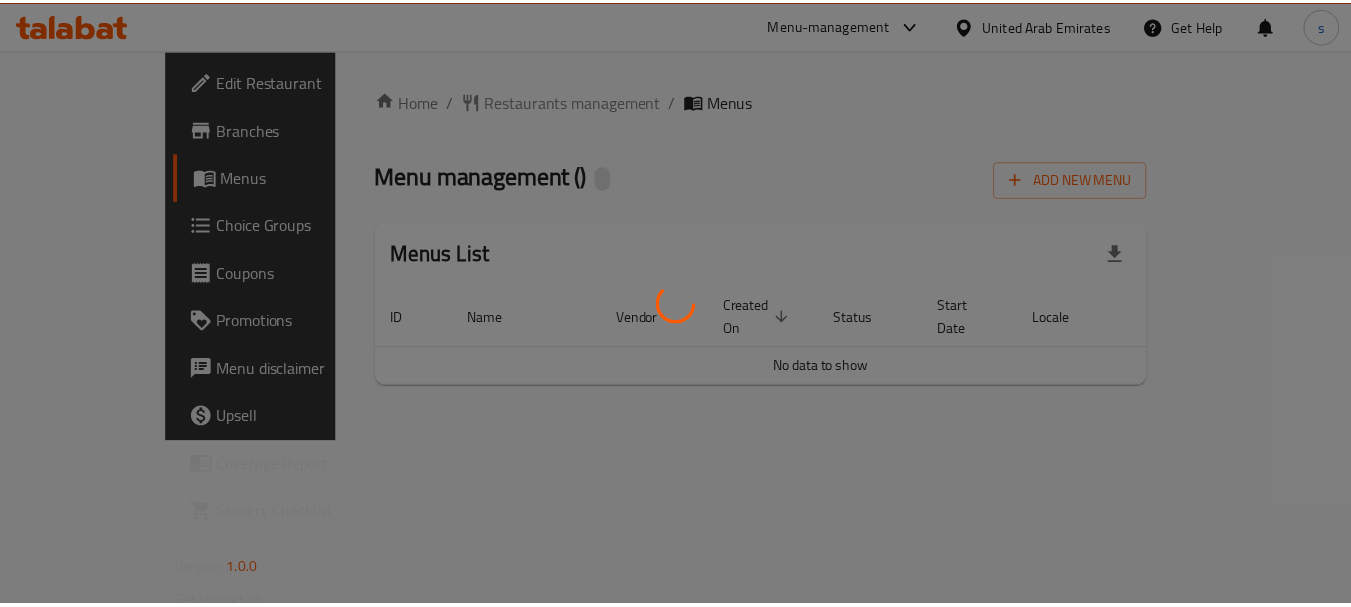 scroll, scrollTop: 0, scrollLeft: 0, axis: both 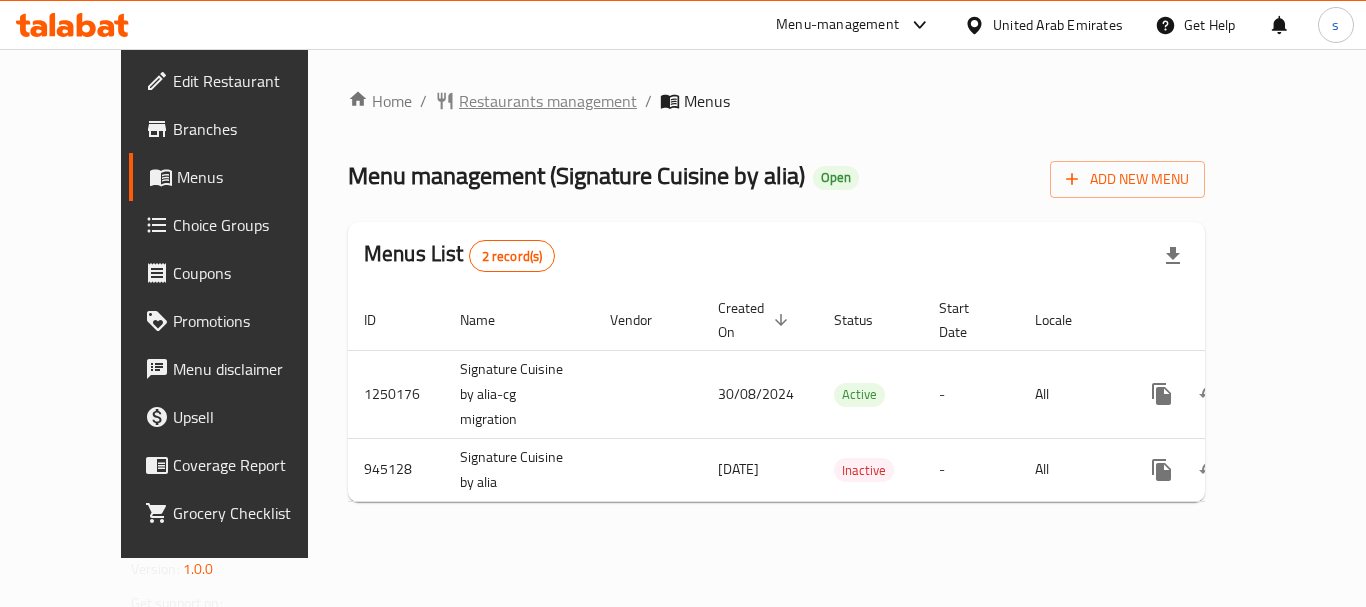 click on "Restaurants management" at bounding box center [548, 101] 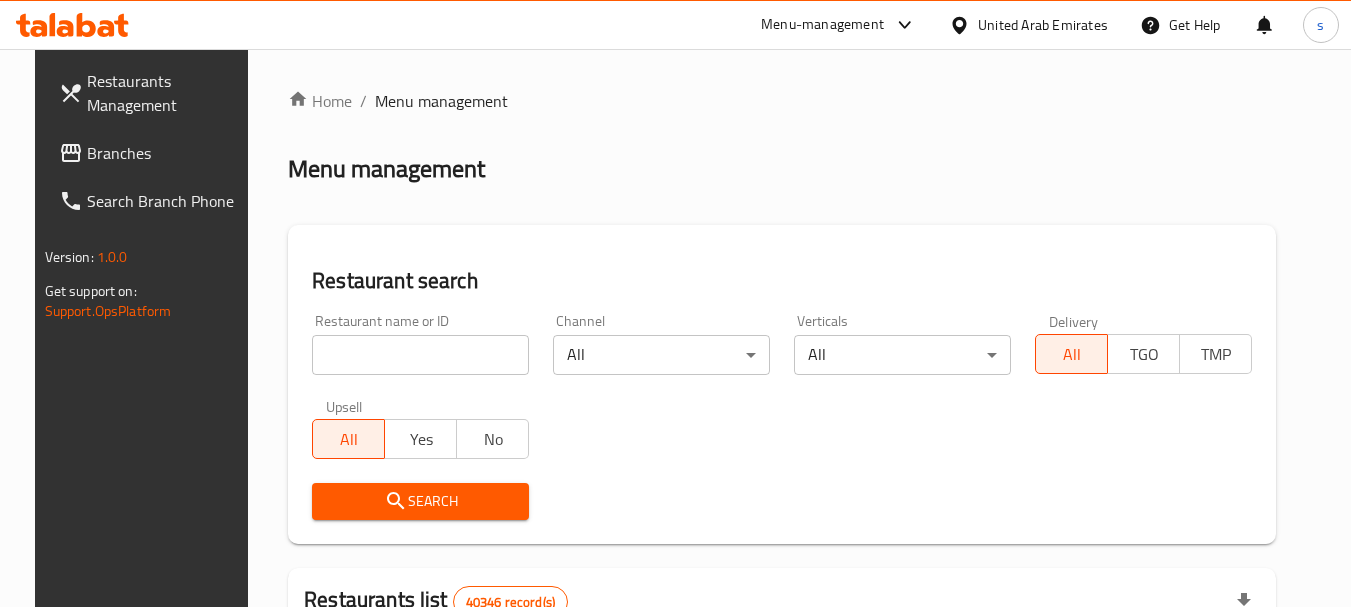 click on "Restaurants Management   Branches   Search Branch Phone  Version:    1.0.0  Get support on:    Support.OpsPlatform Home / Menu management Menu management Restaurant search Restaurant name or ID Restaurant name or ID Channel All ​ Verticals All ​ Delivery All TGO TMP Upsell All Yes No   Search Restaurants list   40346 record(s) ID sorted ascending Name (En) Name (Ar) Ref. Name Logo Branches Open Busy Closed POS group Status Action 328 Johnny Rockets جوني روكيتس 37 0 1 0 OPEN 330 French Connection فرنش كونكشن 1 0 0 0 INACTIVE 339 Arz Lebanon أرز لبنان Al Karama,Al Barsha & Mirdif 9 1 0 2 OPEN 340 Mega Wraps ميجا رابس 3 0 0 0 INACTIVE 342 Sandella's Flatbread Cafe سانديلاز فلات براد 7 0 0 0 INACTIVE 343 Dragon Hut كوخ التنين 1 0 0 0 INACTIVE 348 Thai Kitchen المطبخ التايلندى 1 0 0 0 INACTIVE 349 Mughal  موغل 1 0 0 0 HIDDEN 350 HOT N COOL (Old) هوت و كول 1 0 0 0 INACTIVE 355 Al Habasha  الحبشة 11 1 0 0 HIDDEN 10" at bounding box center [676, 717] 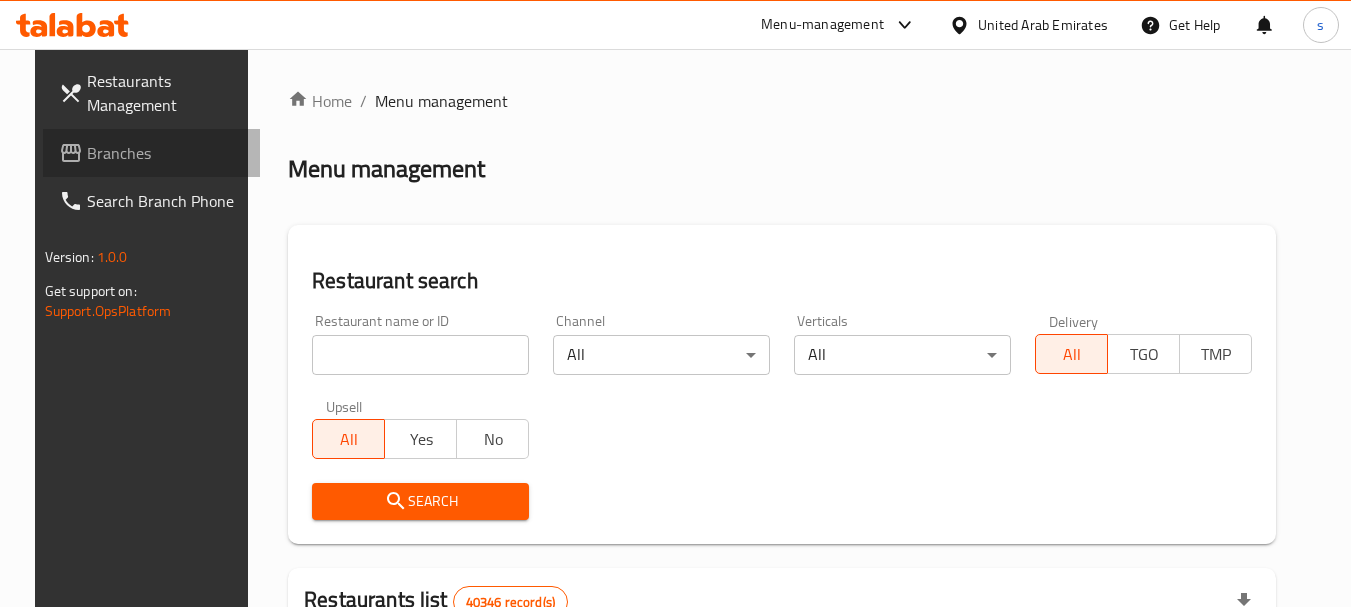 click on "Branches" at bounding box center [166, 153] 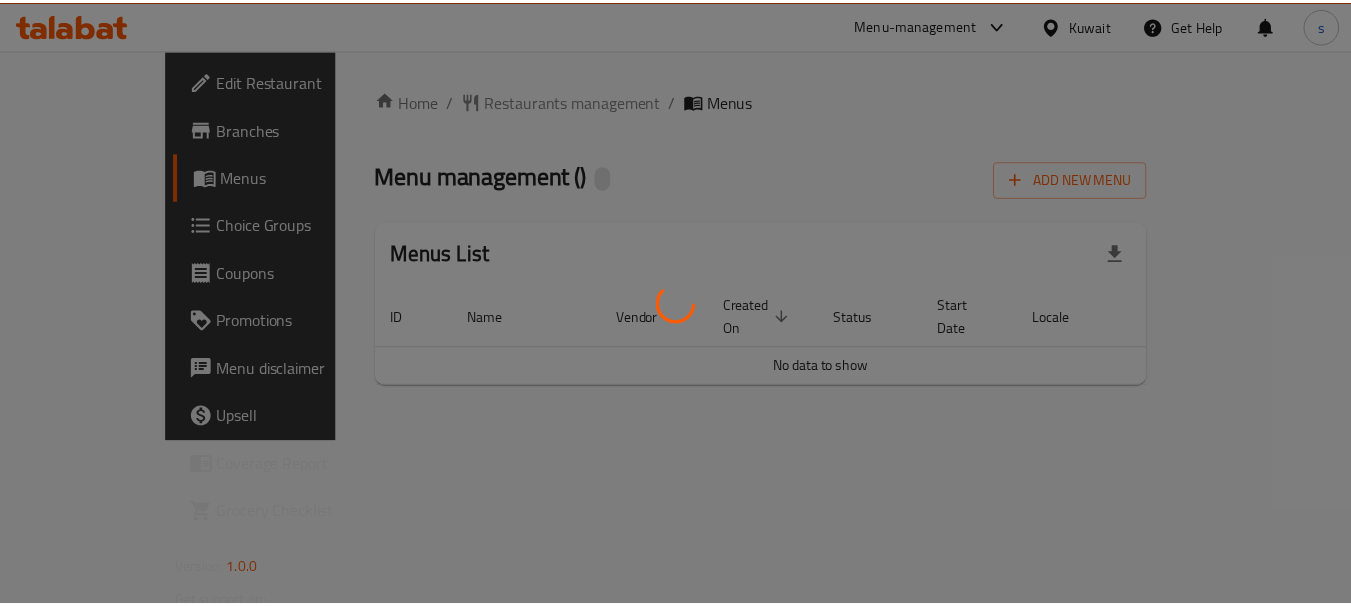 scroll, scrollTop: 0, scrollLeft: 0, axis: both 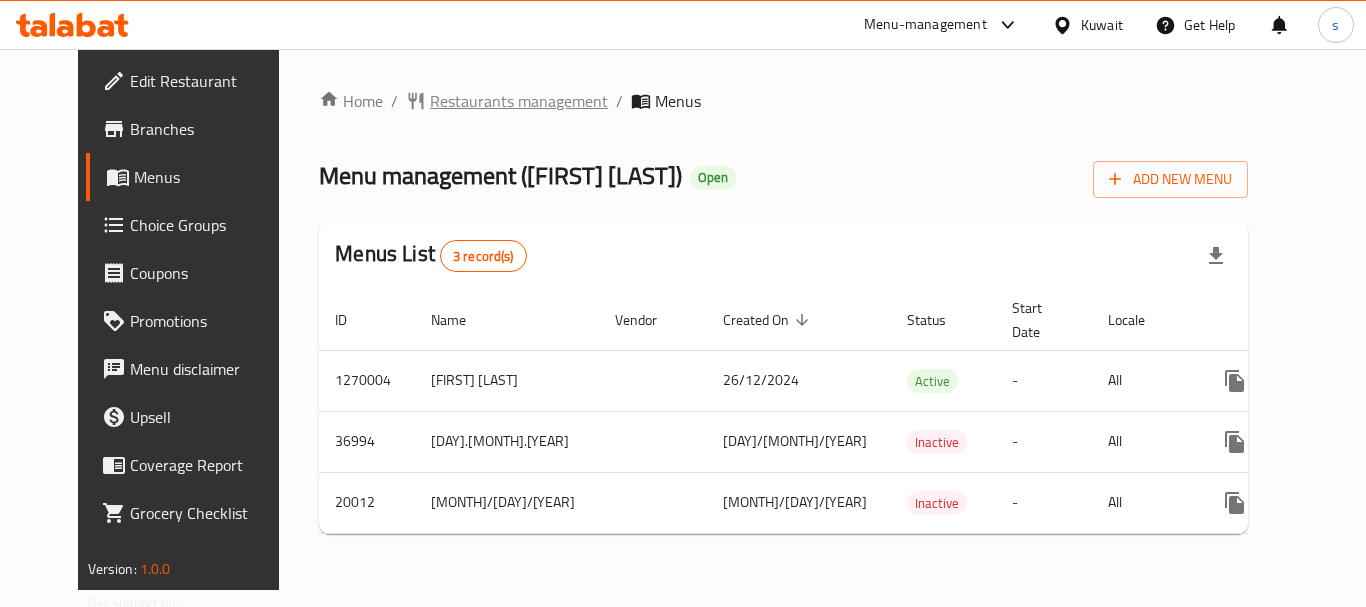 click on "Restaurants management" at bounding box center [519, 101] 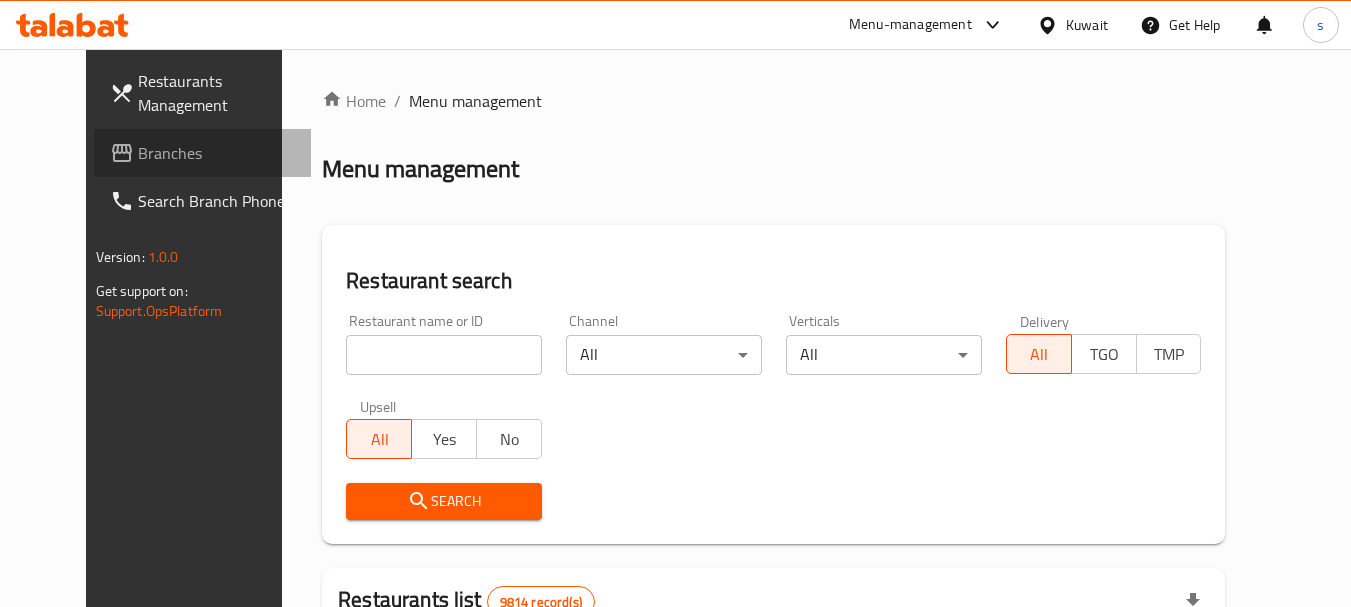 click on "Branches" at bounding box center [217, 153] 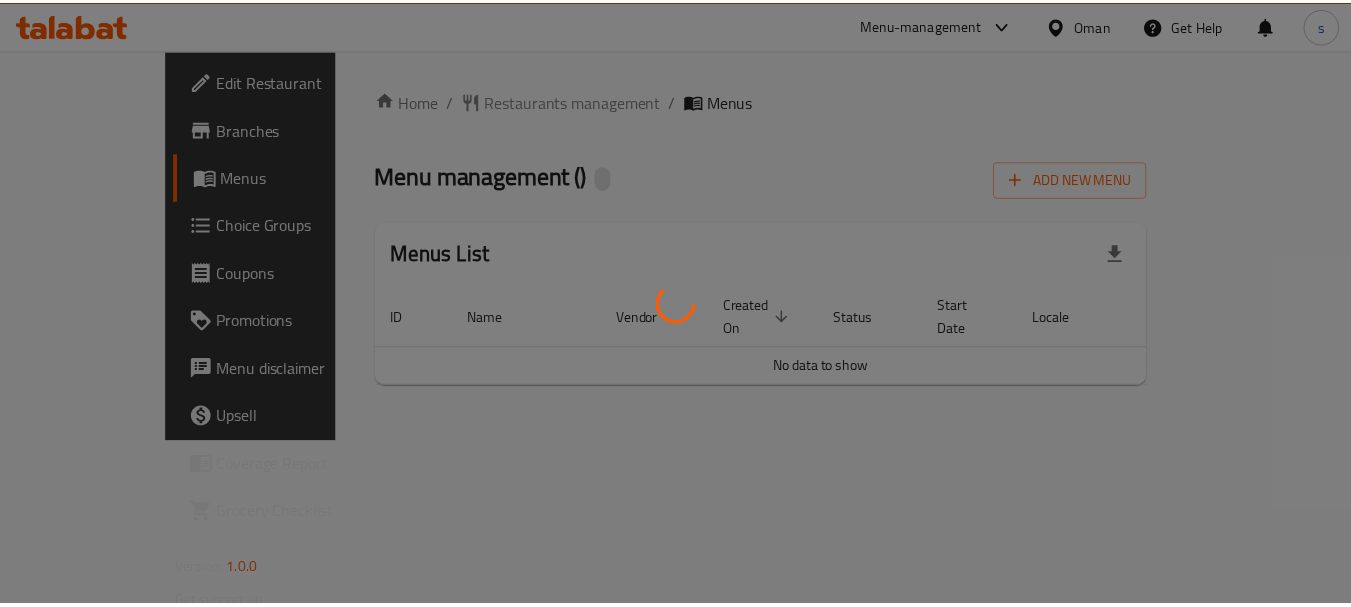 scroll, scrollTop: 0, scrollLeft: 0, axis: both 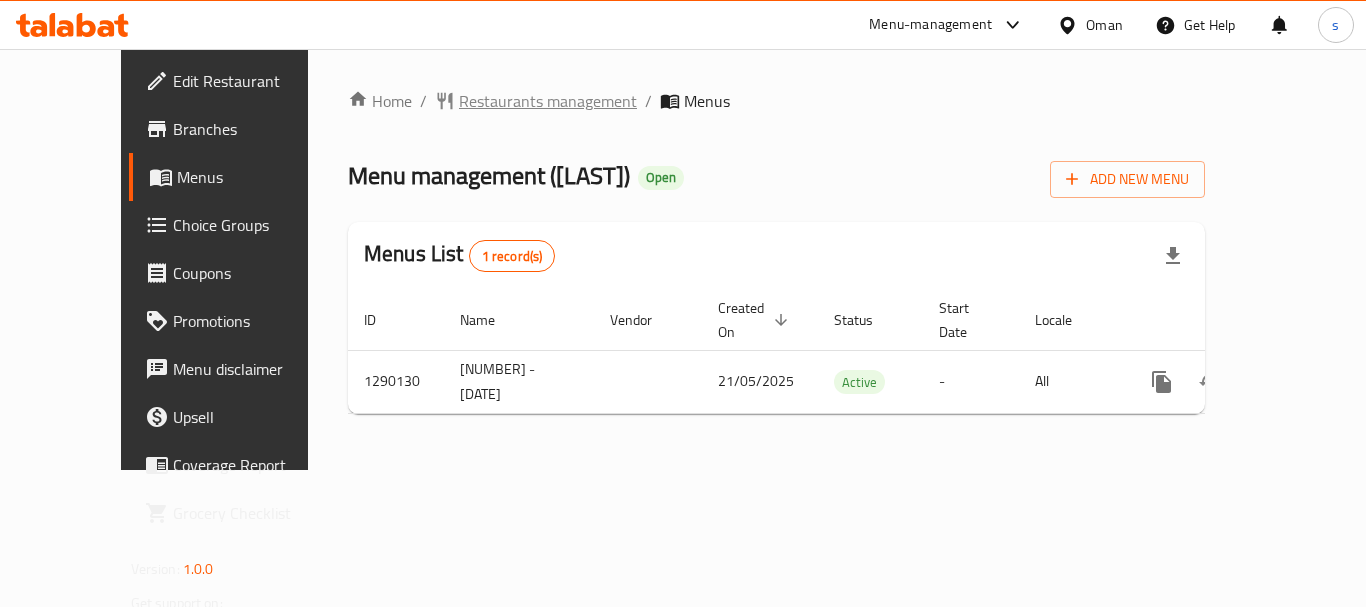 click on "Restaurants management" at bounding box center (548, 101) 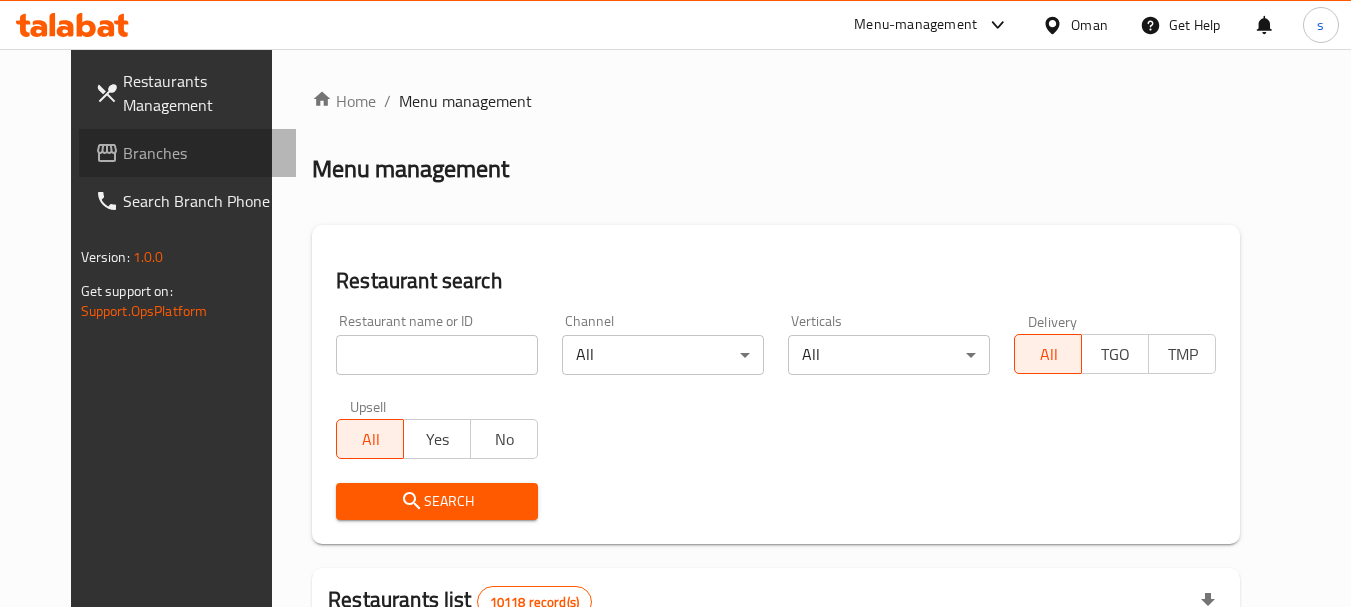 click on "Branches" at bounding box center [188, 153] 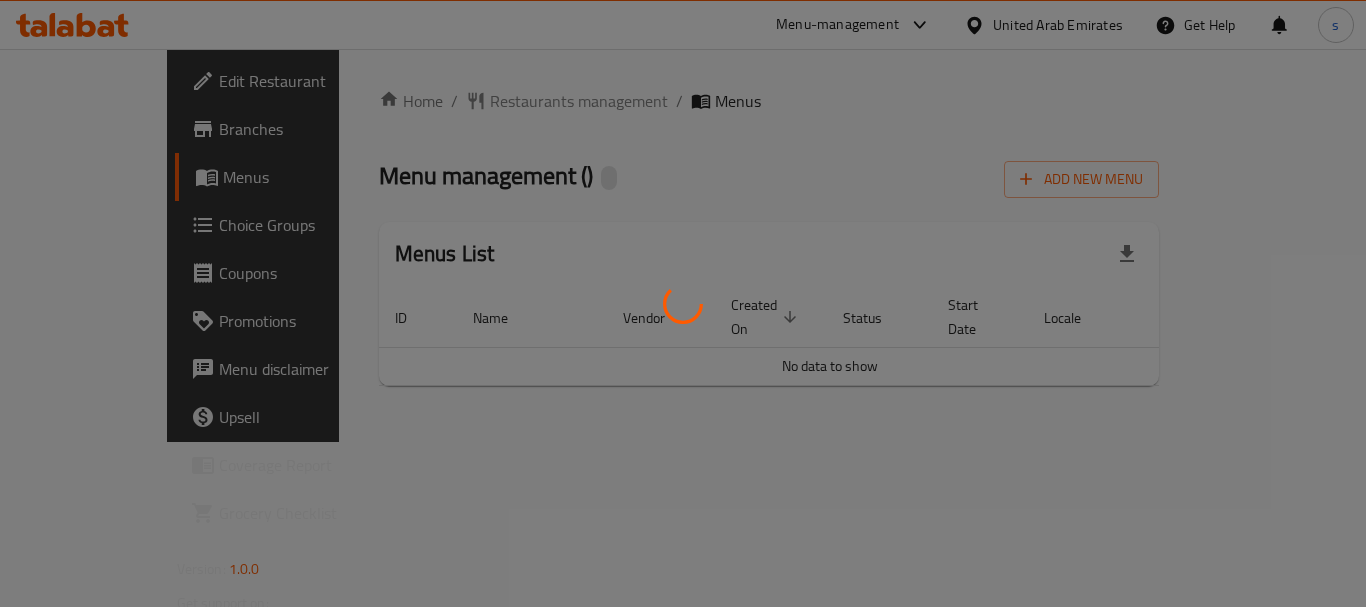 scroll, scrollTop: 0, scrollLeft: 0, axis: both 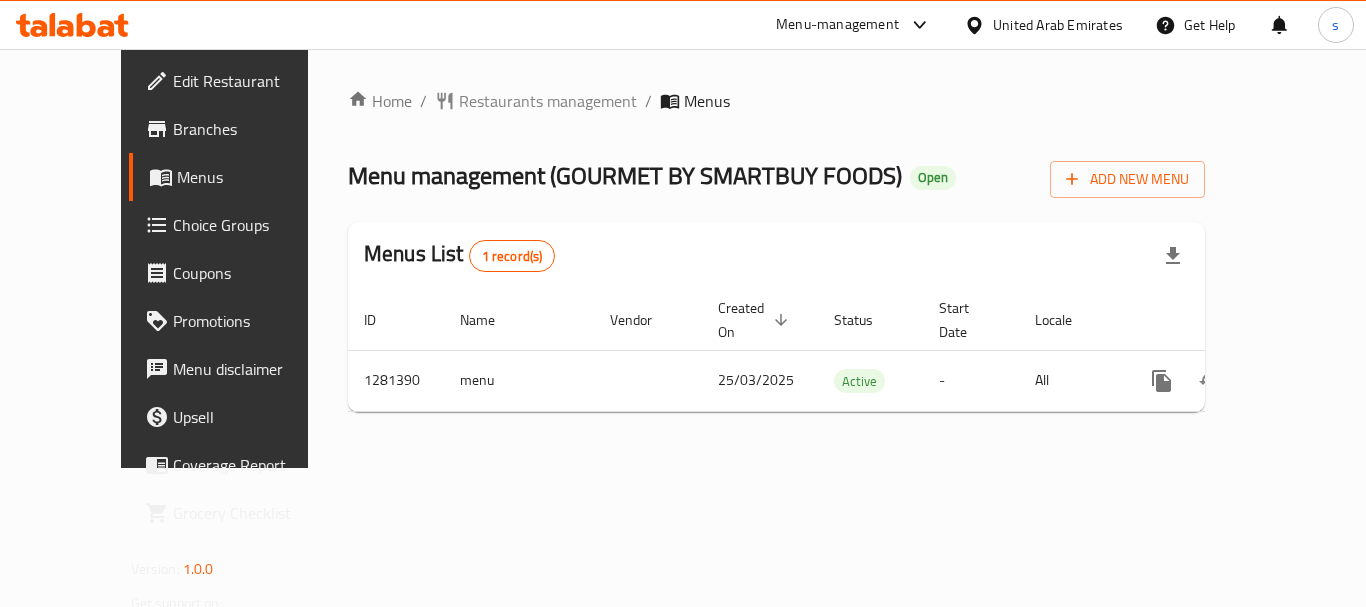 click on "Menu-management" at bounding box center [837, 25] 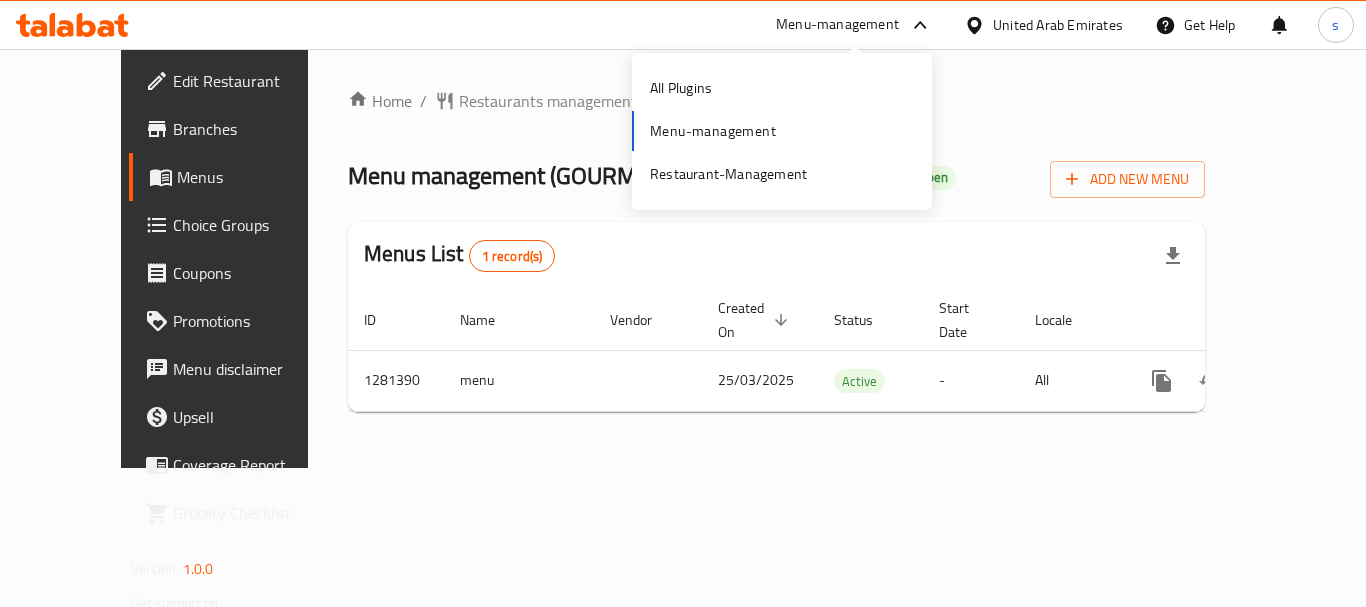 click on "All Plugins Menu-management Restaurant-Management" at bounding box center [782, 131] 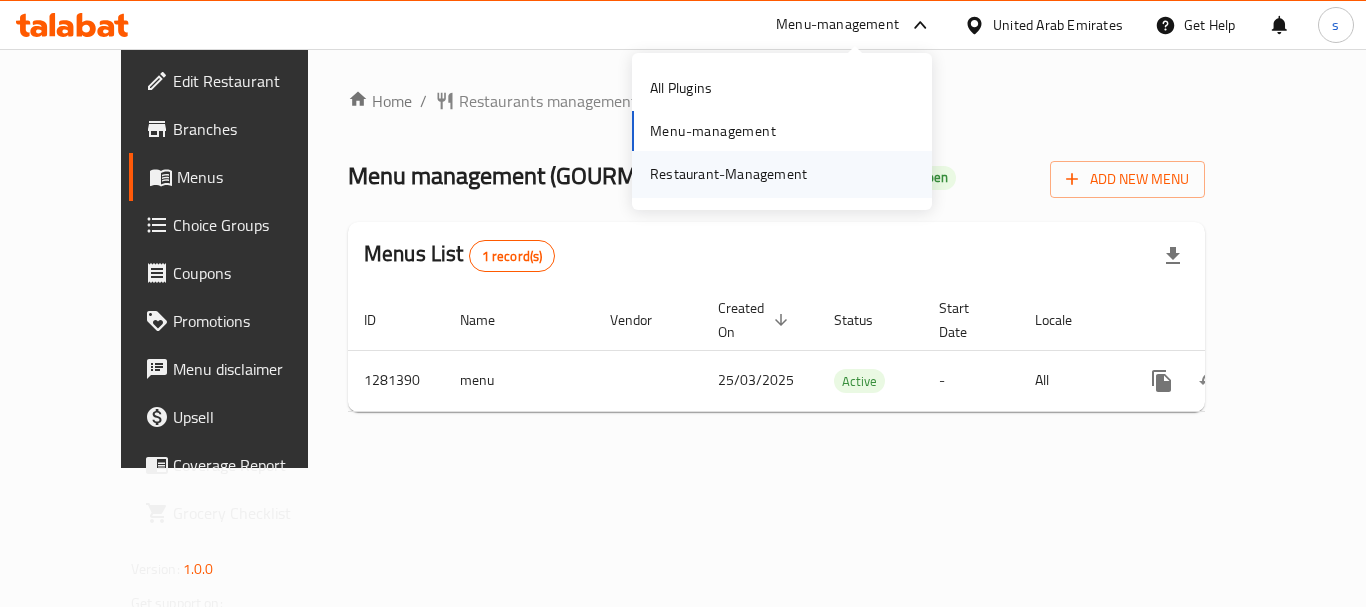 click on "Restaurant-Management" at bounding box center [728, 174] 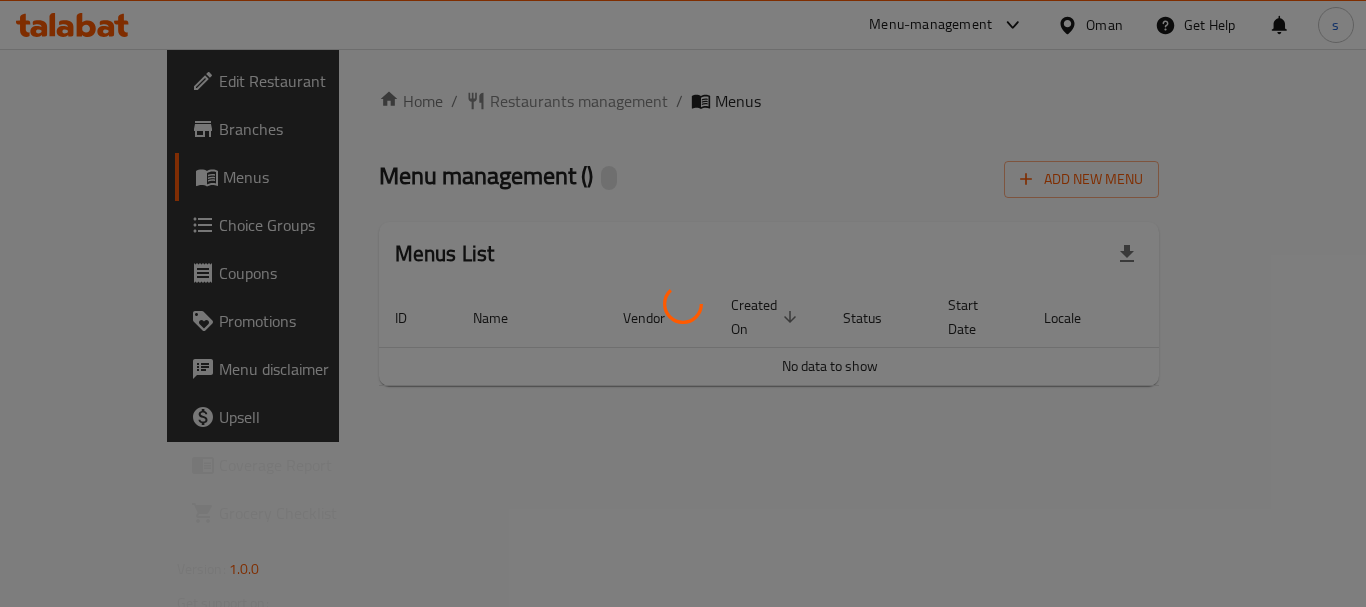 scroll, scrollTop: 0, scrollLeft: 0, axis: both 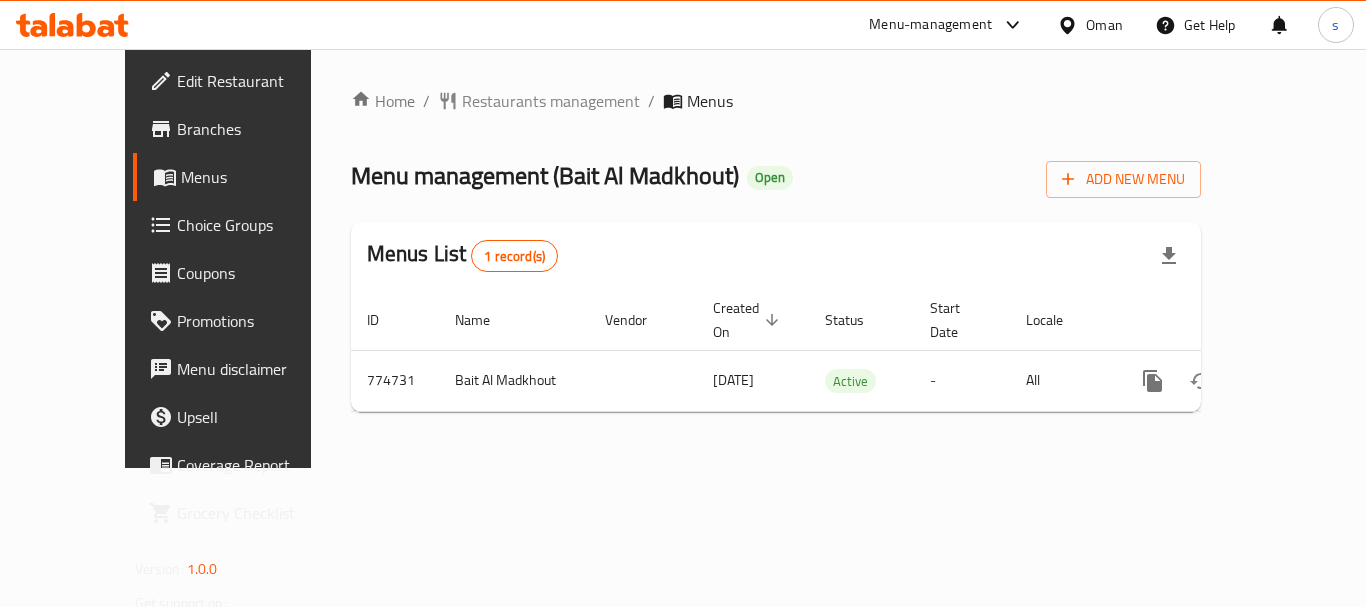 click on "Menu-management" at bounding box center [930, 25] 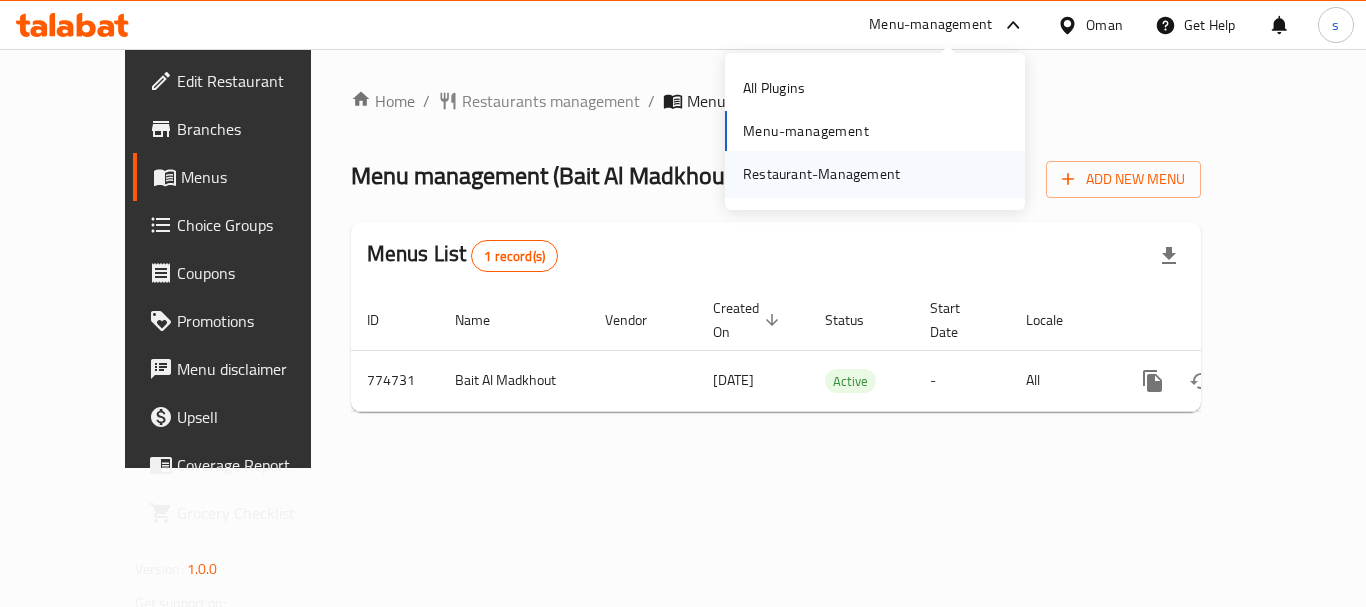 click on "Restaurant-Management" at bounding box center (821, 174) 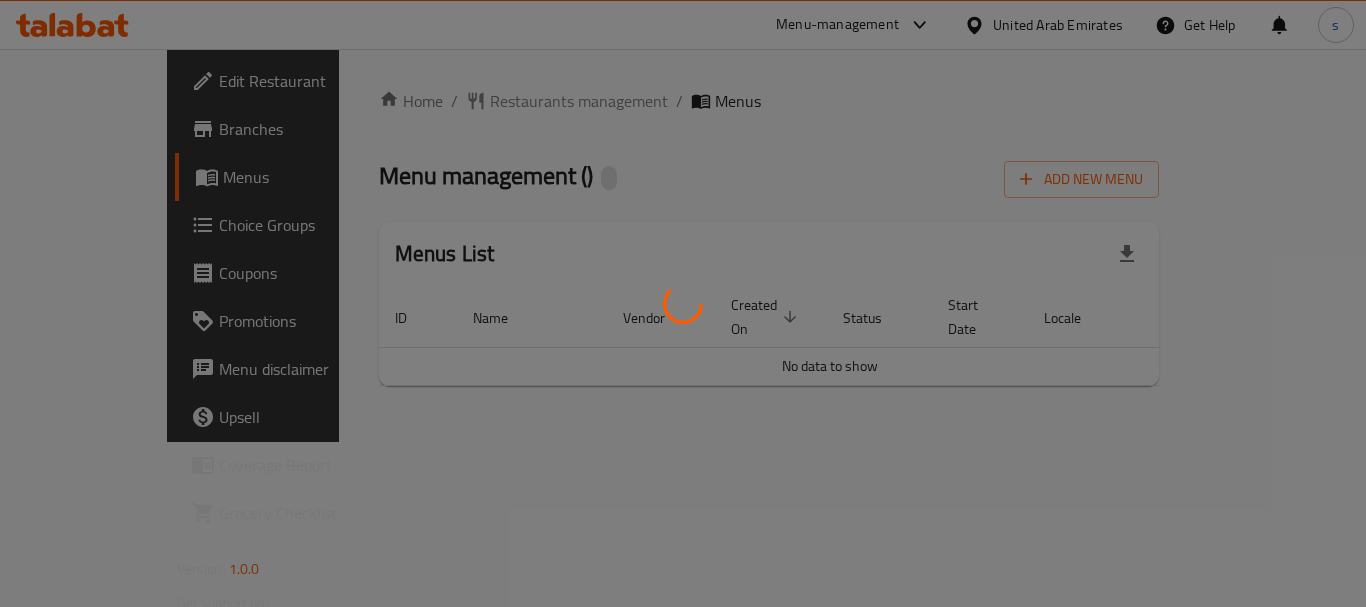 scroll, scrollTop: 0, scrollLeft: 0, axis: both 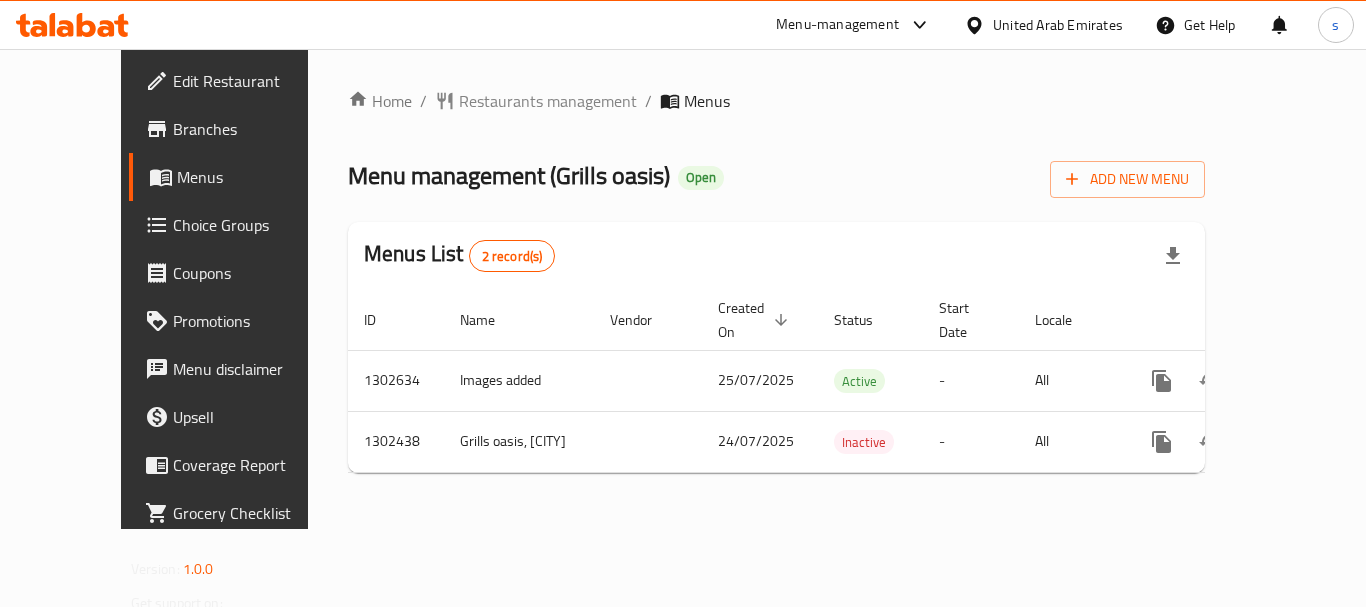 click 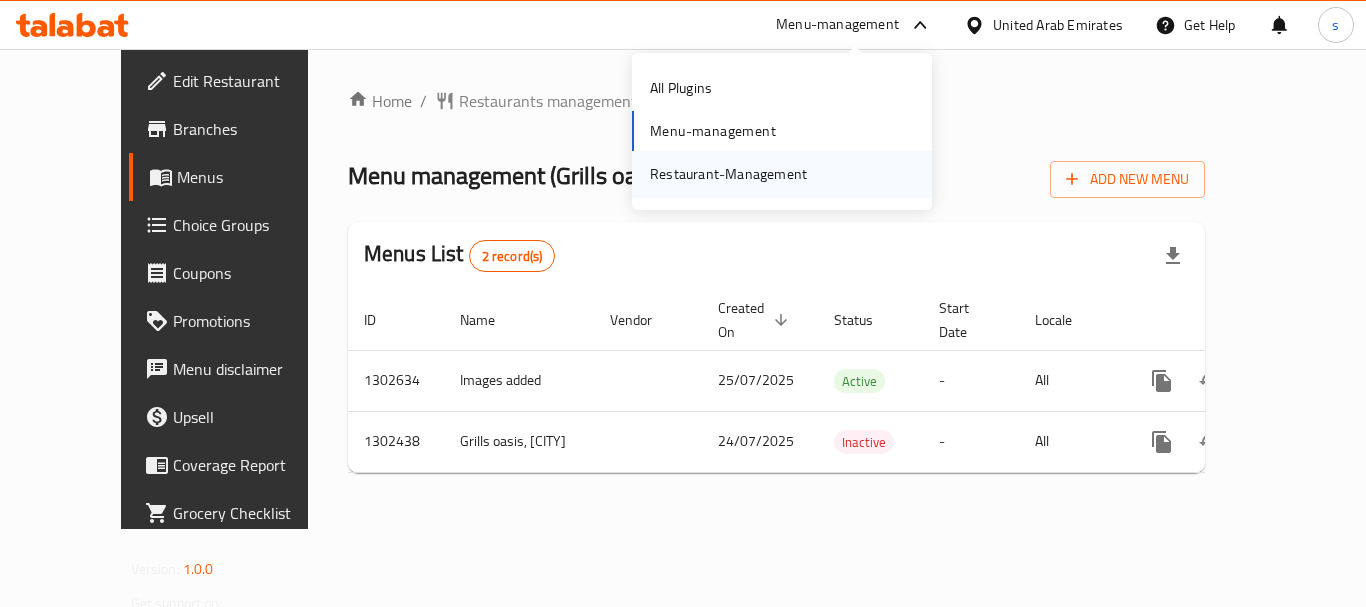 click on "Restaurant-Management" at bounding box center [728, 174] 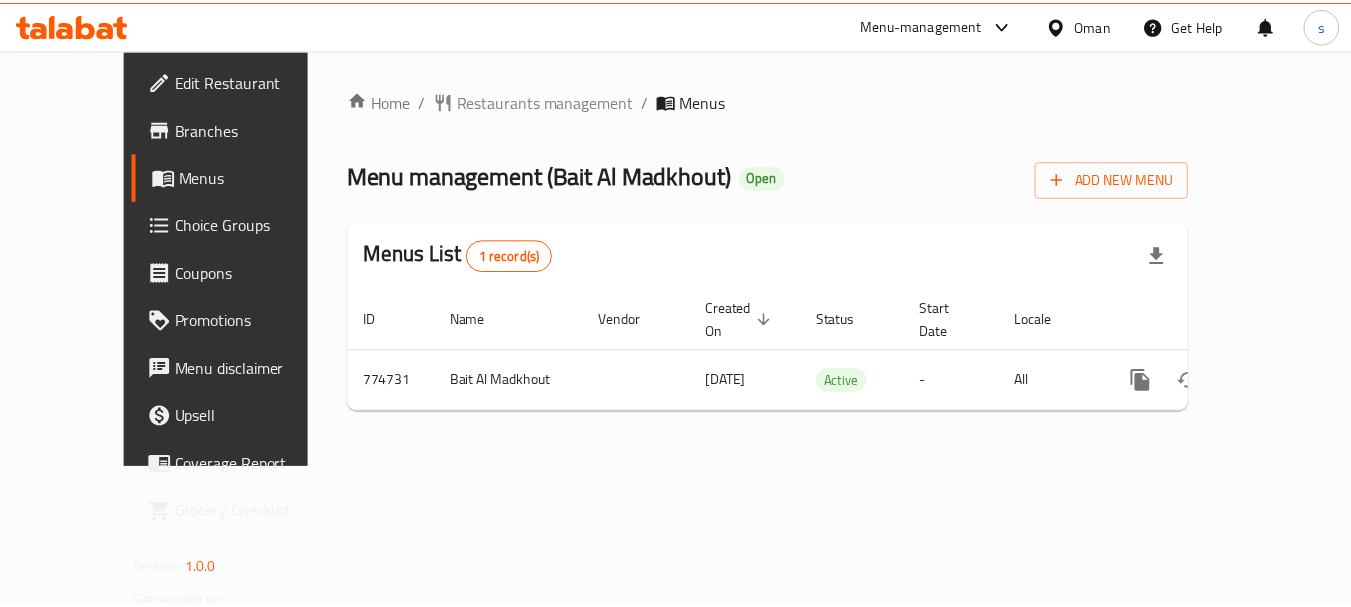 scroll, scrollTop: 0, scrollLeft: 0, axis: both 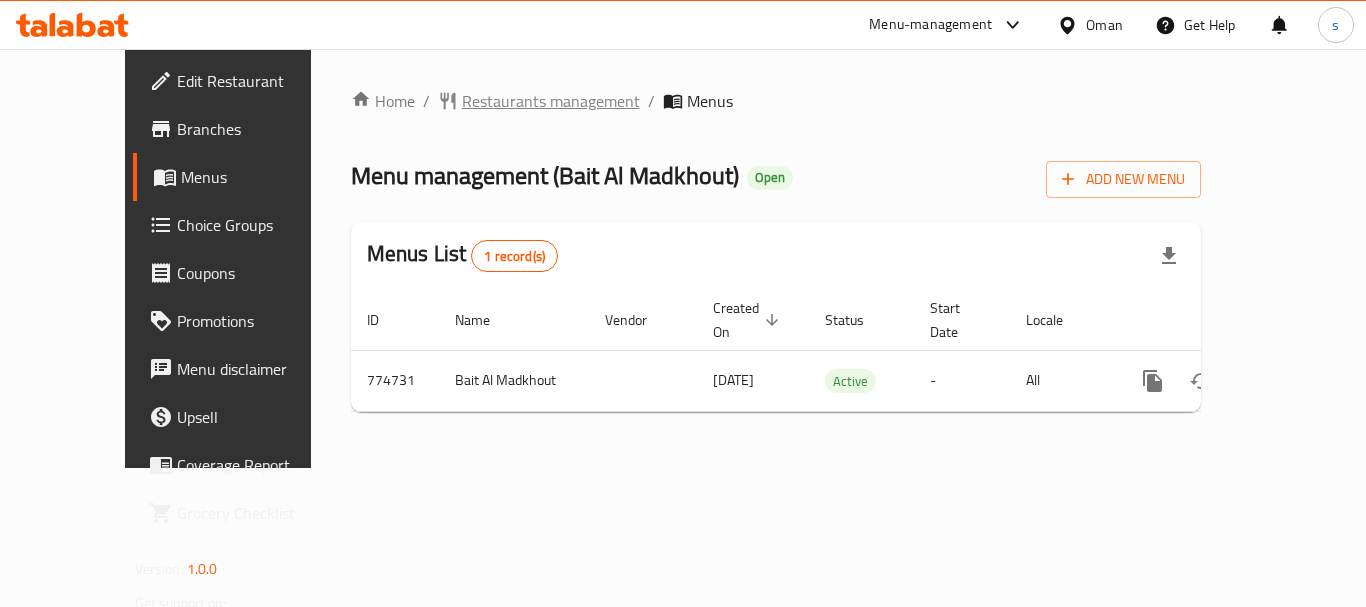click on "Restaurants management" at bounding box center [551, 101] 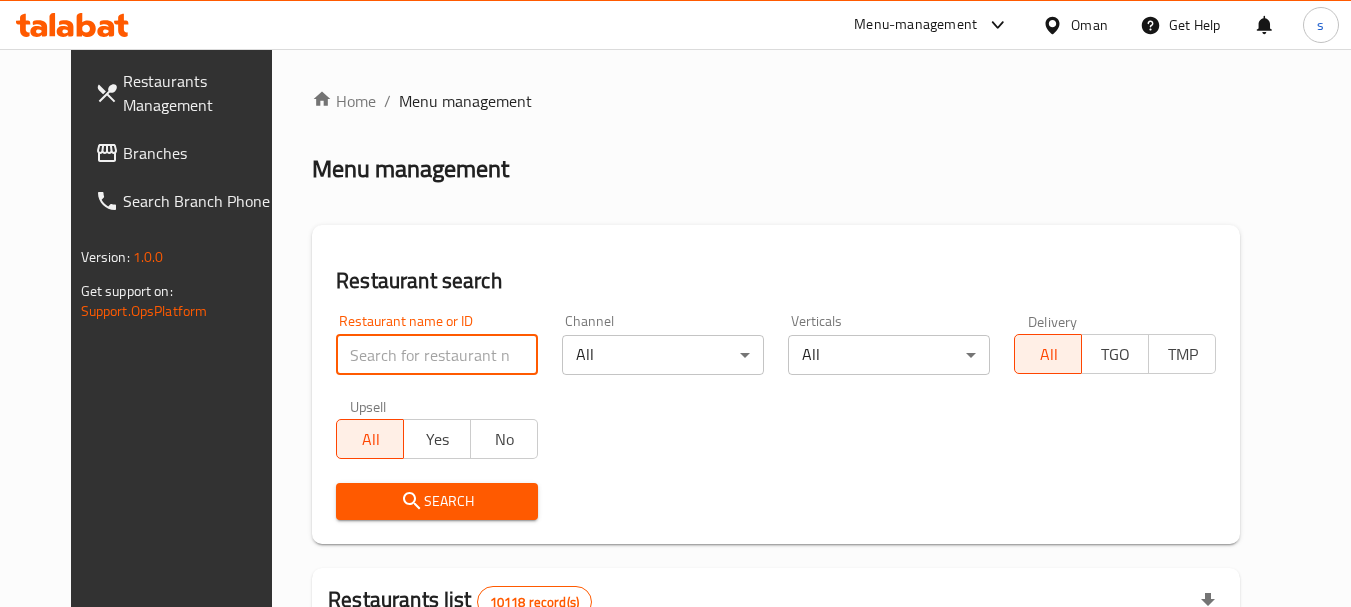 click at bounding box center [437, 355] 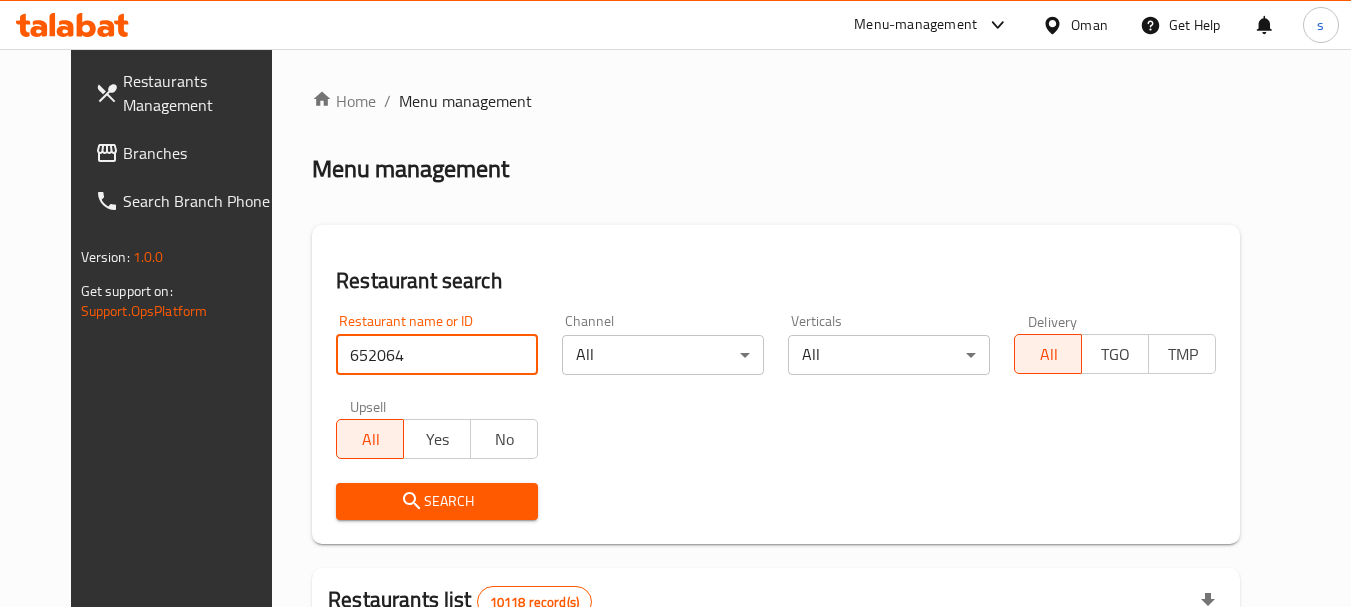type on "652064" 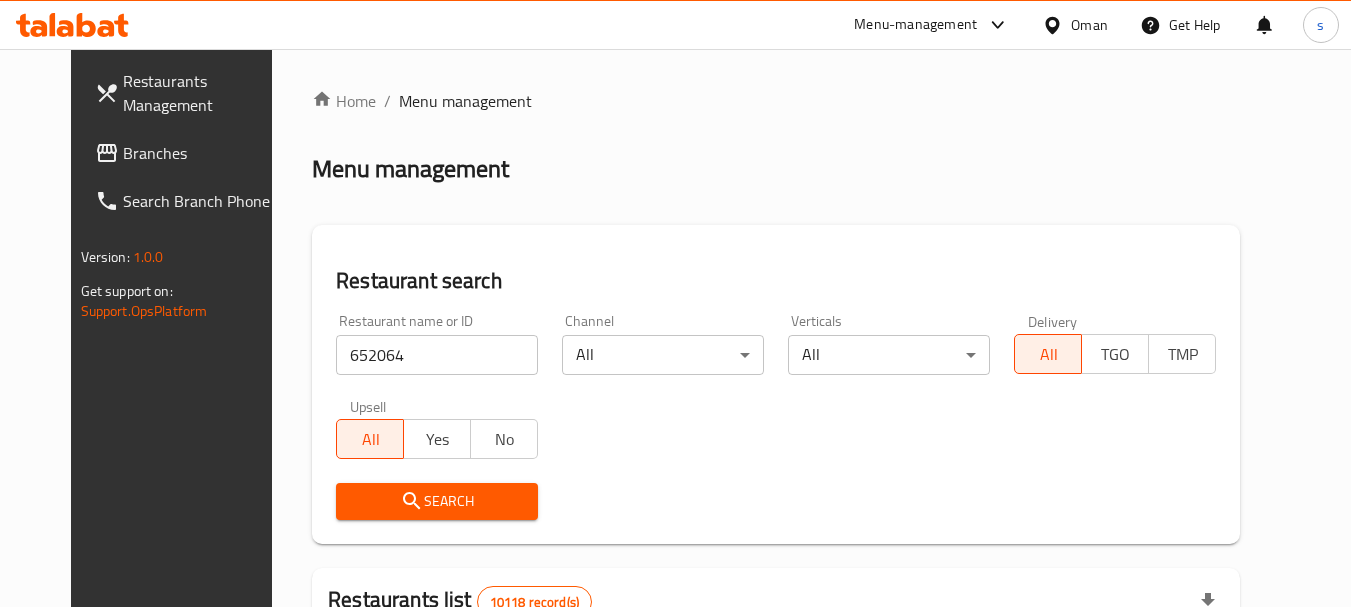click on "Search" at bounding box center (437, 501) 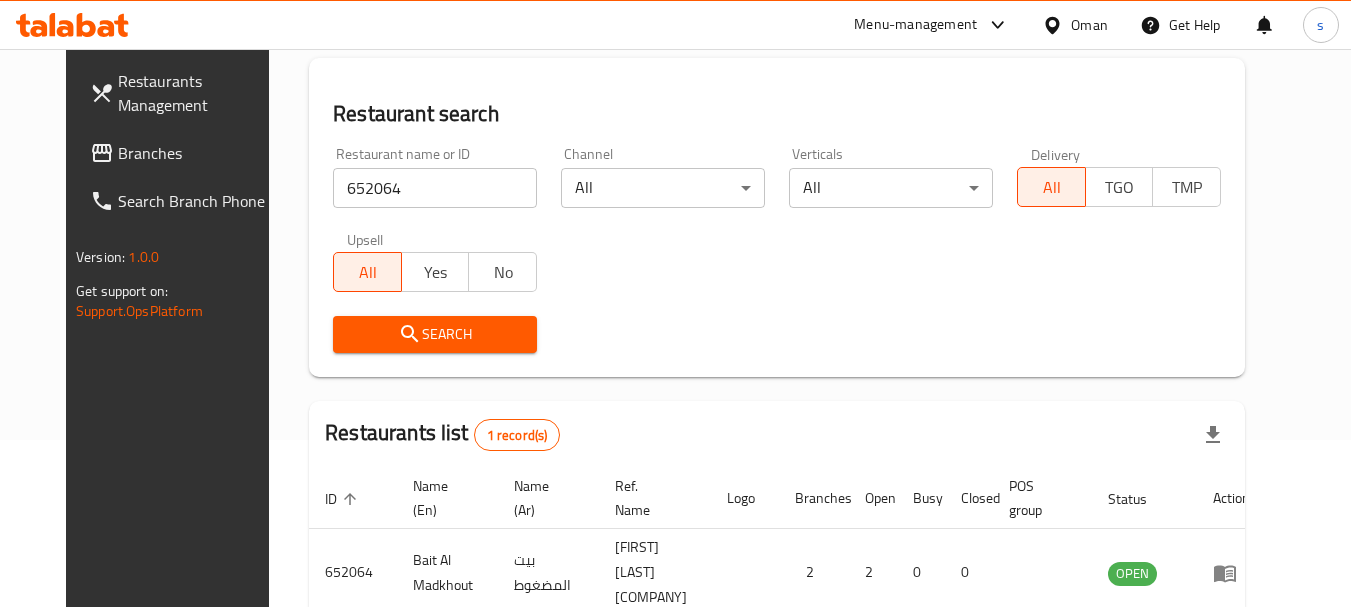 scroll, scrollTop: 285, scrollLeft: 0, axis: vertical 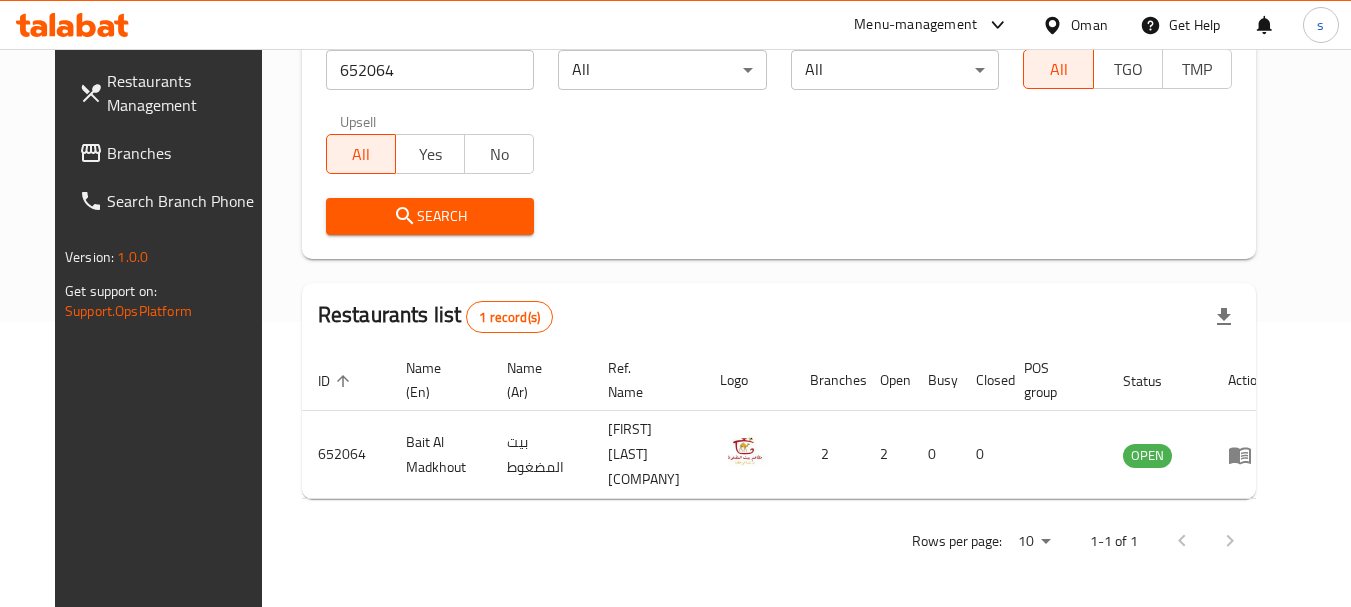 click on "Branches" at bounding box center [186, 153] 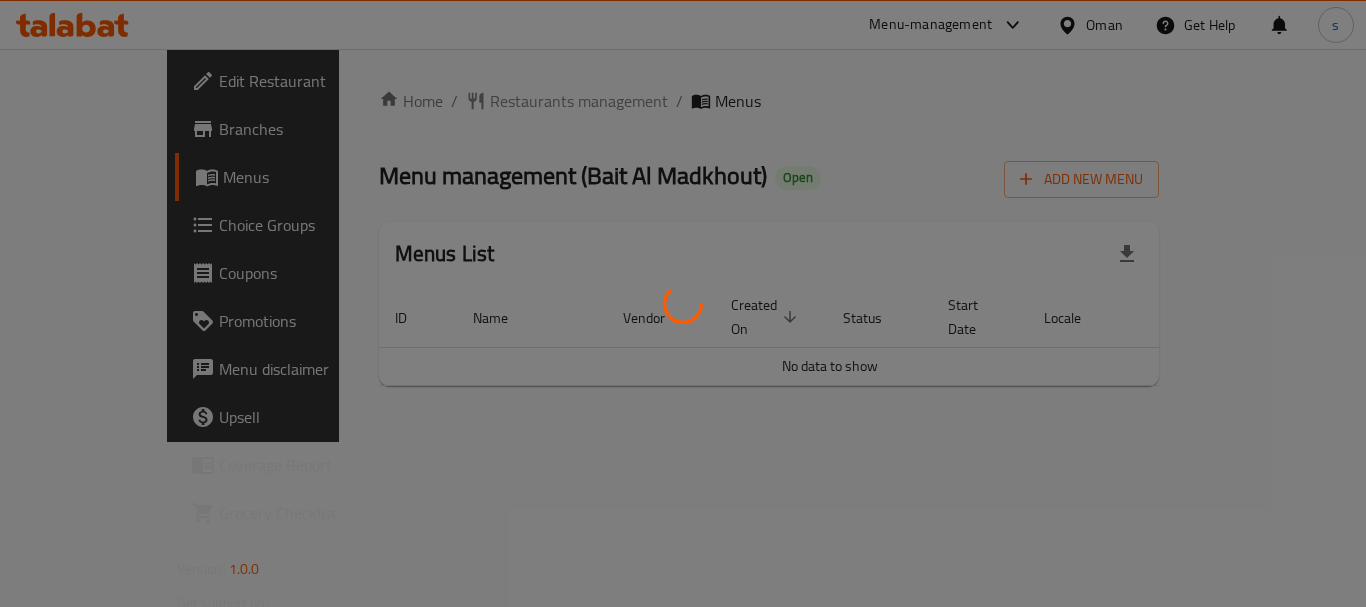 scroll, scrollTop: 0, scrollLeft: 0, axis: both 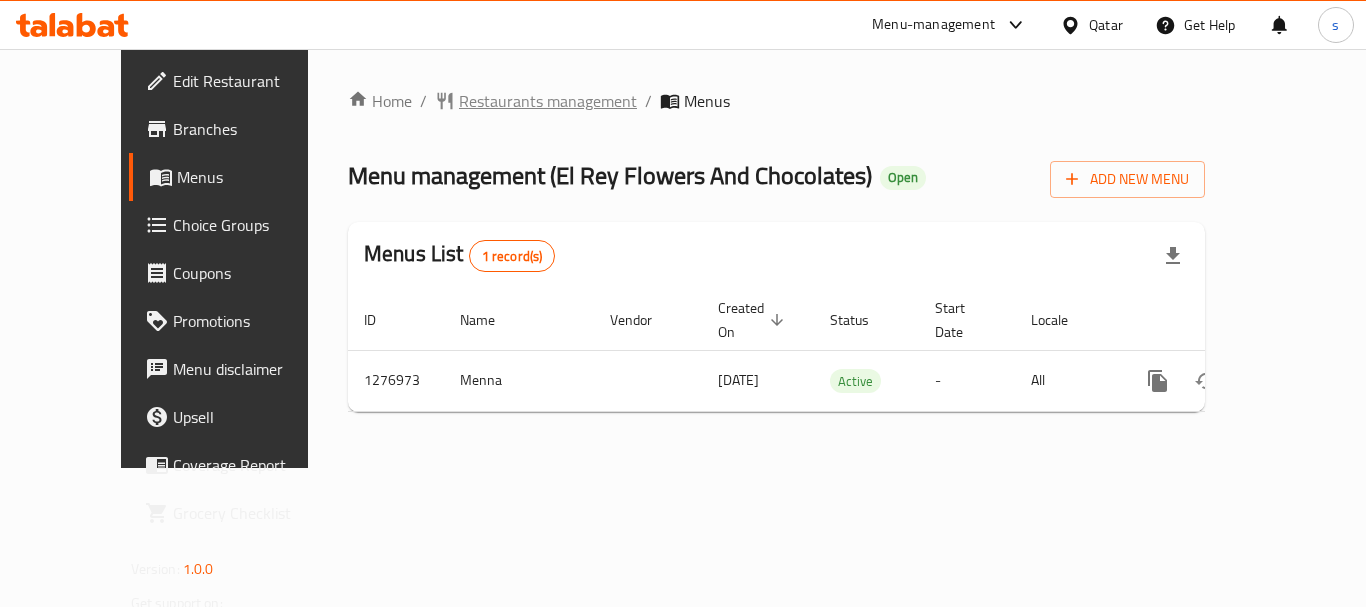 click on "Restaurants management" at bounding box center [548, 101] 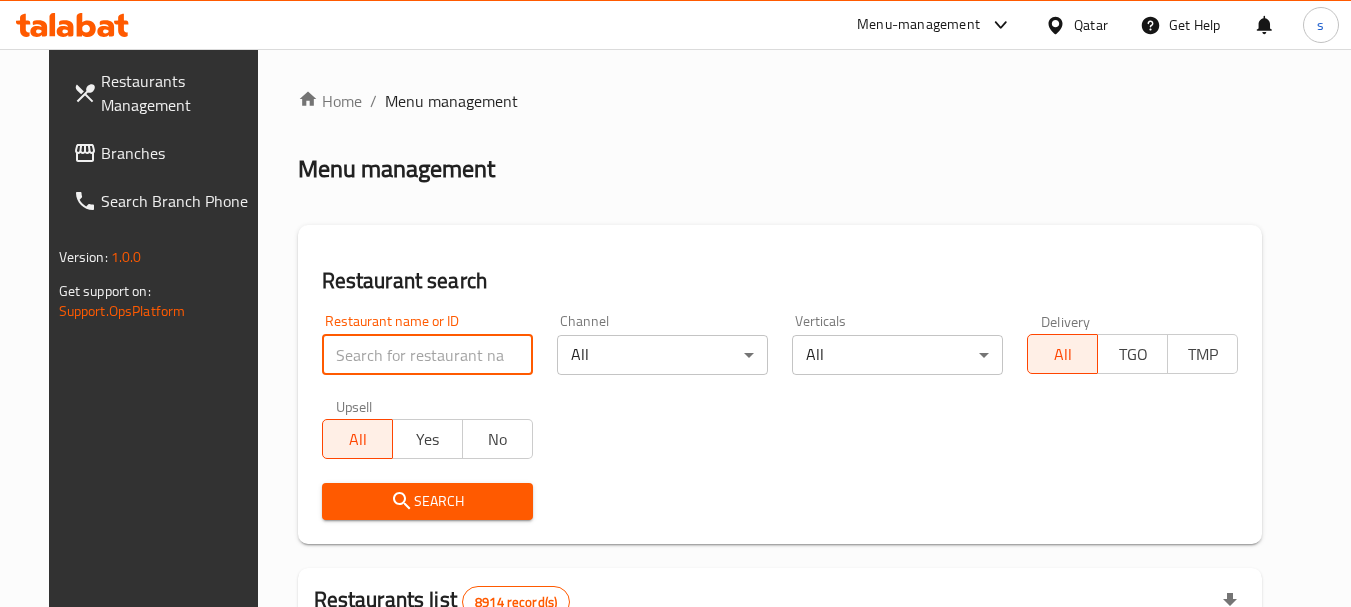 click at bounding box center [427, 355] 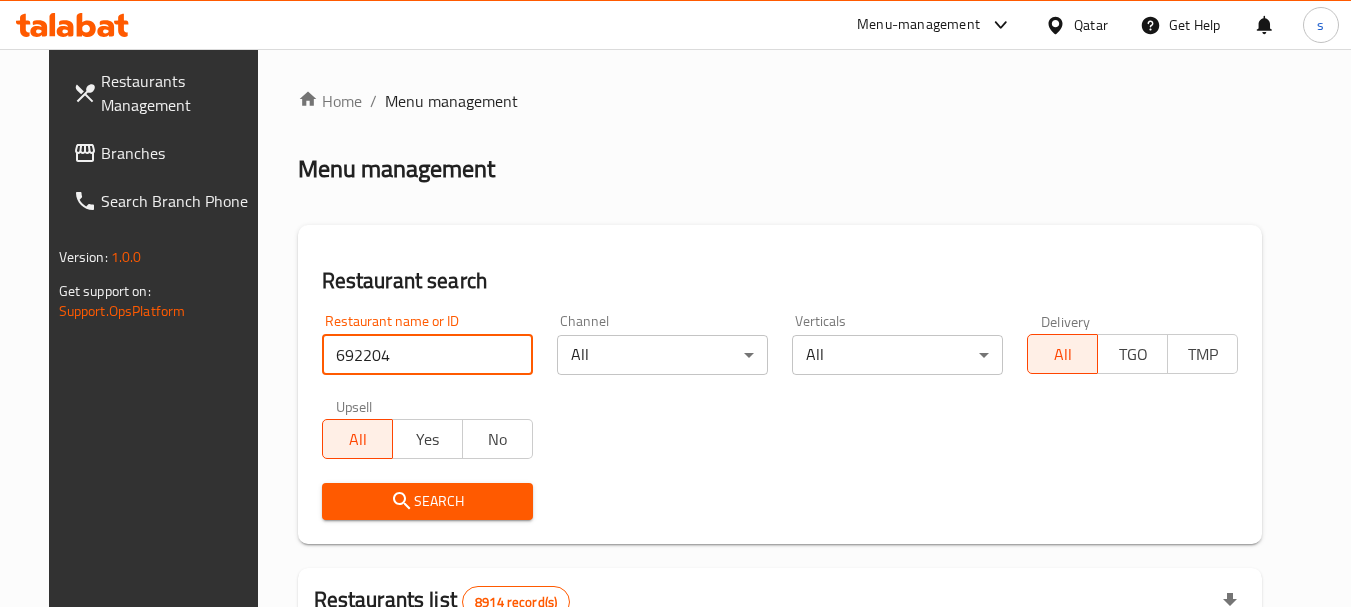 type on "692204" 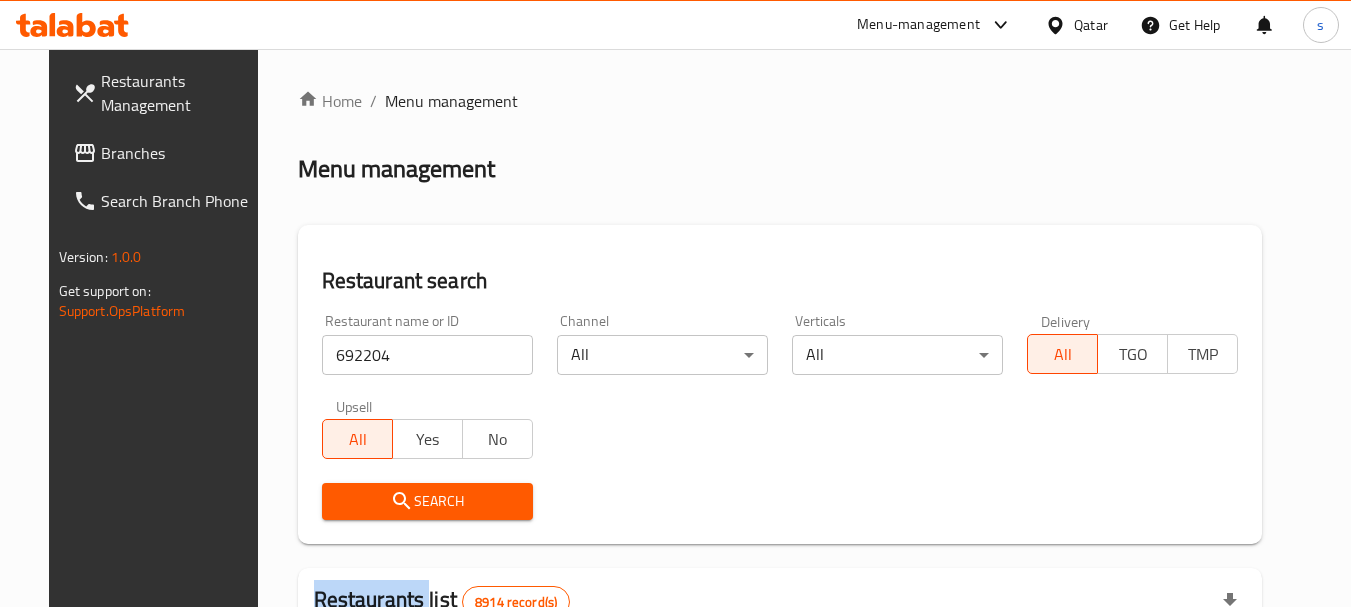 click on "Search" at bounding box center (427, 501) 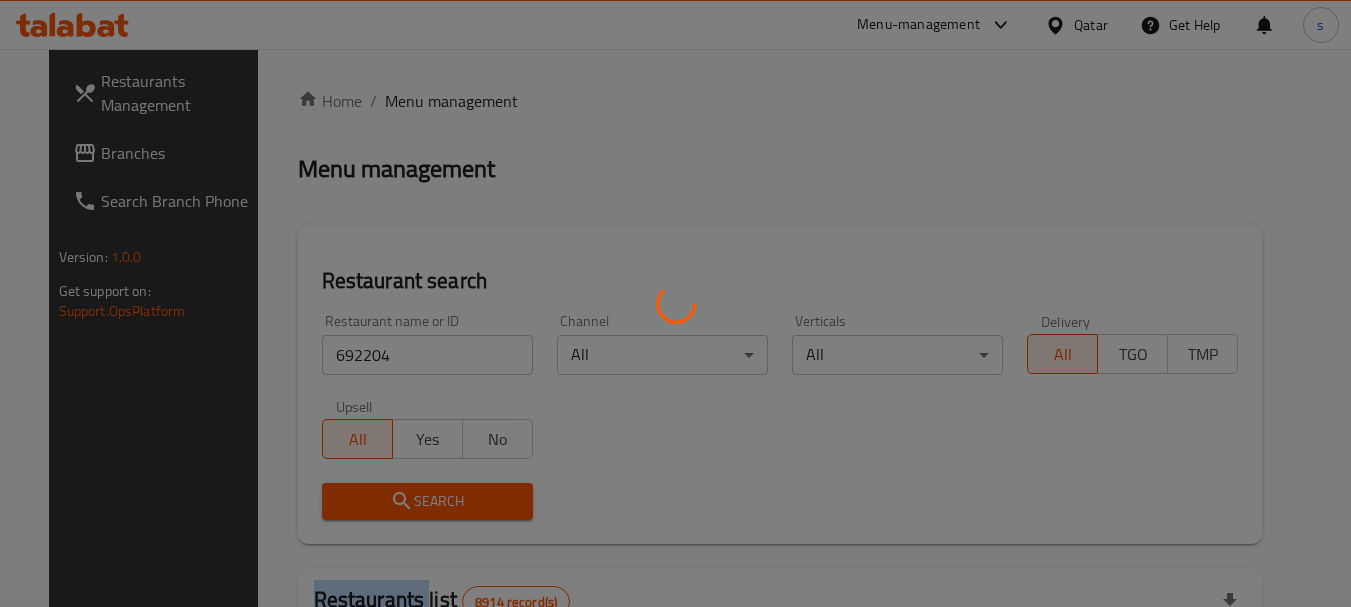 click at bounding box center (675, 303) 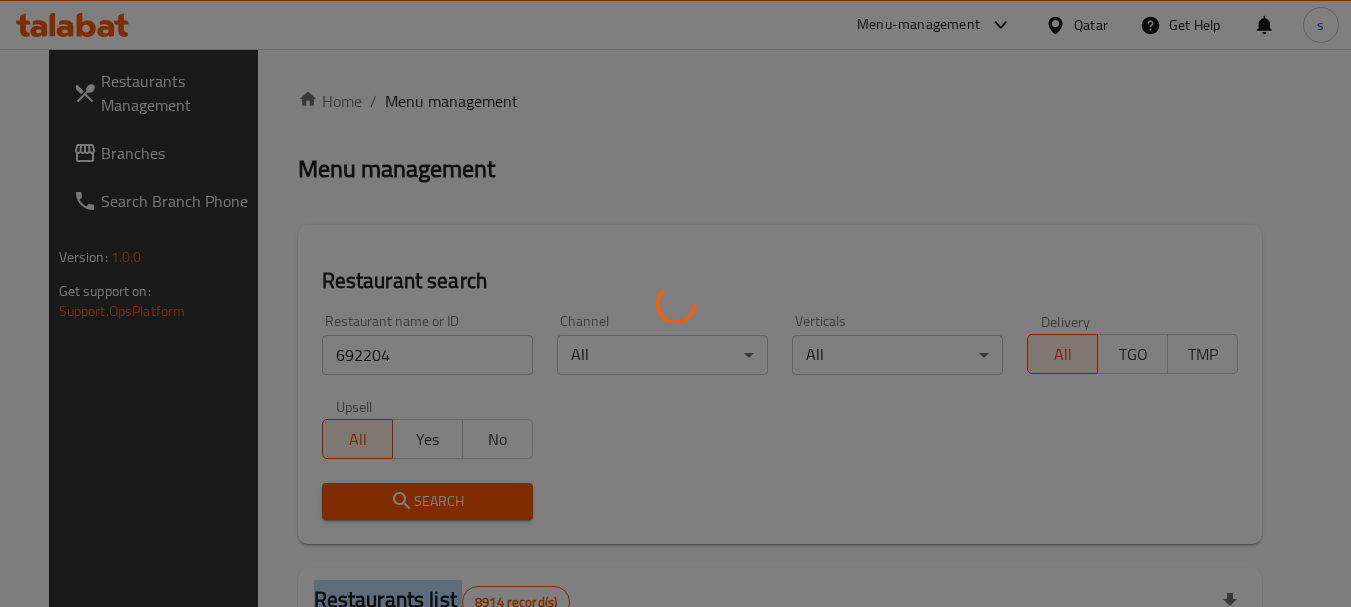 click at bounding box center (675, 303) 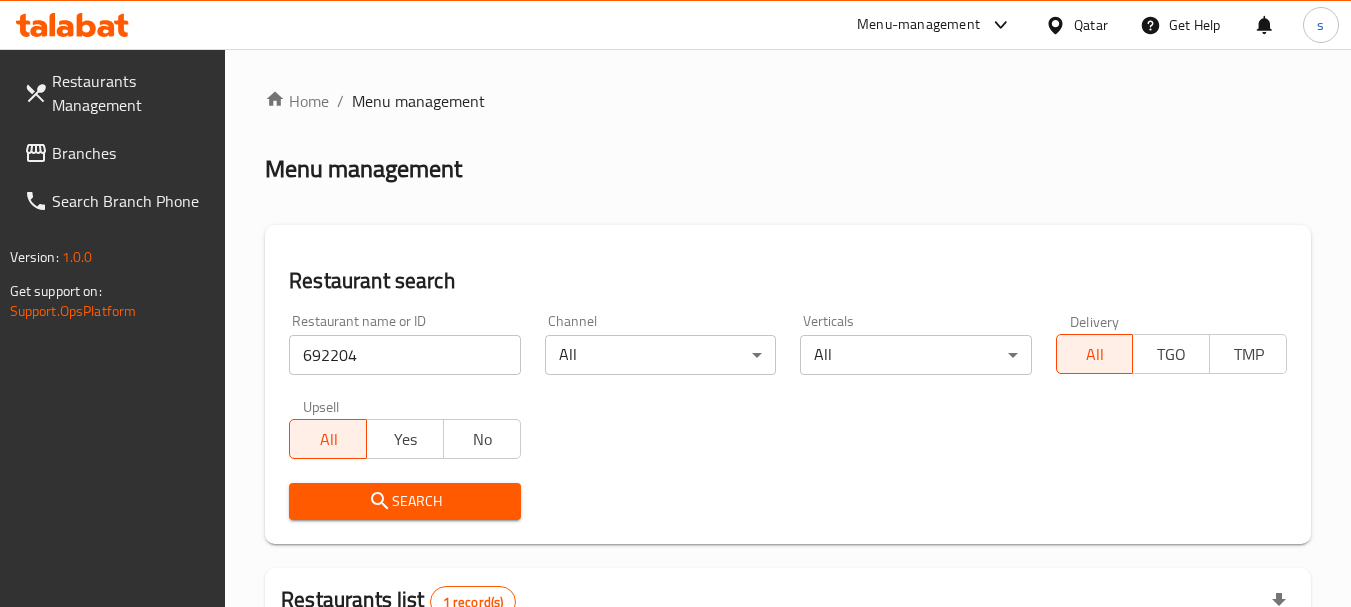 click at bounding box center (675, 303) 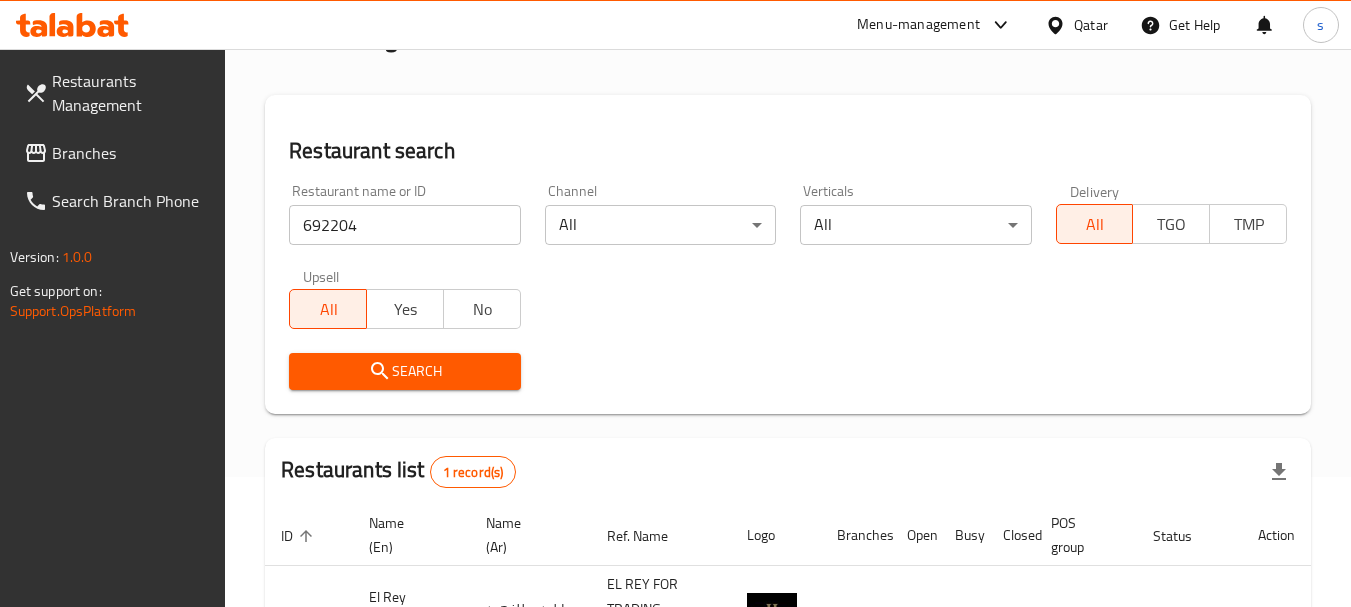 scroll, scrollTop: 310, scrollLeft: 0, axis: vertical 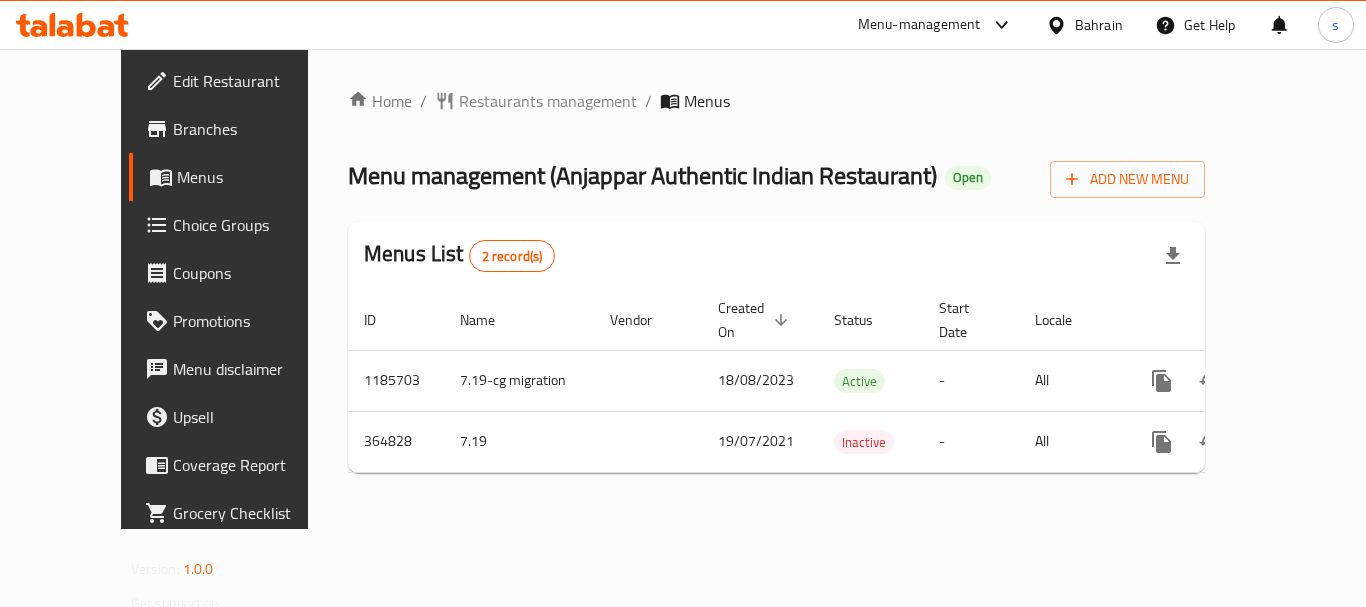 click on "Menu-management" at bounding box center [919, 25] 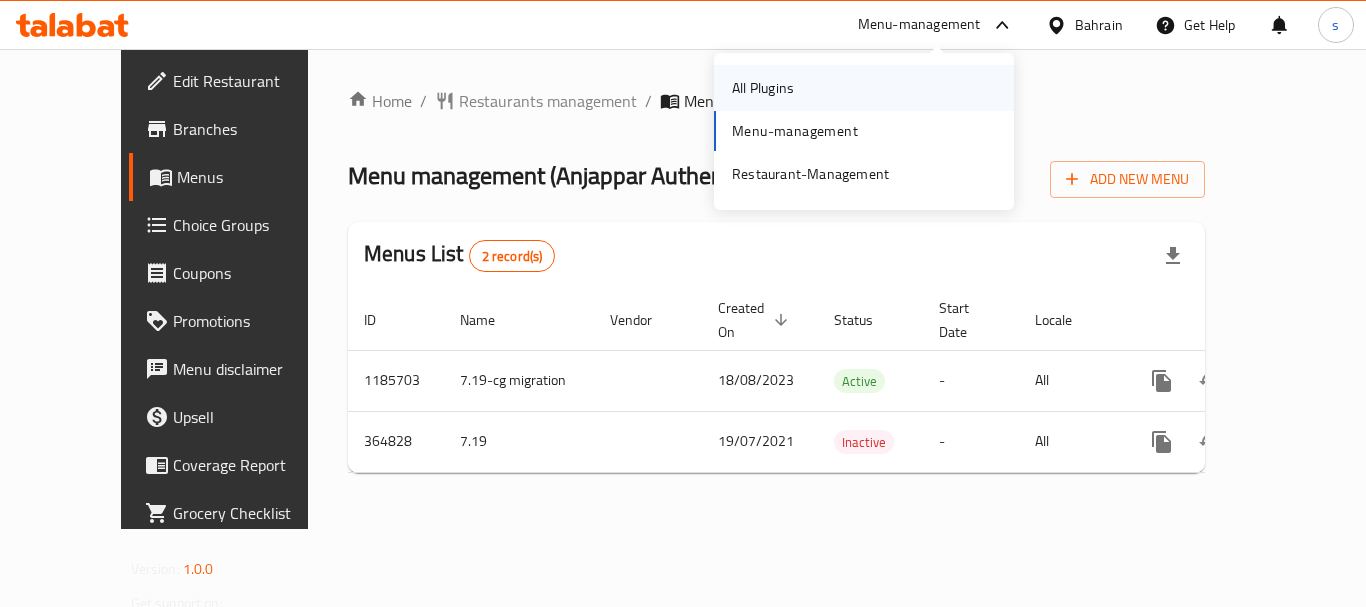 click on "All Plugins" at bounding box center (763, 88) 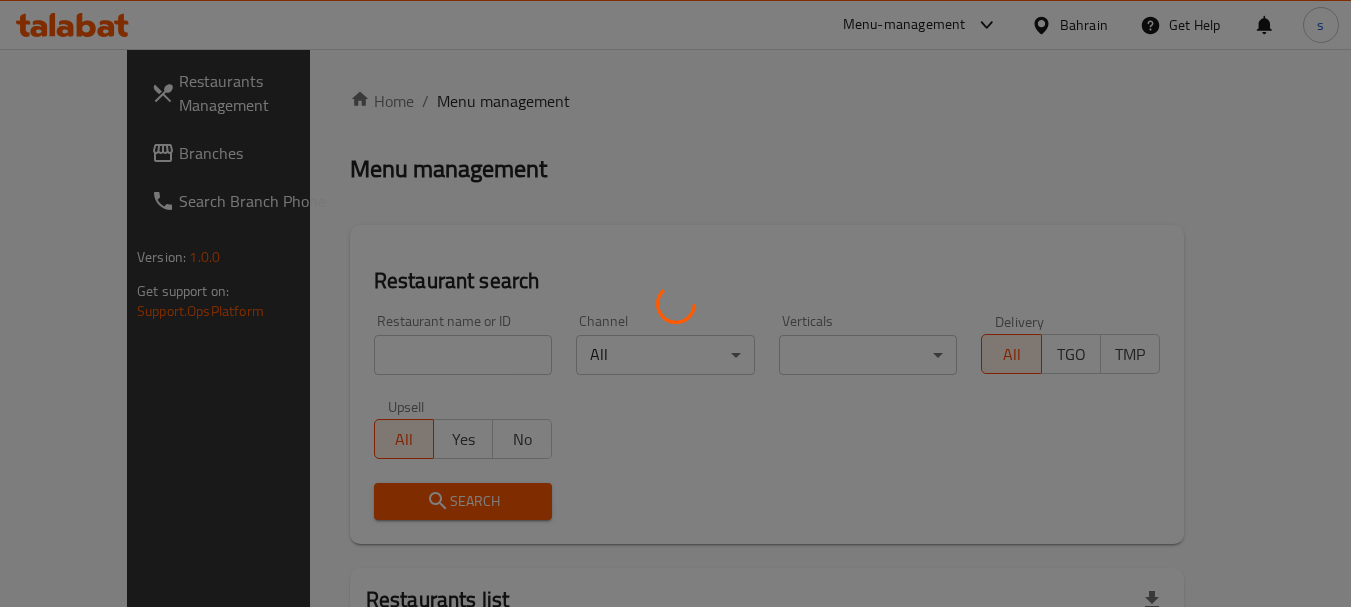 scroll, scrollTop: 0, scrollLeft: 0, axis: both 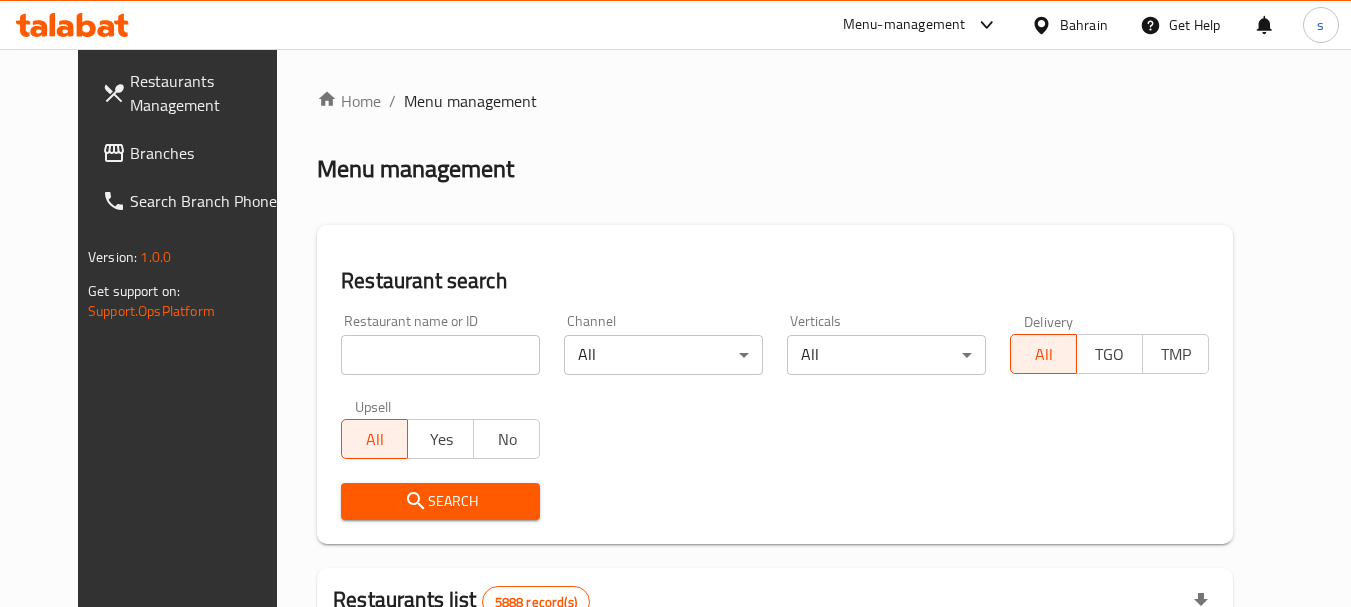 click on "Branches" at bounding box center (209, 153) 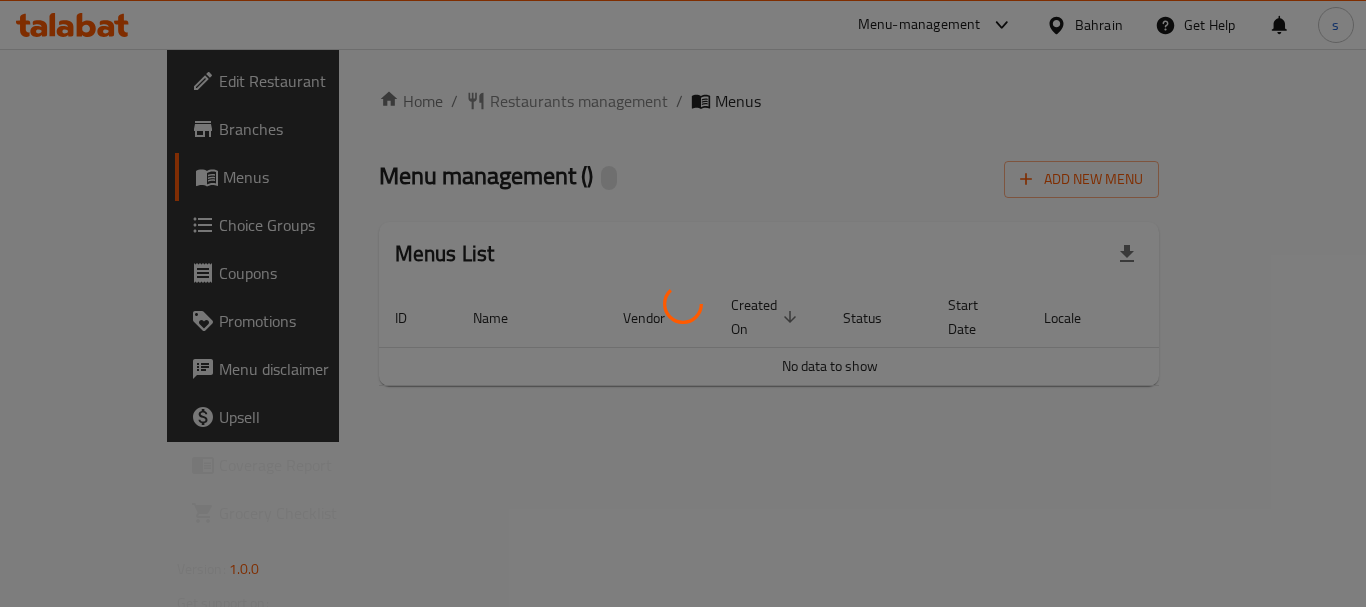 scroll, scrollTop: 0, scrollLeft: 0, axis: both 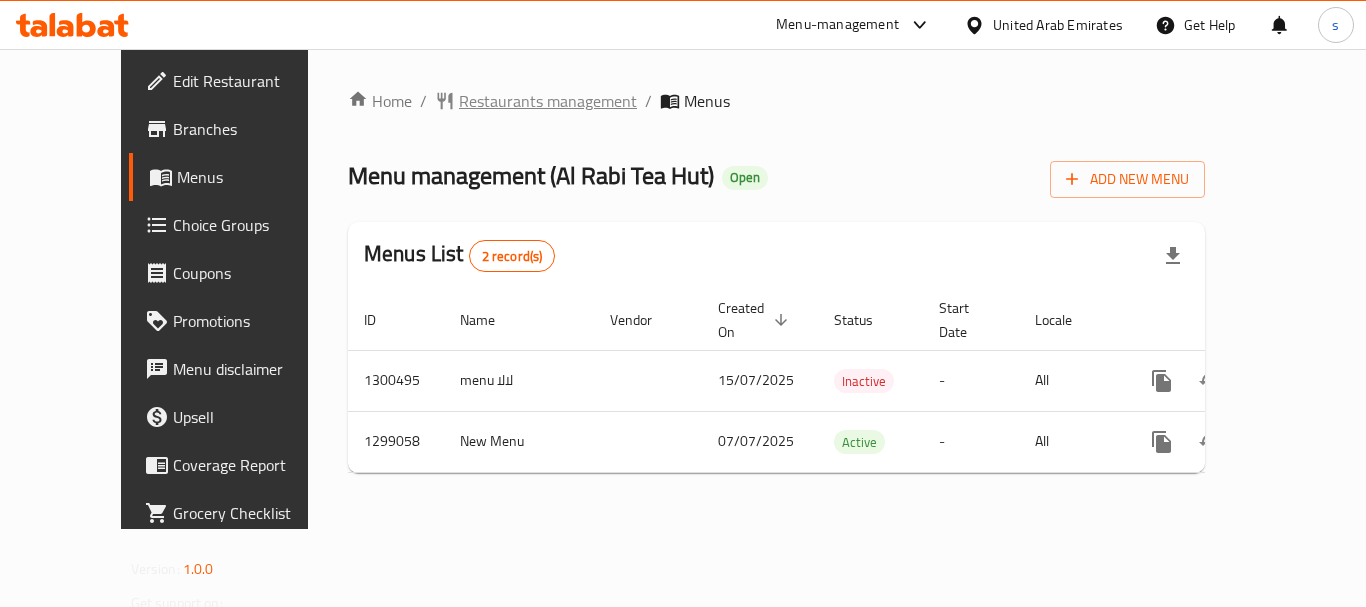 click on "Restaurants management" at bounding box center (548, 101) 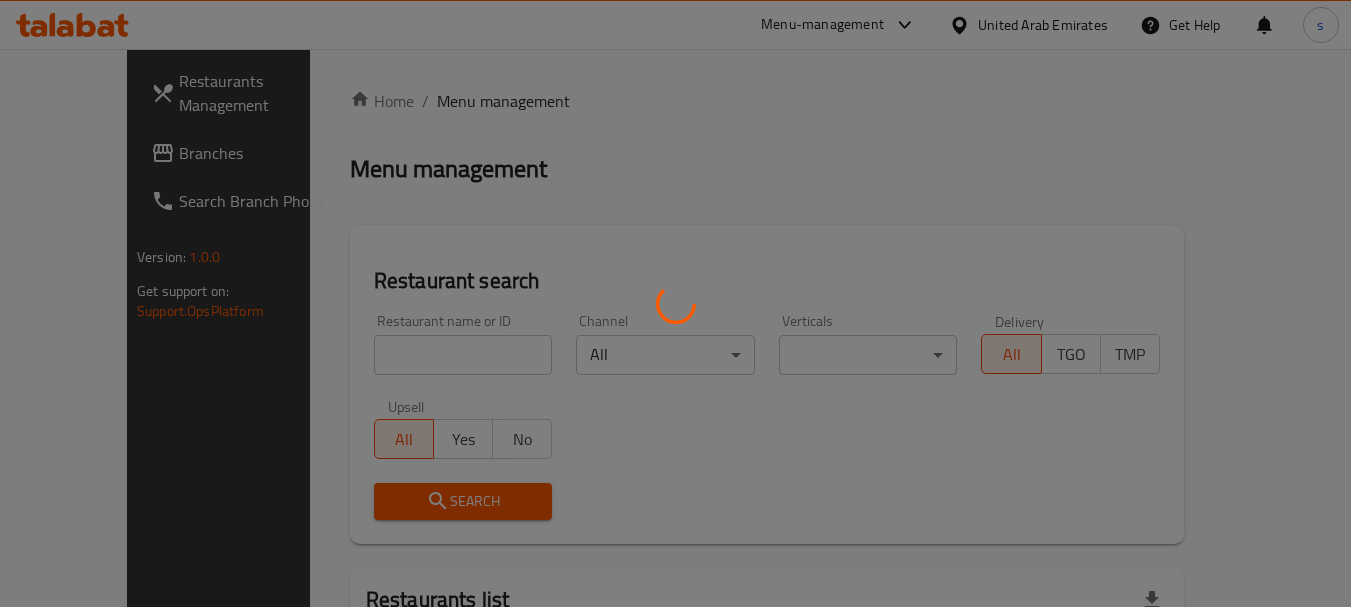 click at bounding box center (675, 303) 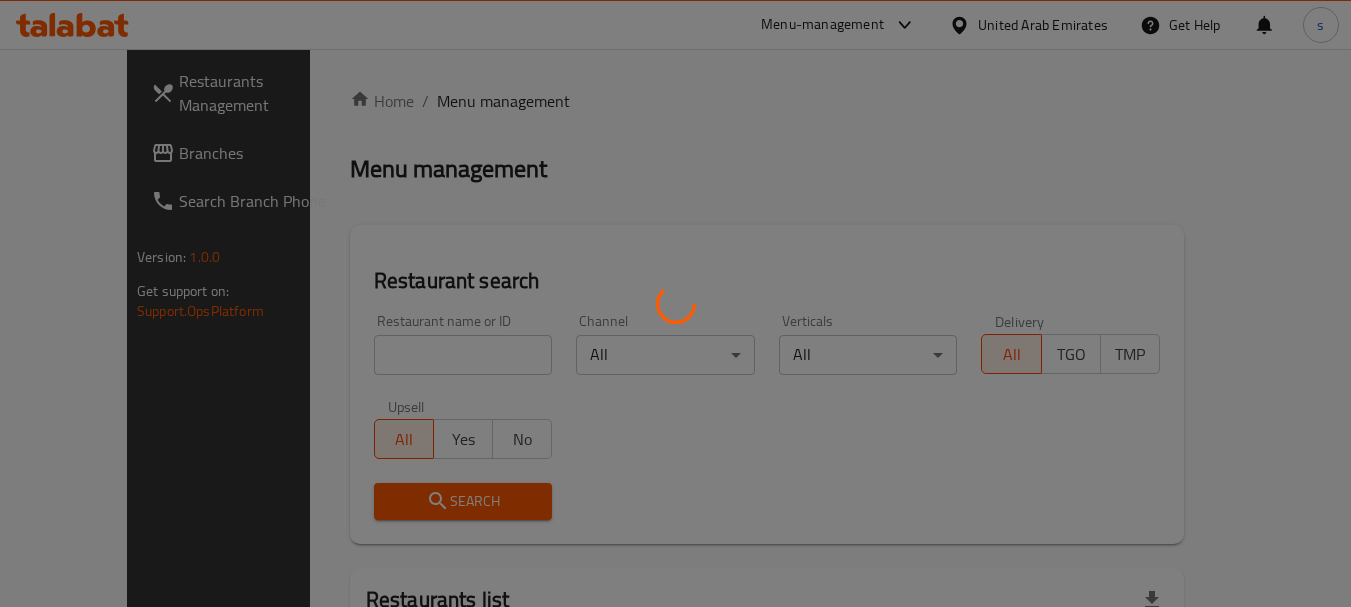 click at bounding box center [675, 303] 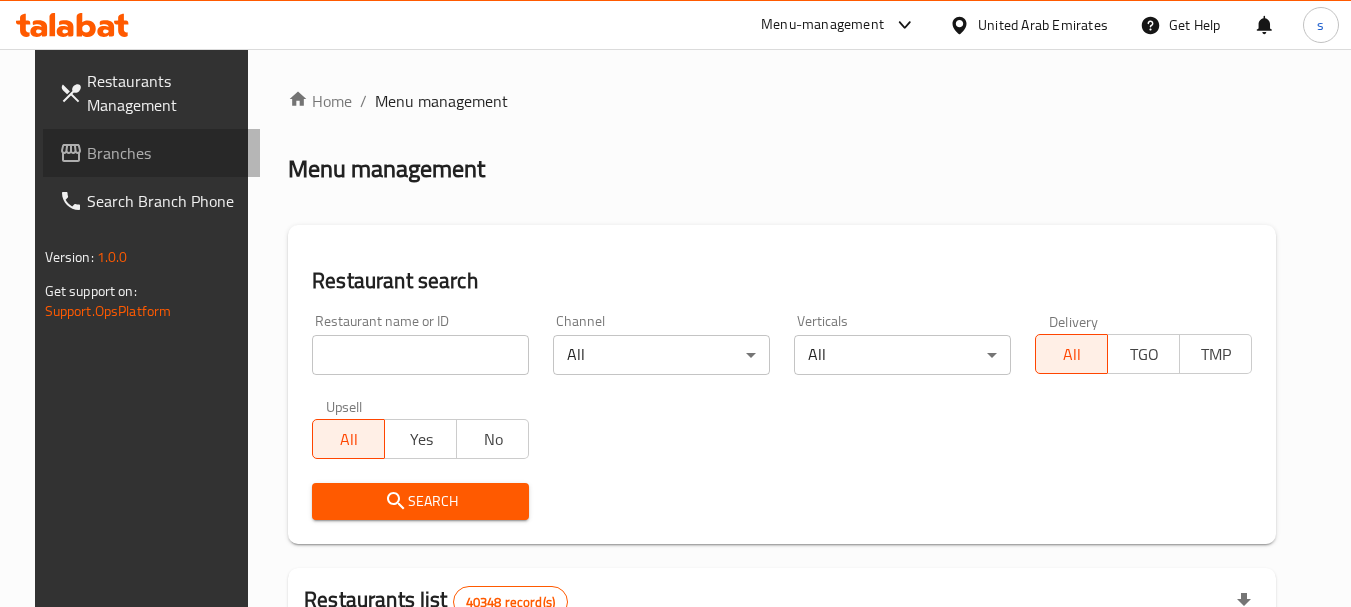 click on "Branches" at bounding box center (166, 153) 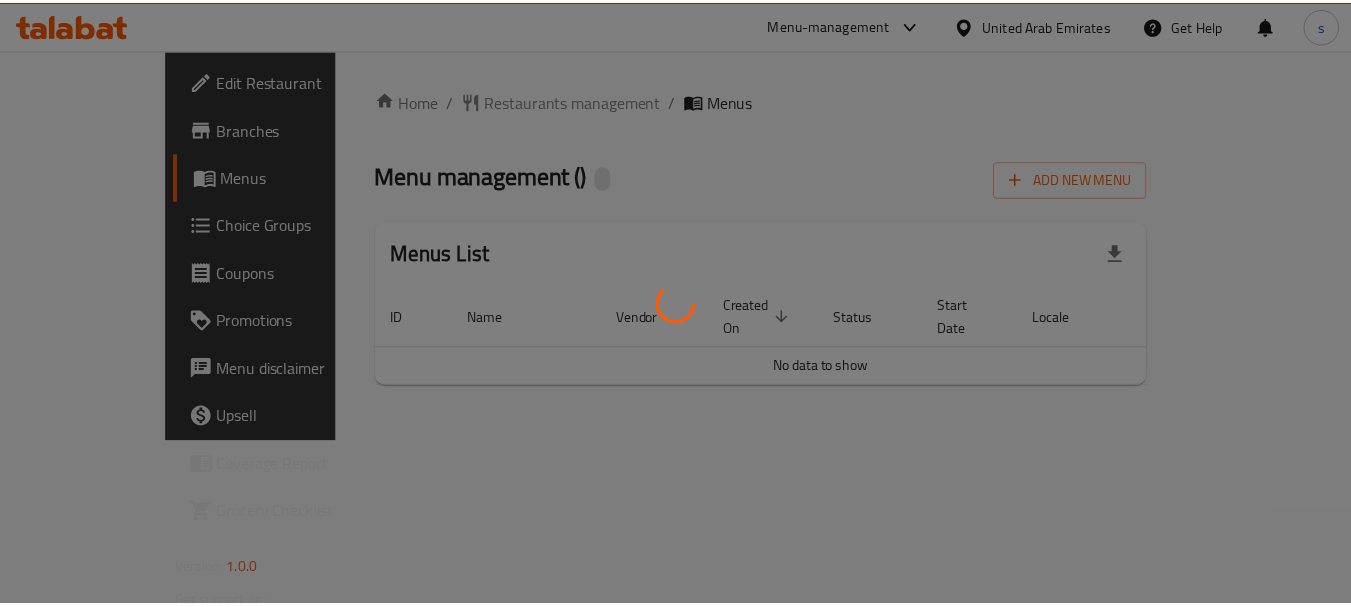 scroll, scrollTop: 0, scrollLeft: 0, axis: both 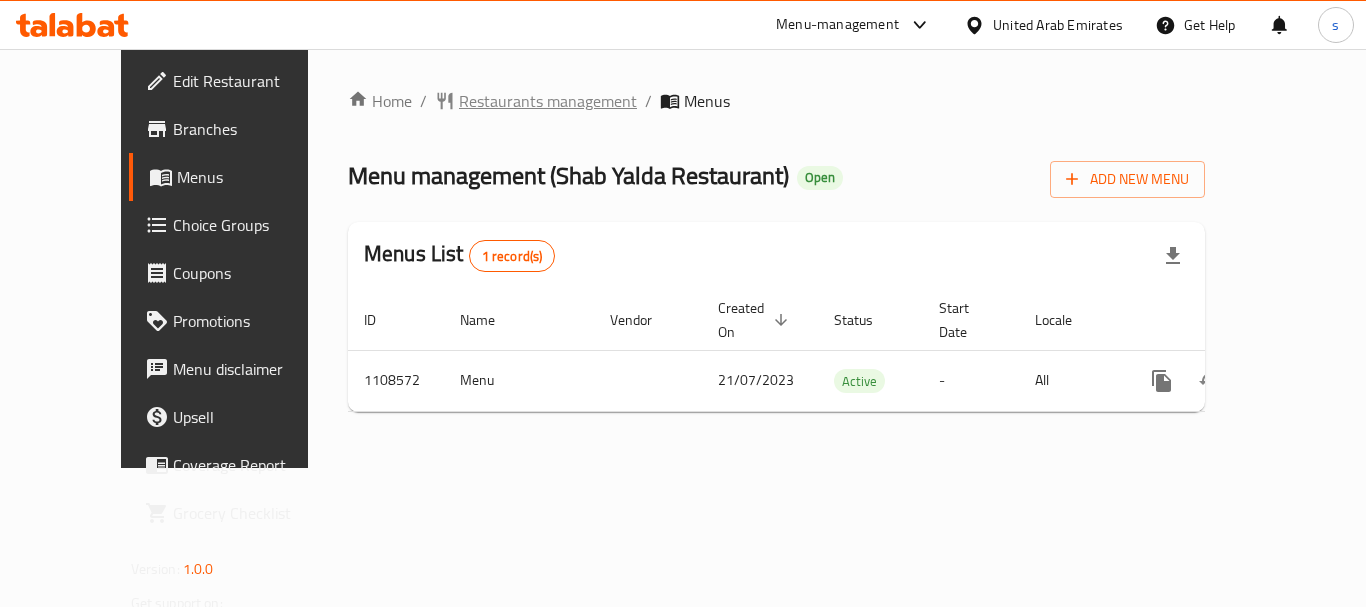 click on "Restaurants management" at bounding box center [548, 101] 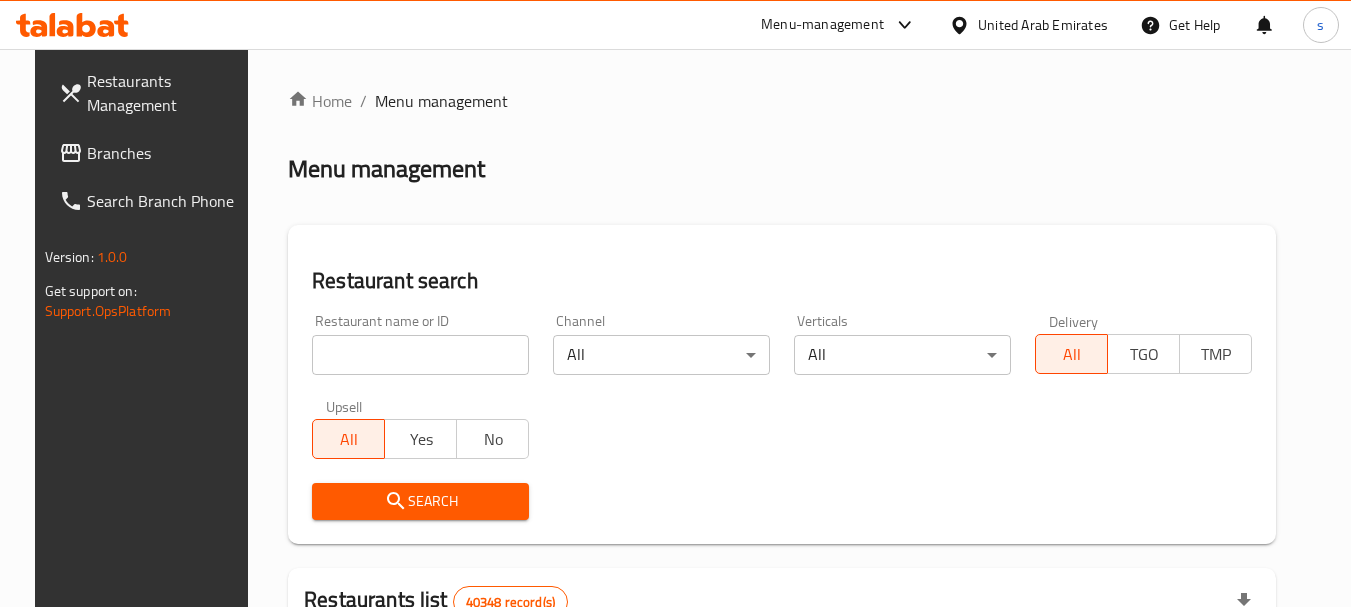 click on "Branches" at bounding box center (166, 153) 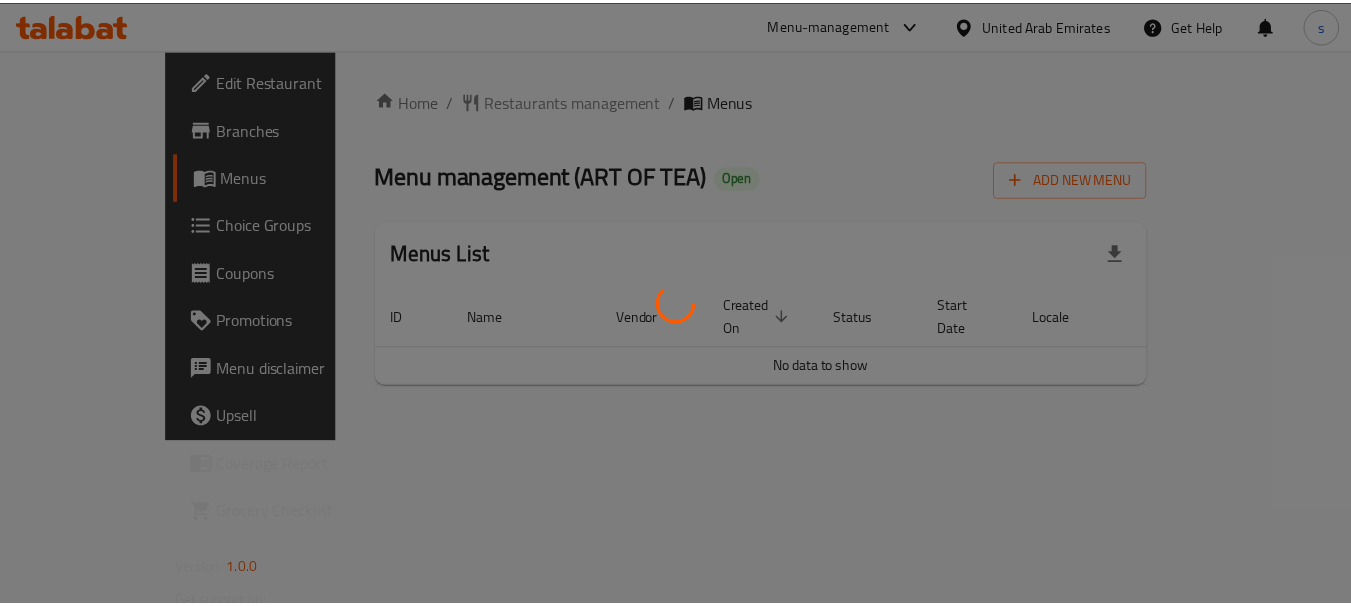 scroll, scrollTop: 0, scrollLeft: 0, axis: both 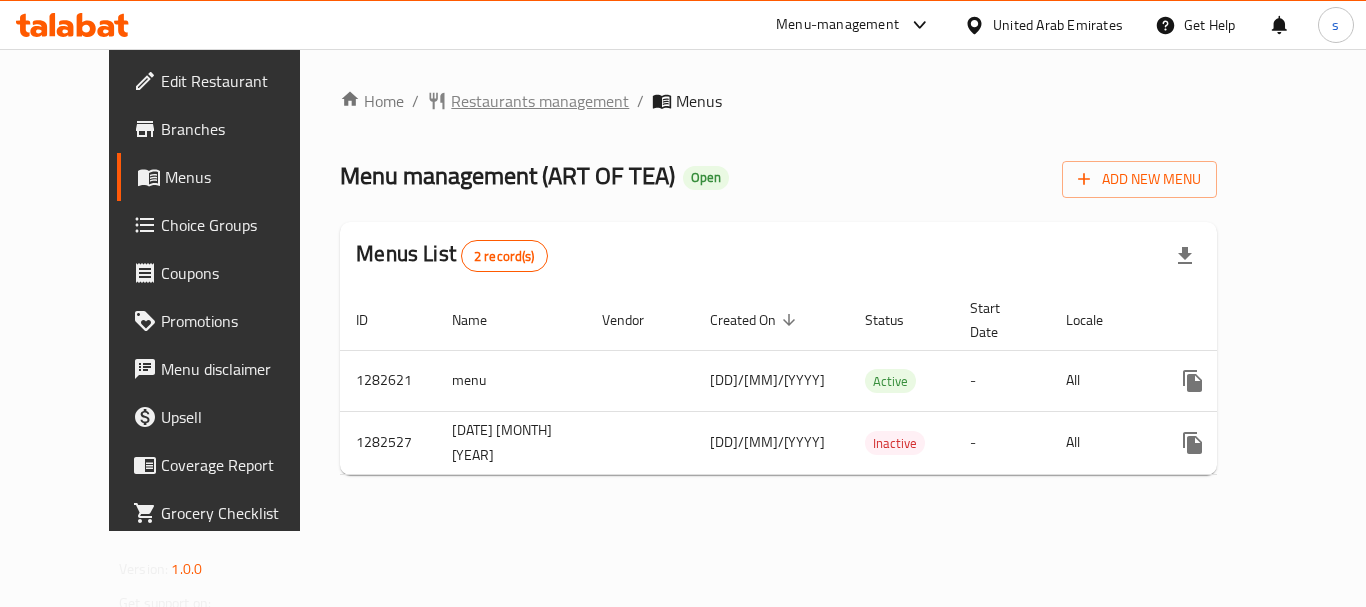 click on "Restaurants management" at bounding box center [540, 101] 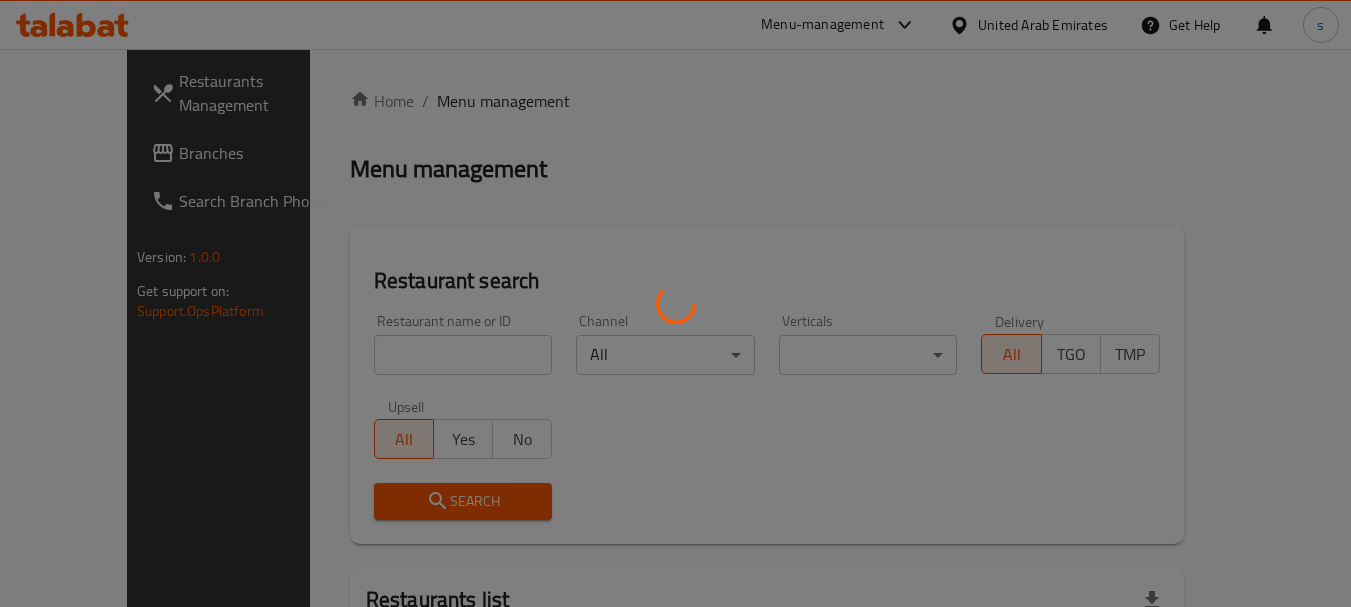 click at bounding box center (675, 303) 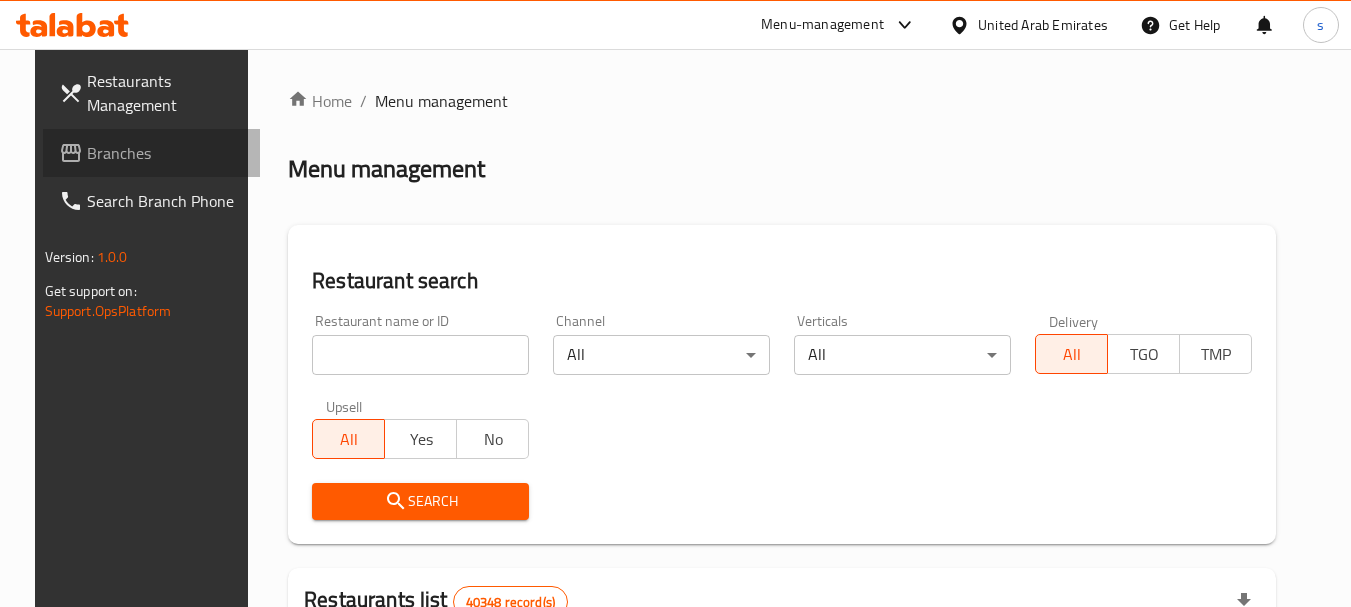 click on "Branches" at bounding box center (166, 153) 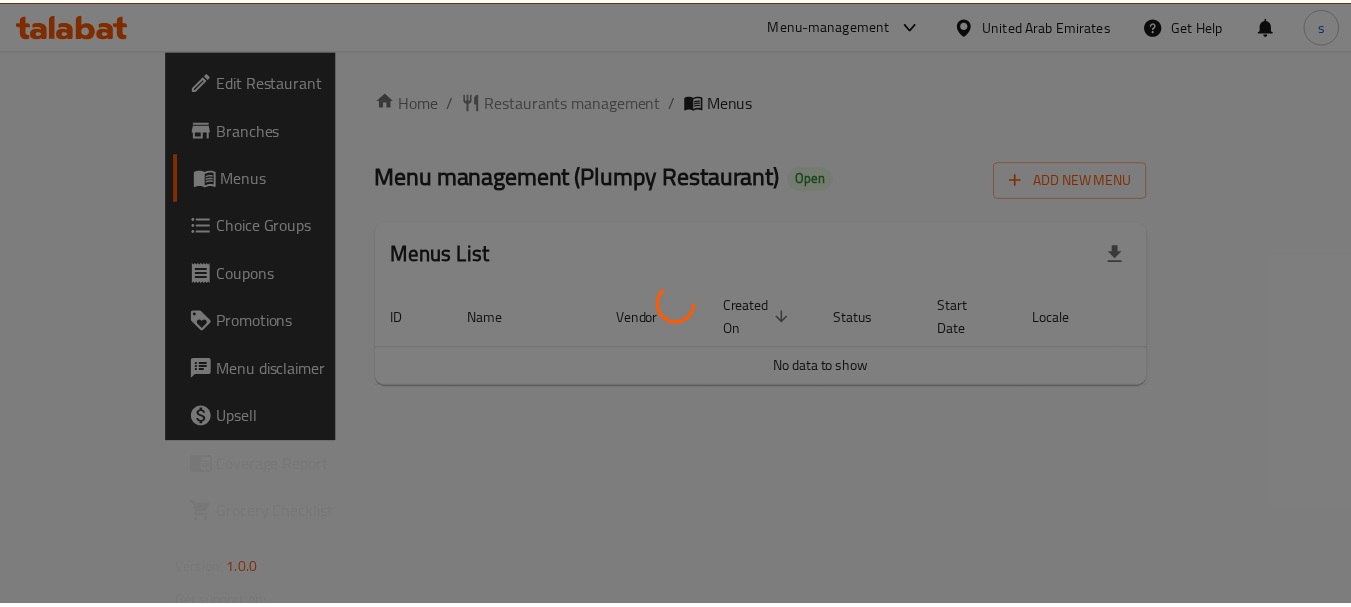 scroll, scrollTop: 0, scrollLeft: 0, axis: both 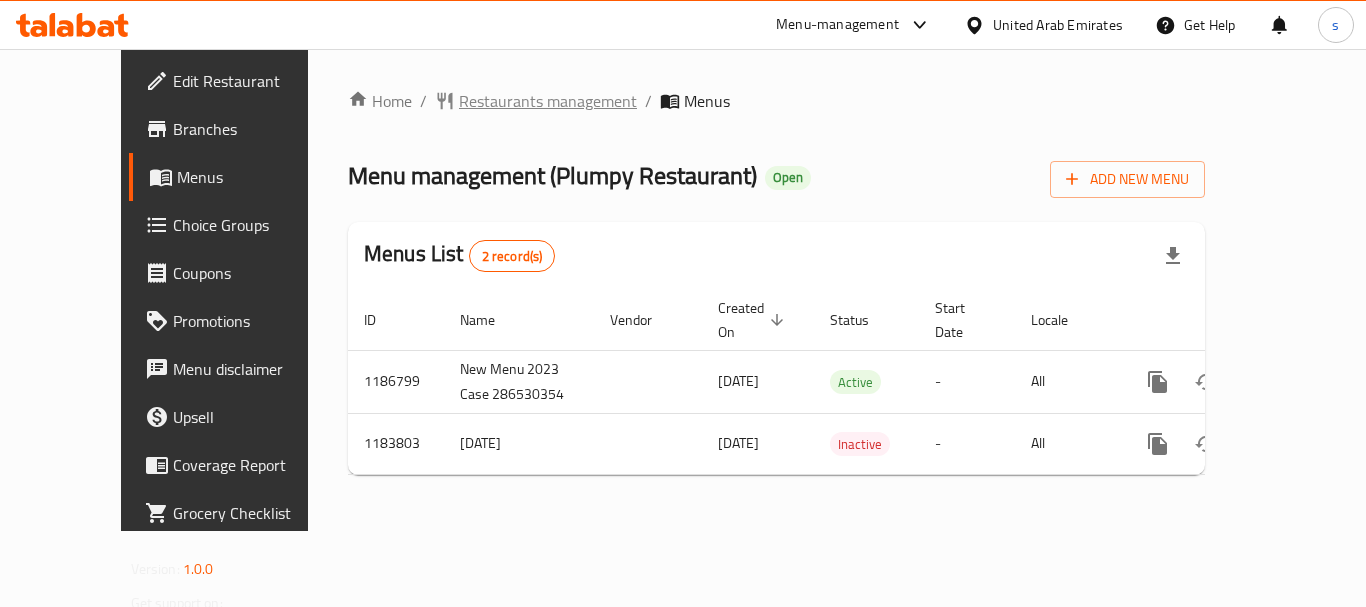 click on "Restaurants management" at bounding box center [548, 101] 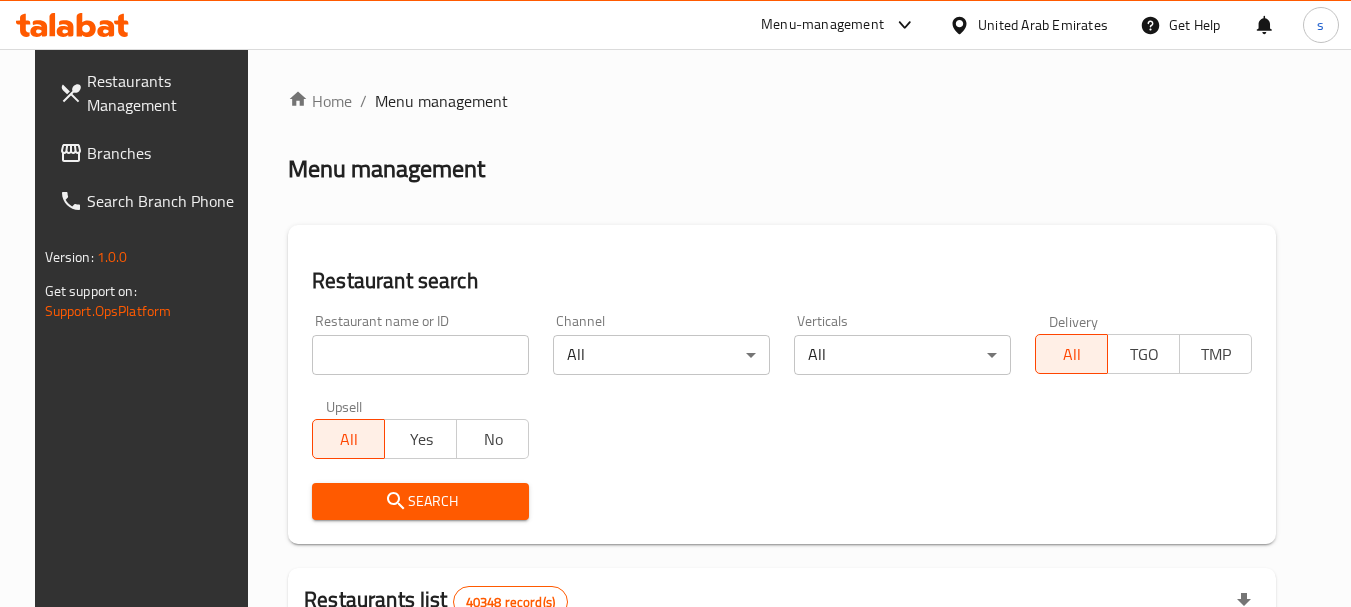 click at bounding box center (420, 355) 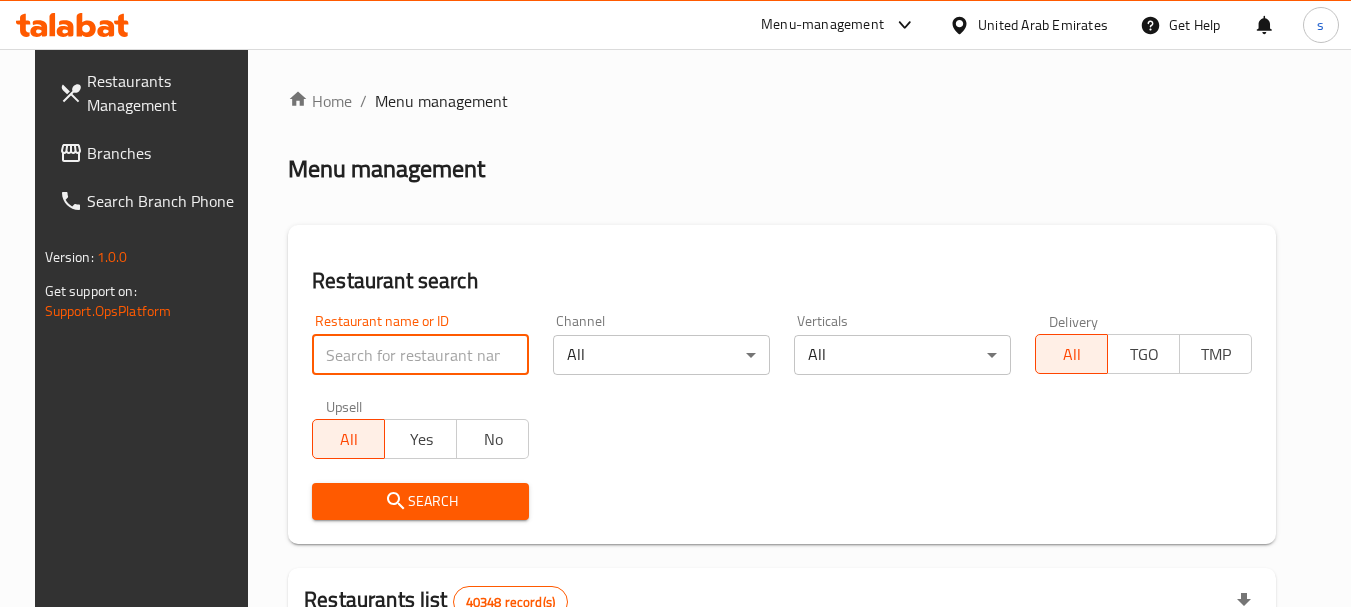 paste on "666518" 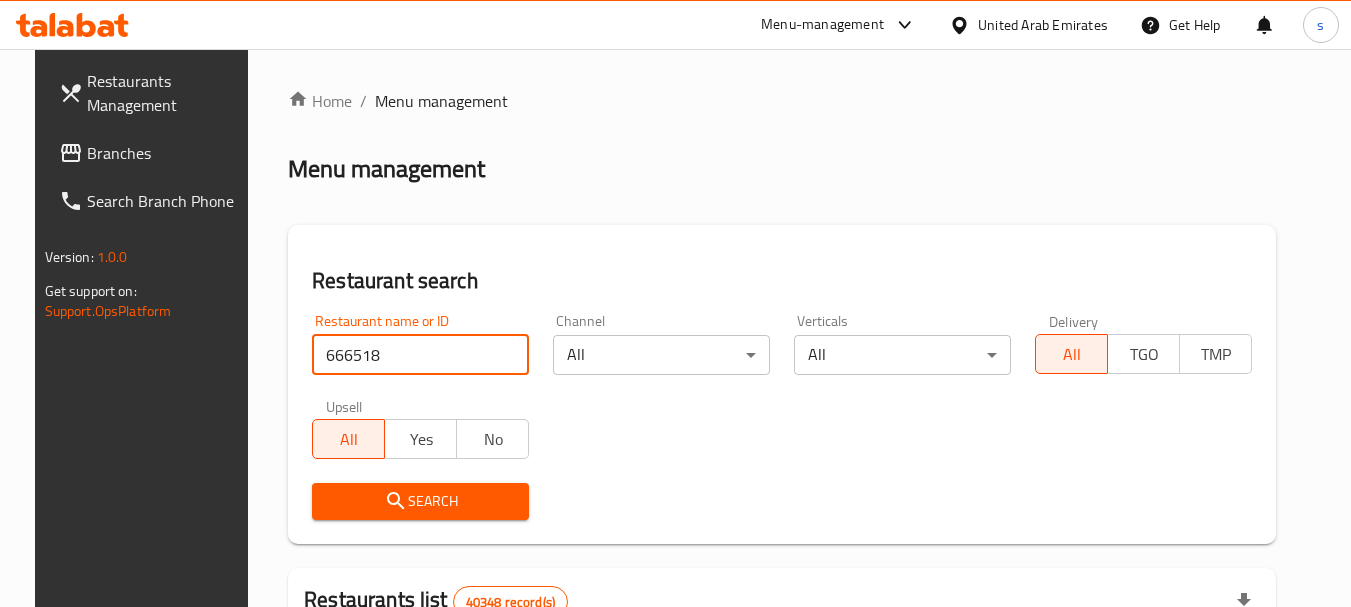 type on "666518" 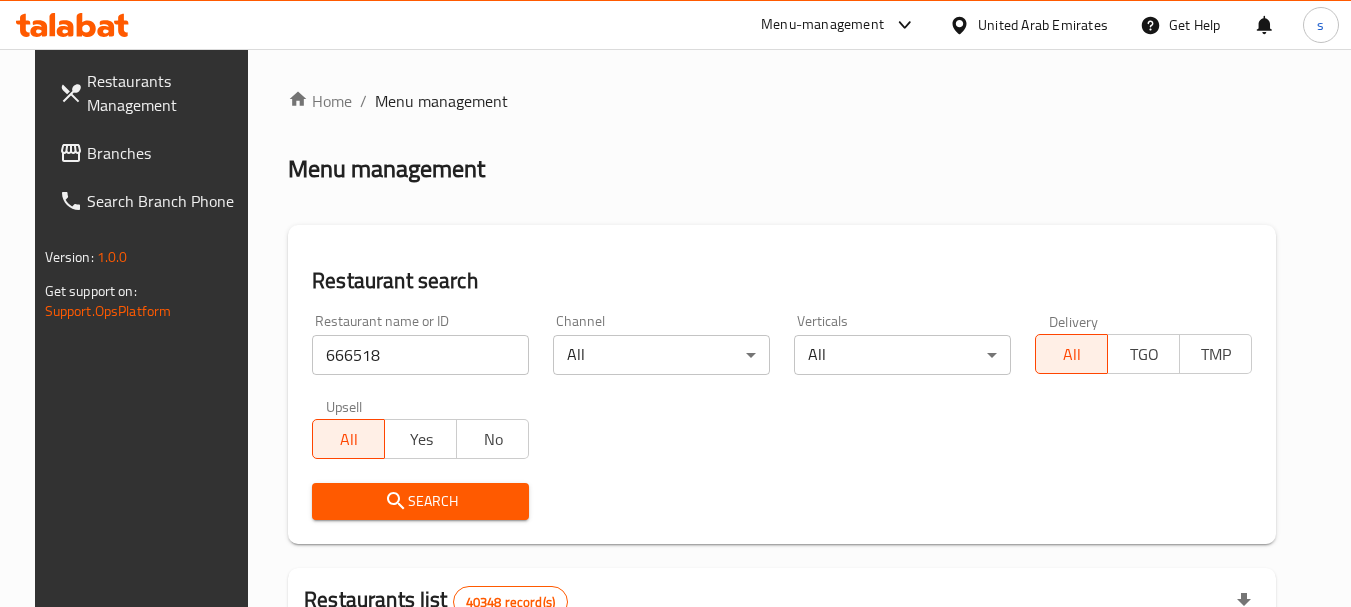 click on "Search" at bounding box center [420, 501] 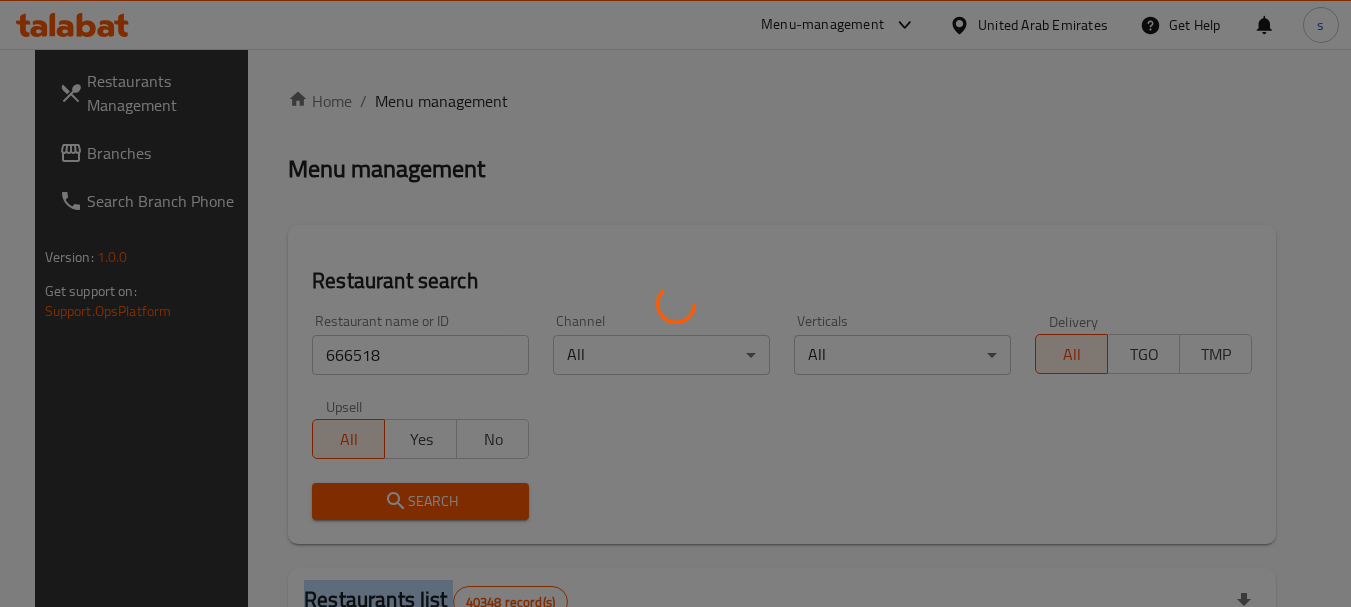 click at bounding box center [675, 303] 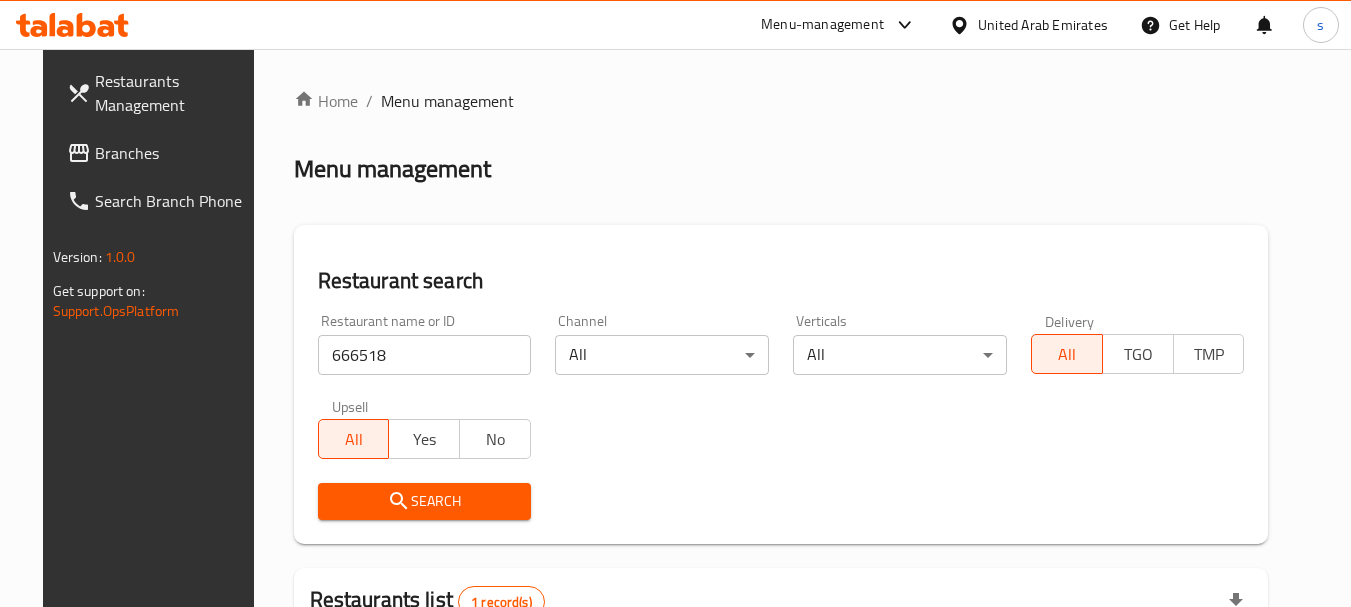 click on "Restaurant name or ID 666518 Restaurant name or ID Channel All ​ Verticals All ​ Delivery All TGO TMP Upsell All Yes No   Search" at bounding box center [781, 417] 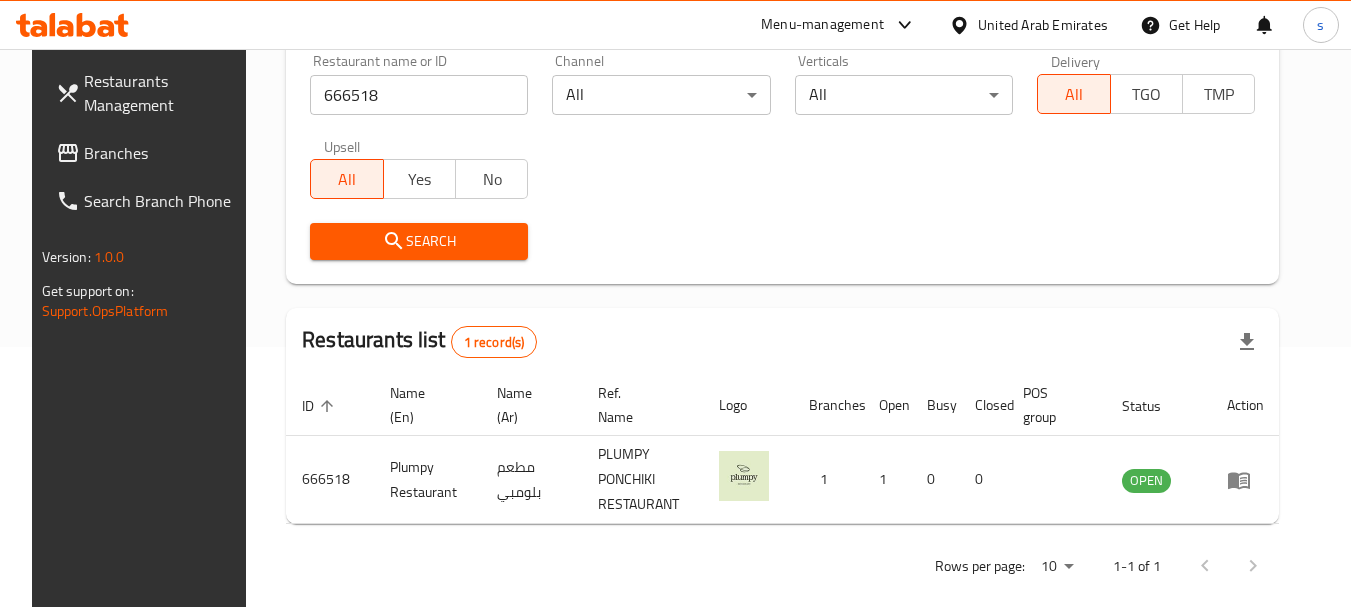 scroll, scrollTop: 285, scrollLeft: 0, axis: vertical 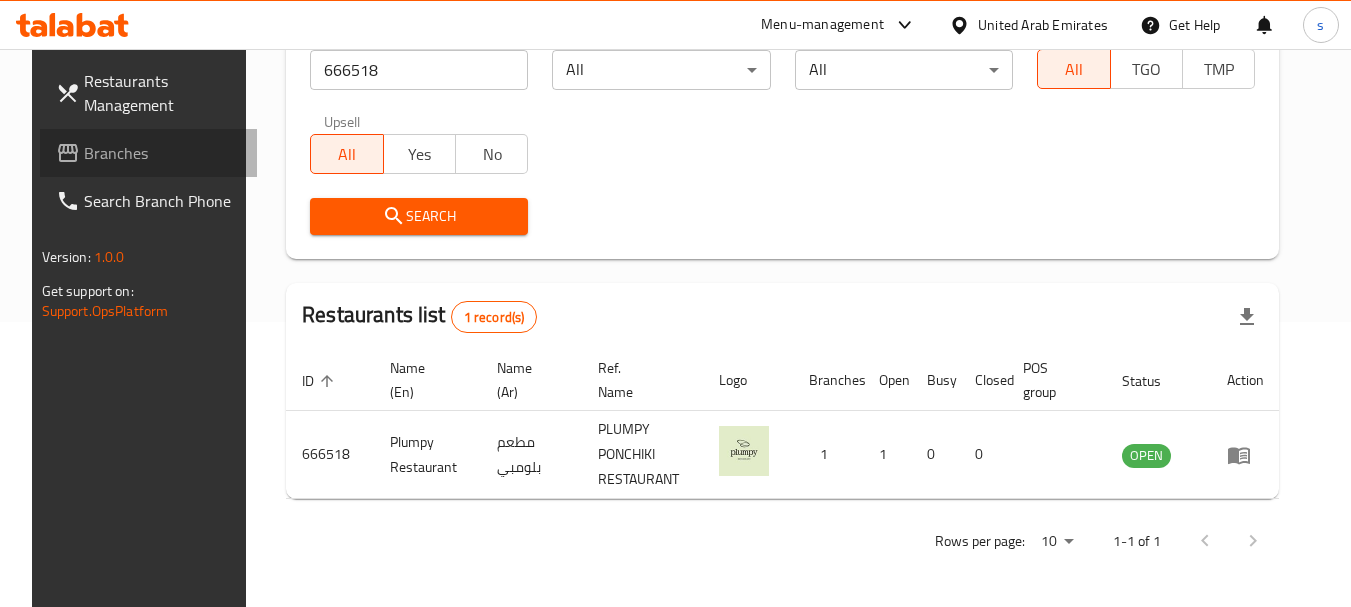 click on "Branches" at bounding box center (163, 153) 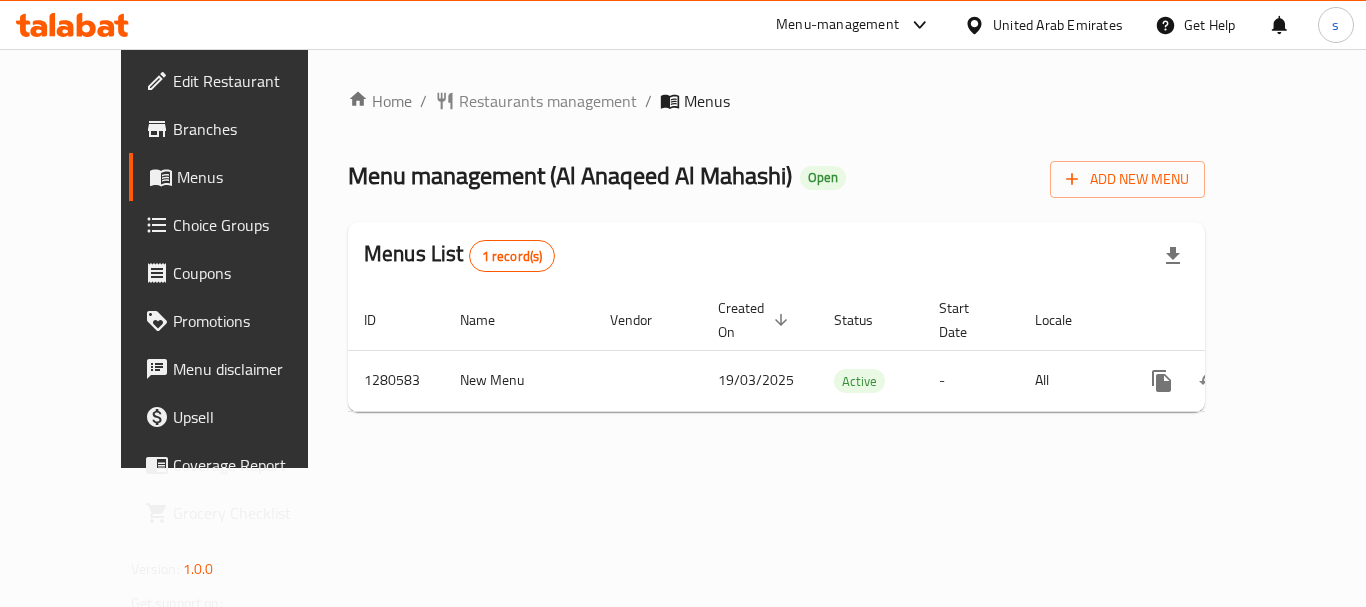 scroll, scrollTop: 0, scrollLeft: 0, axis: both 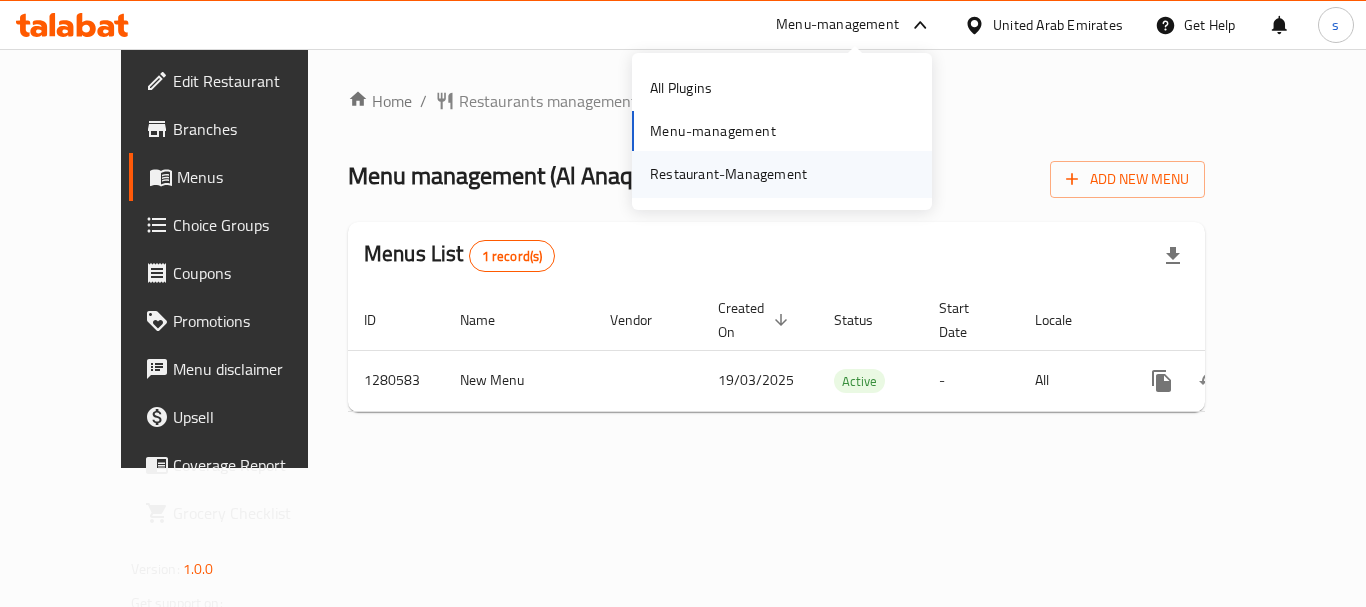 click on "Restaurant-Management" at bounding box center [728, 174] 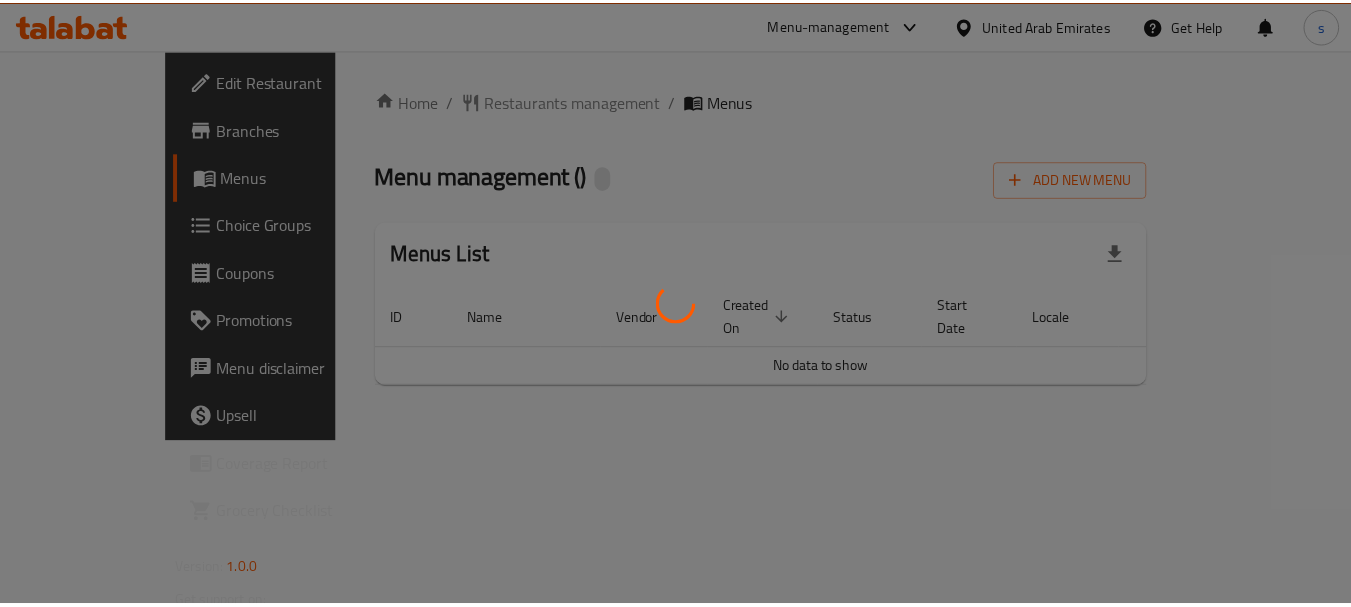 scroll, scrollTop: 0, scrollLeft: 0, axis: both 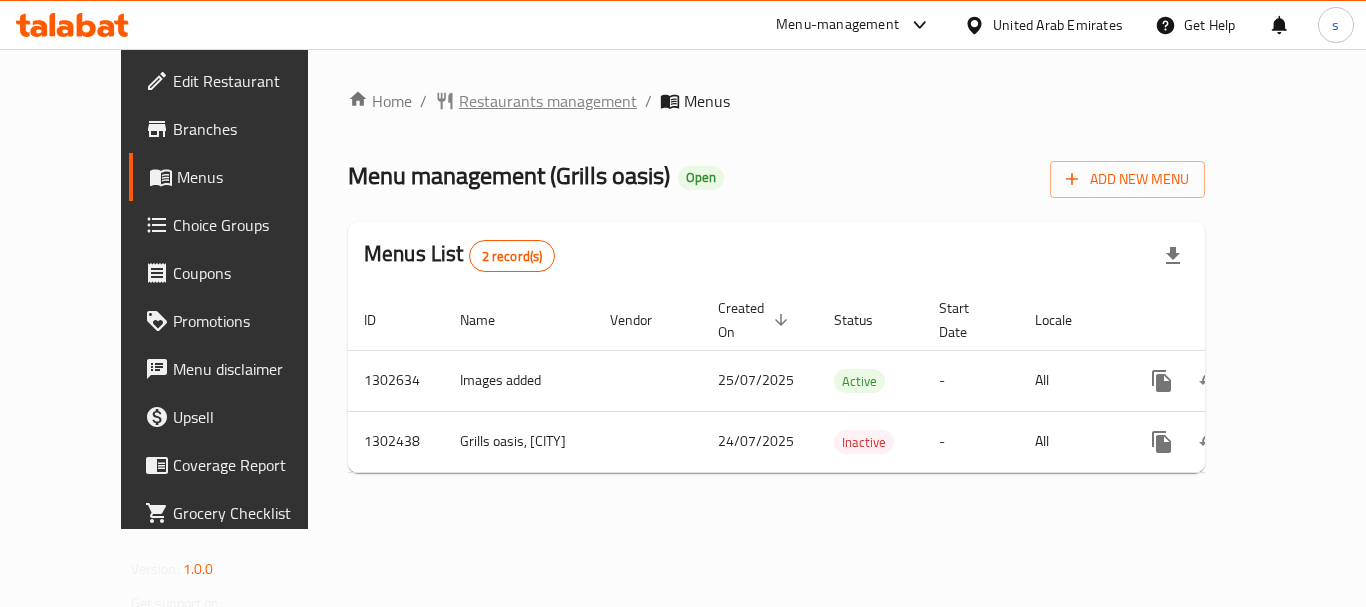 click on "Restaurants management" at bounding box center (548, 101) 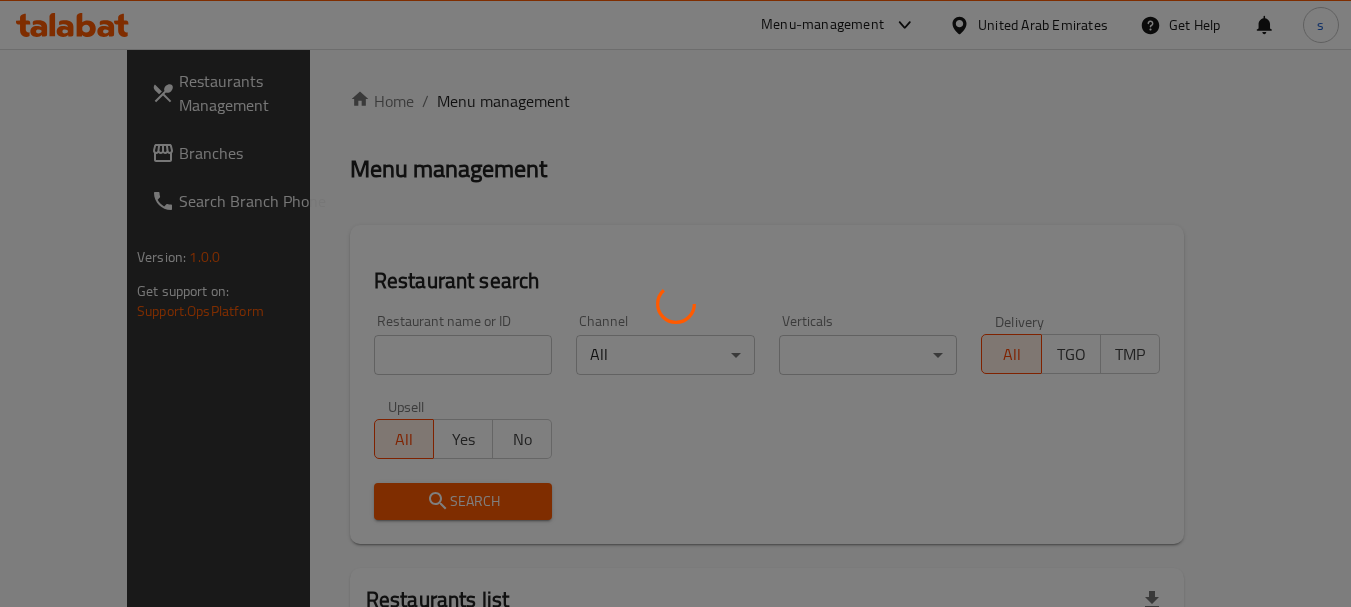 click at bounding box center (675, 303) 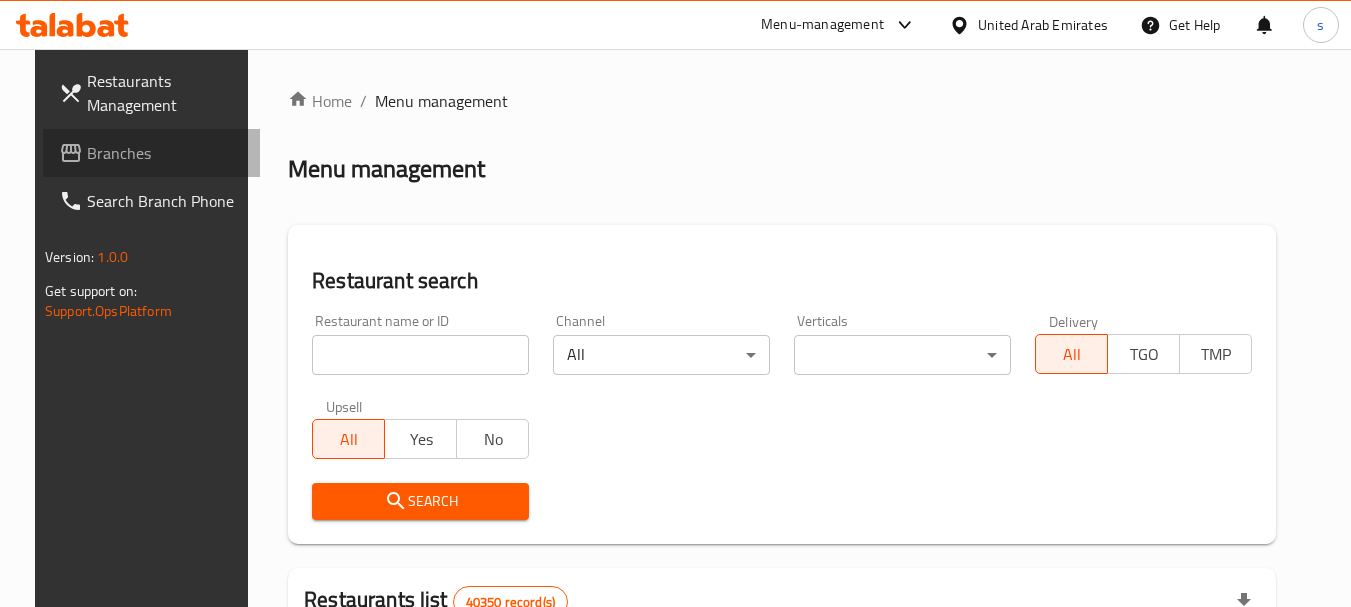 click on "Branches" at bounding box center (166, 153) 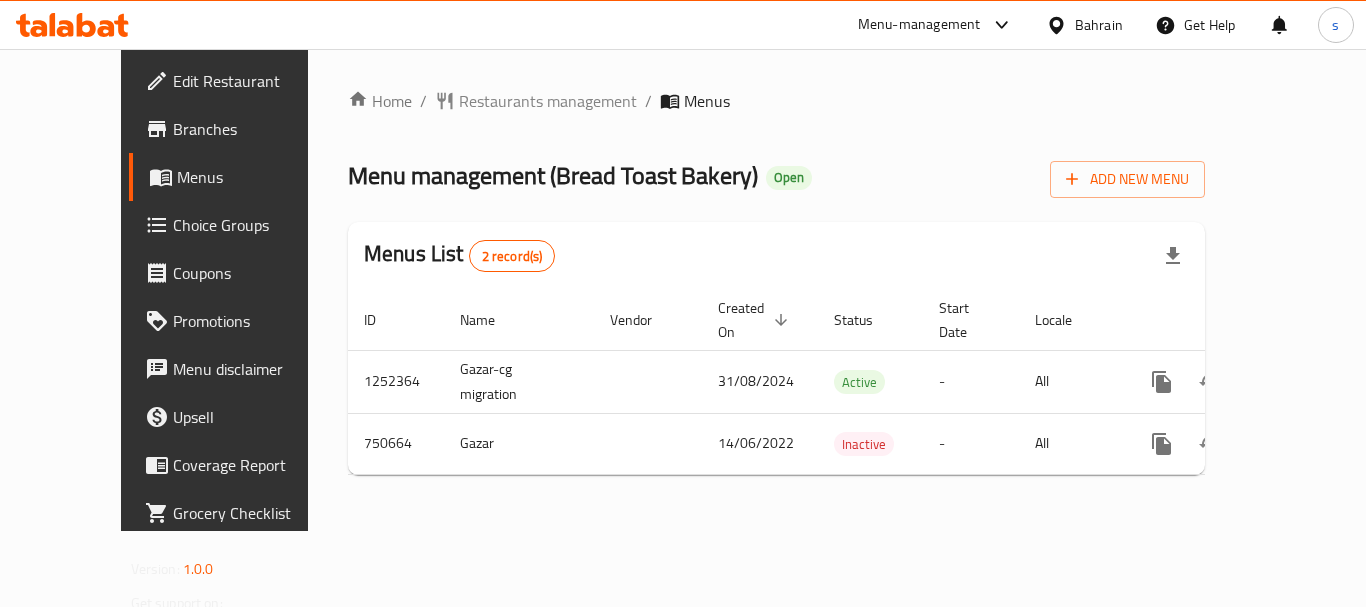 scroll, scrollTop: 0, scrollLeft: 0, axis: both 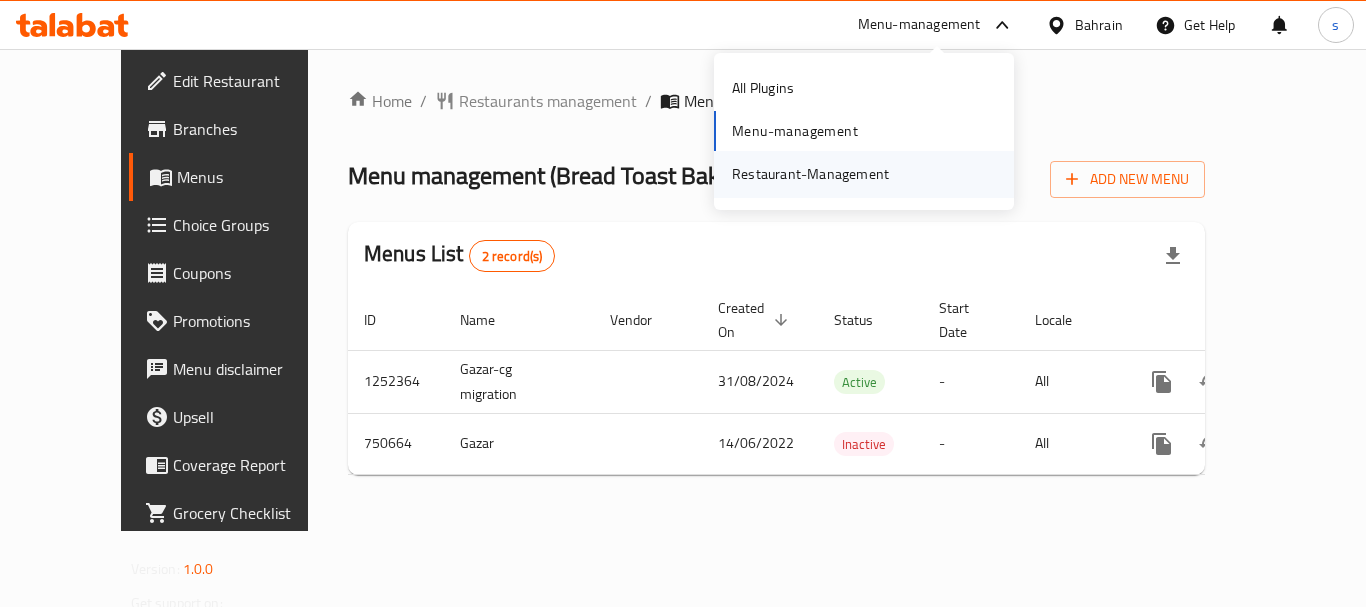 click on "Restaurant-Management" at bounding box center [810, 174] 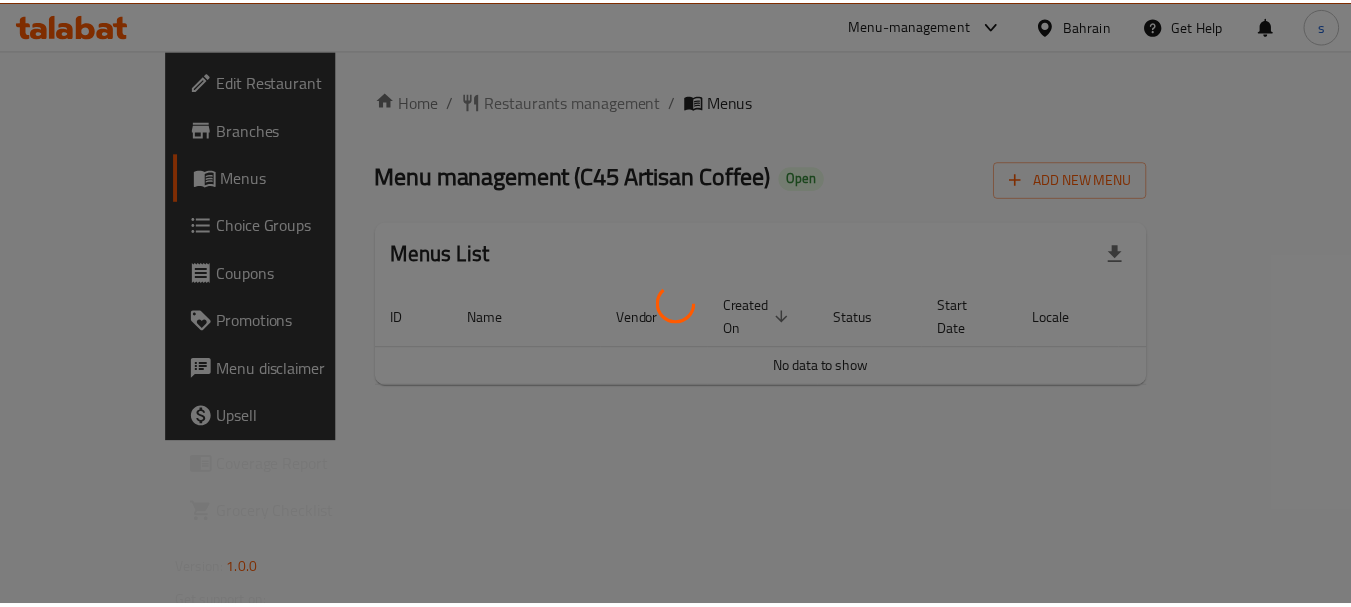 scroll, scrollTop: 0, scrollLeft: 0, axis: both 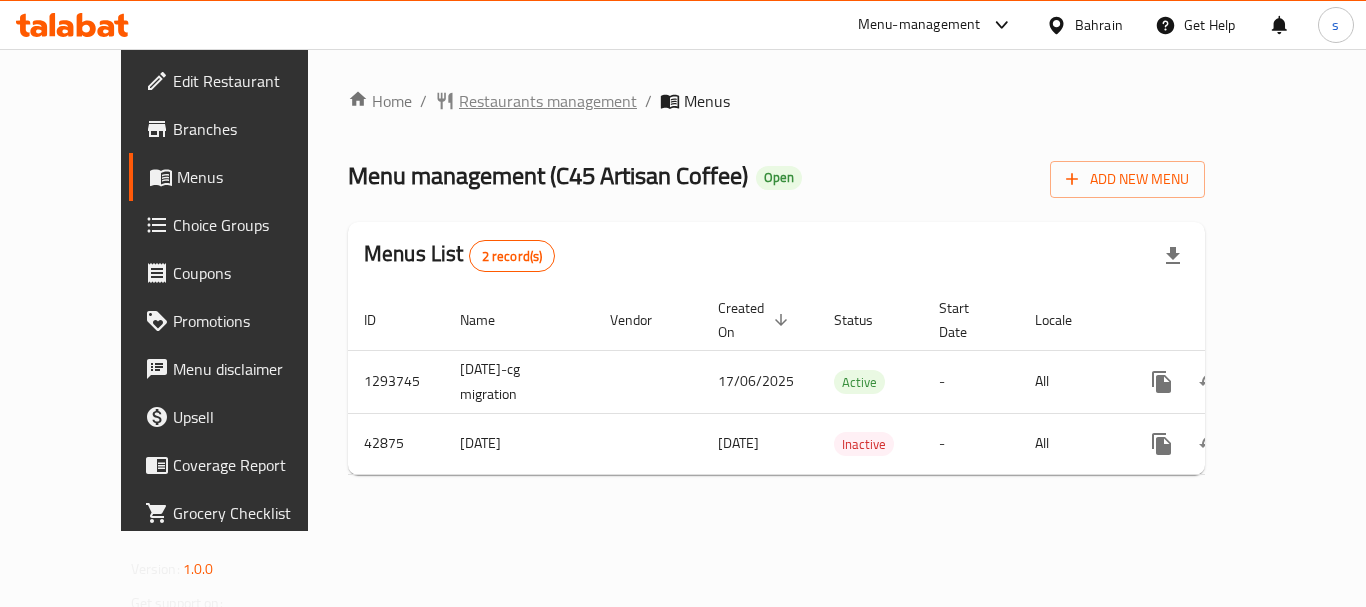 click on "Restaurants management" at bounding box center [548, 101] 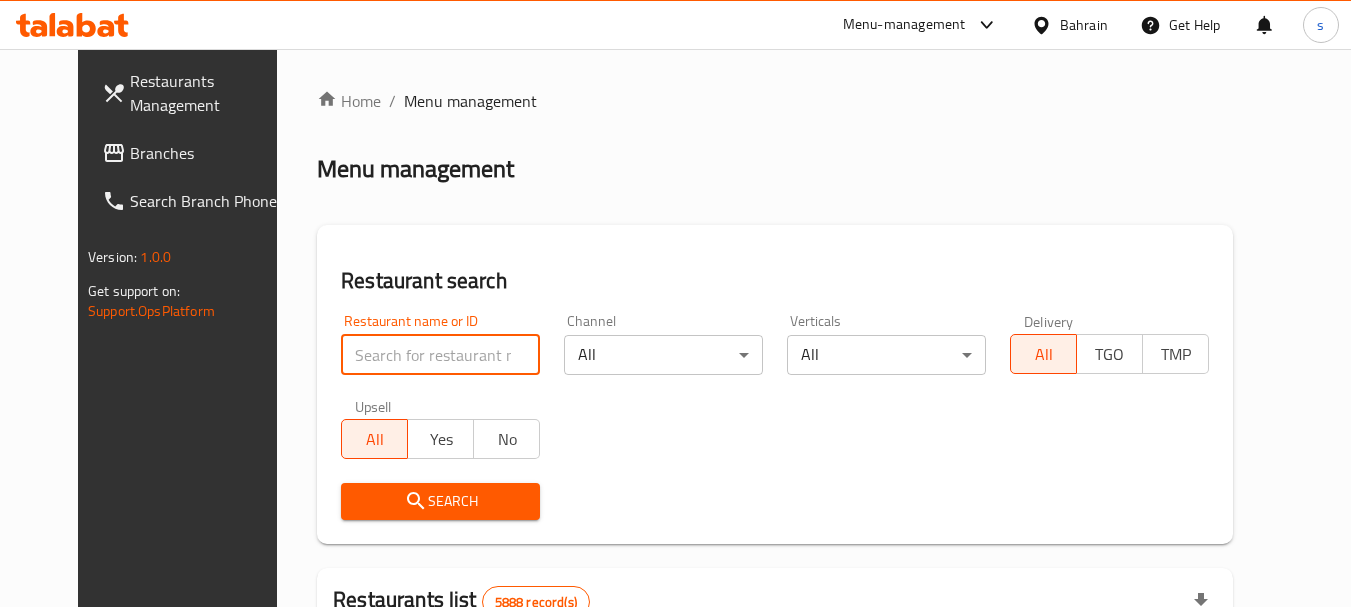 click at bounding box center (440, 355) 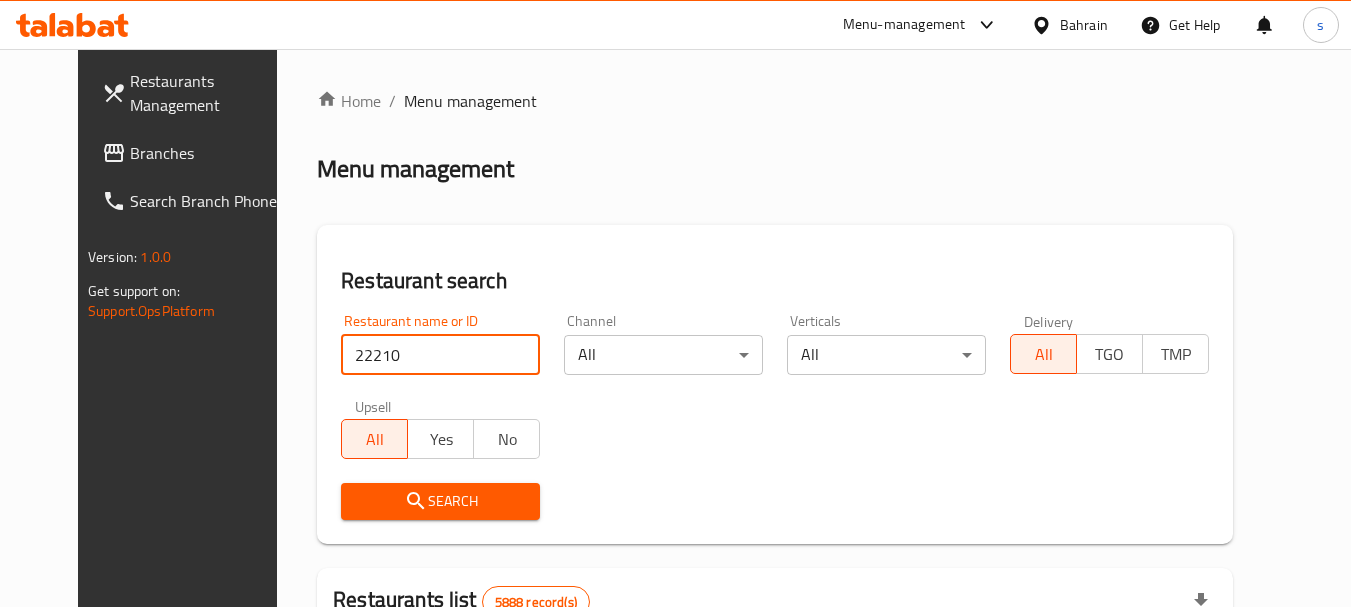 type on "22210" 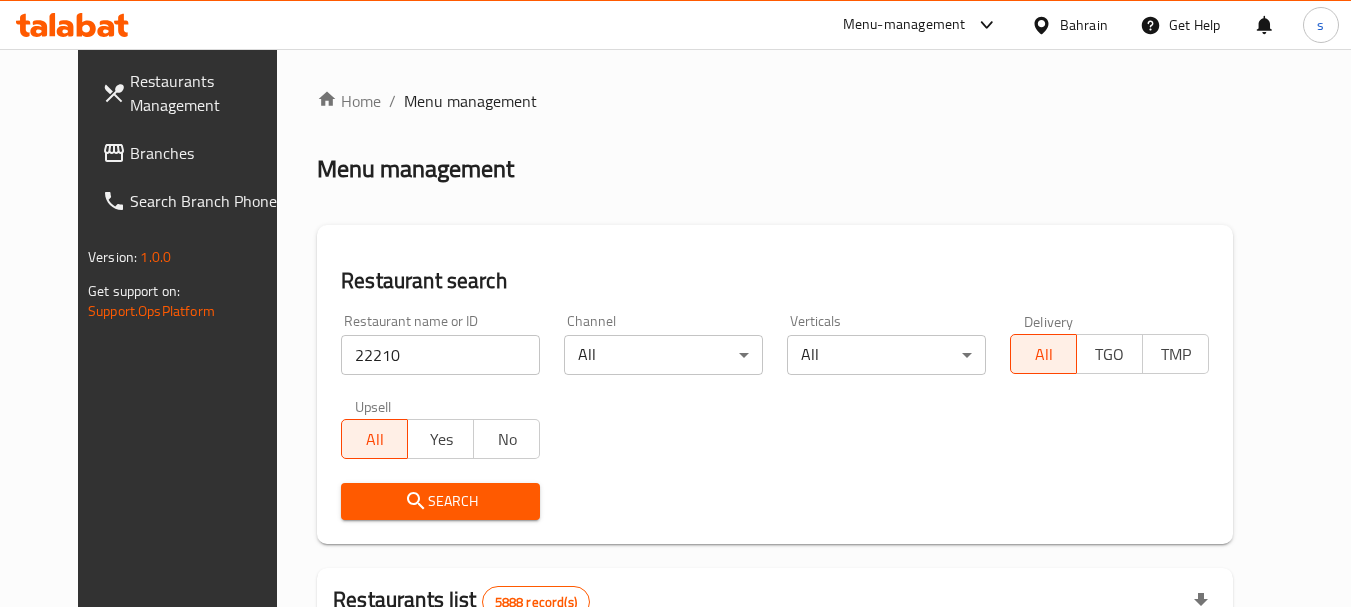 click on "Search" at bounding box center [440, 501] 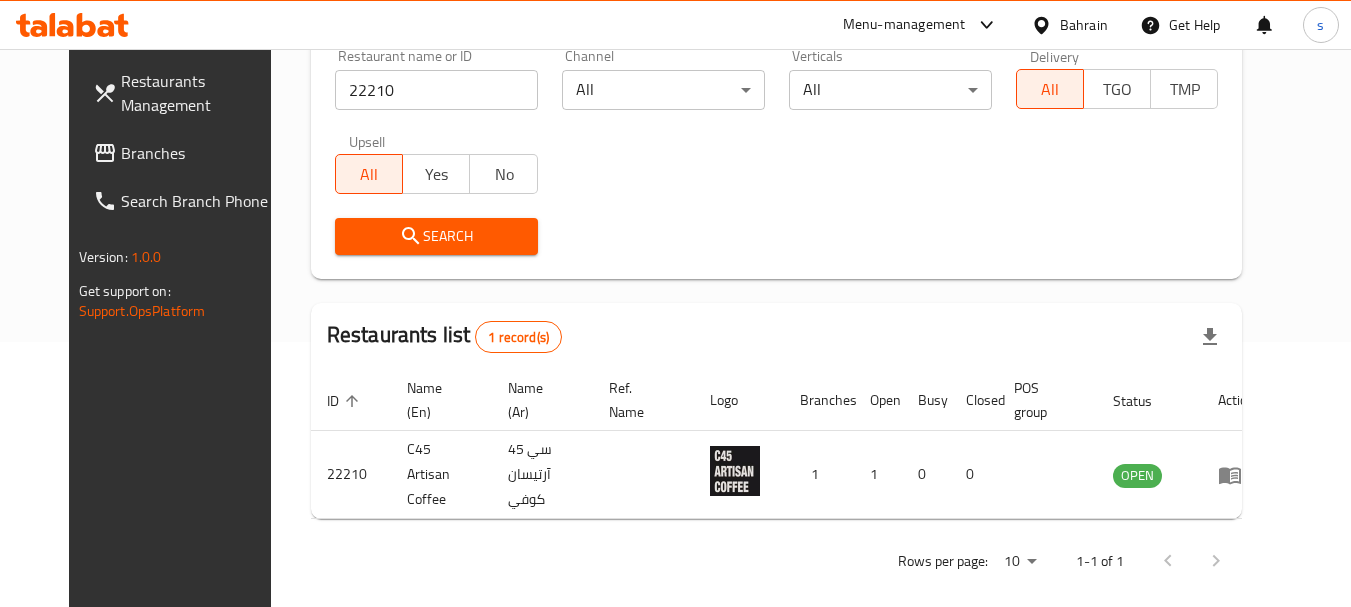 scroll, scrollTop: 268, scrollLeft: 0, axis: vertical 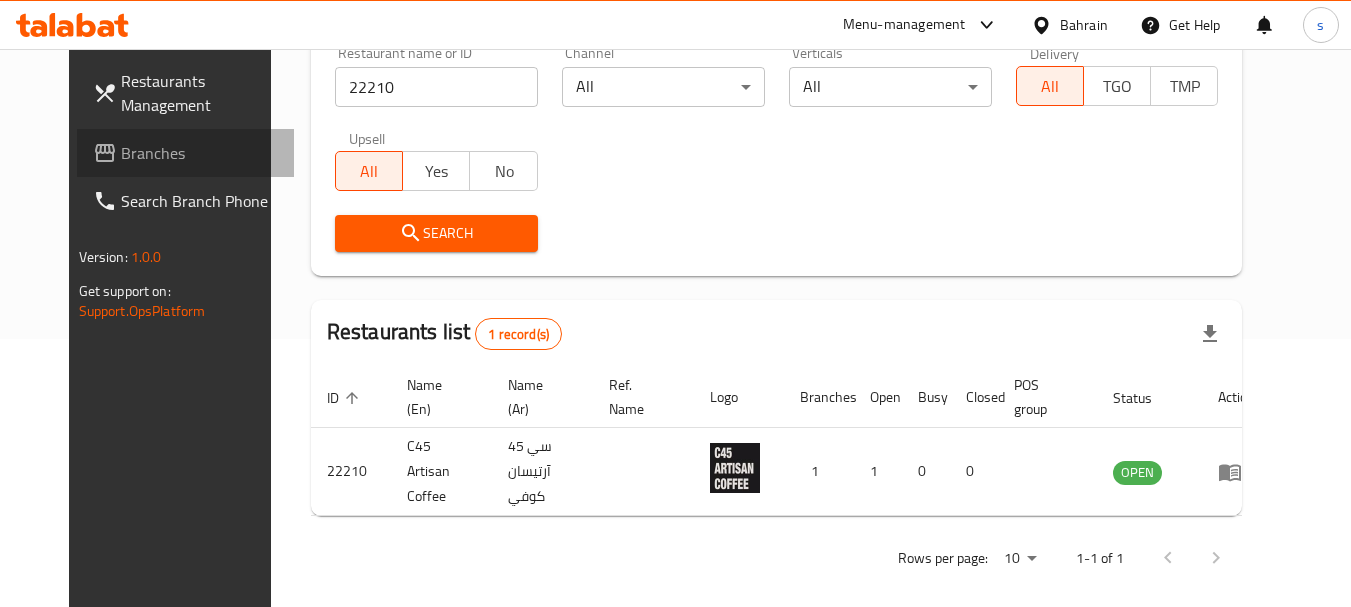 click on "Branches" at bounding box center [200, 153] 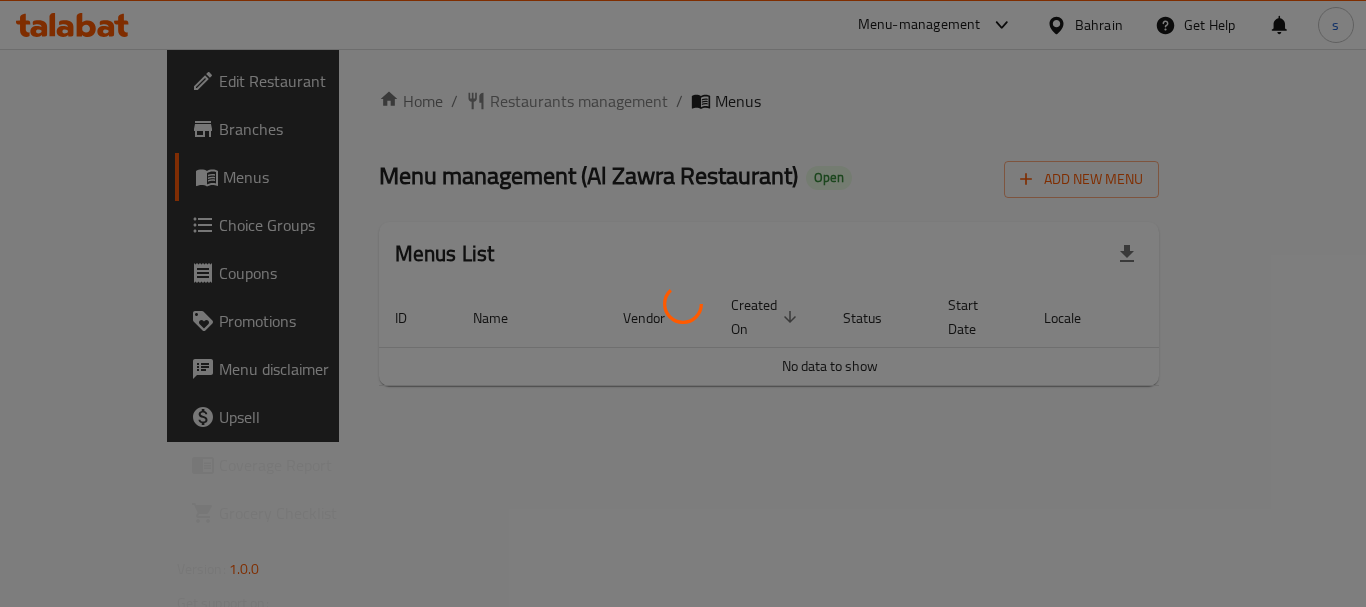 scroll, scrollTop: 0, scrollLeft: 0, axis: both 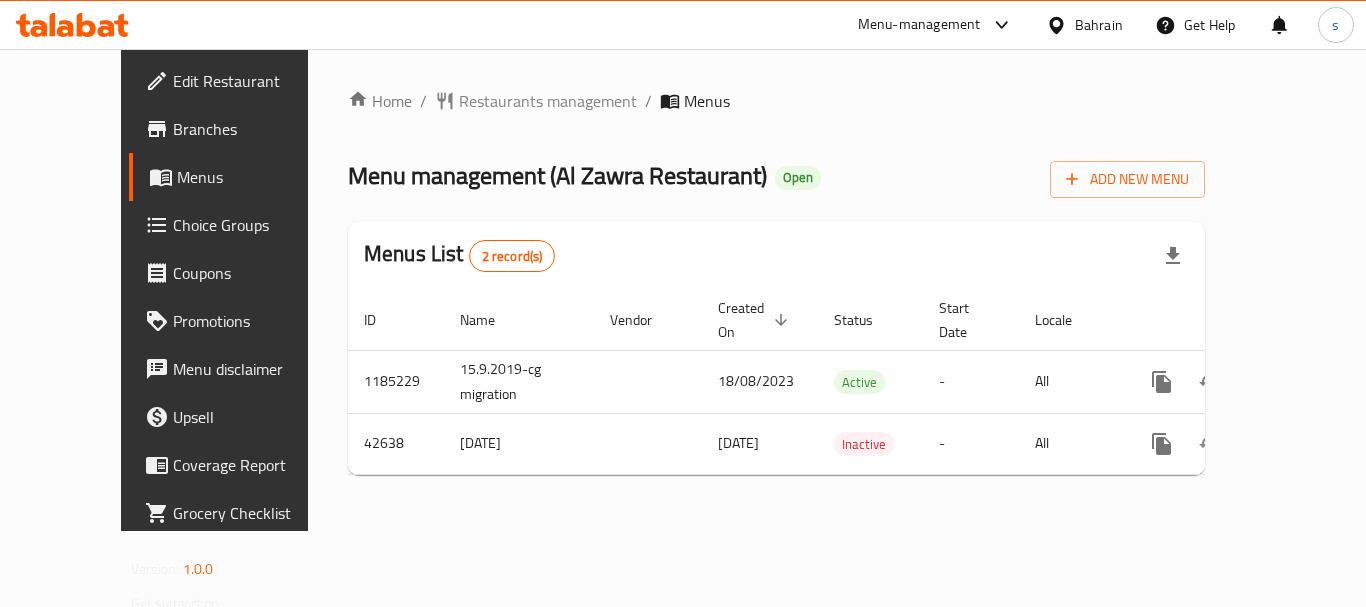 click at bounding box center [997, 25] 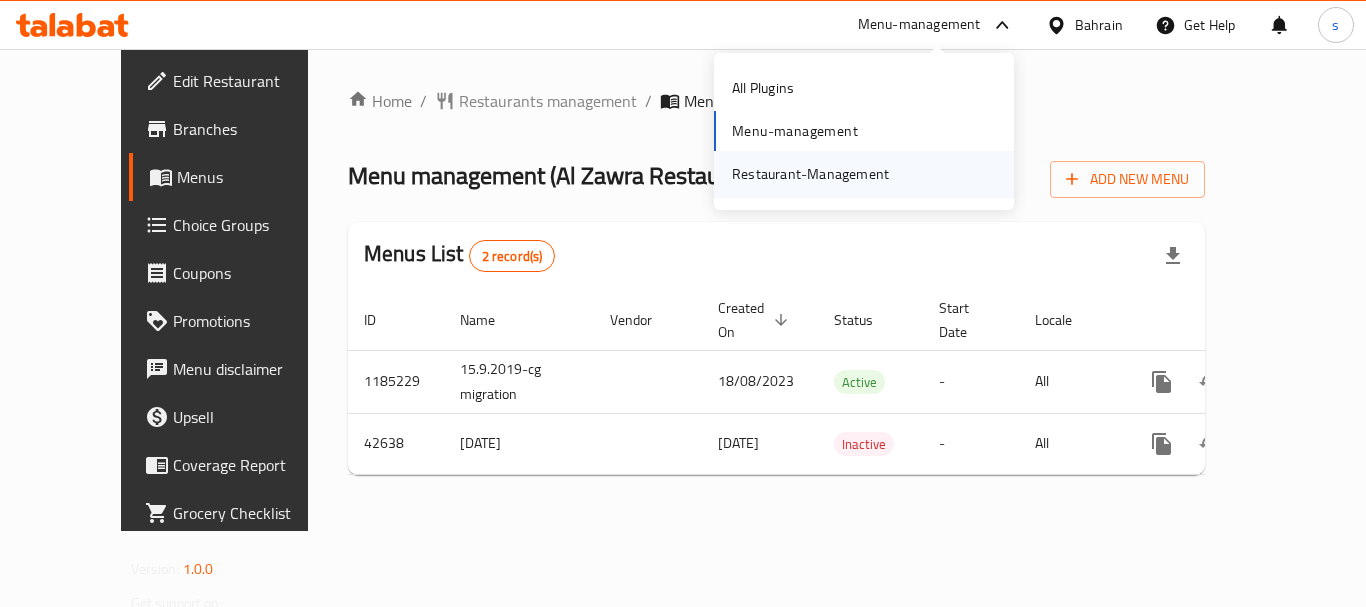 click on "Restaurant-Management" at bounding box center (810, 174) 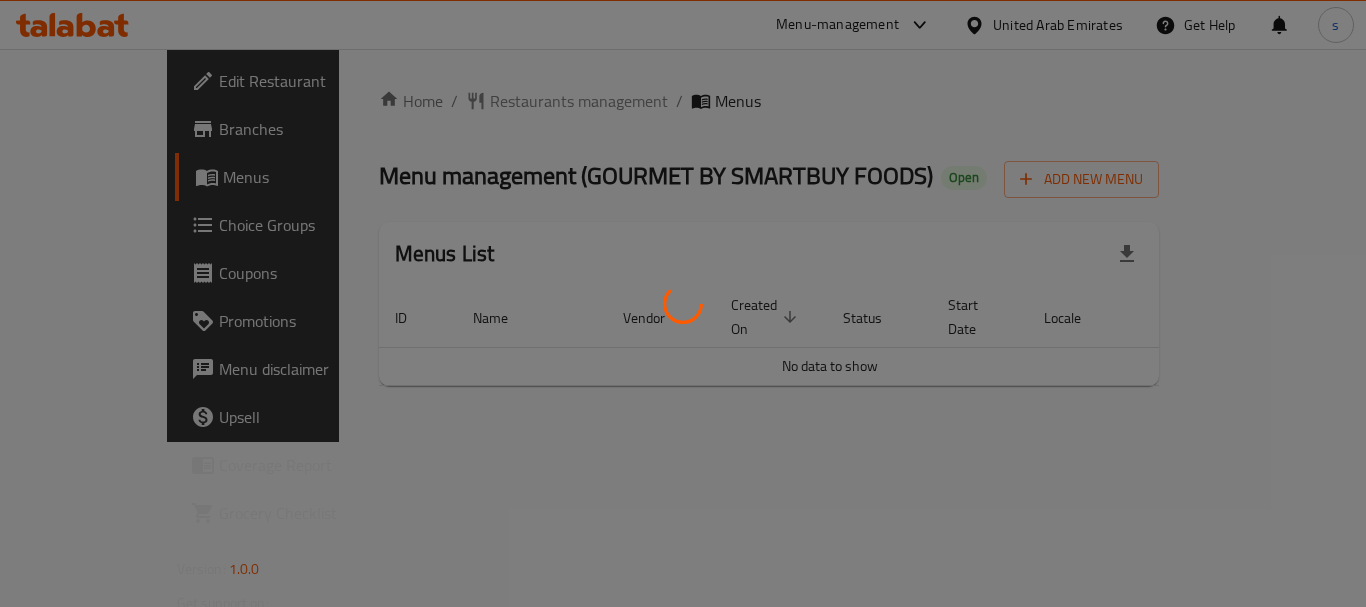 scroll, scrollTop: 0, scrollLeft: 0, axis: both 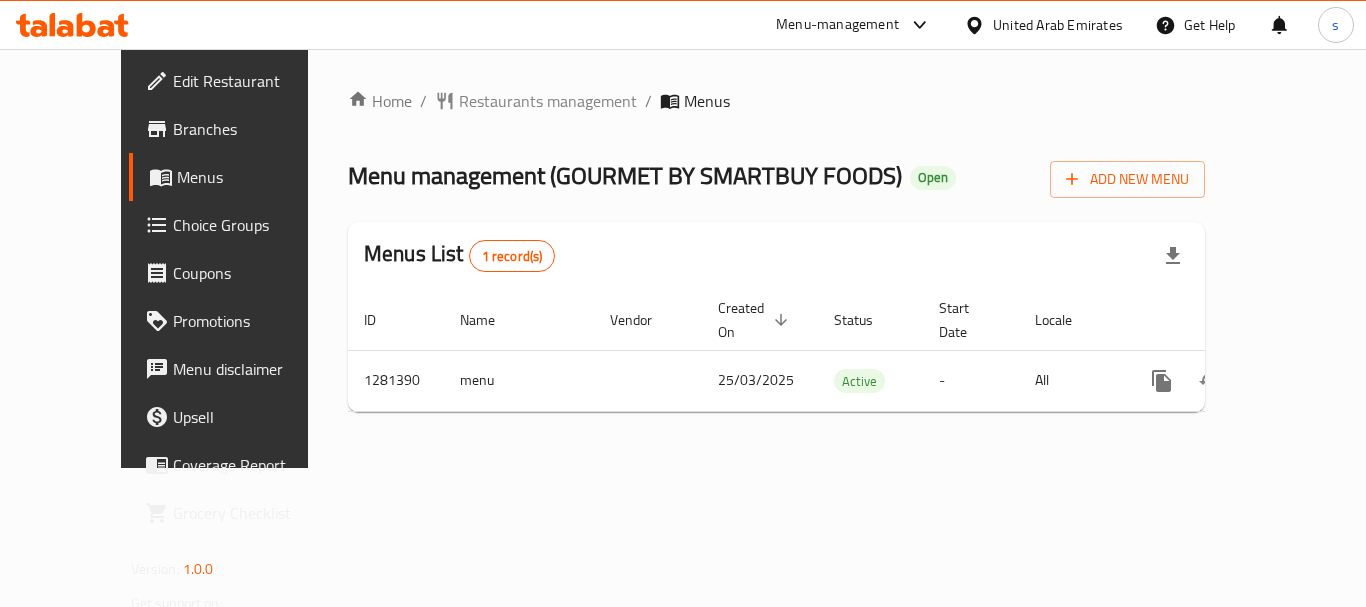 click on "Menu-management" at bounding box center (837, 25) 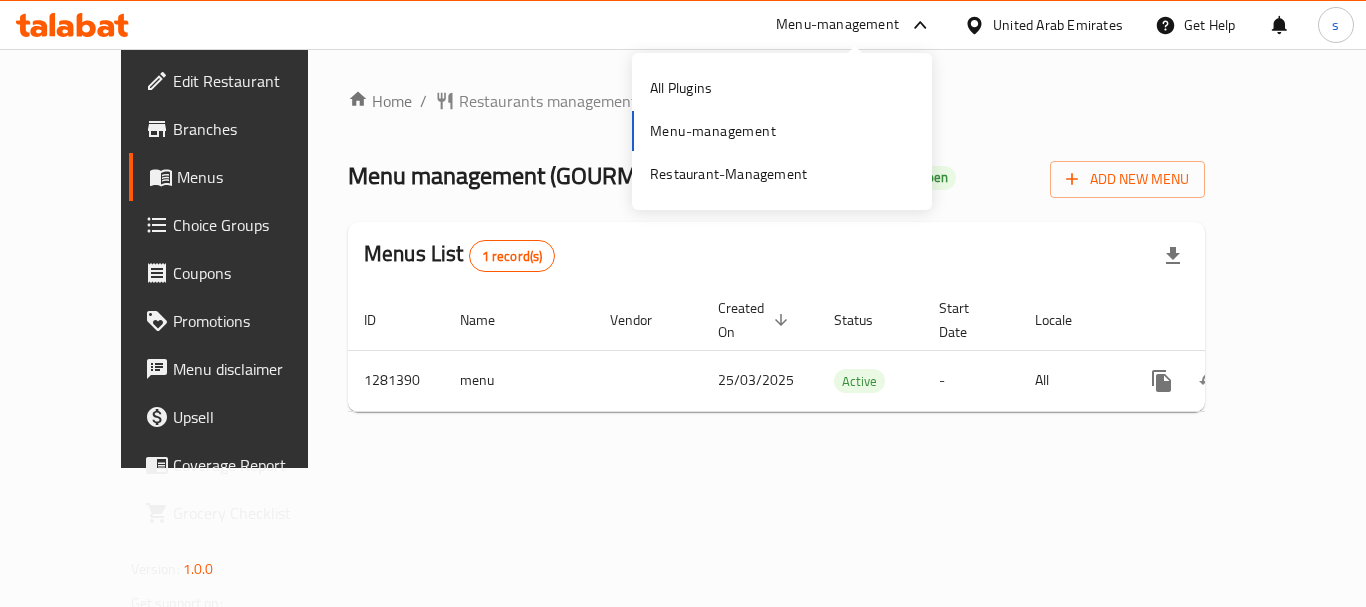 click on "All Plugins Menu-management Restaurant-Management" at bounding box center (782, 131) 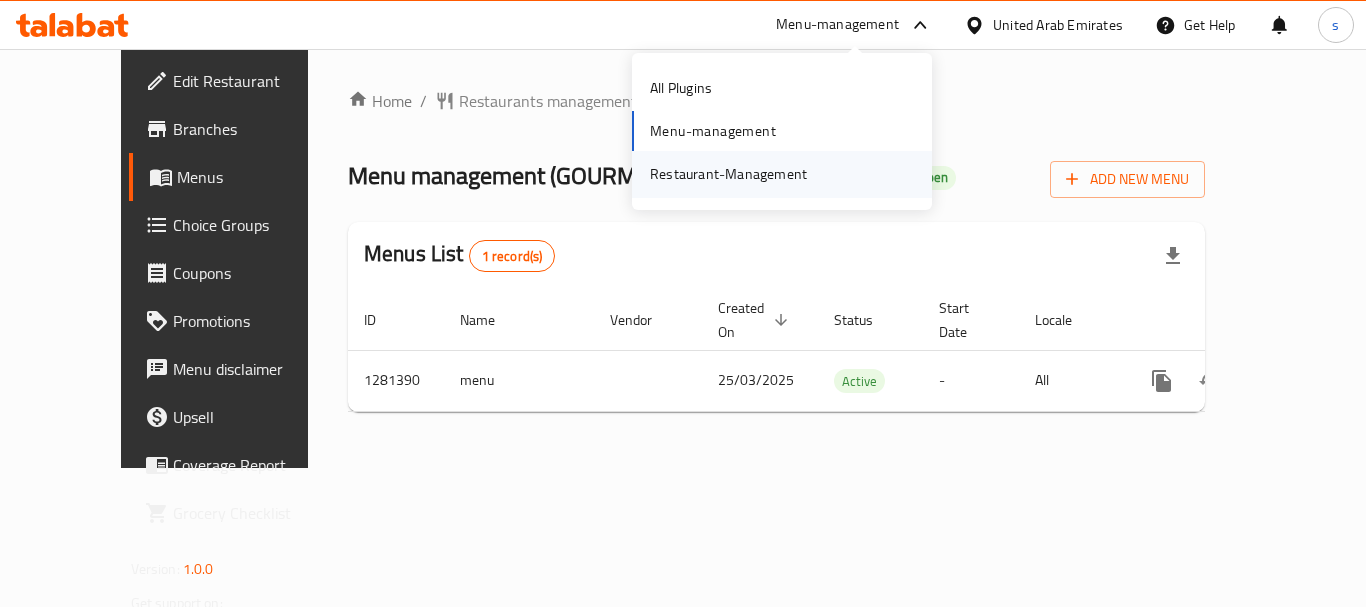 click on "Restaurant-Management" at bounding box center [728, 174] 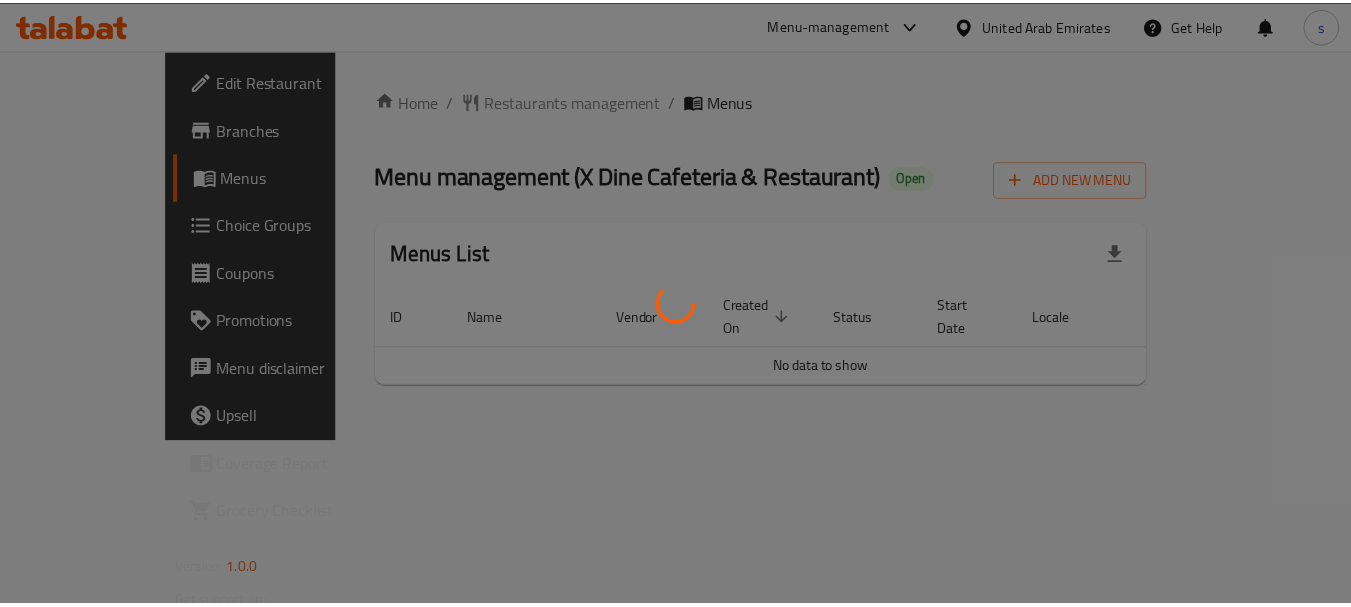 scroll, scrollTop: 0, scrollLeft: 0, axis: both 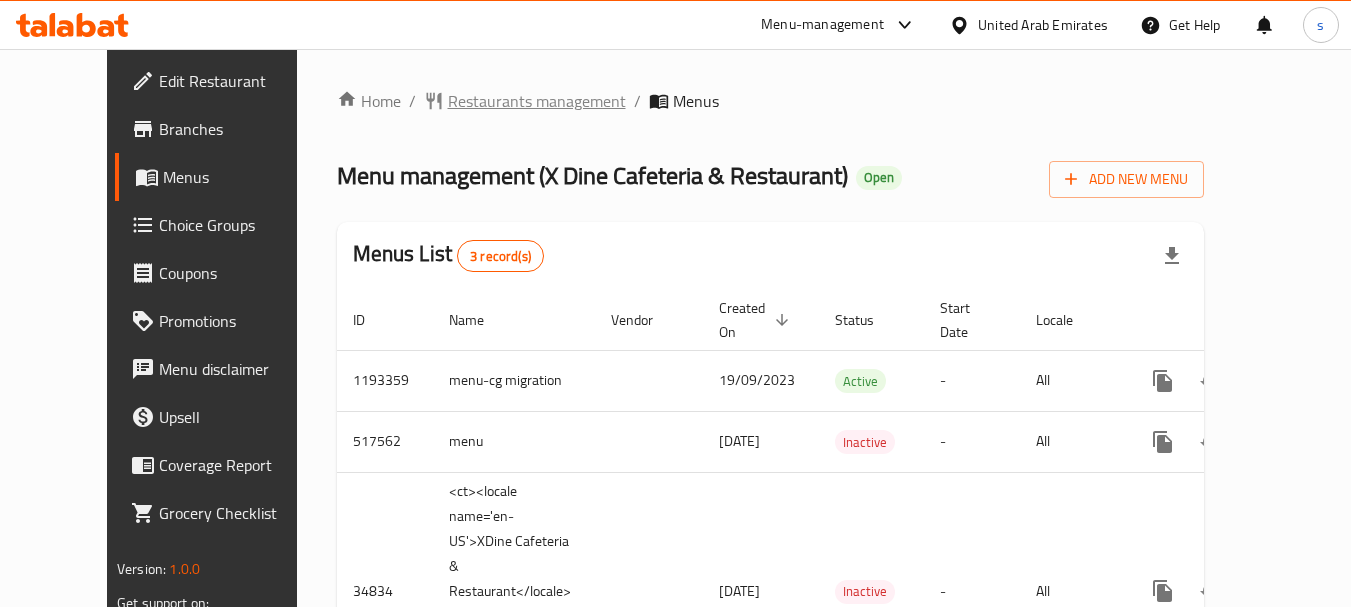 click on "Restaurants management" at bounding box center [537, 101] 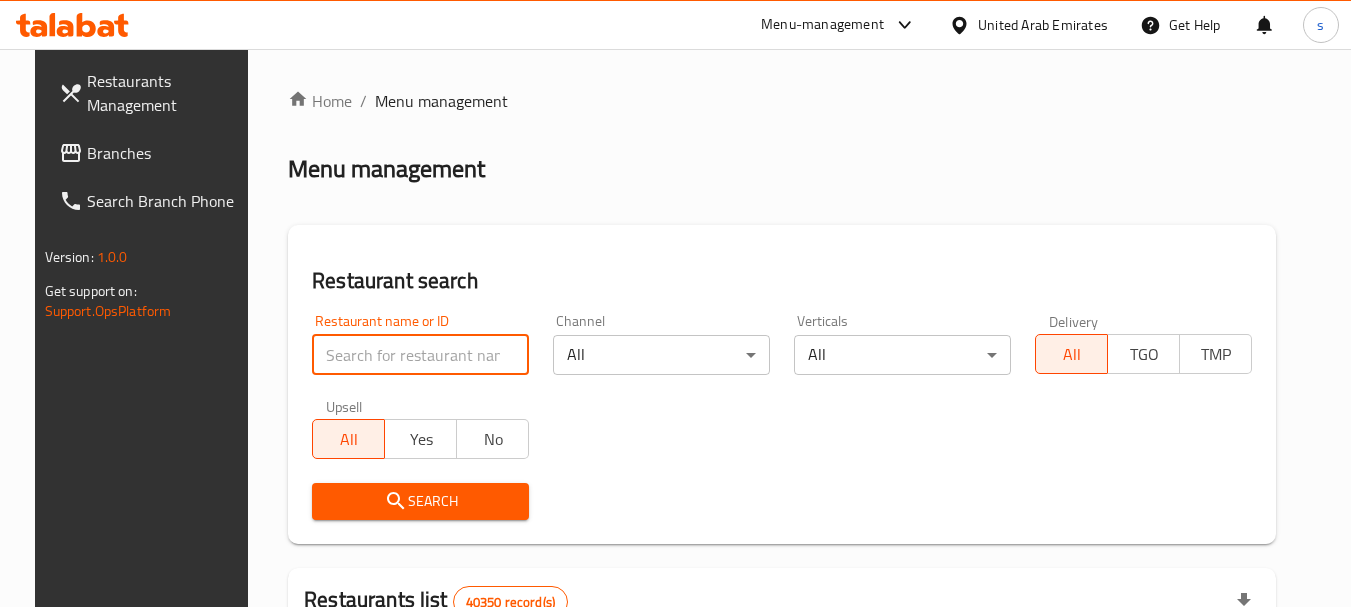 click at bounding box center (420, 355) 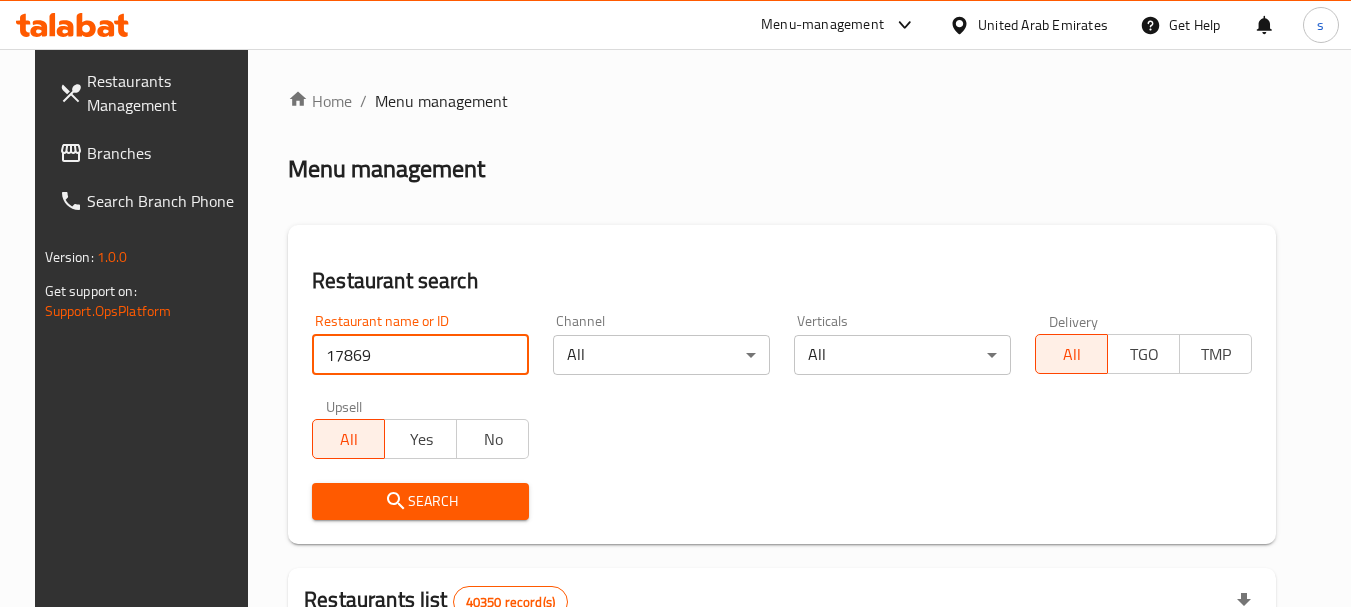 type on "17869" 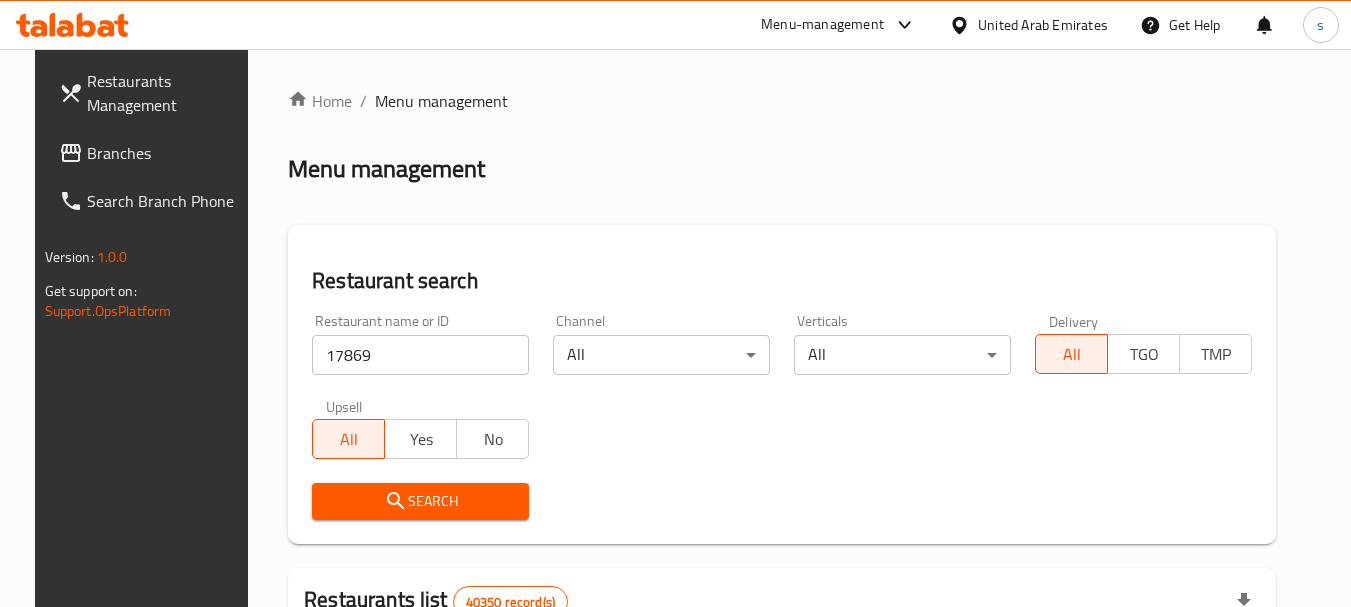 click on "Search" at bounding box center [420, 501] 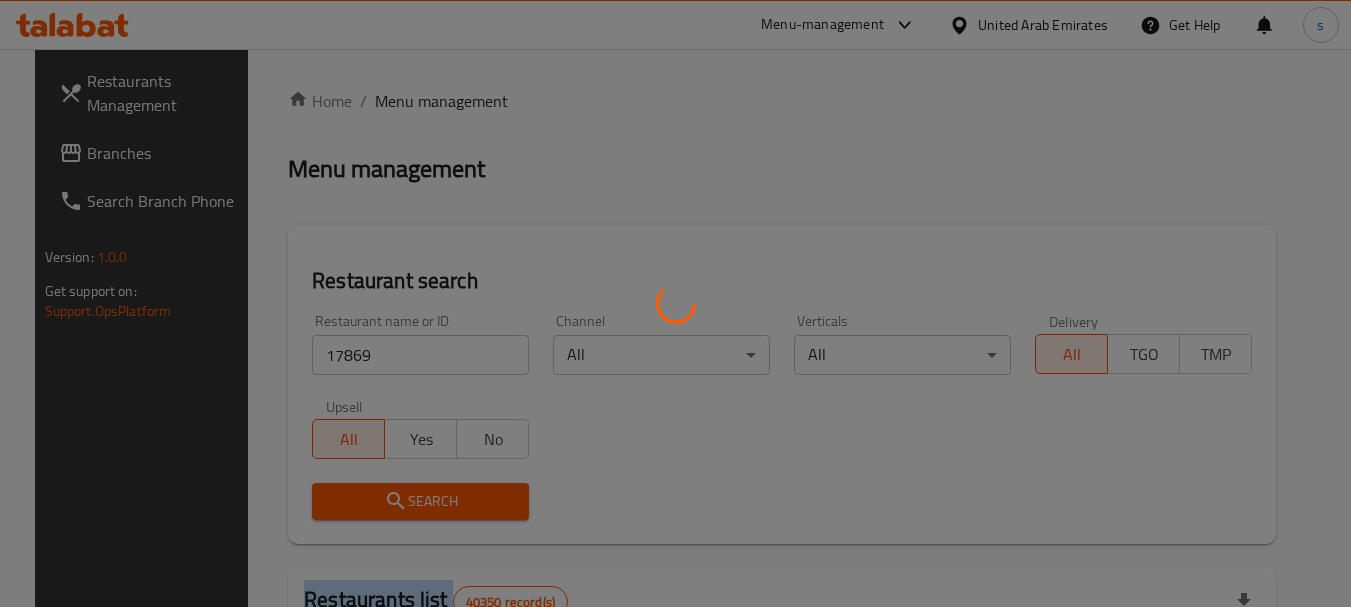 click at bounding box center (675, 303) 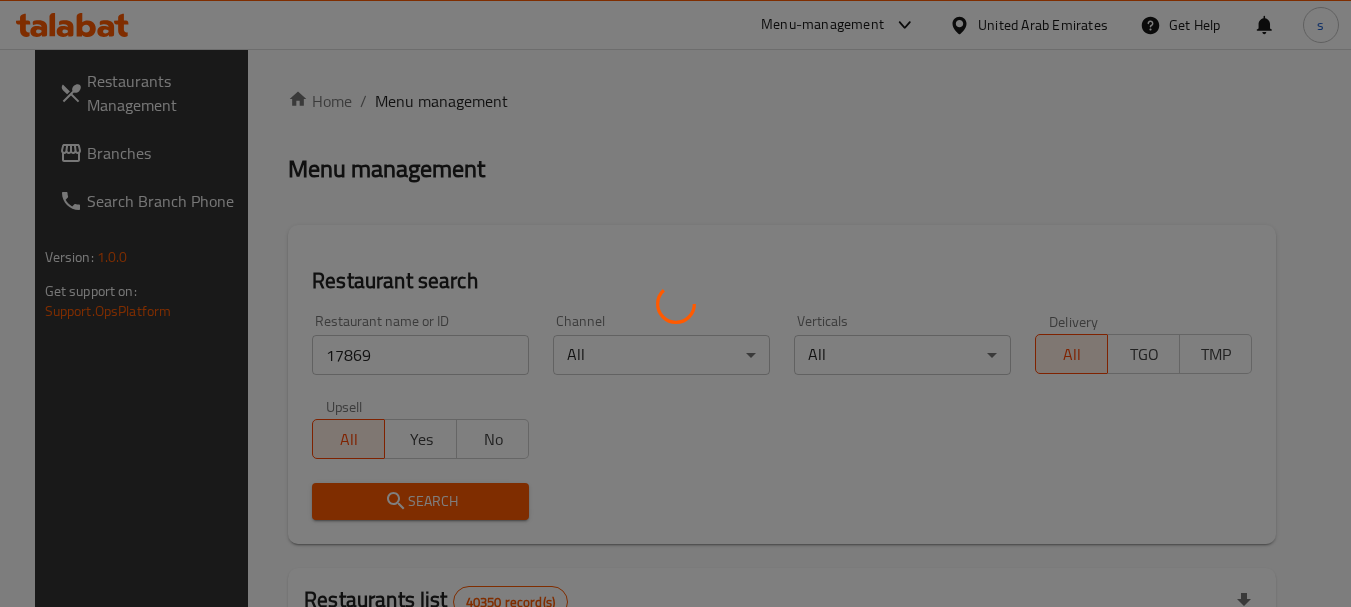 click at bounding box center [675, 303] 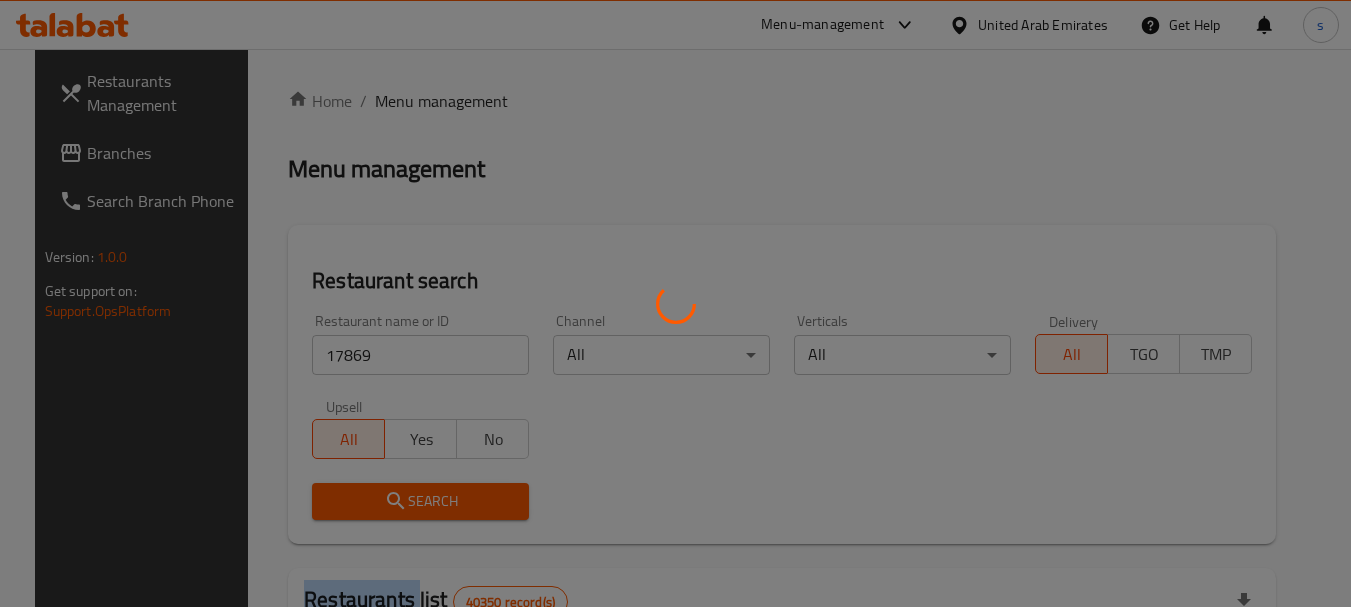 click at bounding box center [675, 303] 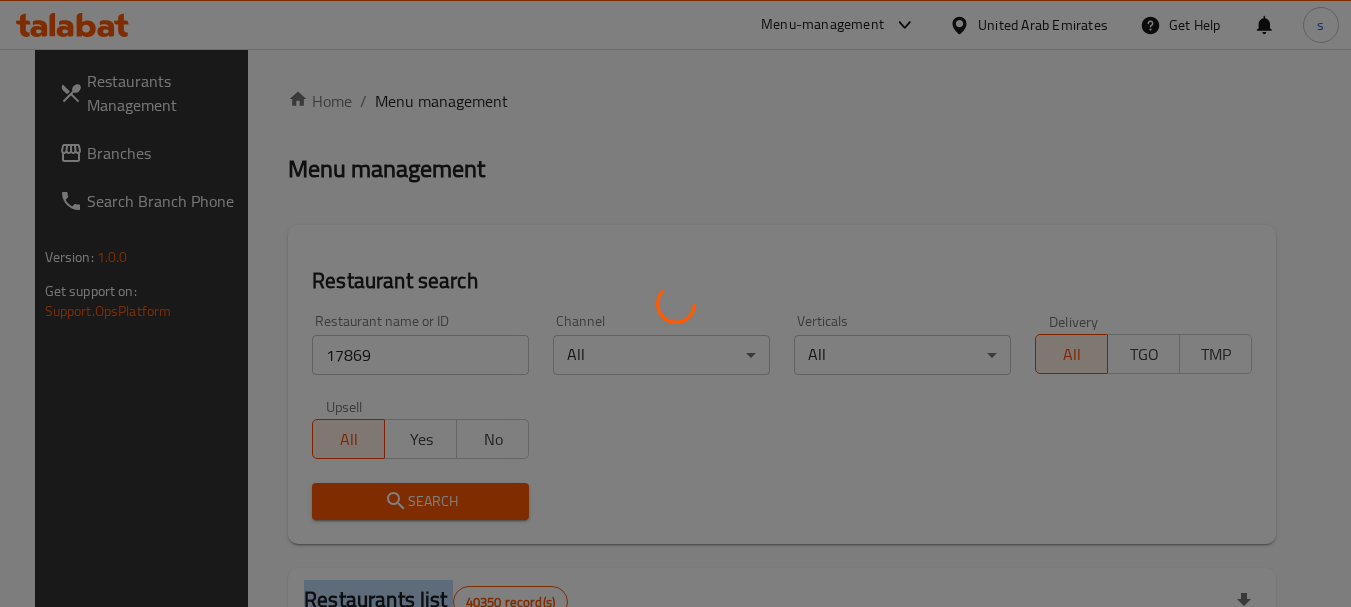 click at bounding box center (675, 303) 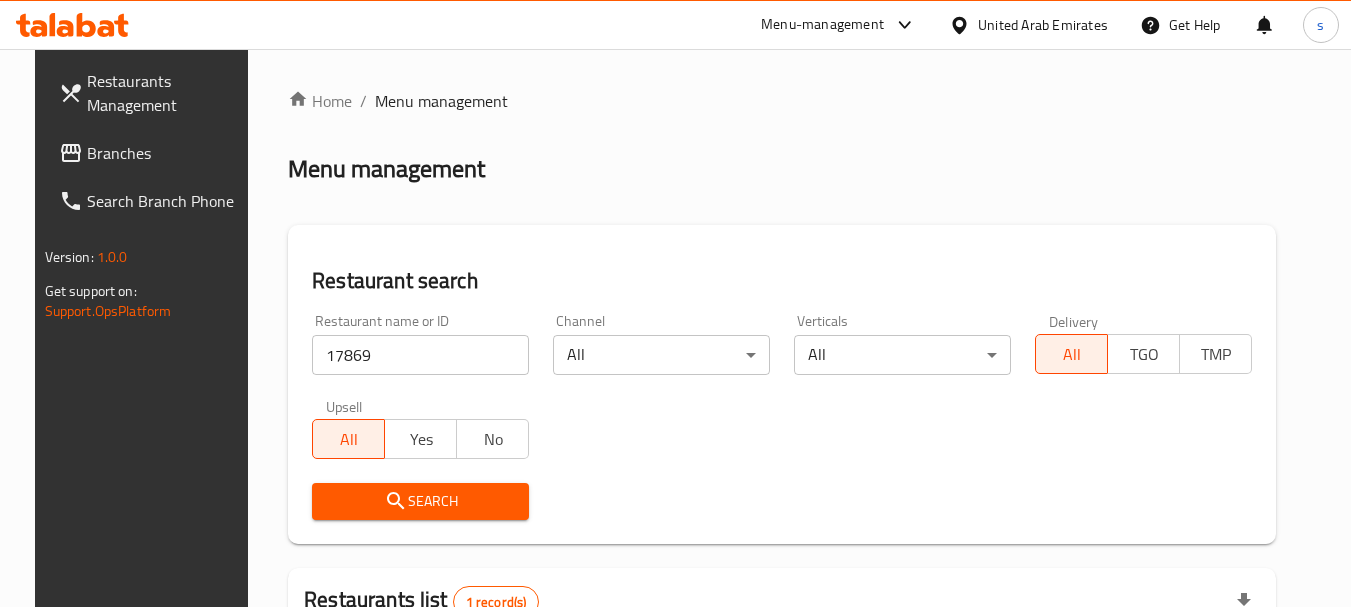 click on "Search" at bounding box center (782, 501) 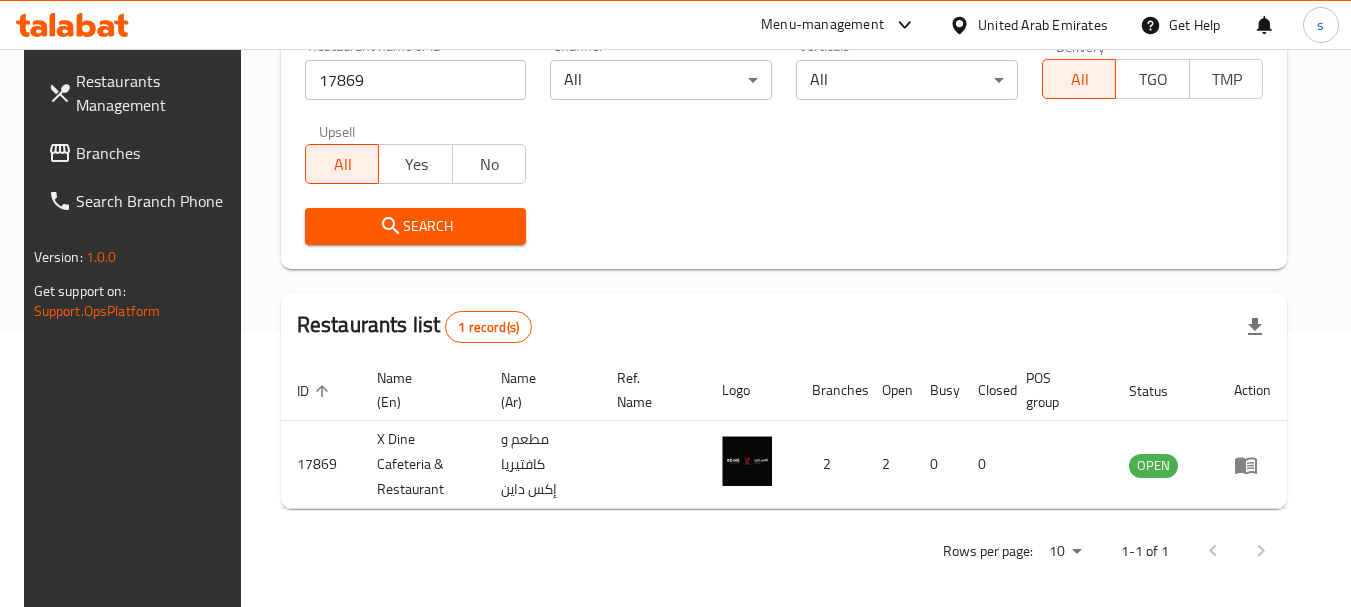 scroll, scrollTop: 285, scrollLeft: 0, axis: vertical 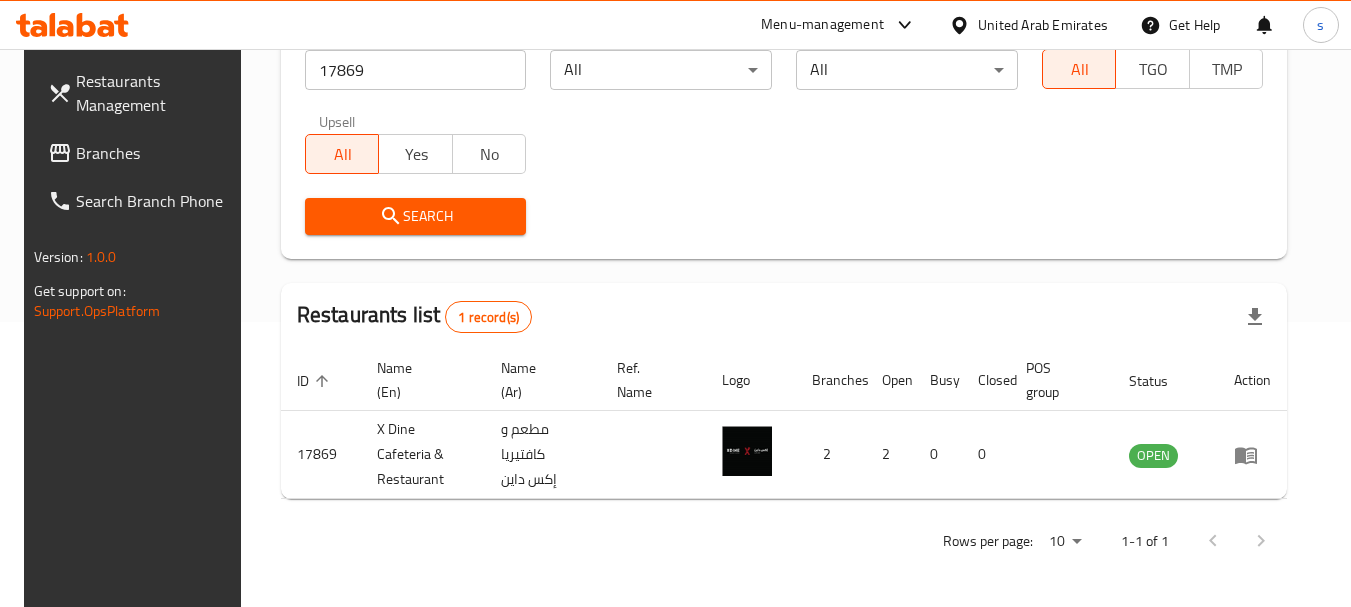 click on "Branches" at bounding box center (155, 153) 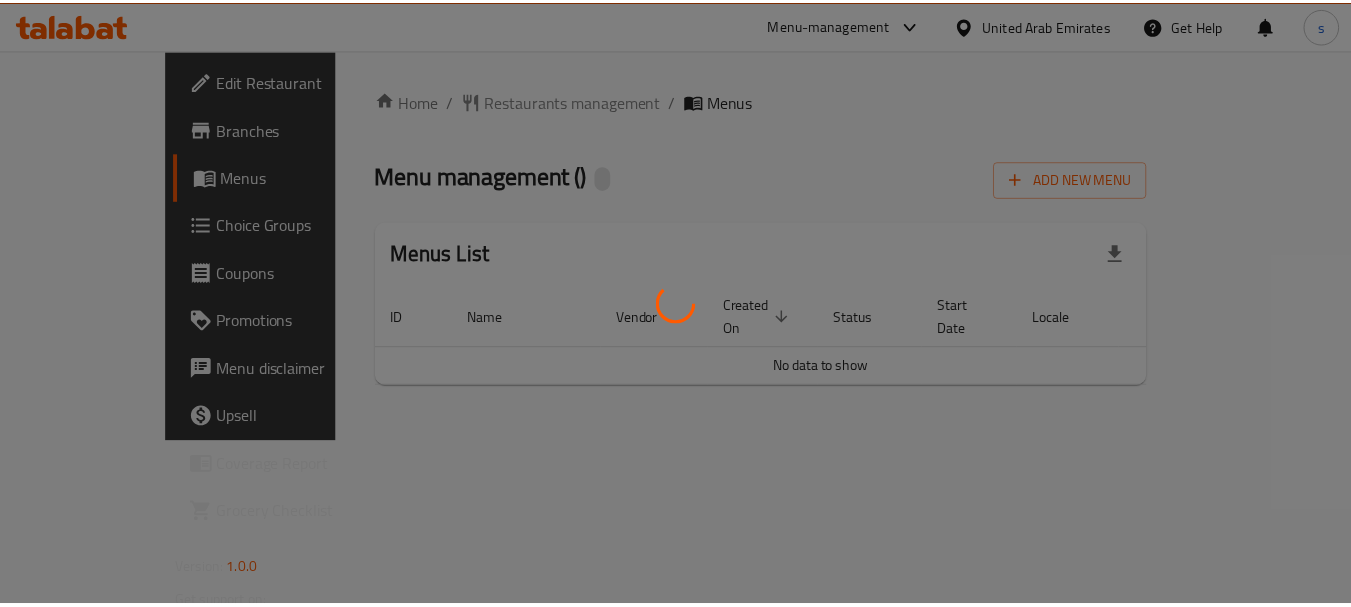 scroll, scrollTop: 0, scrollLeft: 0, axis: both 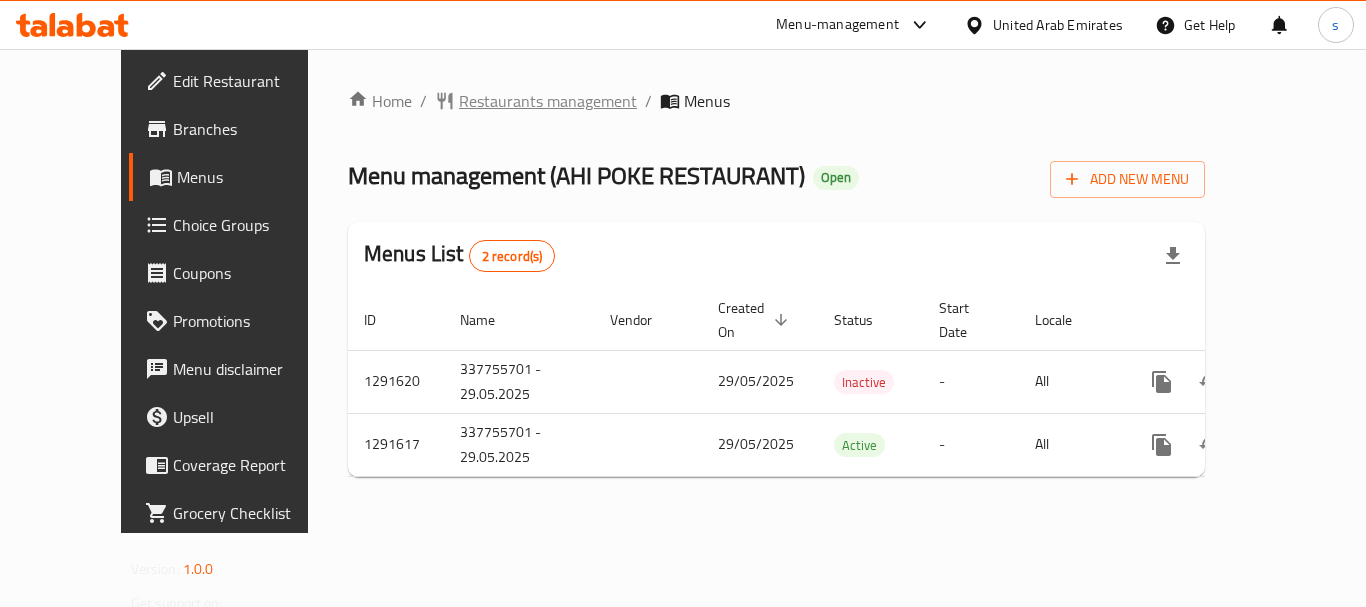 click on "Restaurants management" at bounding box center [548, 101] 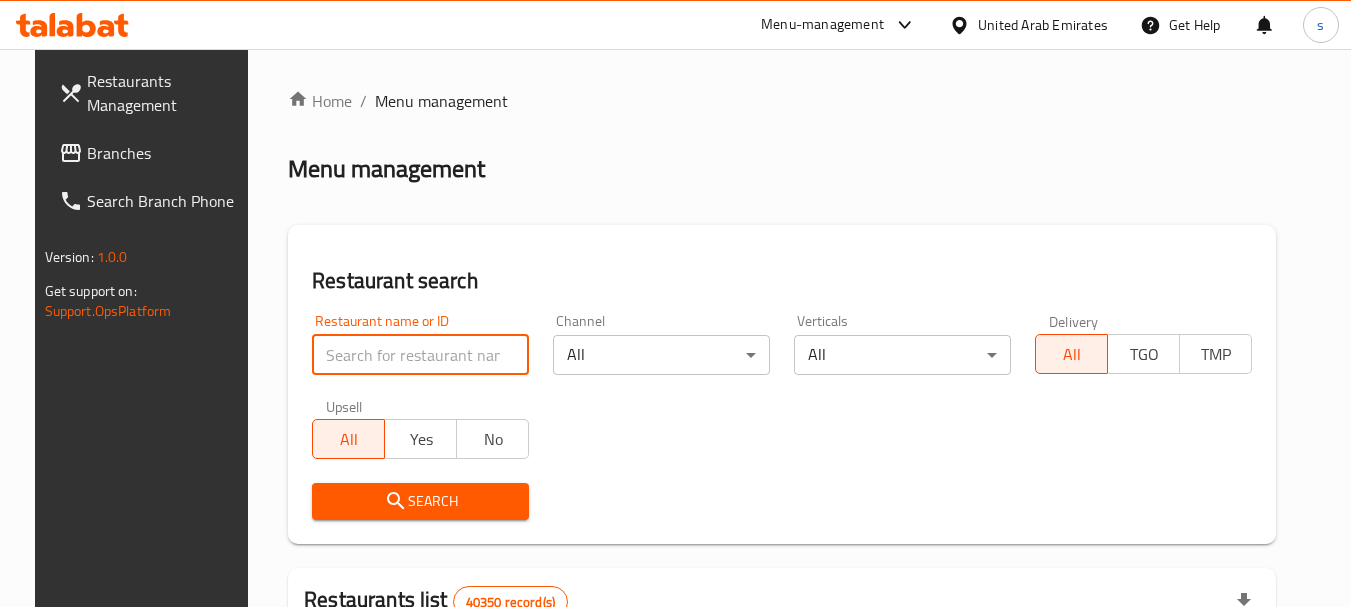 click at bounding box center (420, 355) 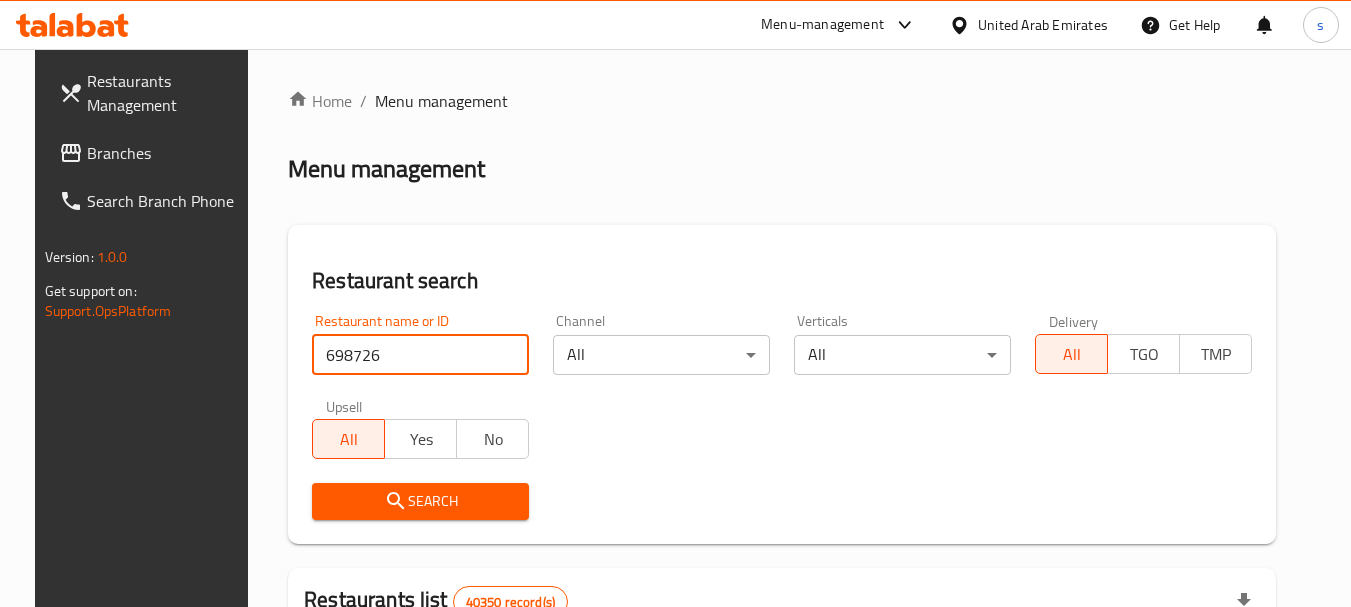 type on "698726" 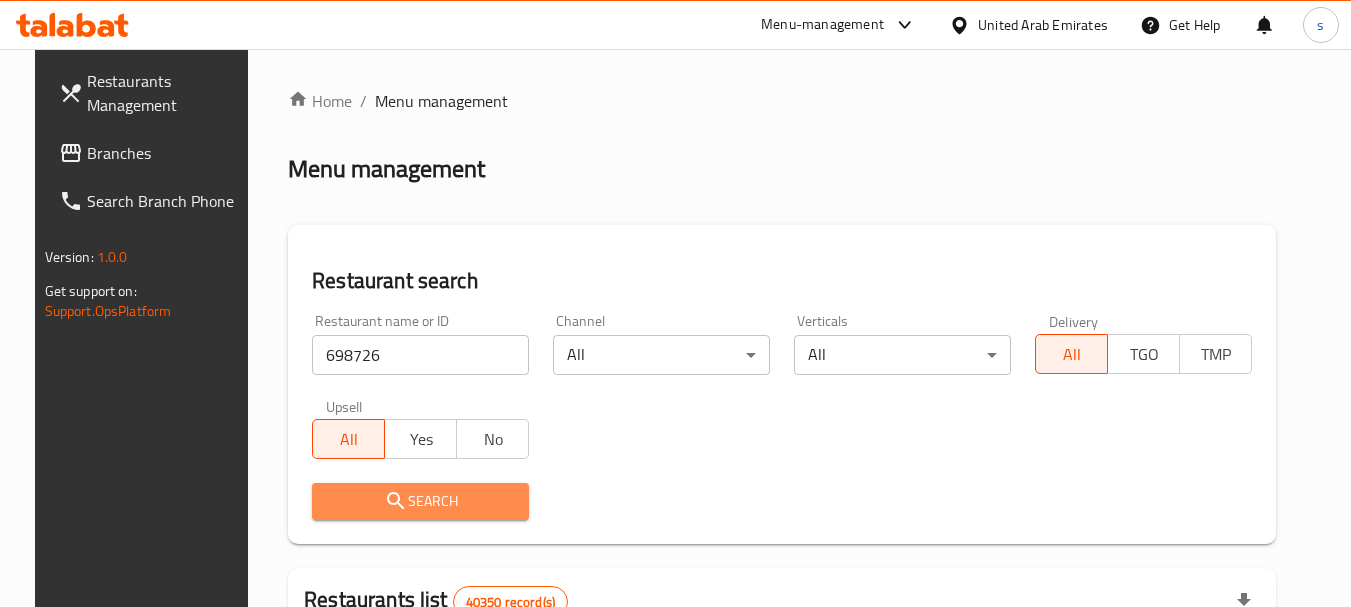 click 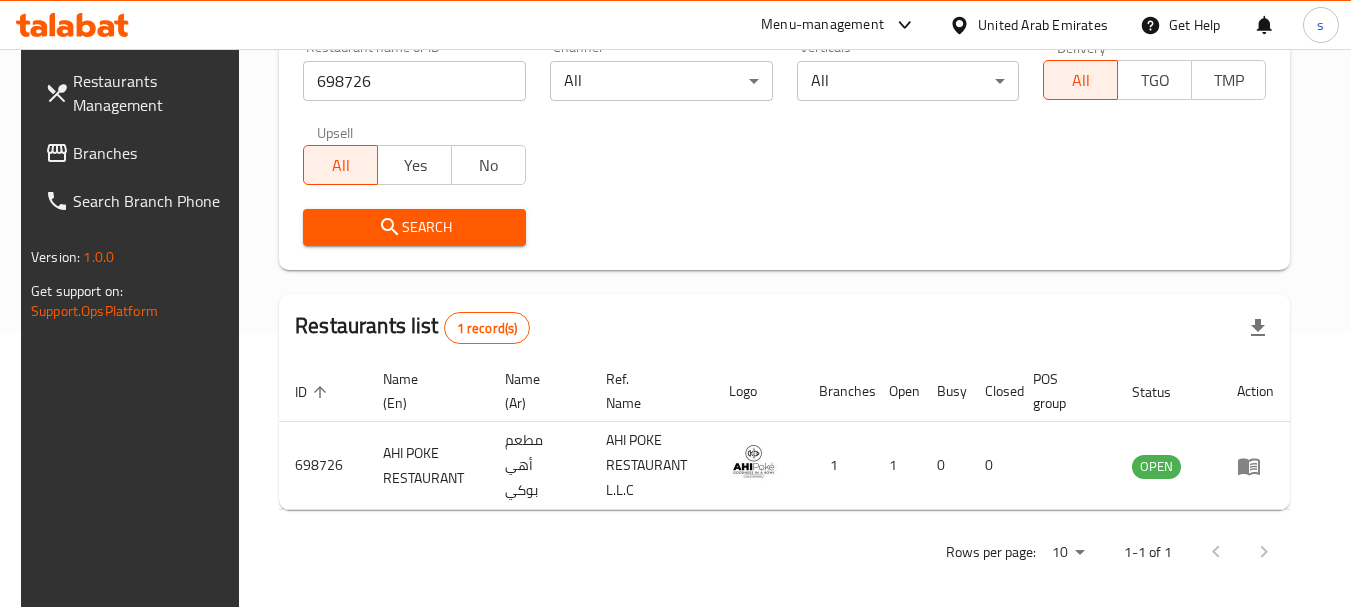 scroll, scrollTop: 285, scrollLeft: 0, axis: vertical 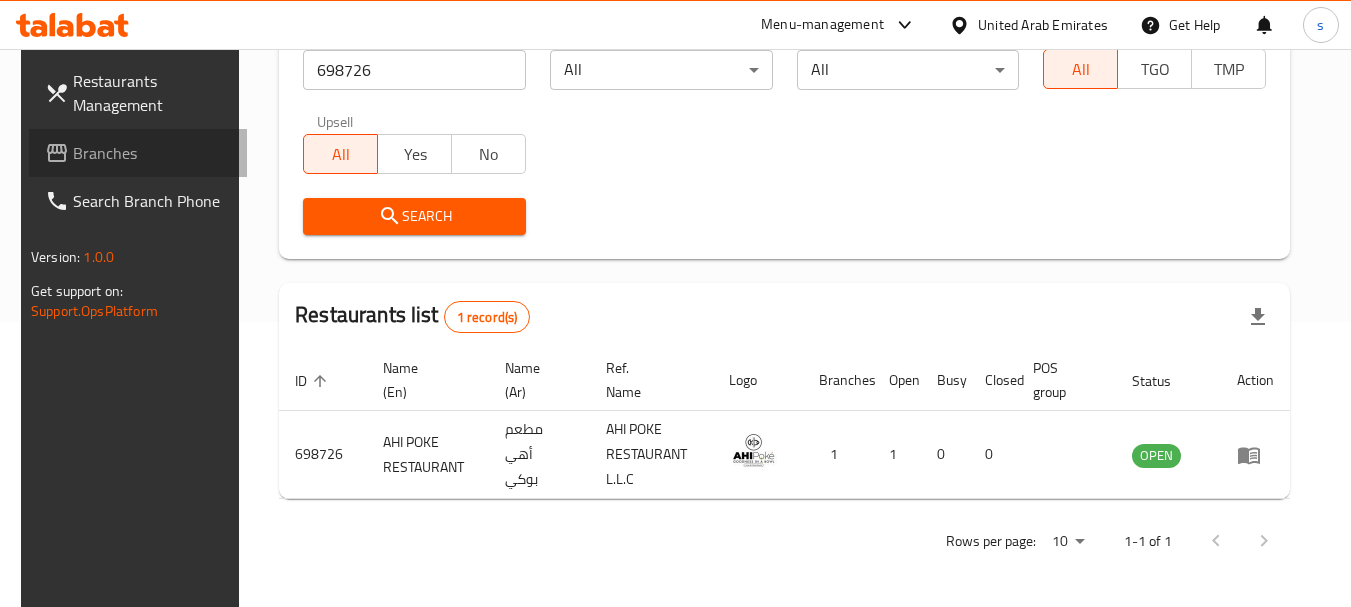 click on "Branches" at bounding box center (138, 153) 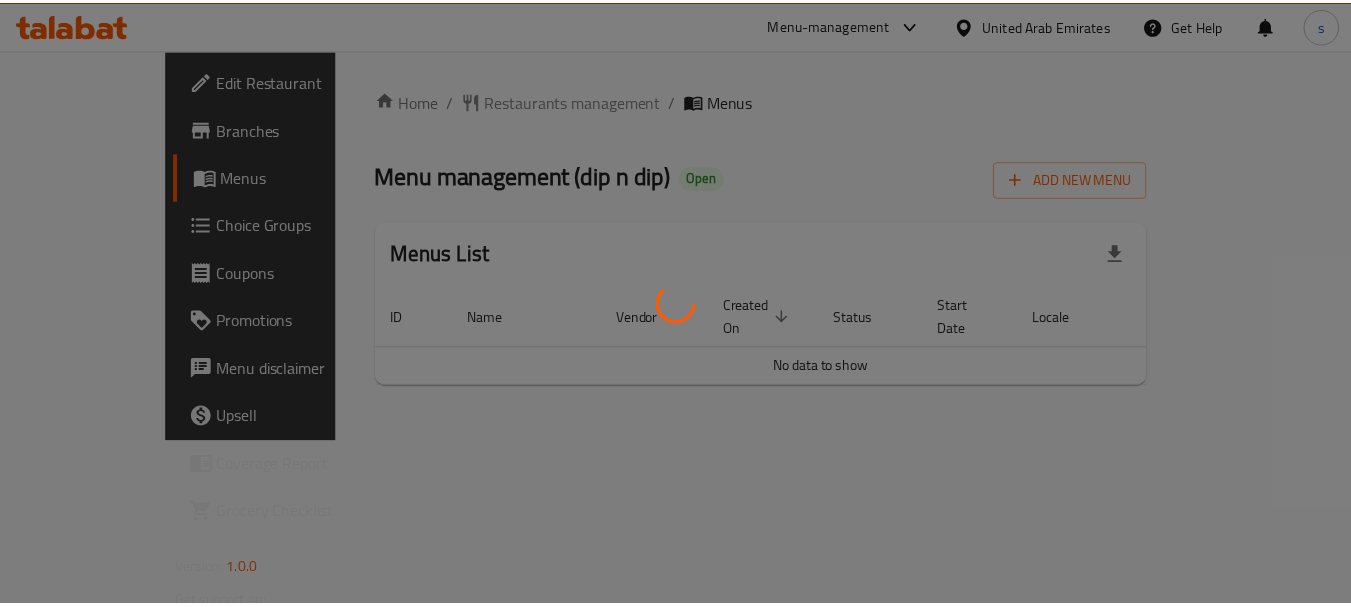 scroll, scrollTop: 0, scrollLeft: 0, axis: both 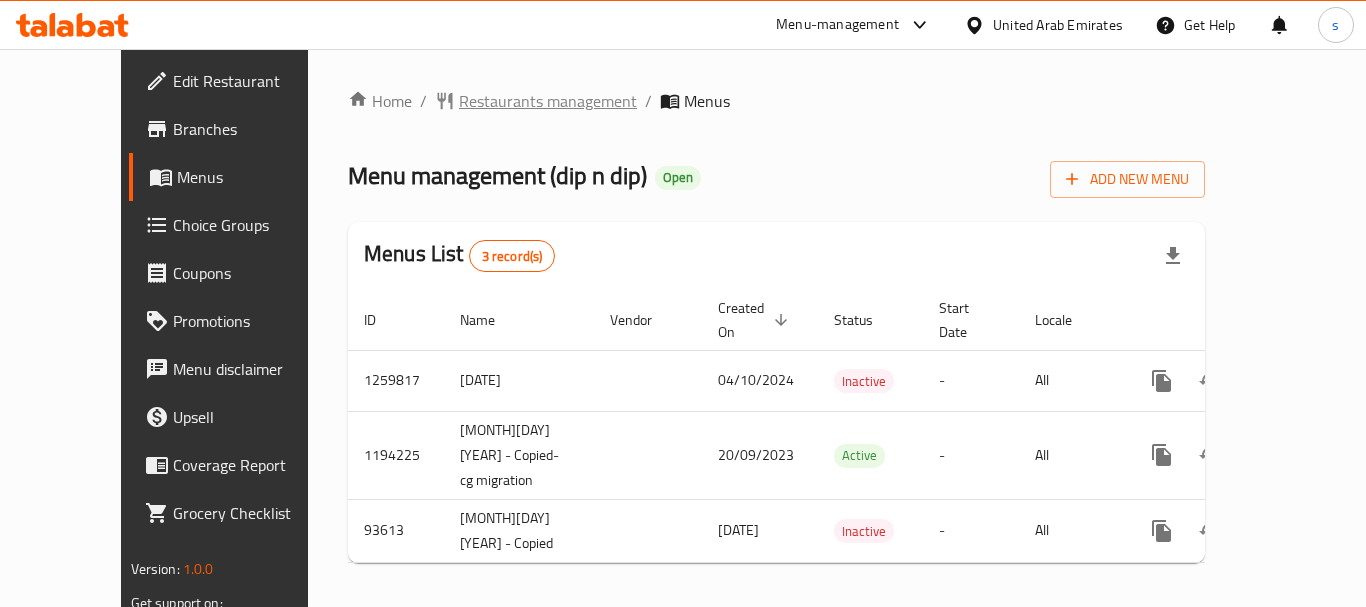 click on "Restaurants management" at bounding box center [548, 101] 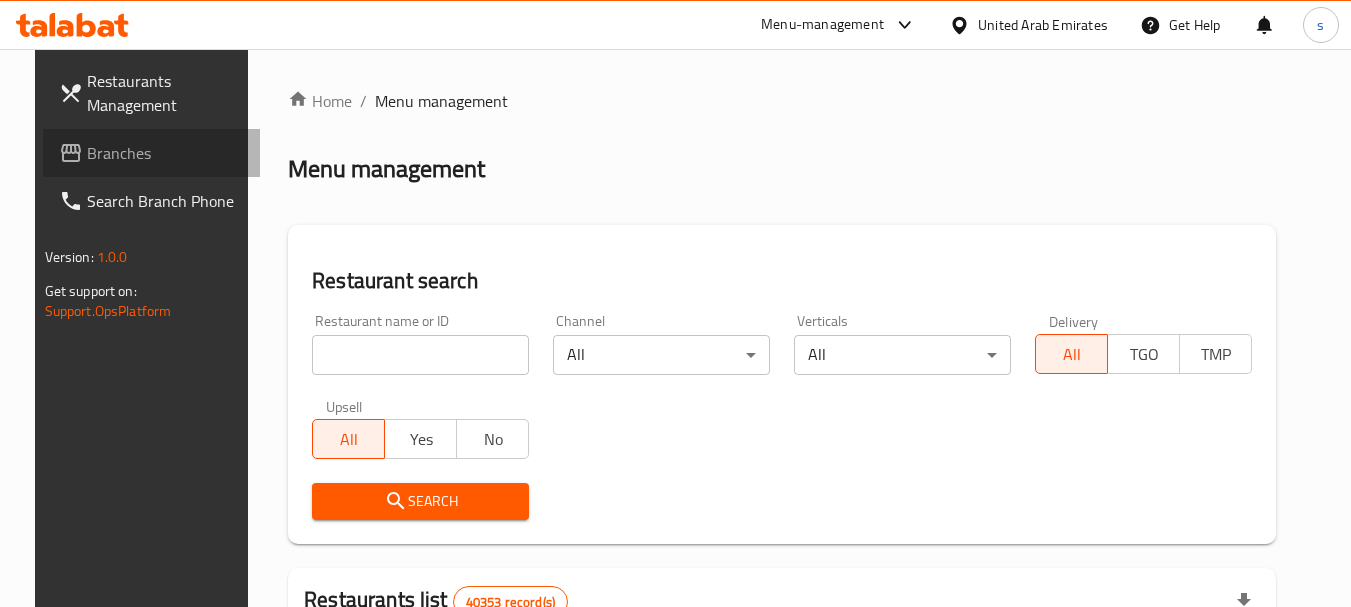 click on "Branches" at bounding box center [166, 153] 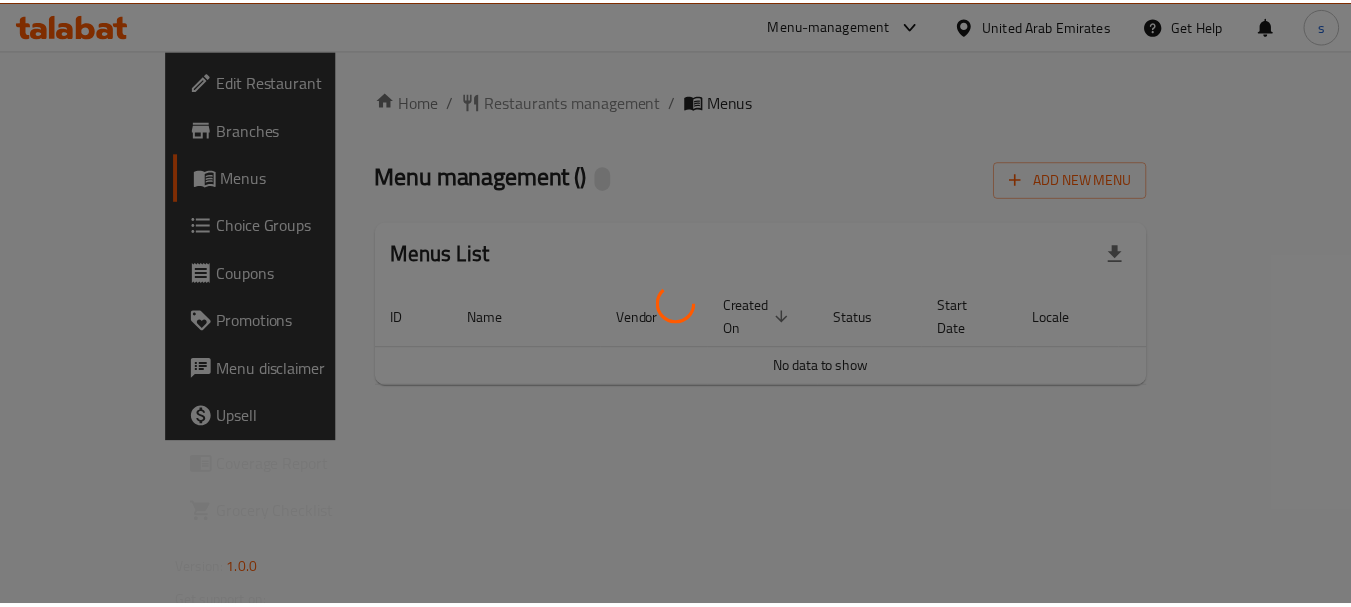 scroll, scrollTop: 0, scrollLeft: 0, axis: both 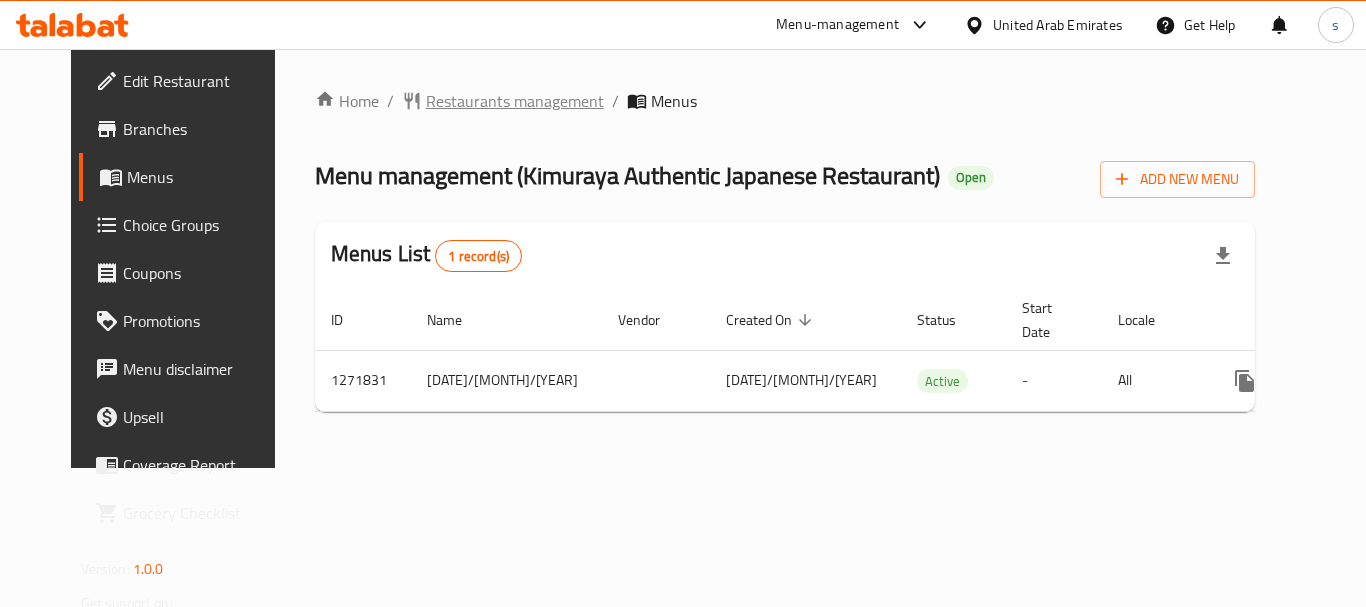 click on "Restaurants management" at bounding box center [515, 101] 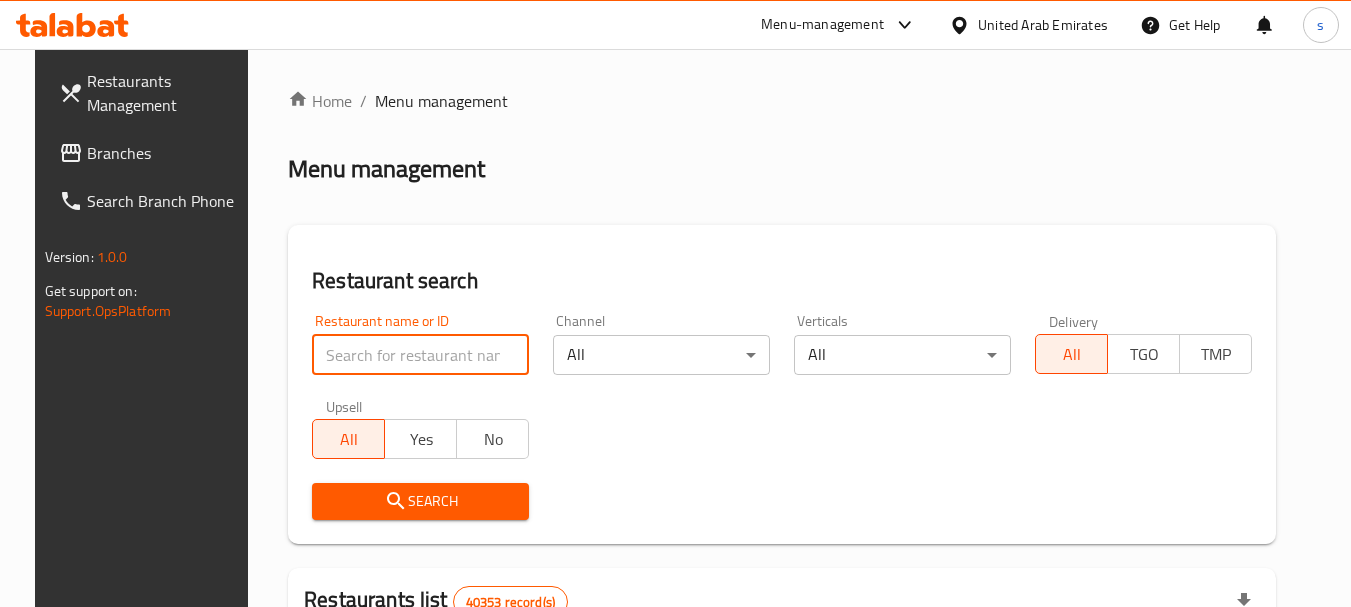 paste on "689968" 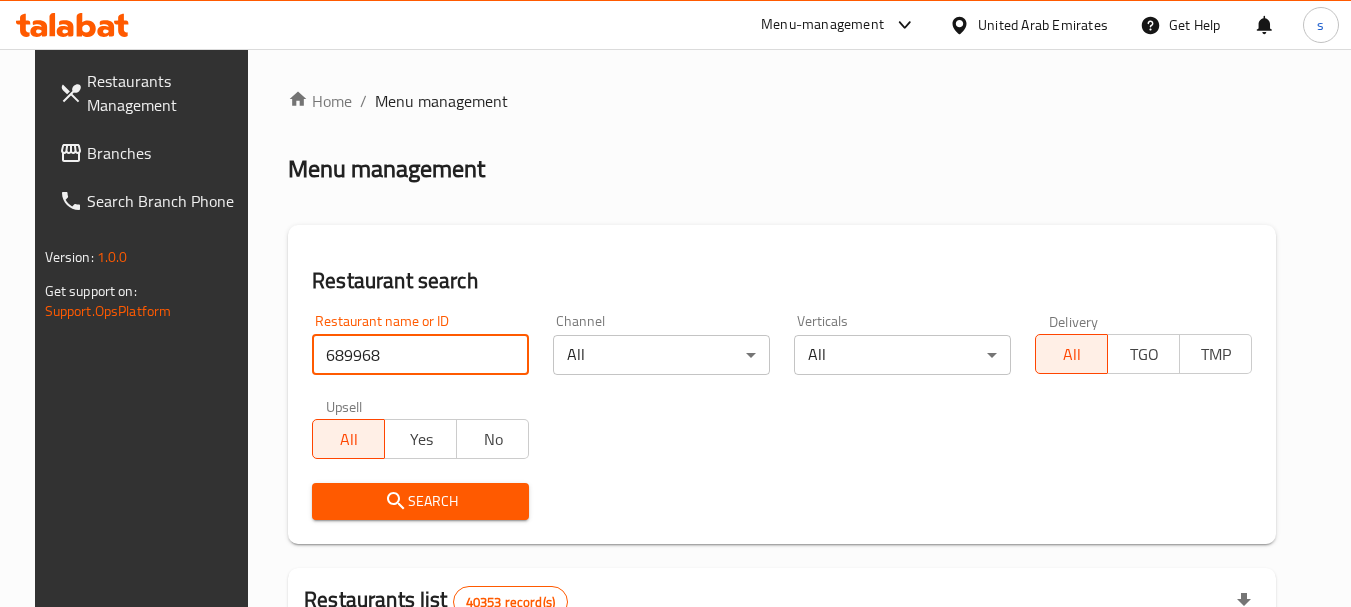 type on "689968" 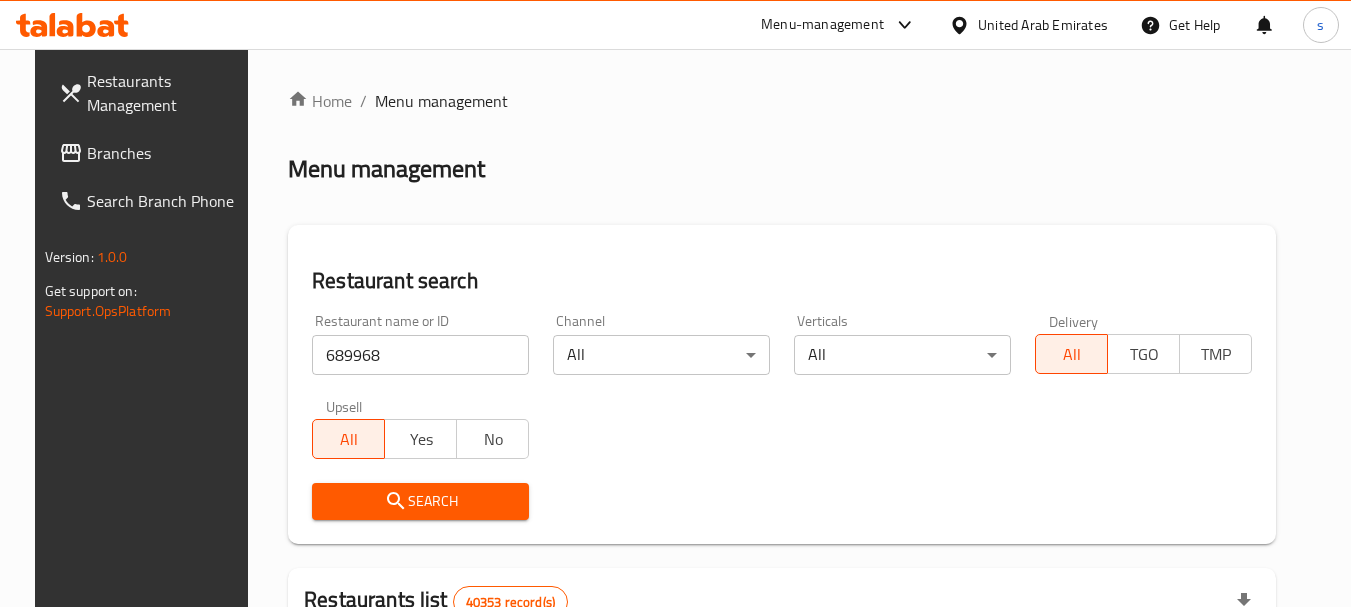 click on "Search" at bounding box center [420, 501] 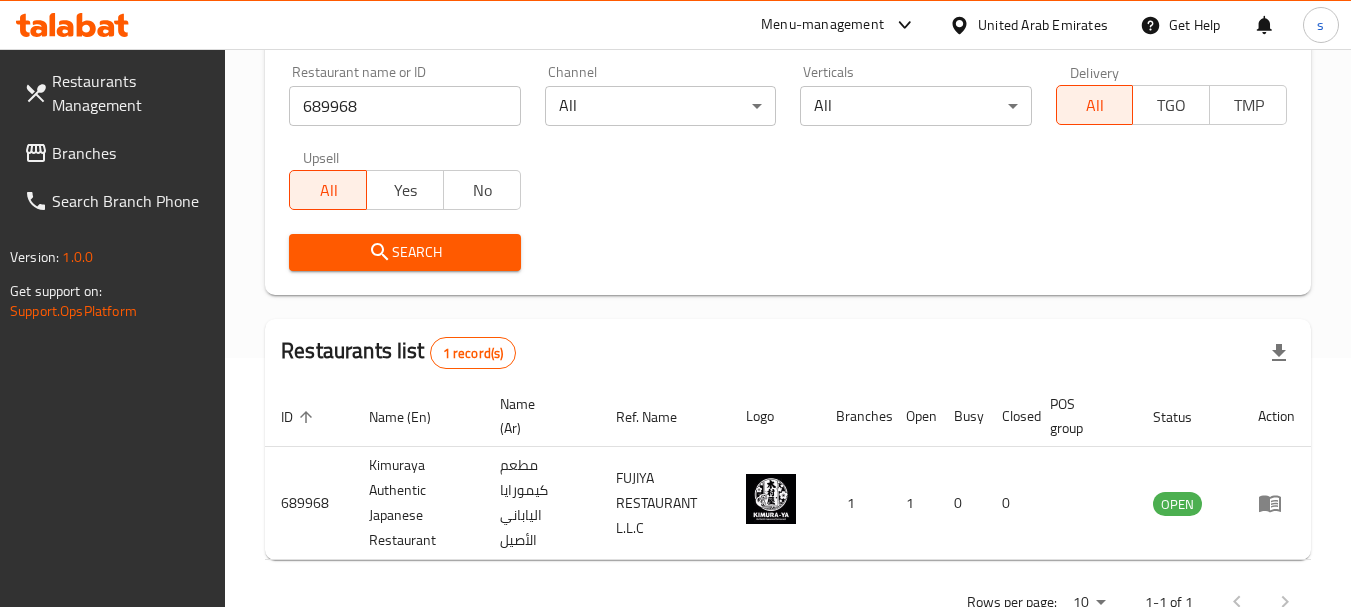 scroll, scrollTop: 310, scrollLeft: 0, axis: vertical 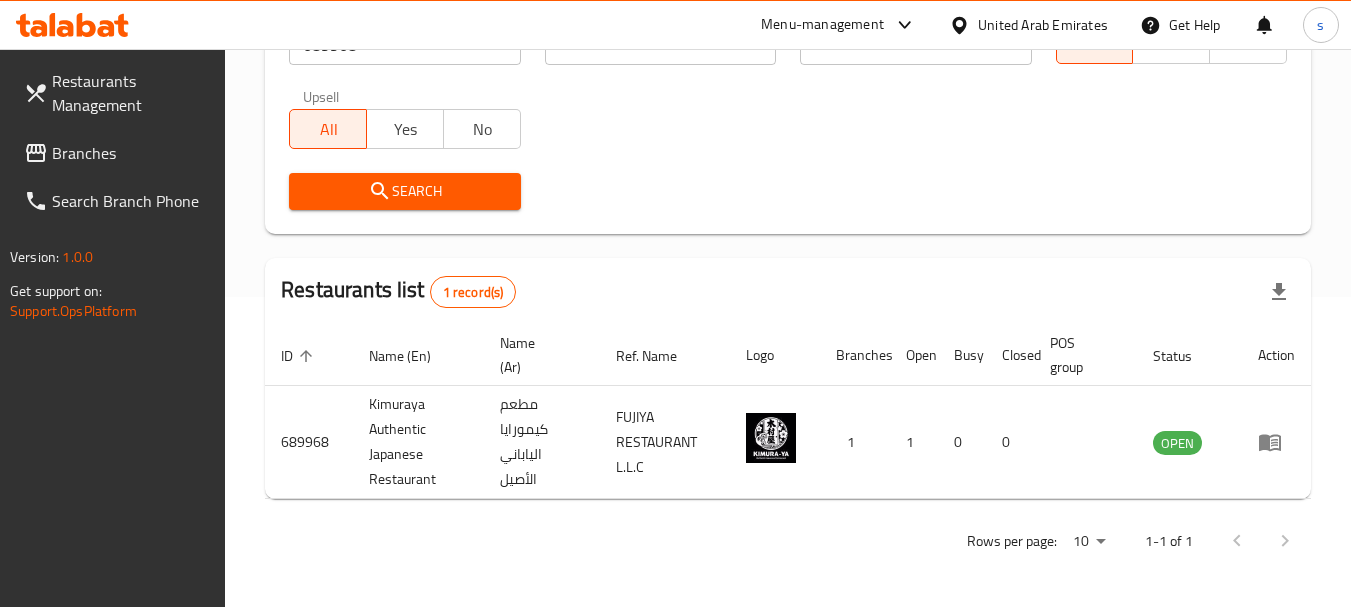 click on "Branches" at bounding box center (131, 153) 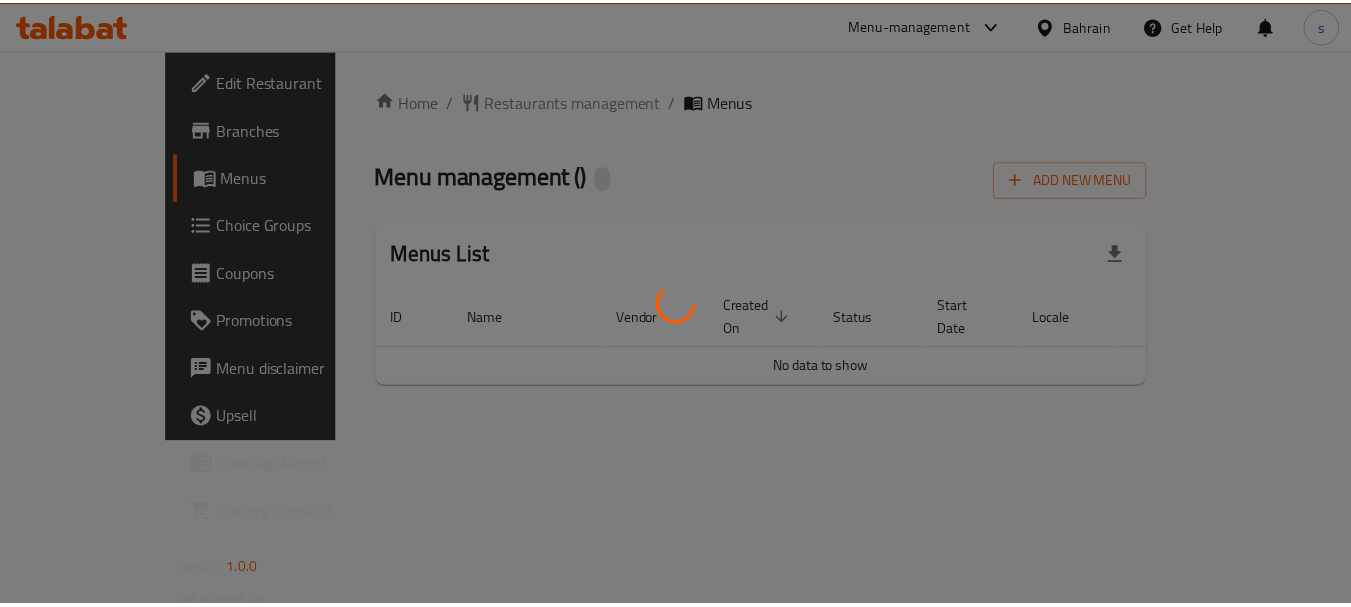 scroll, scrollTop: 0, scrollLeft: 0, axis: both 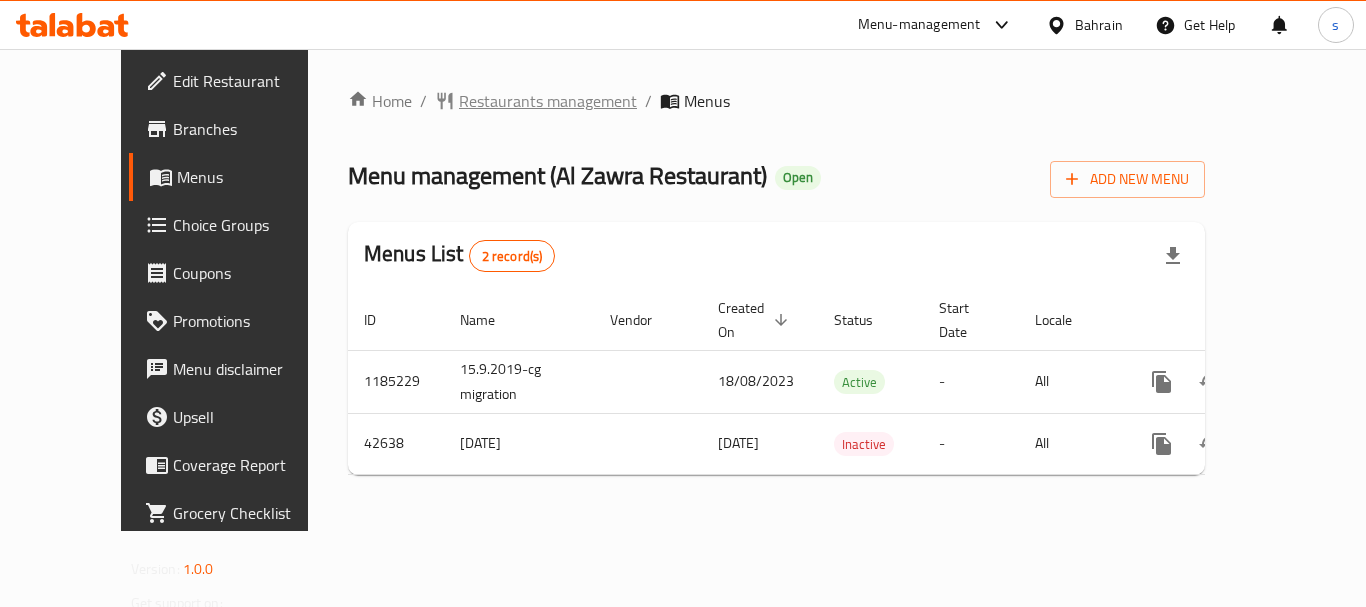 click on "Restaurants management" at bounding box center [548, 101] 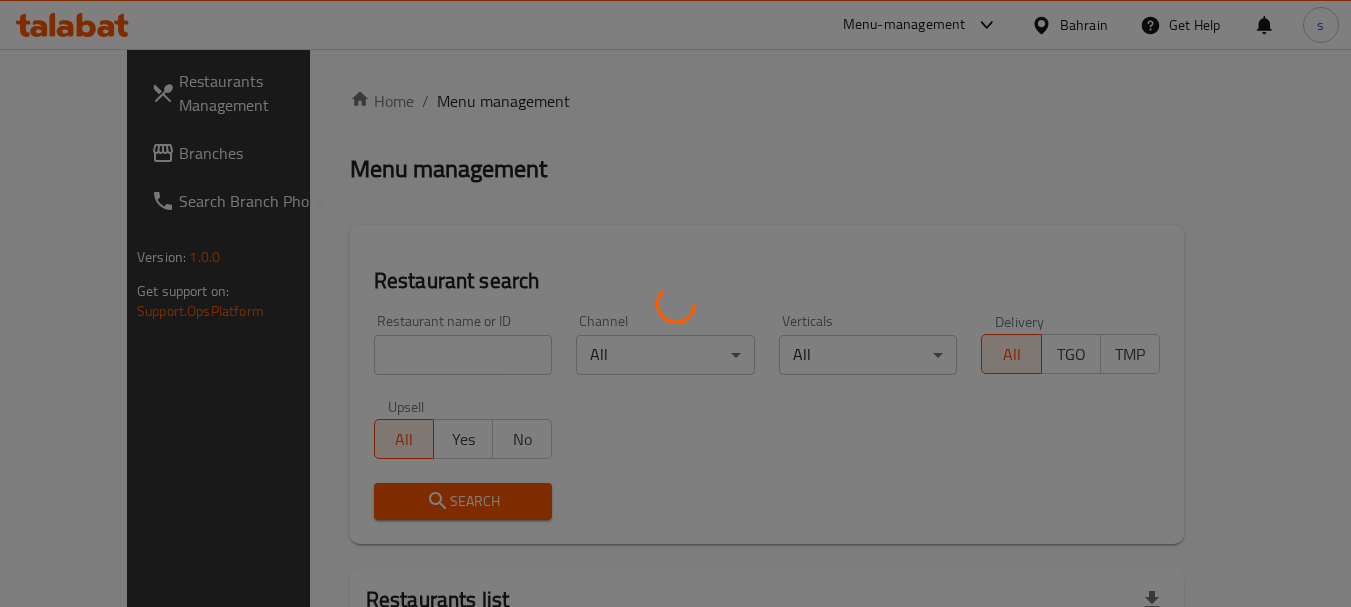 drag, startPoint x: 382, startPoint y: 346, endPoint x: 302, endPoint y: 345, distance: 80.00625 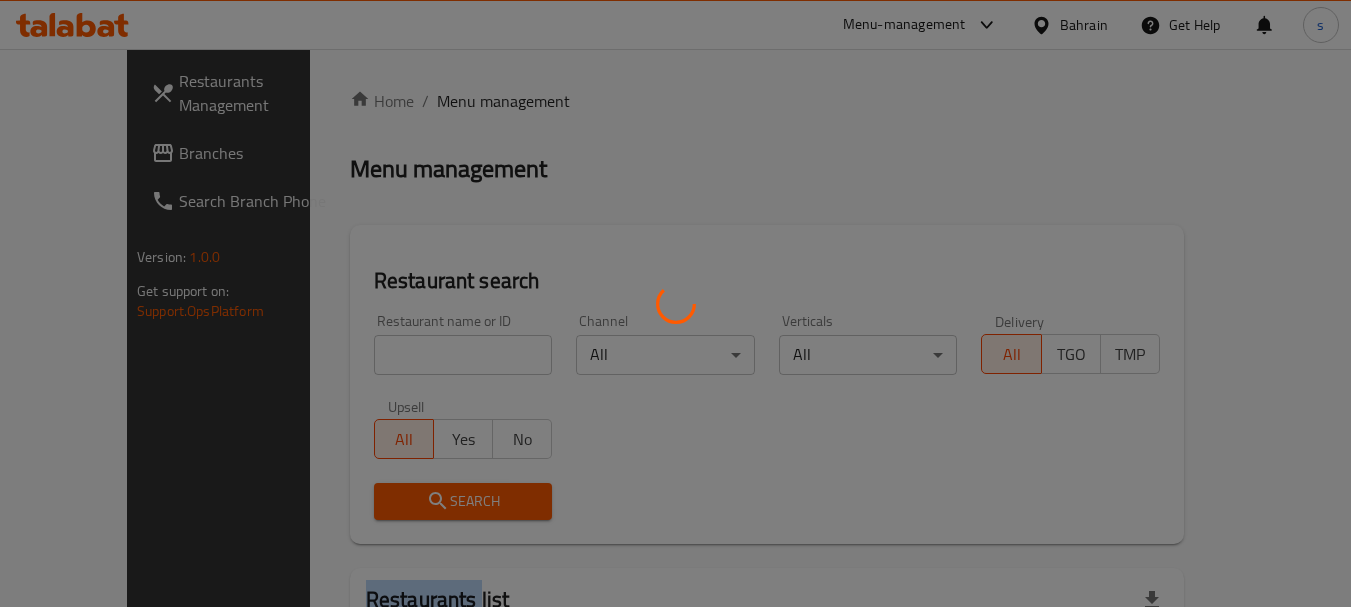 click at bounding box center (675, 303) 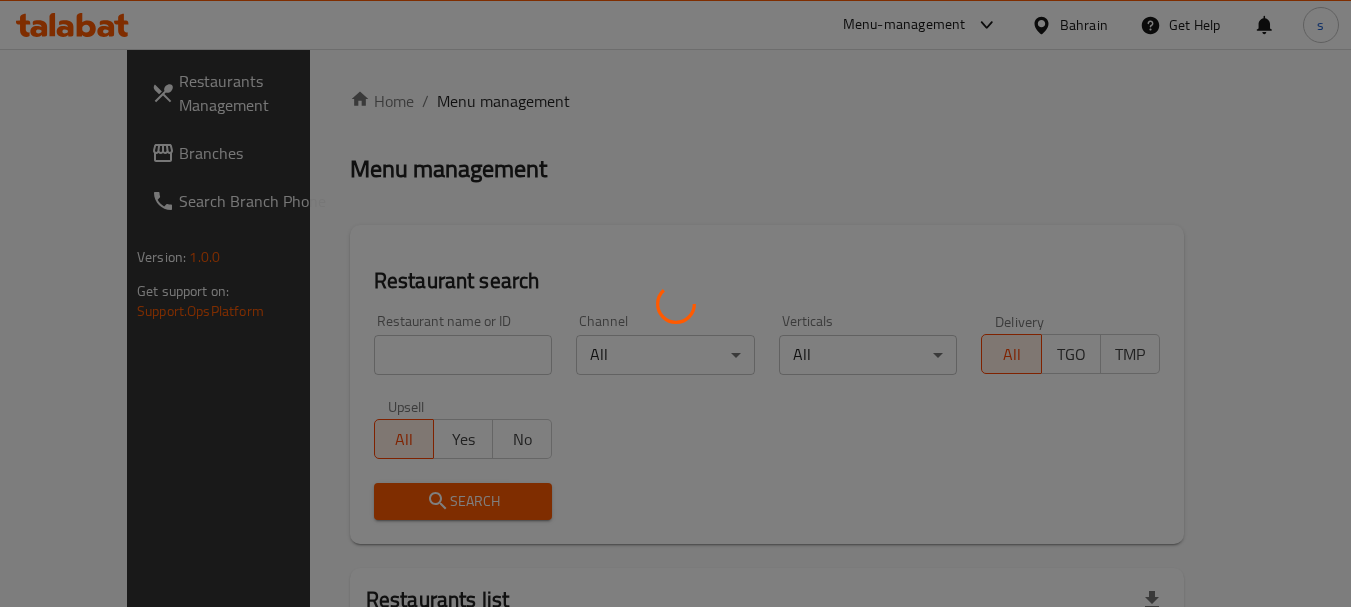 click at bounding box center (675, 303) 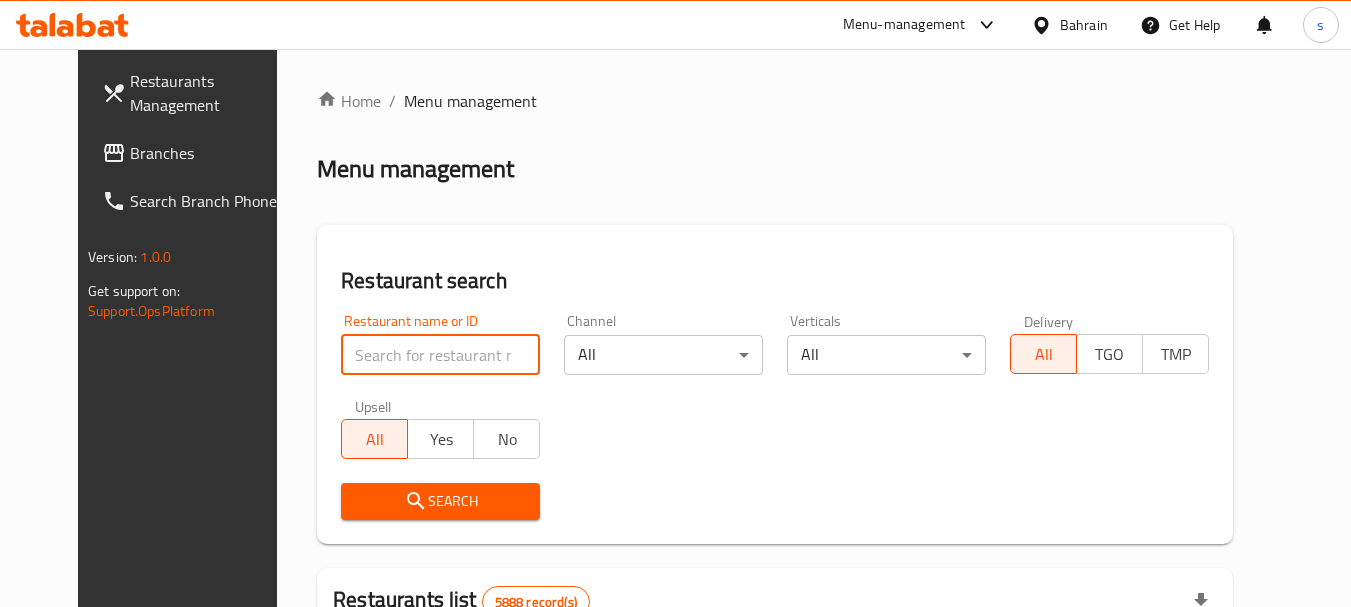 click at bounding box center (440, 355) 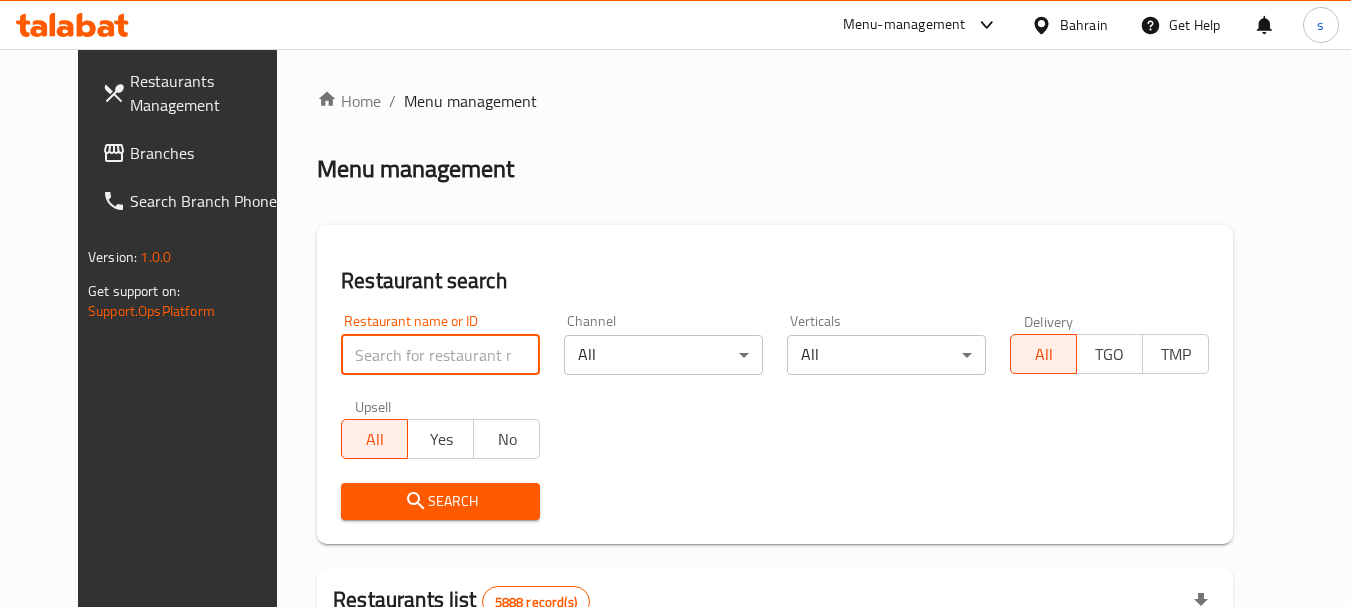 paste on "22042" 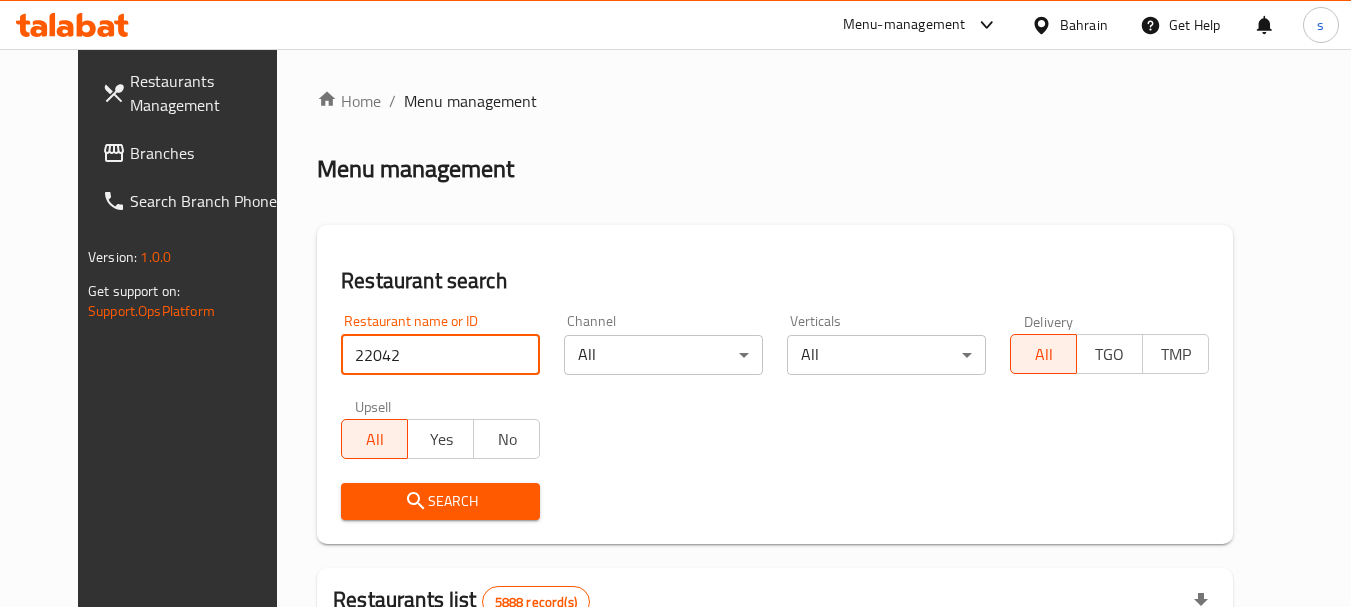 type on "22042" 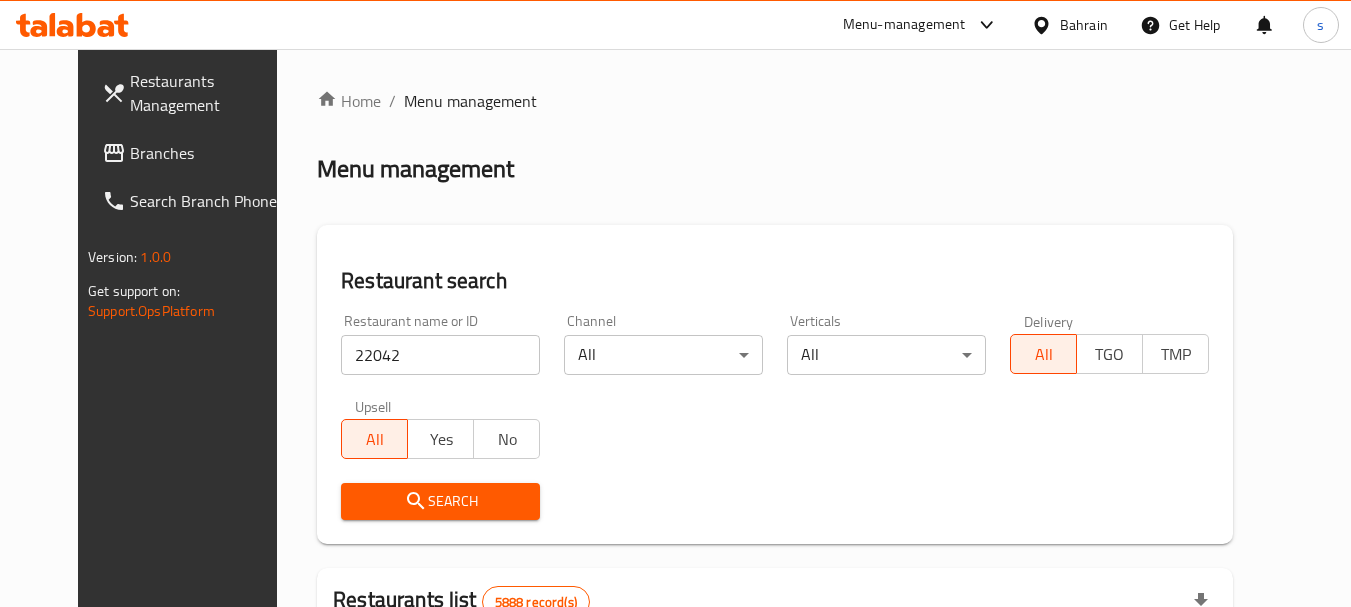 click 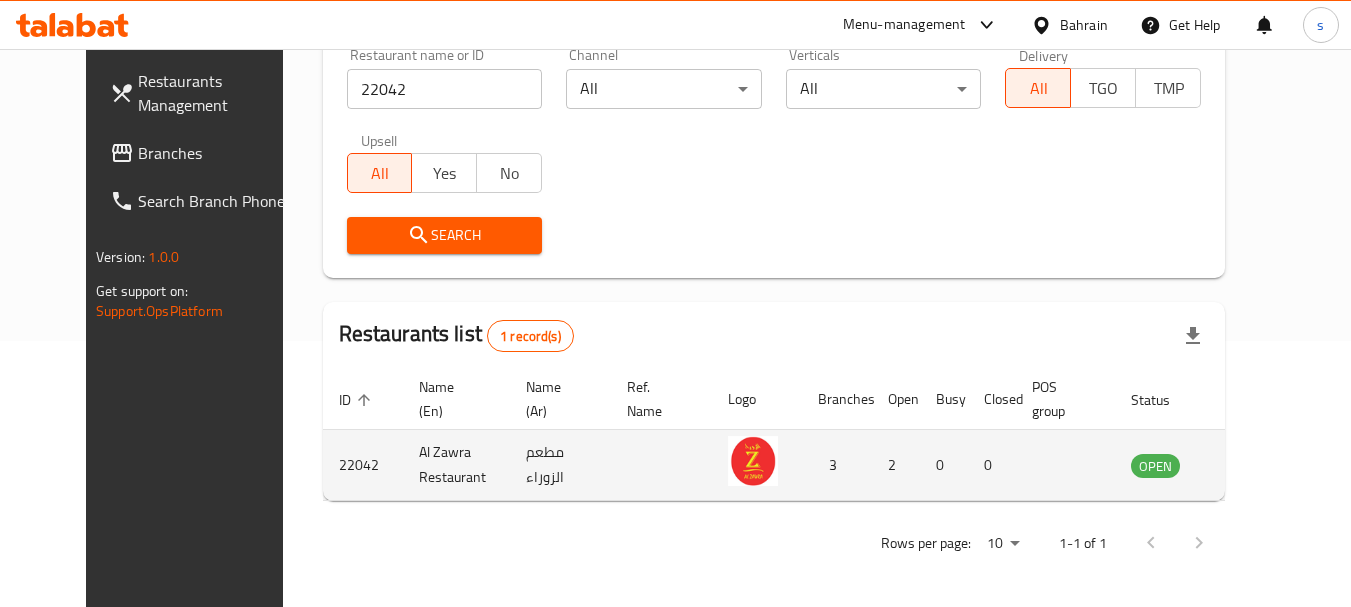 scroll, scrollTop: 268, scrollLeft: 0, axis: vertical 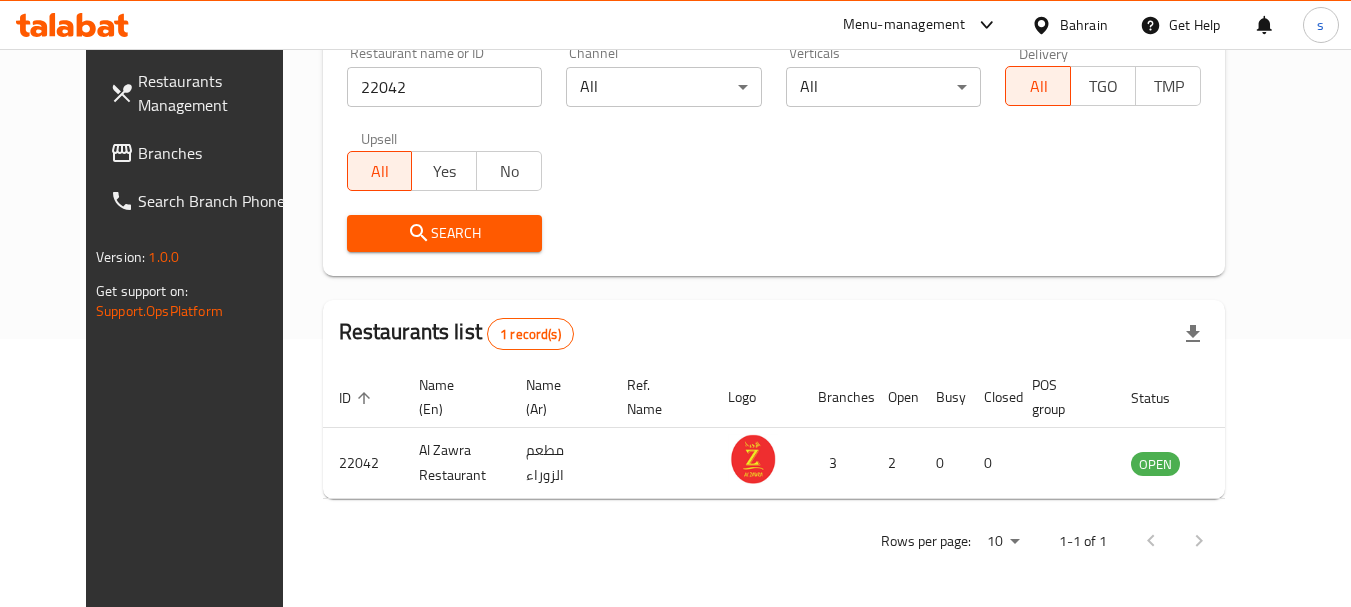 click on "Menu-management" at bounding box center (904, 25) 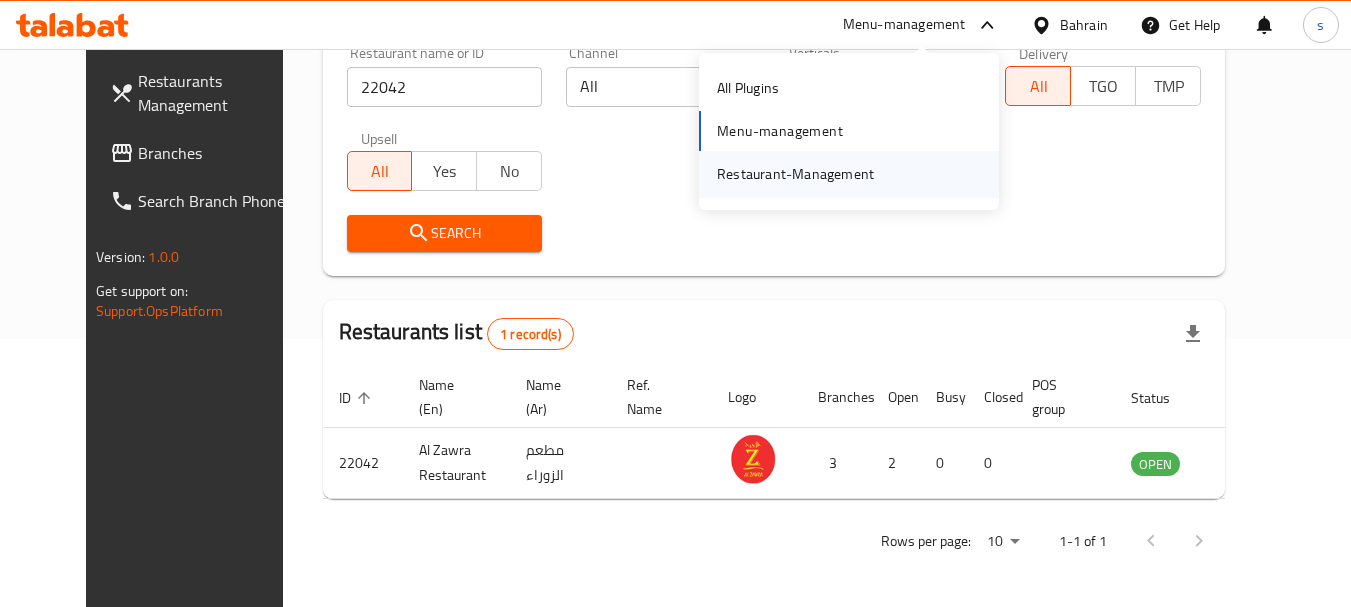 click on "Restaurant-Management" at bounding box center (795, 174) 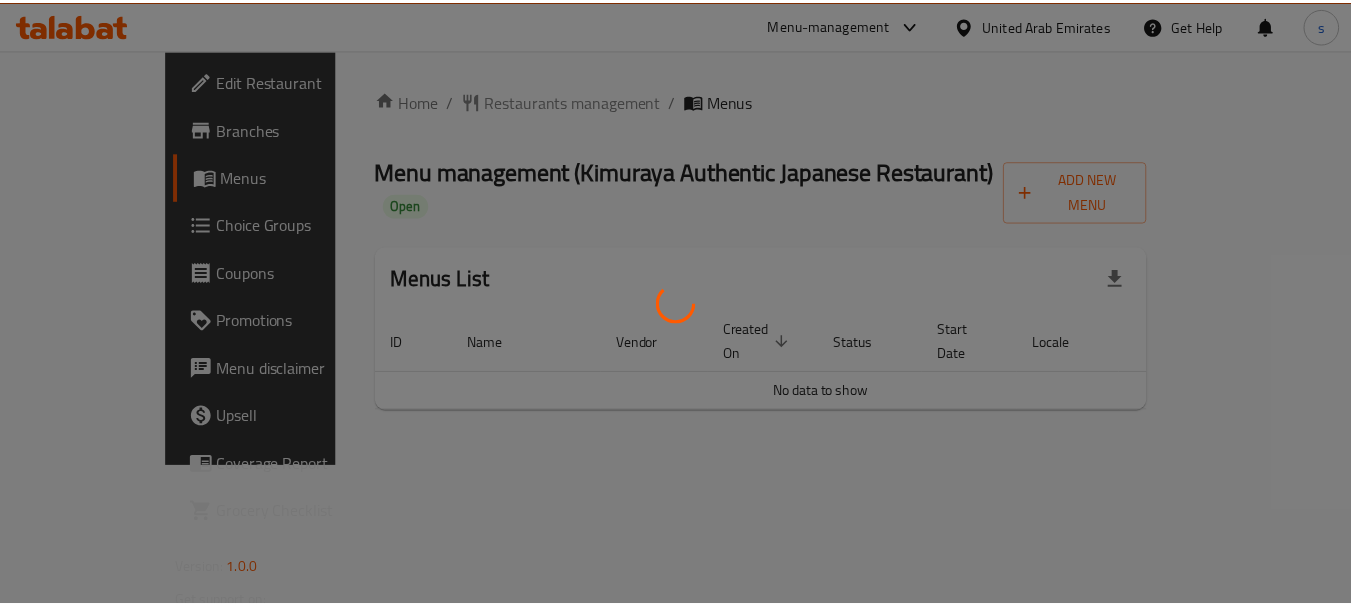 scroll, scrollTop: 0, scrollLeft: 0, axis: both 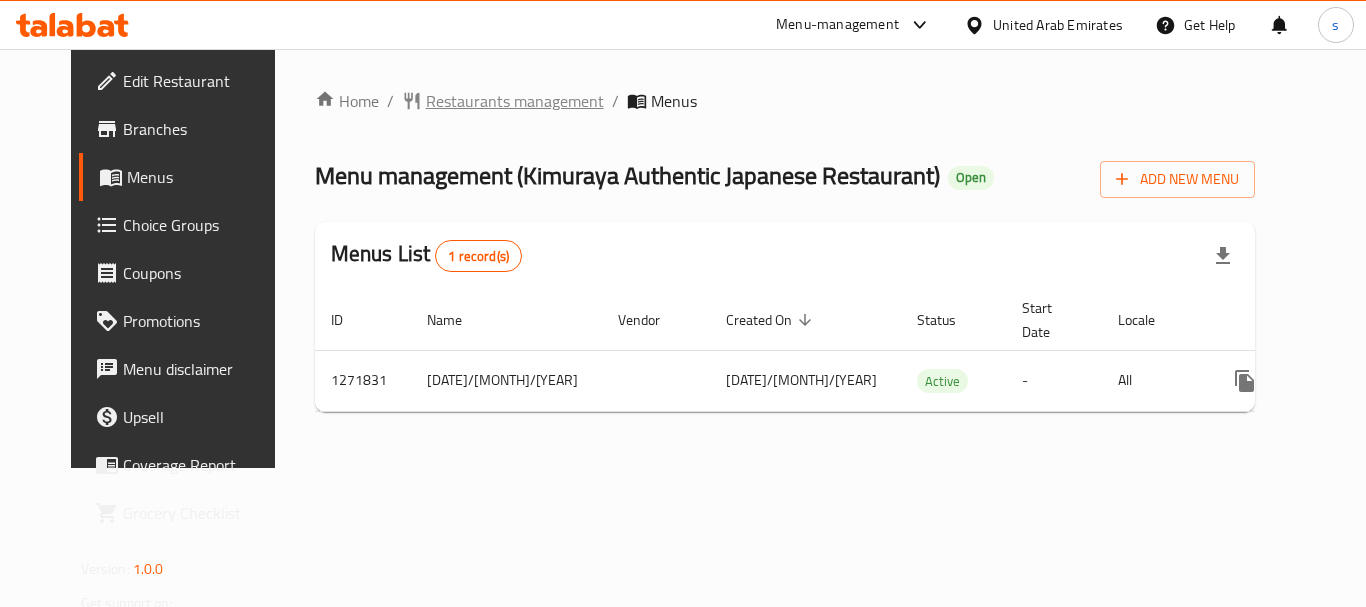 click on "Restaurants management" at bounding box center [515, 101] 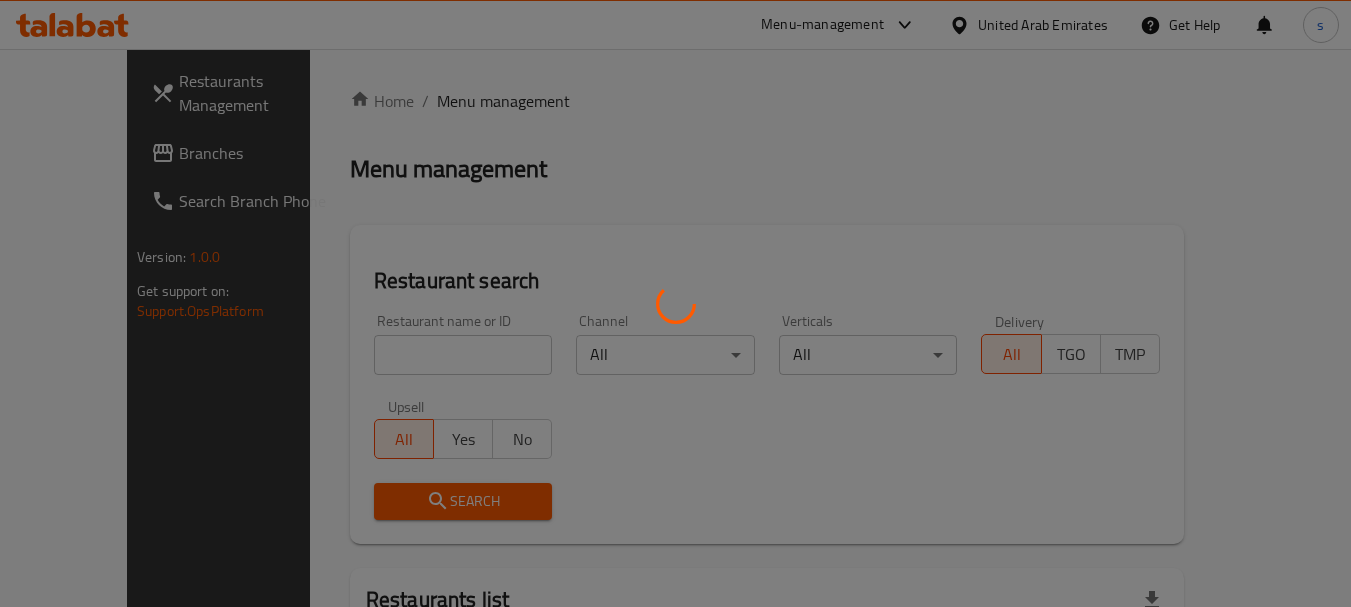 click at bounding box center (675, 303) 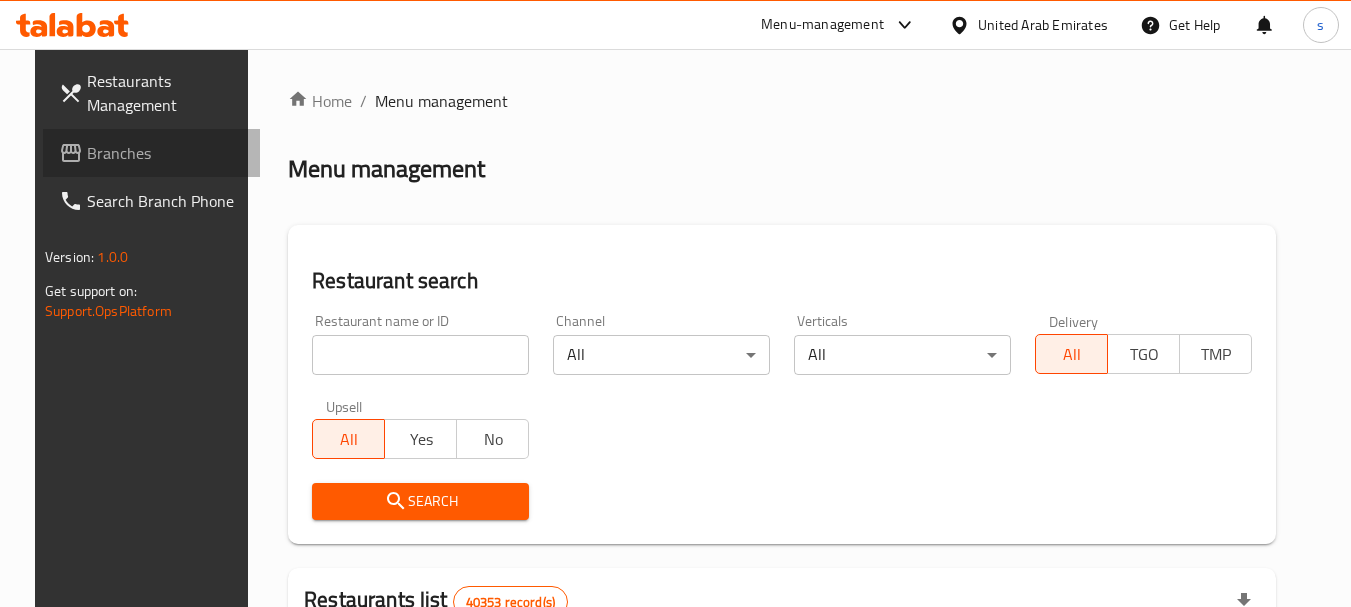 click on "Branches" at bounding box center (166, 153) 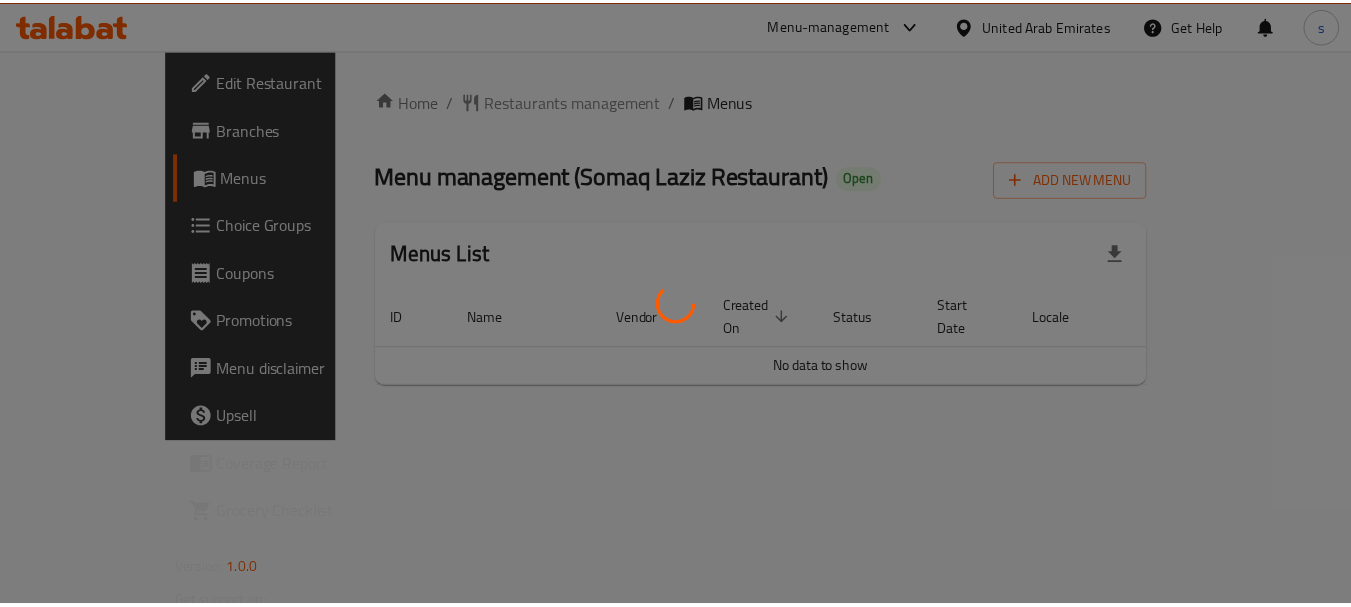 scroll, scrollTop: 0, scrollLeft: 0, axis: both 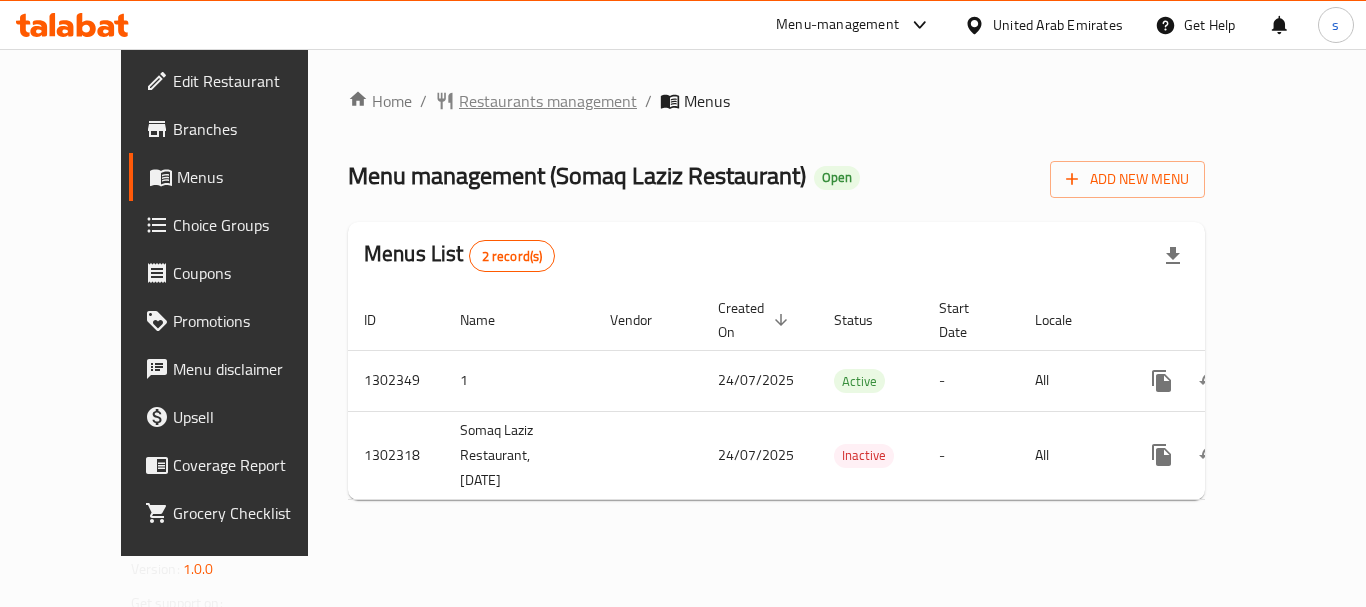 click on "Restaurants management" at bounding box center (548, 101) 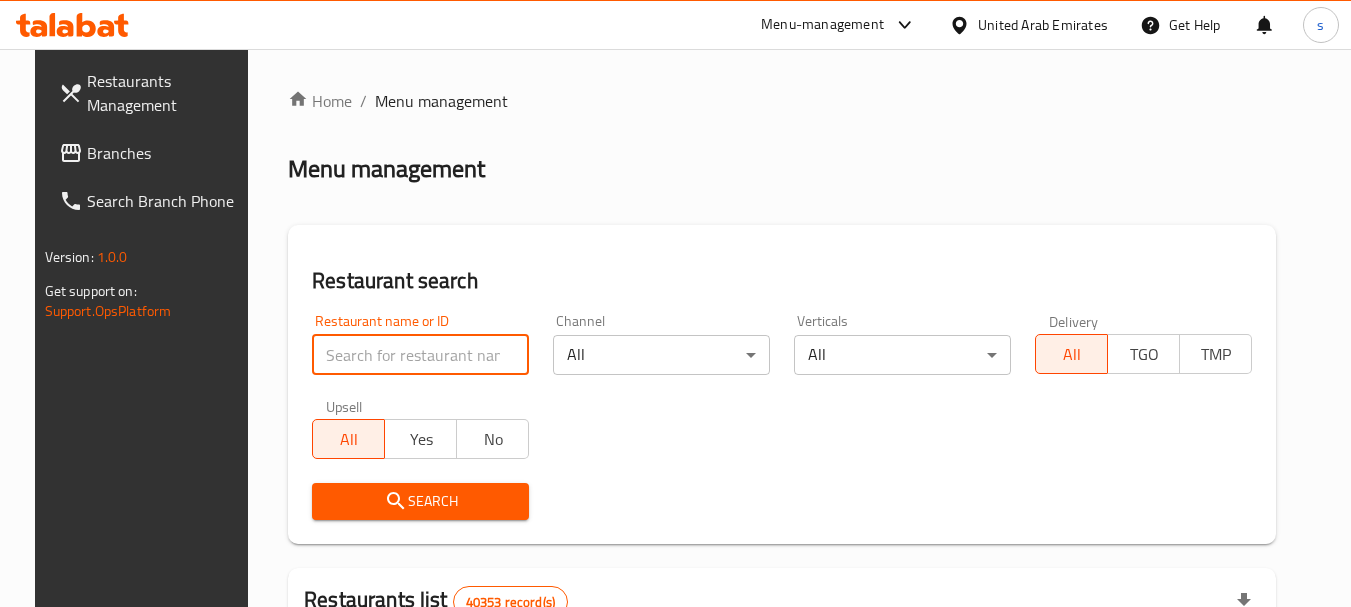 click at bounding box center (420, 355) 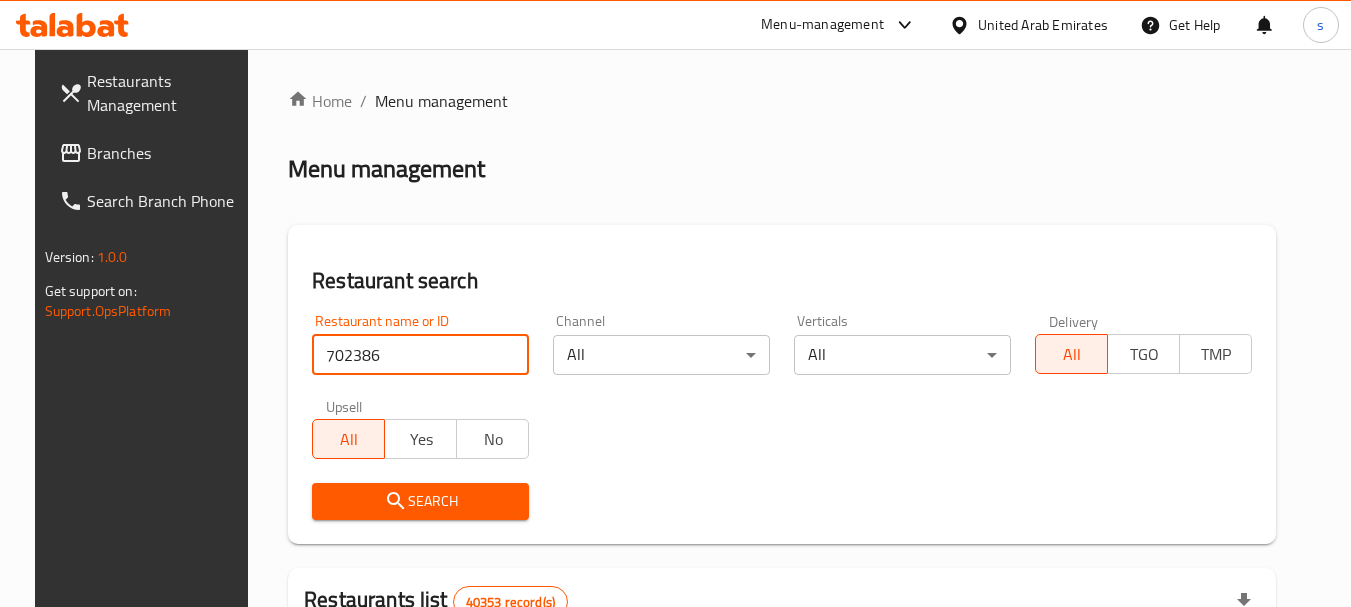 type on "702386" 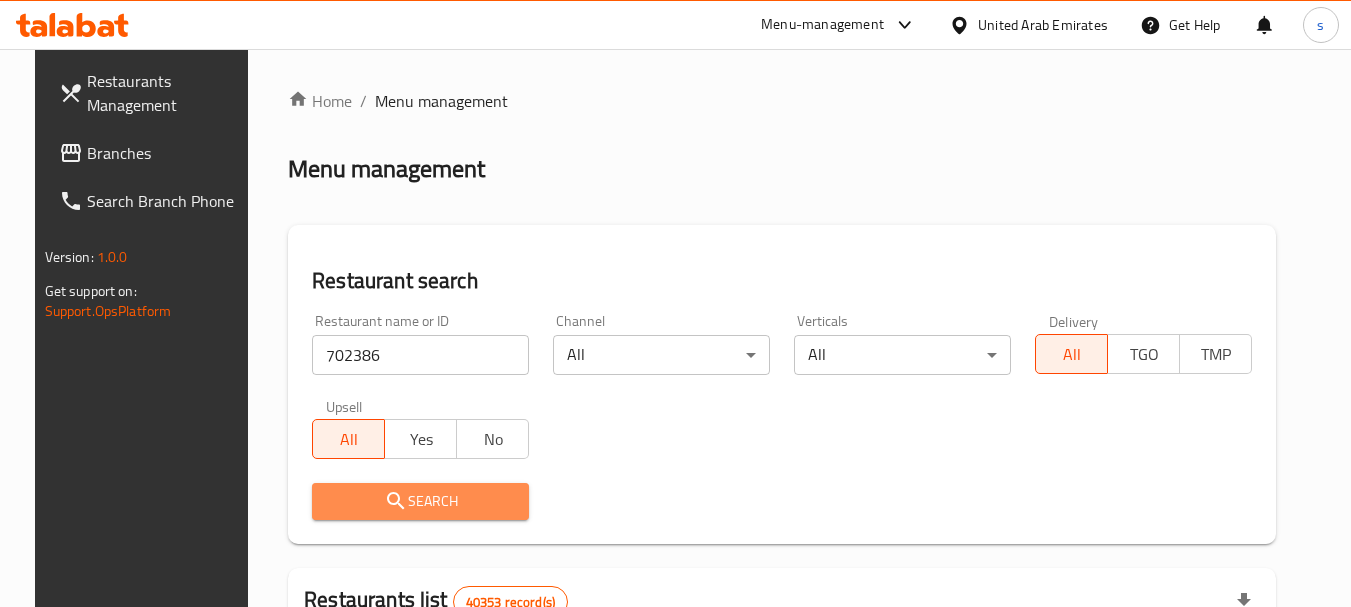 click on "Search" at bounding box center (420, 501) 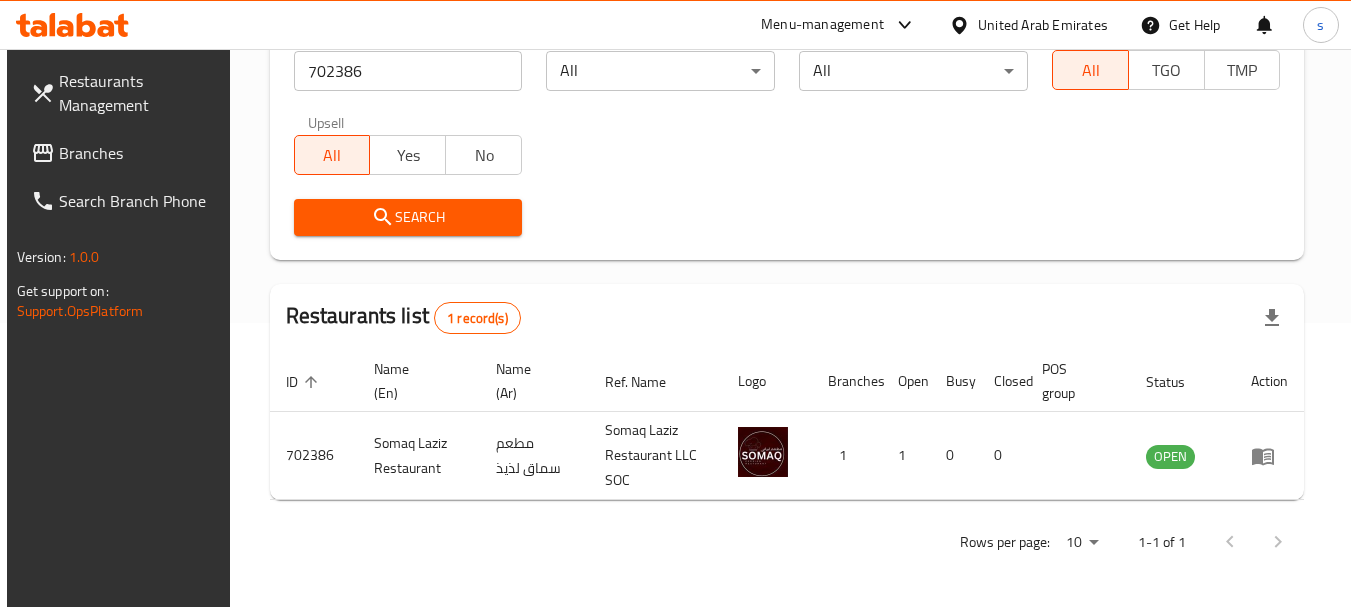 scroll, scrollTop: 285, scrollLeft: 0, axis: vertical 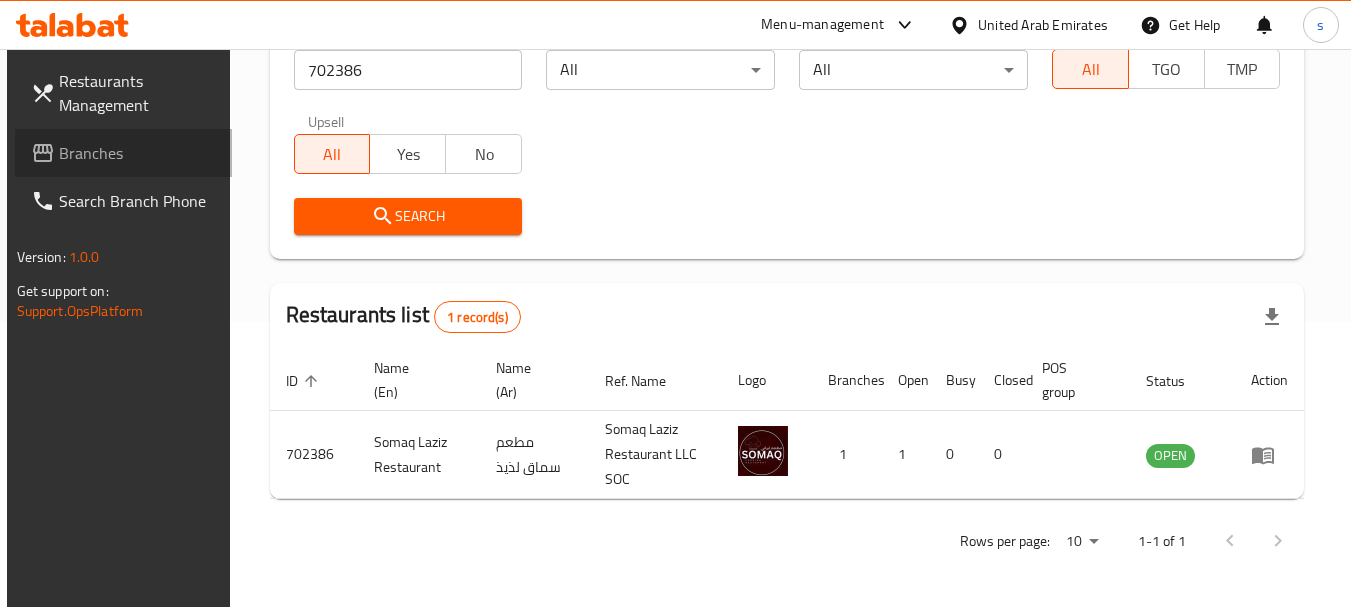 click on "Branches" at bounding box center [138, 153] 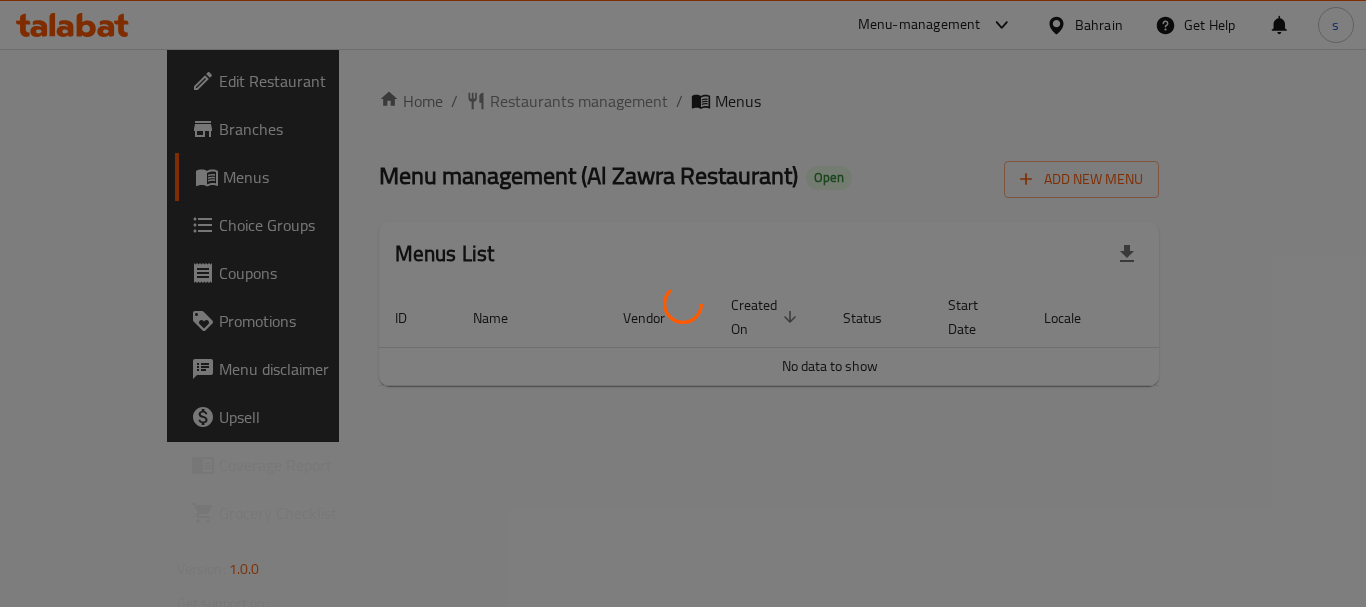 scroll, scrollTop: 0, scrollLeft: 0, axis: both 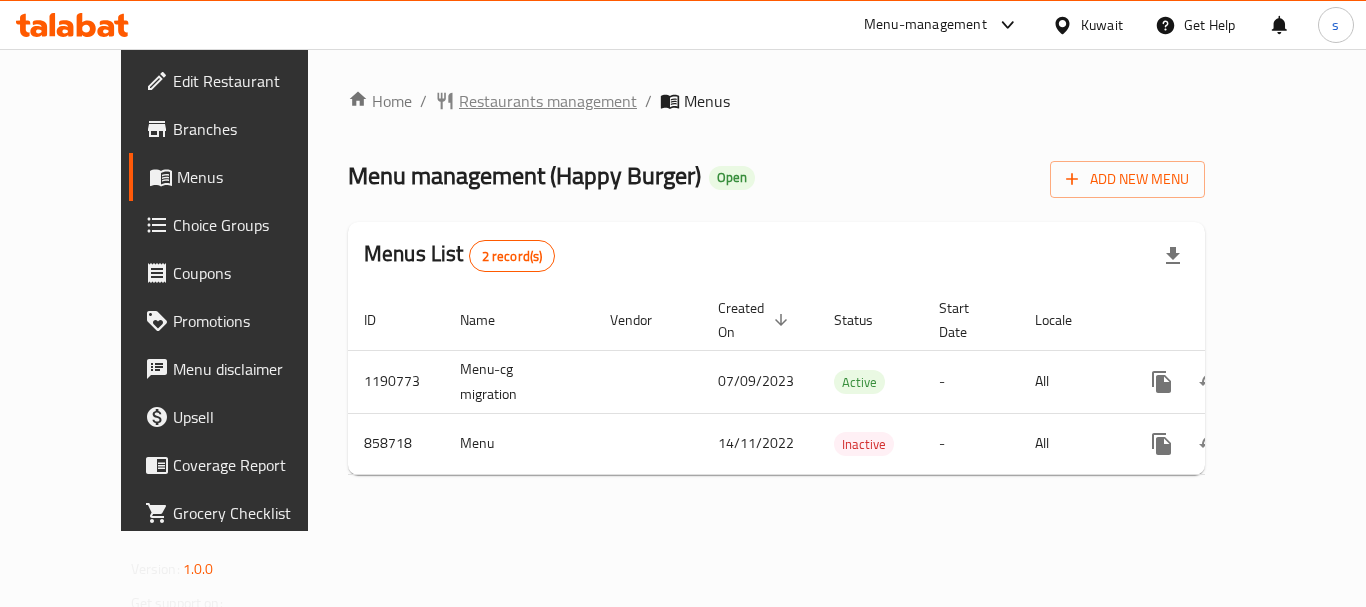 click on "Restaurants management" at bounding box center [548, 101] 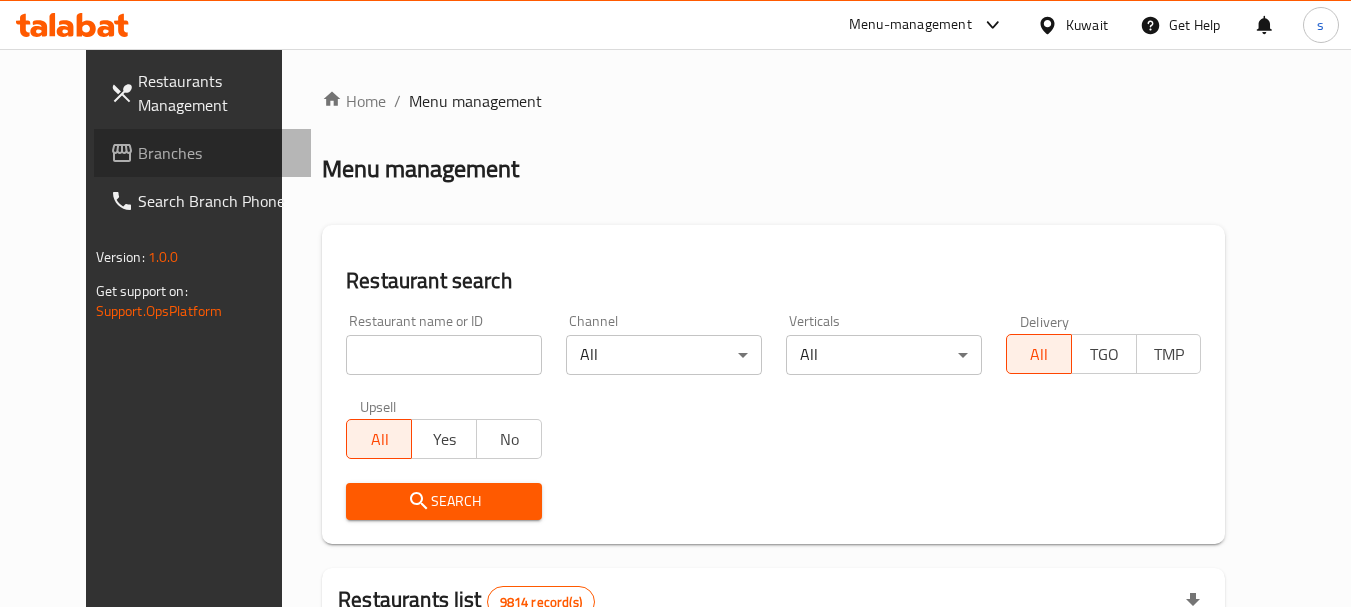 click on "Branches" at bounding box center (217, 153) 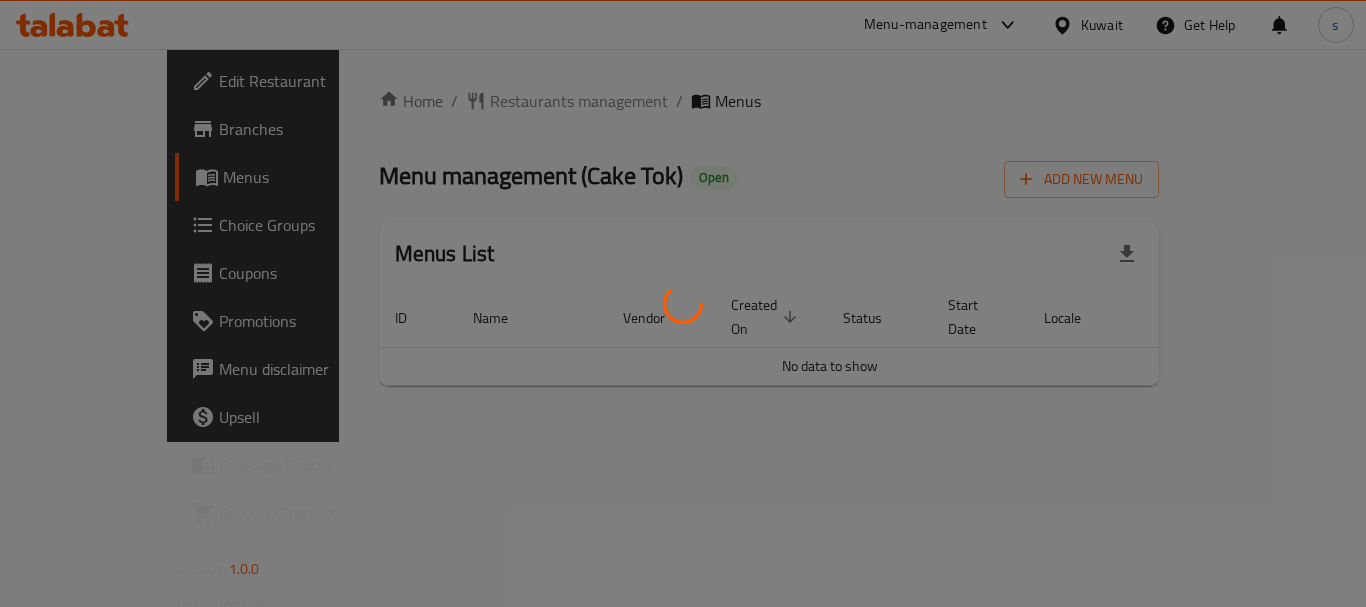 scroll, scrollTop: 0, scrollLeft: 0, axis: both 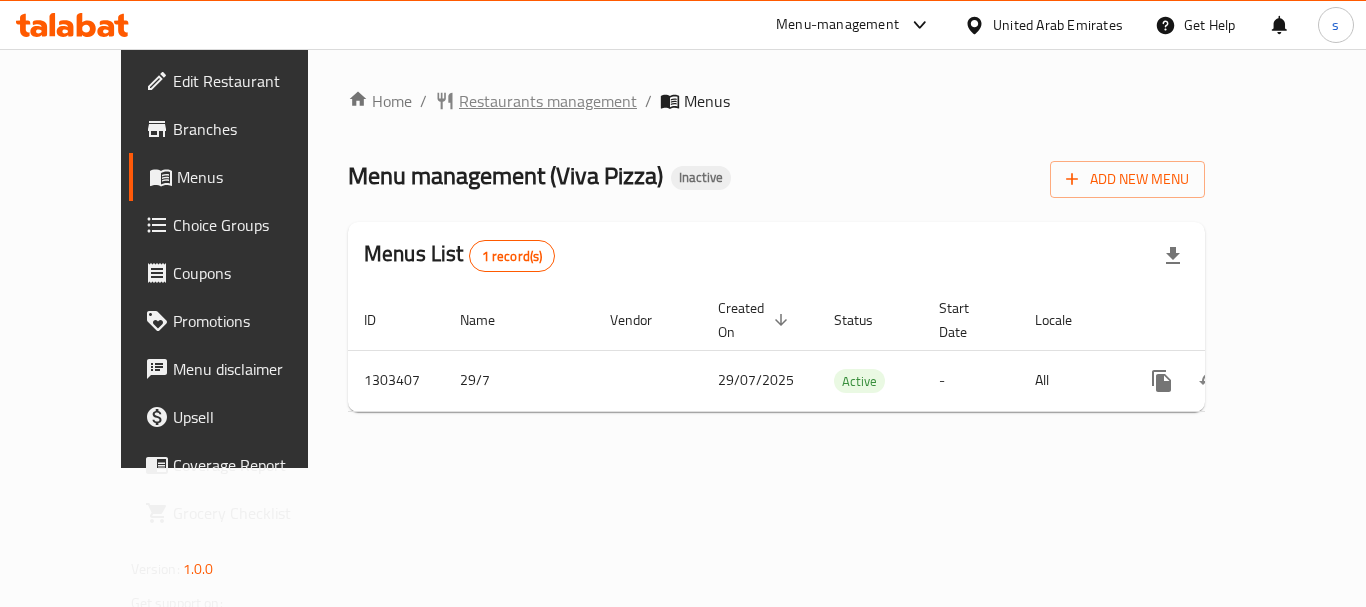 click on "Restaurants management" at bounding box center [548, 101] 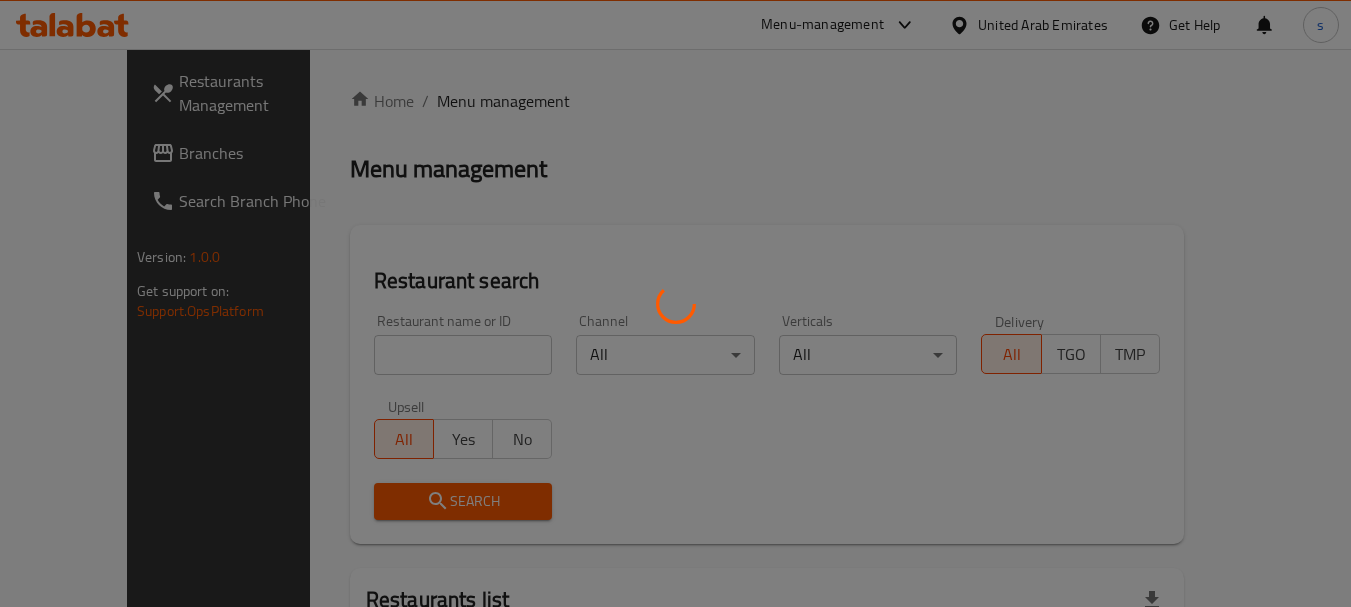 click at bounding box center (675, 303) 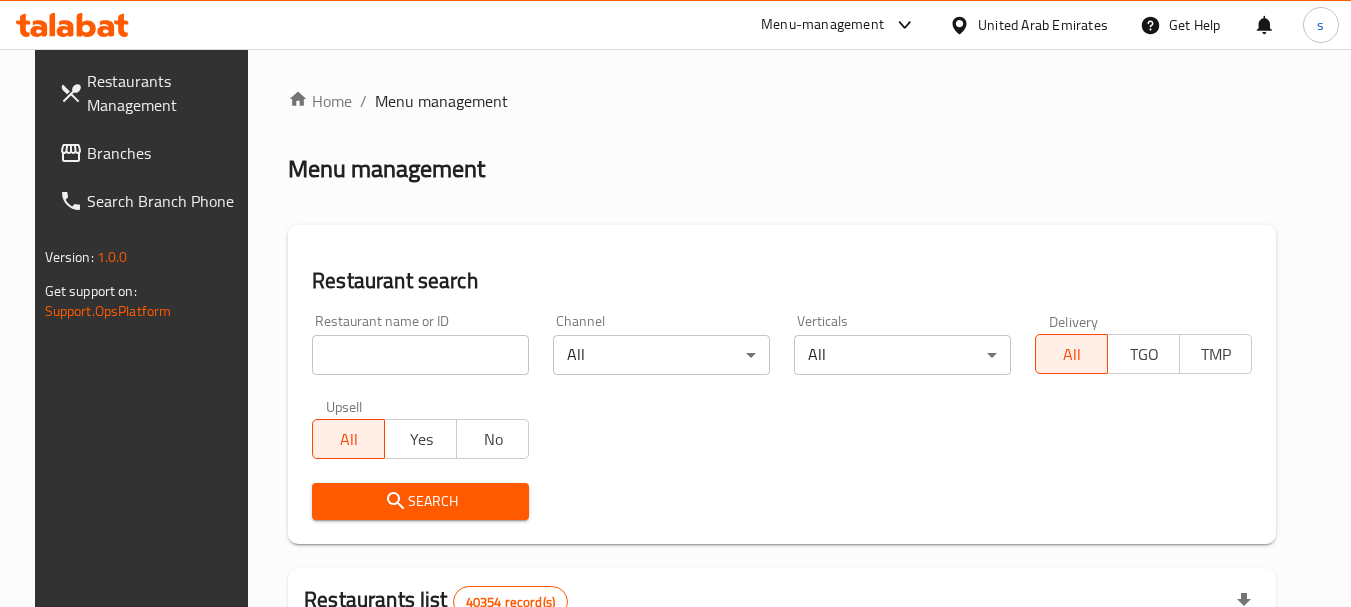 click on "Branches" at bounding box center (166, 153) 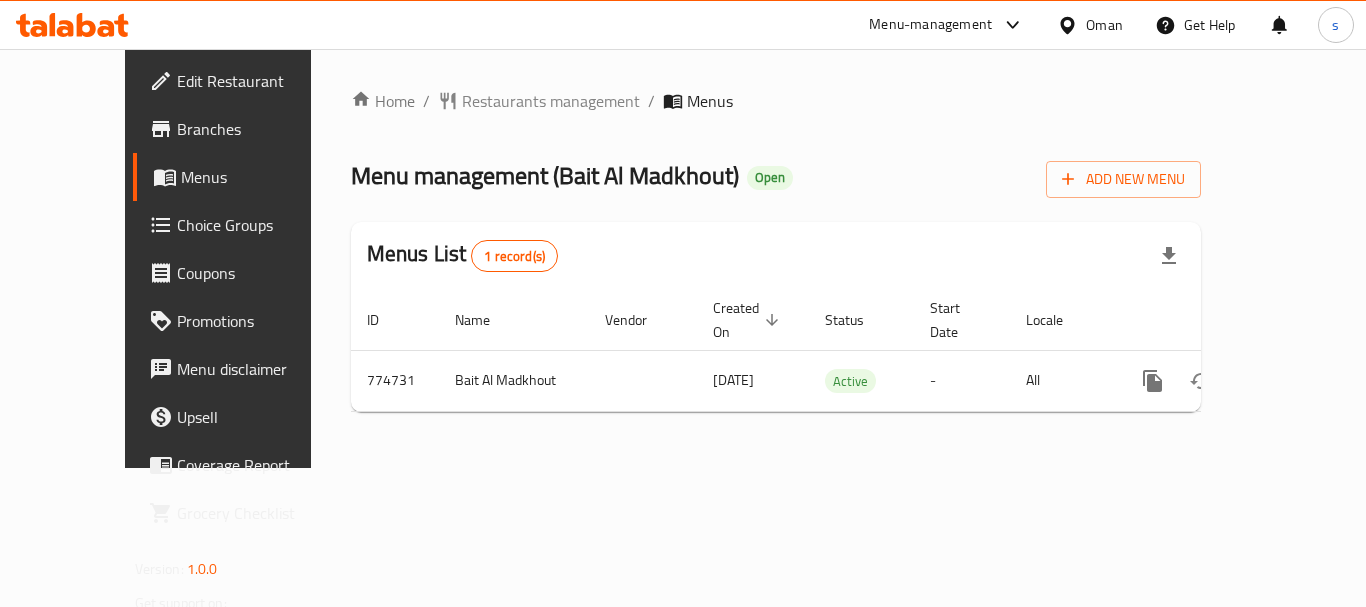scroll, scrollTop: 0, scrollLeft: 0, axis: both 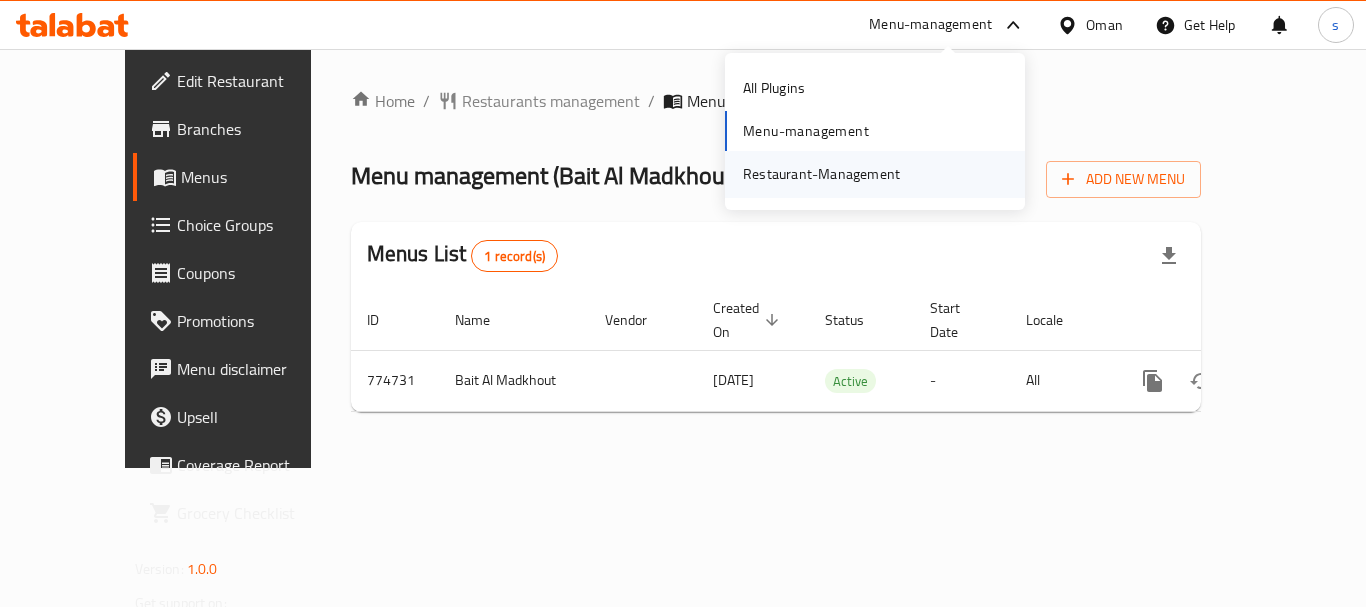 click on "Restaurant-Management" at bounding box center (821, 174) 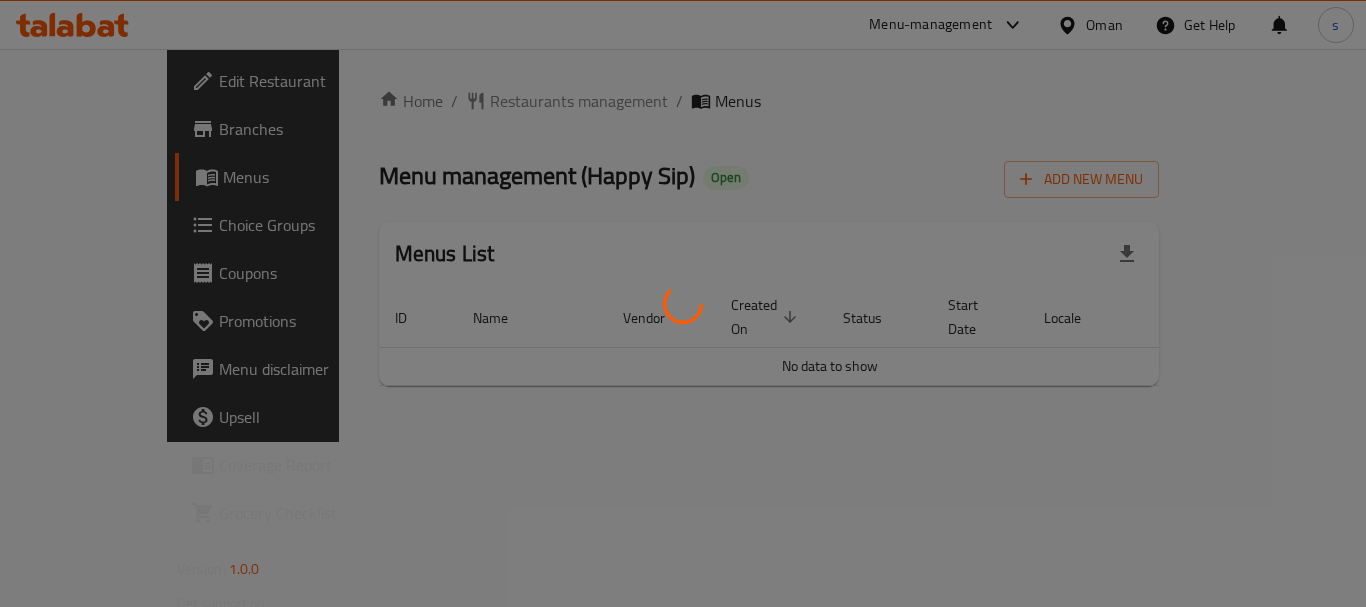 scroll, scrollTop: 0, scrollLeft: 0, axis: both 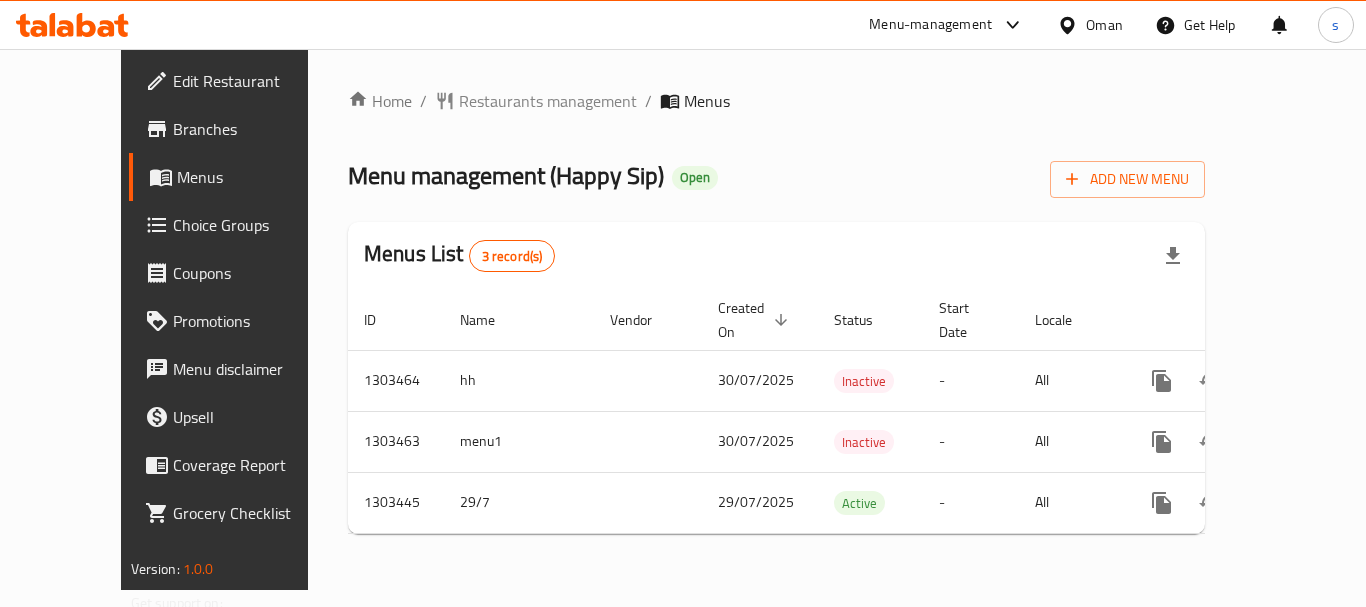 click on "Menu-management" at bounding box center (930, 25) 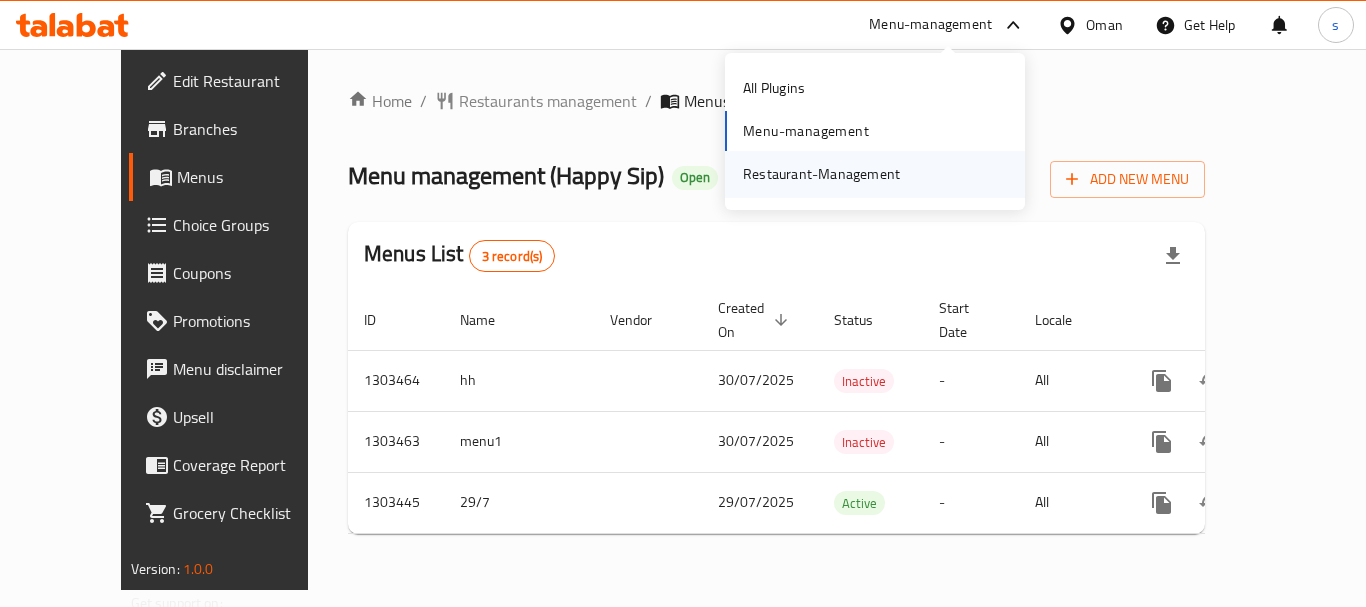 click on "Restaurant-Management" at bounding box center (821, 174) 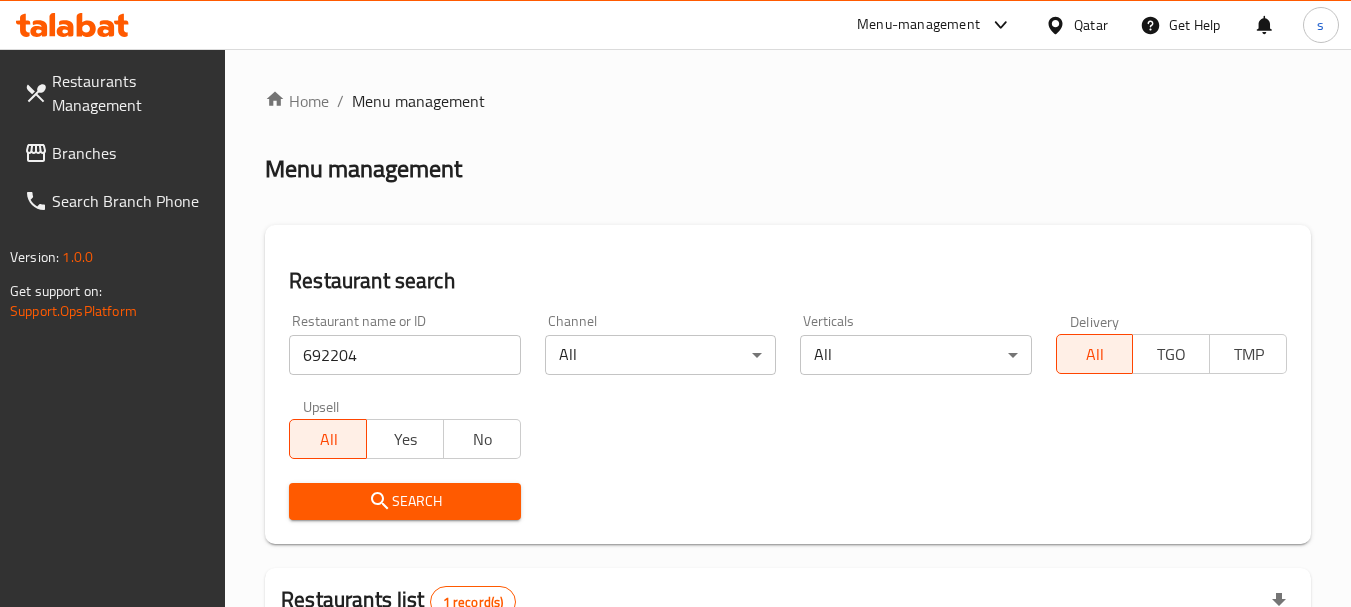 scroll, scrollTop: 310, scrollLeft: 0, axis: vertical 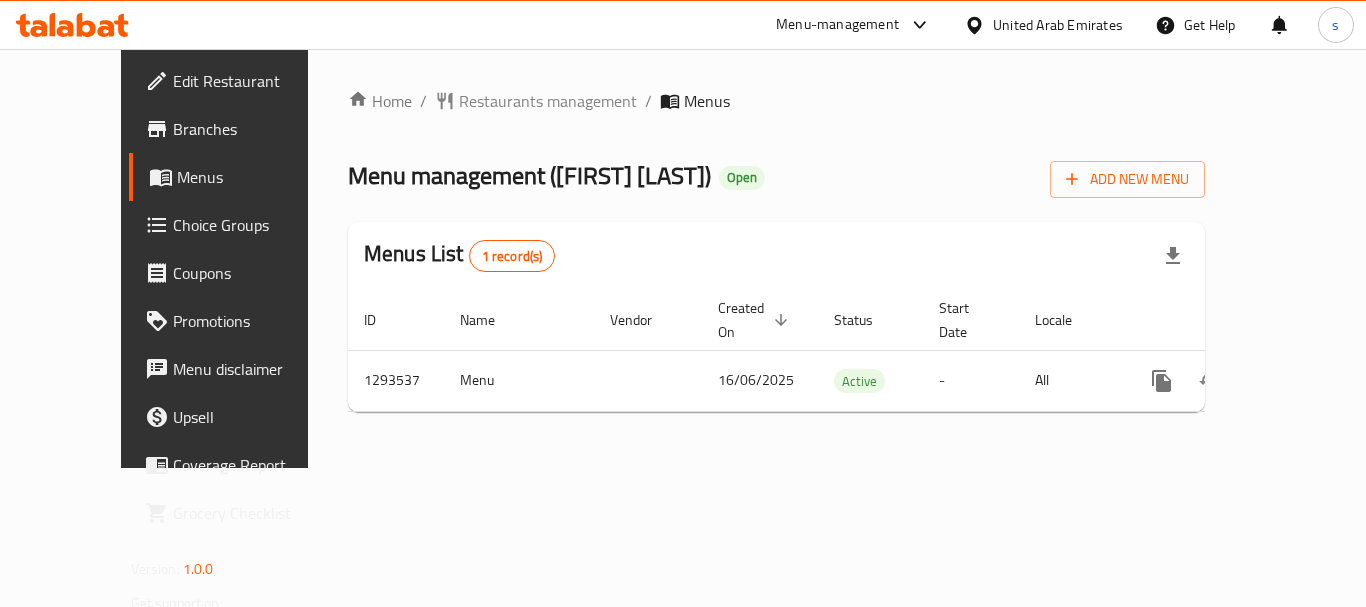 click on "Menu-management" at bounding box center [837, 25] 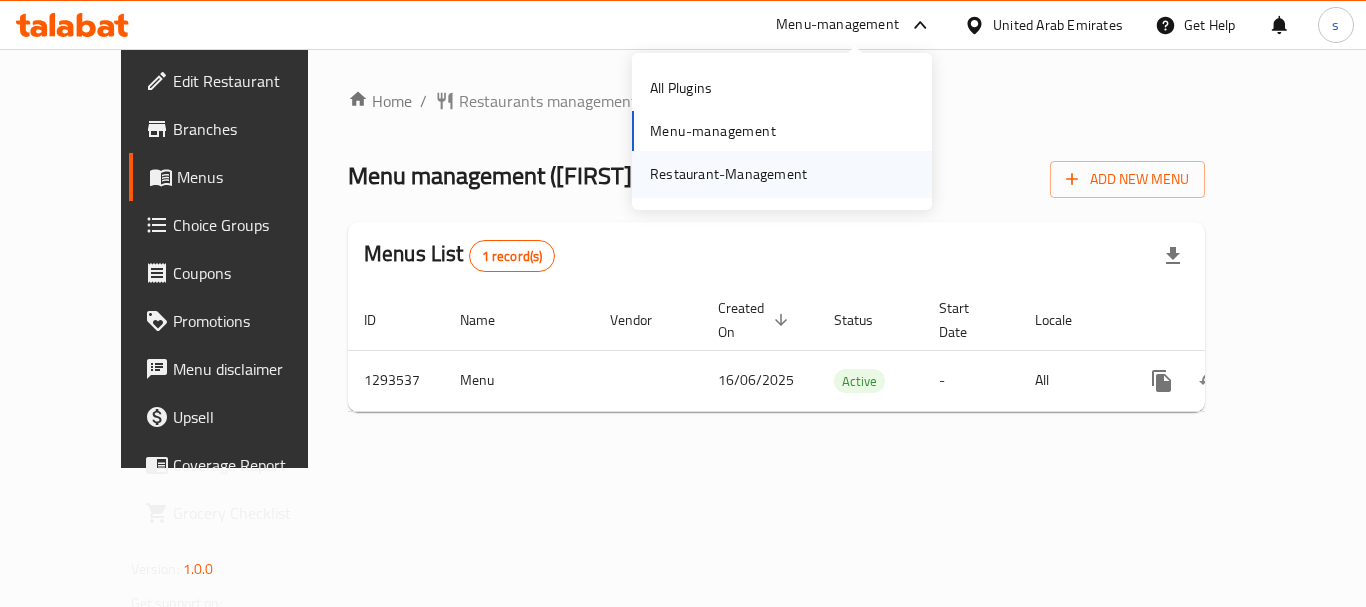 click on "Restaurant-Management" at bounding box center [728, 174] 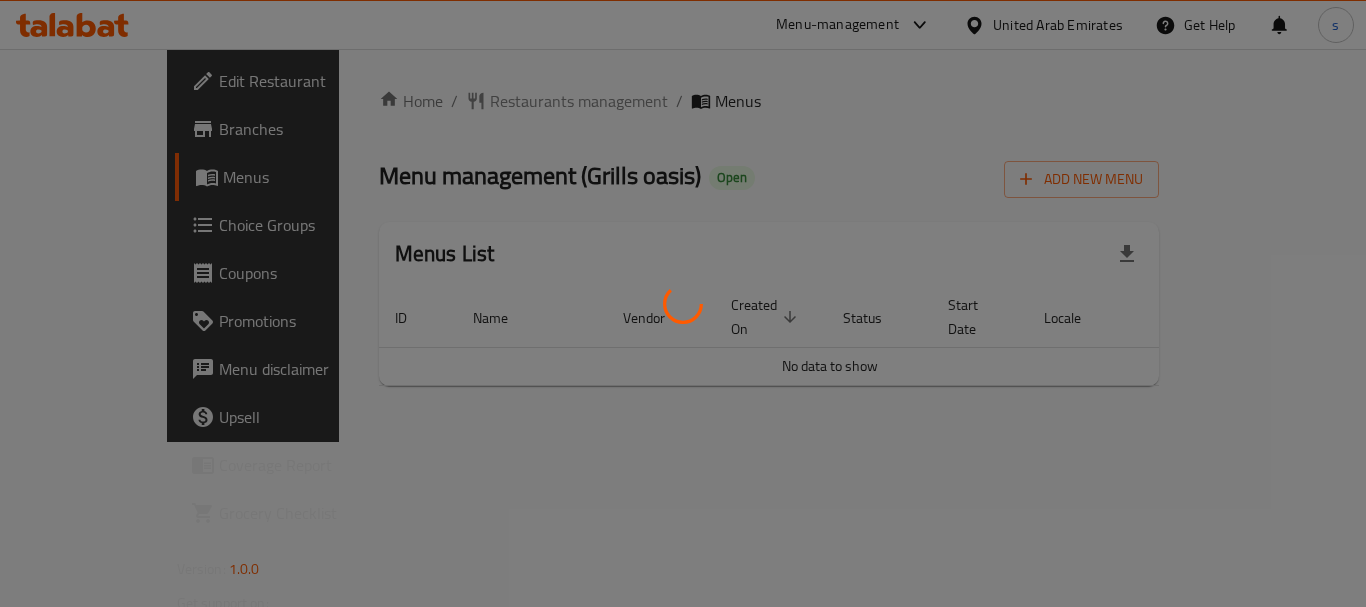 scroll, scrollTop: 0, scrollLeft: 0, axis: both 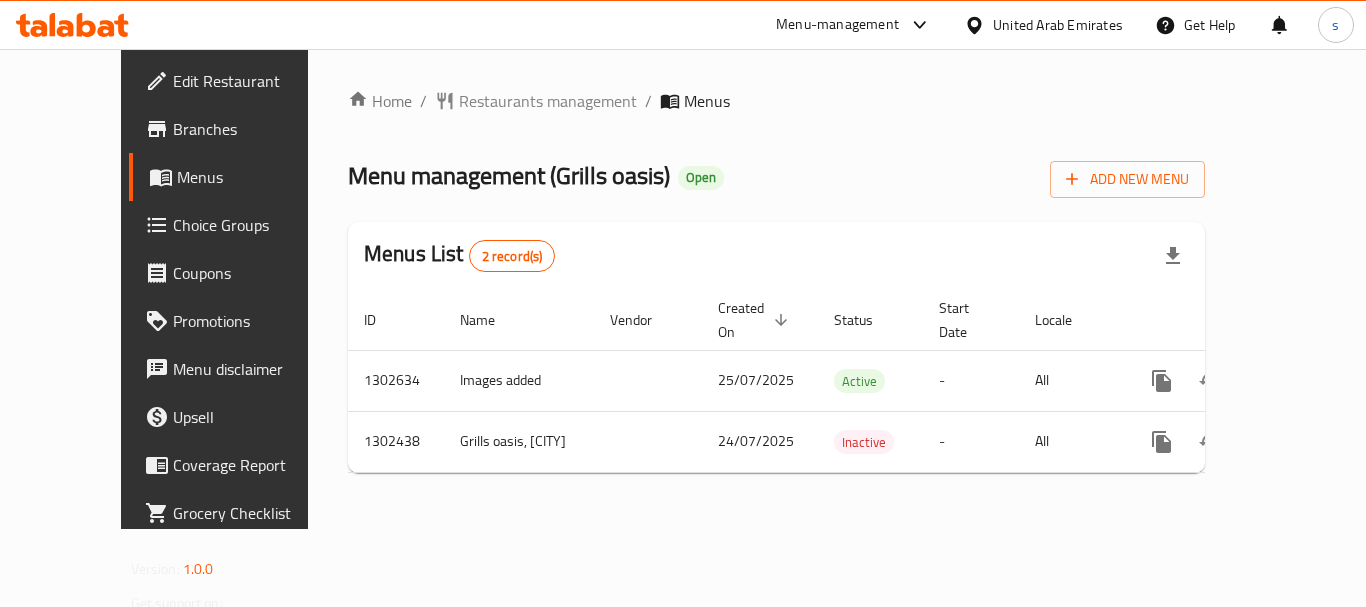 click on "Menu-management" at bounding box center [837, 25] 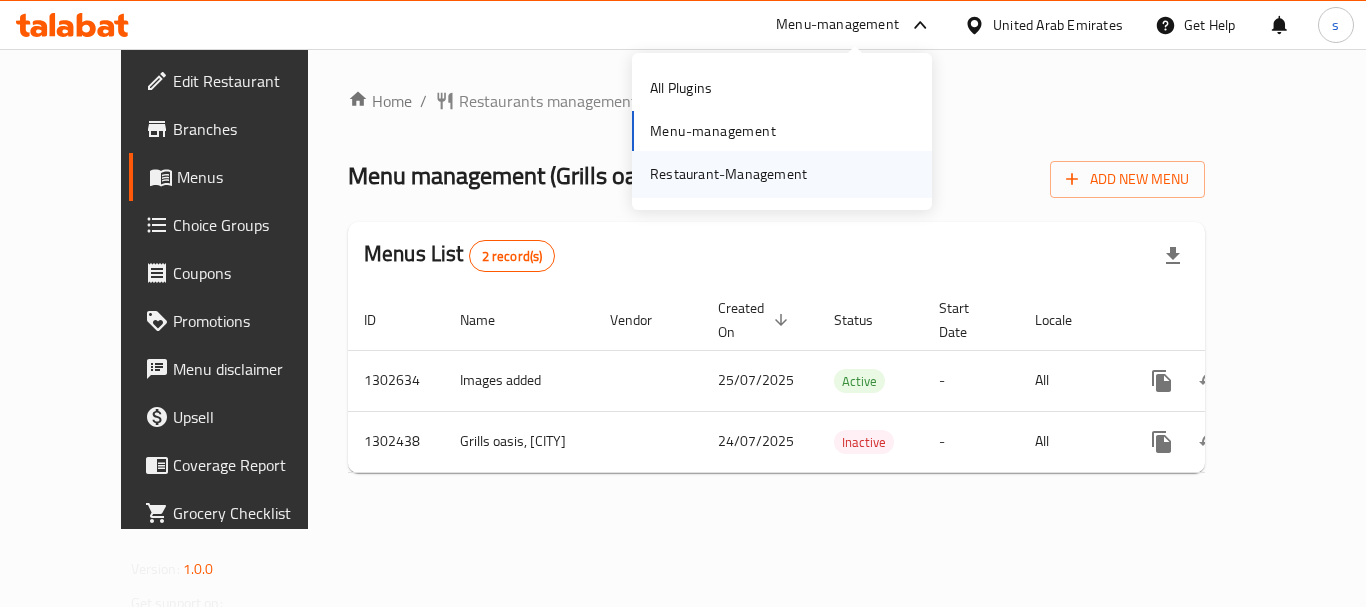 click on "Restaurant-Management" at bounding box center (728, 174) 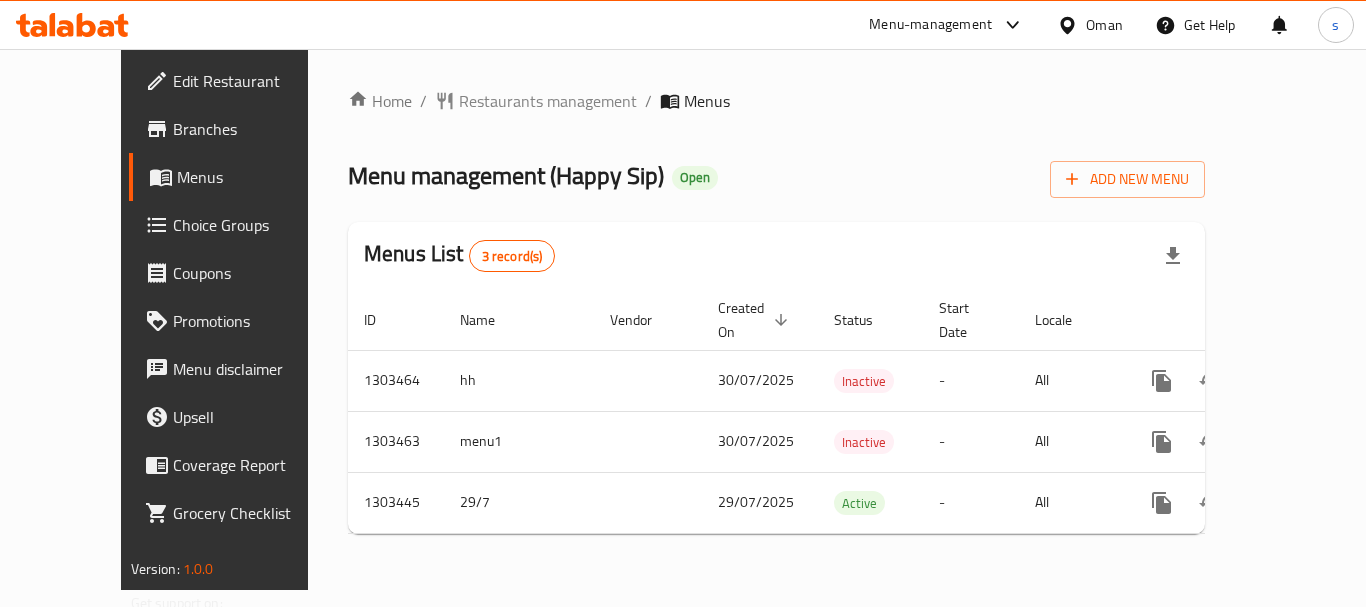 scroll, scrollTop: 0, scrollLeft: 0, axis: both 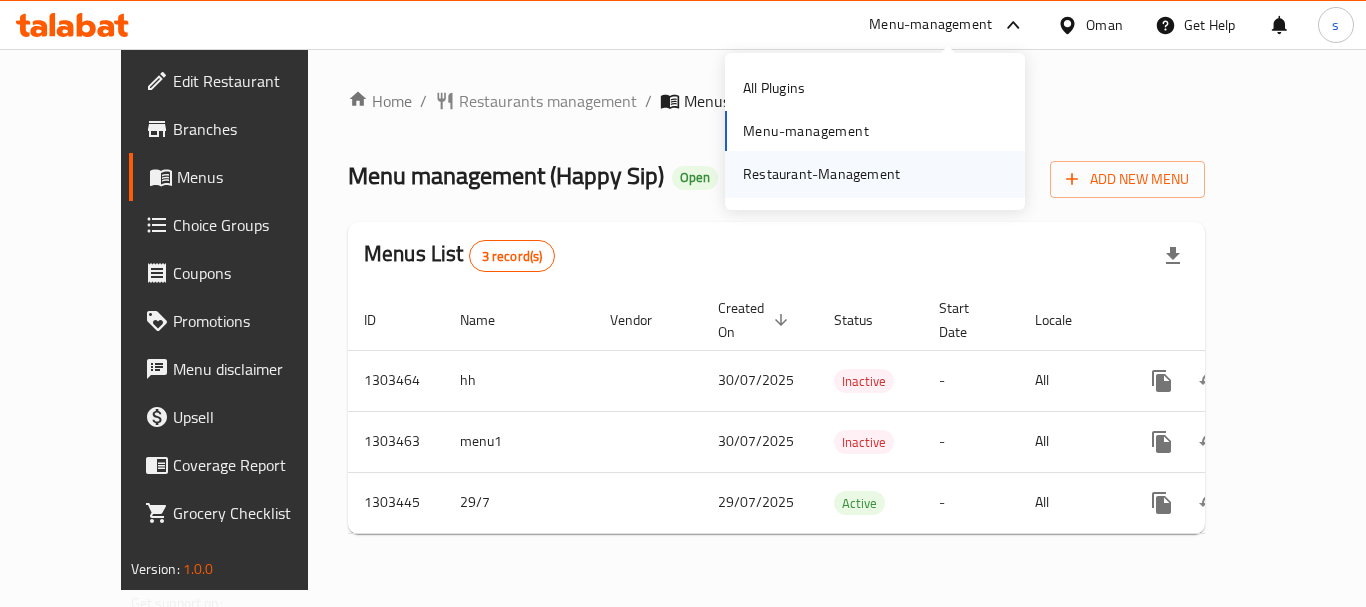 click on "Restaurant-Management" at bounding box center (821, 174) 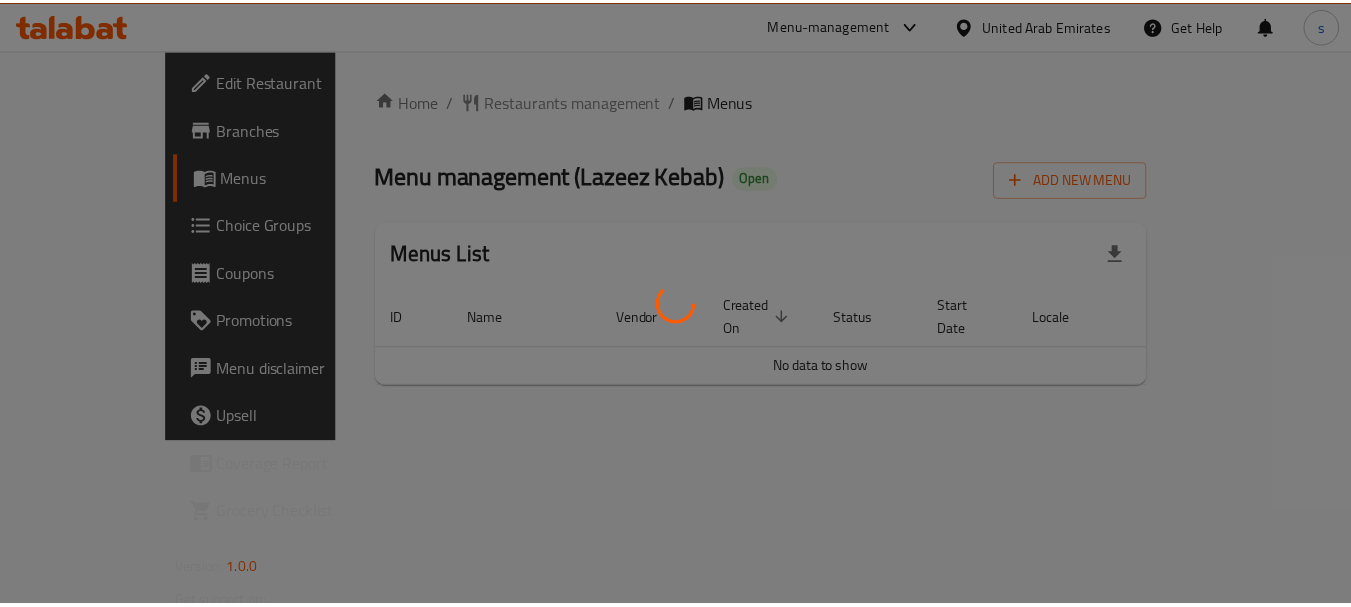 scroll, scrollTop: 0, scrollLeft: 0, axis: both 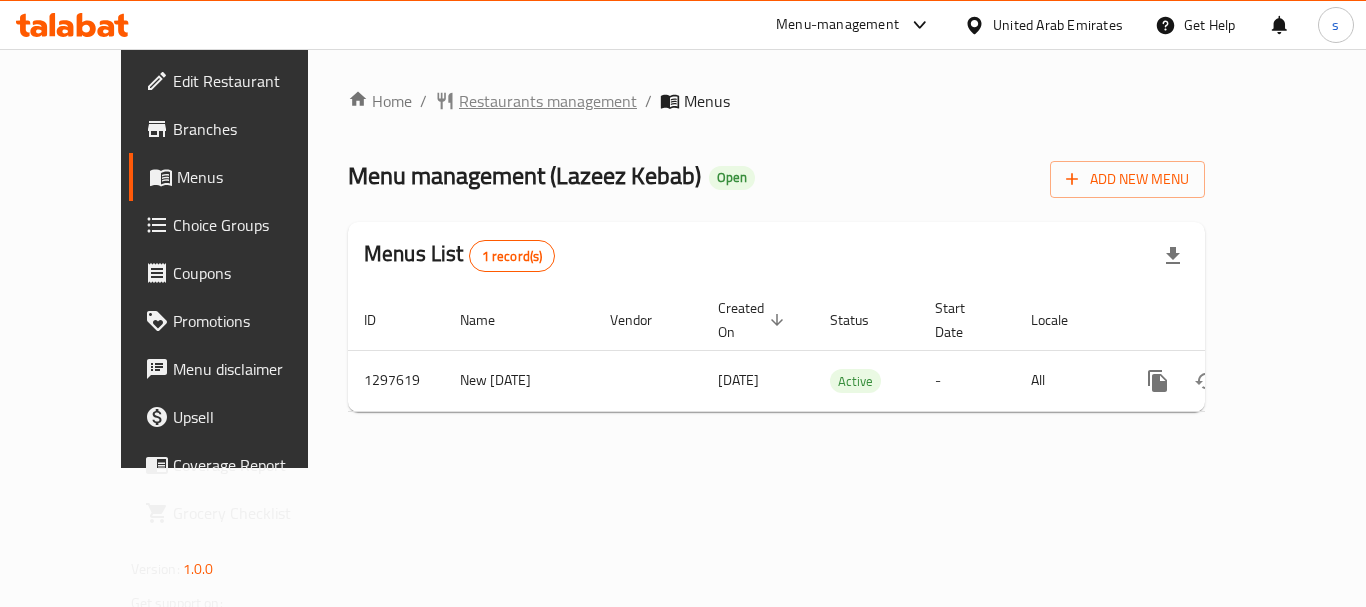 click on "Restaurants management" at bounding box center [548, 101] 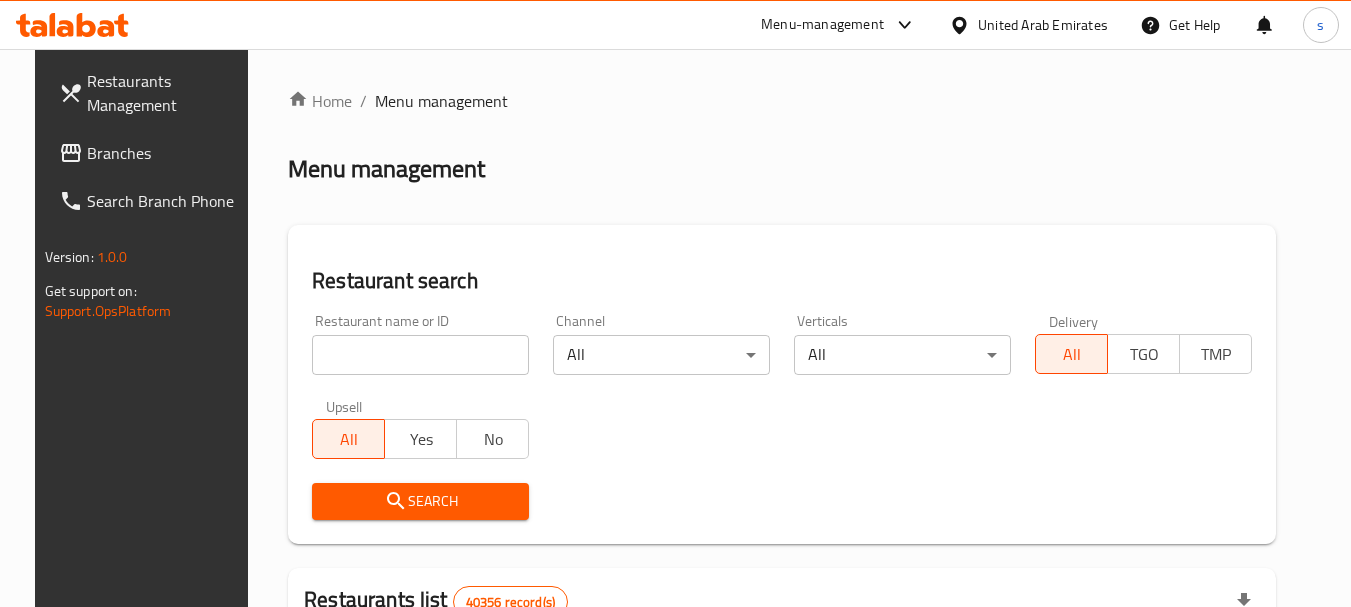 click on "Branches" at bounding box center [166, 153] 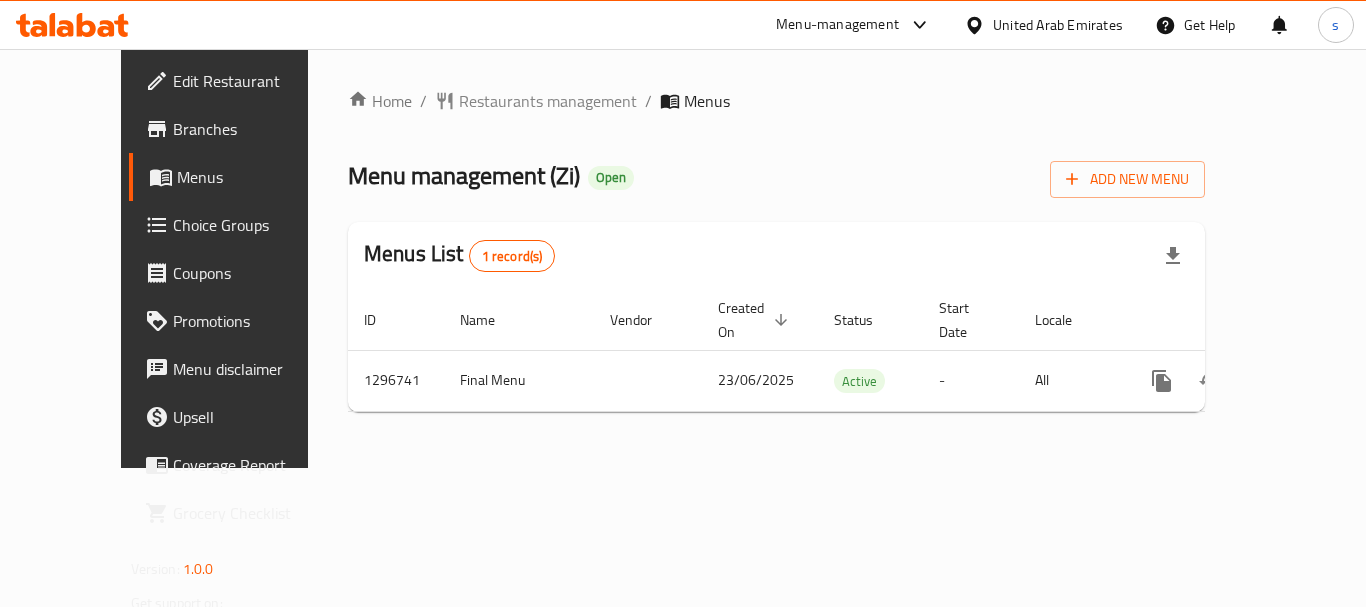 scroll, scrollTop: 0, scrollLeft: 0, axis: both 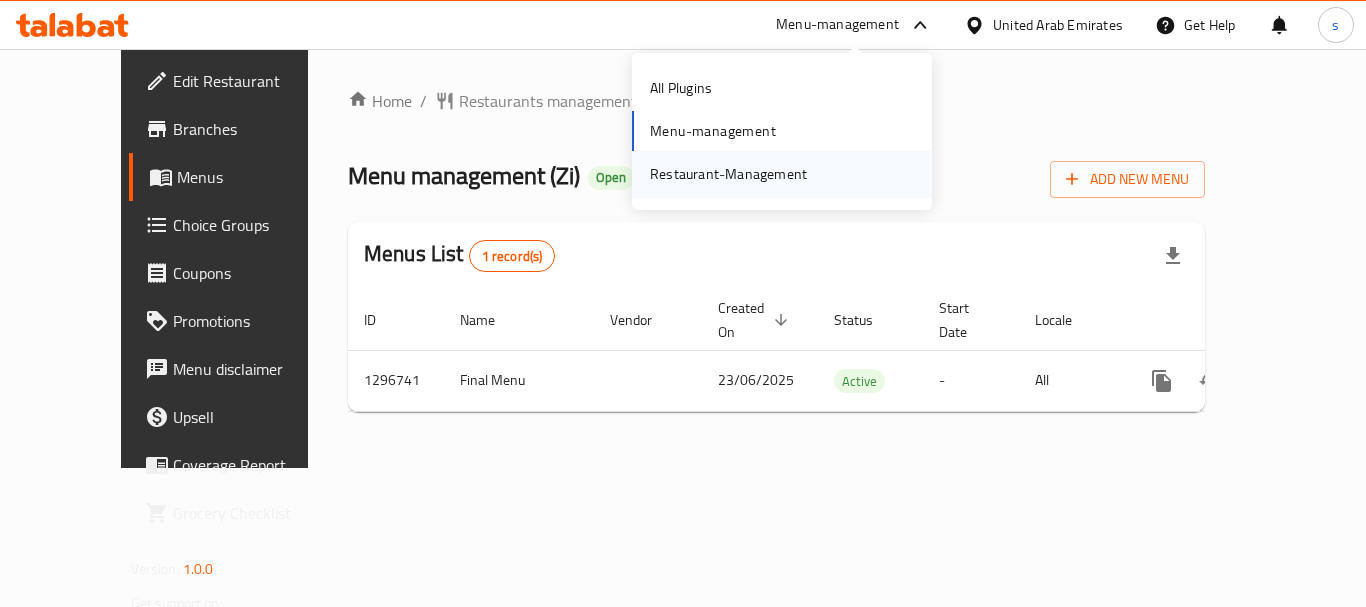 click on "Restaurant-Management" at bounding box center [728, 174] 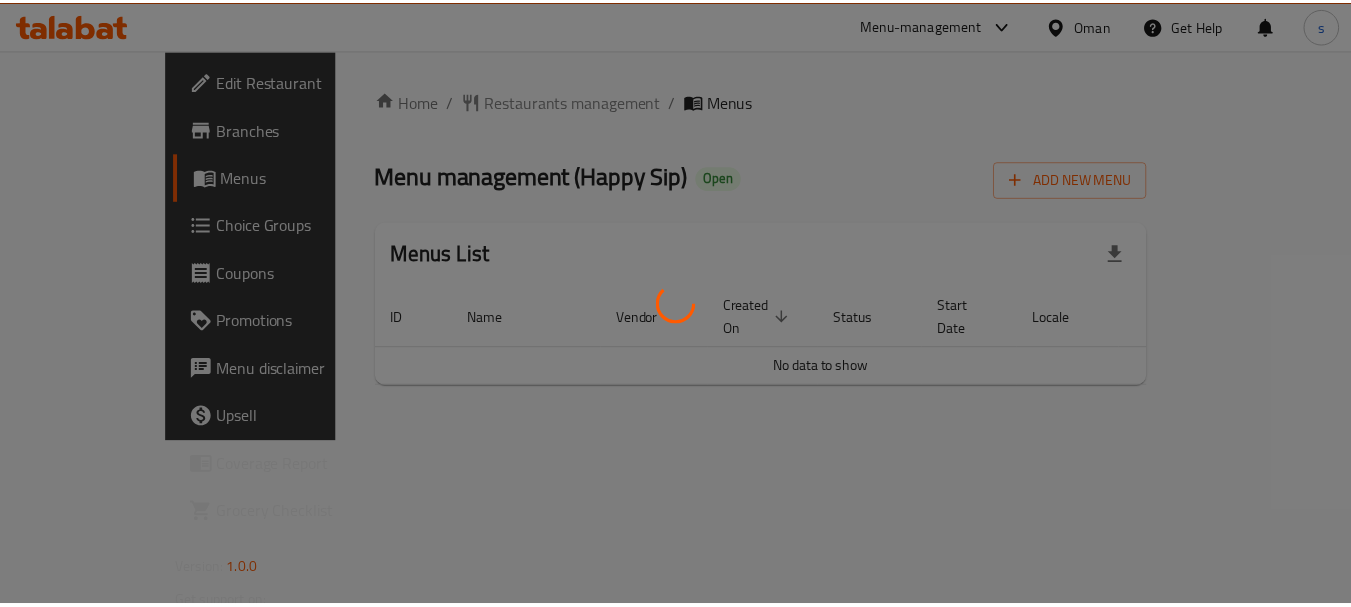scroll, scrollTop: 0, scrollLeft: 0, axis: both 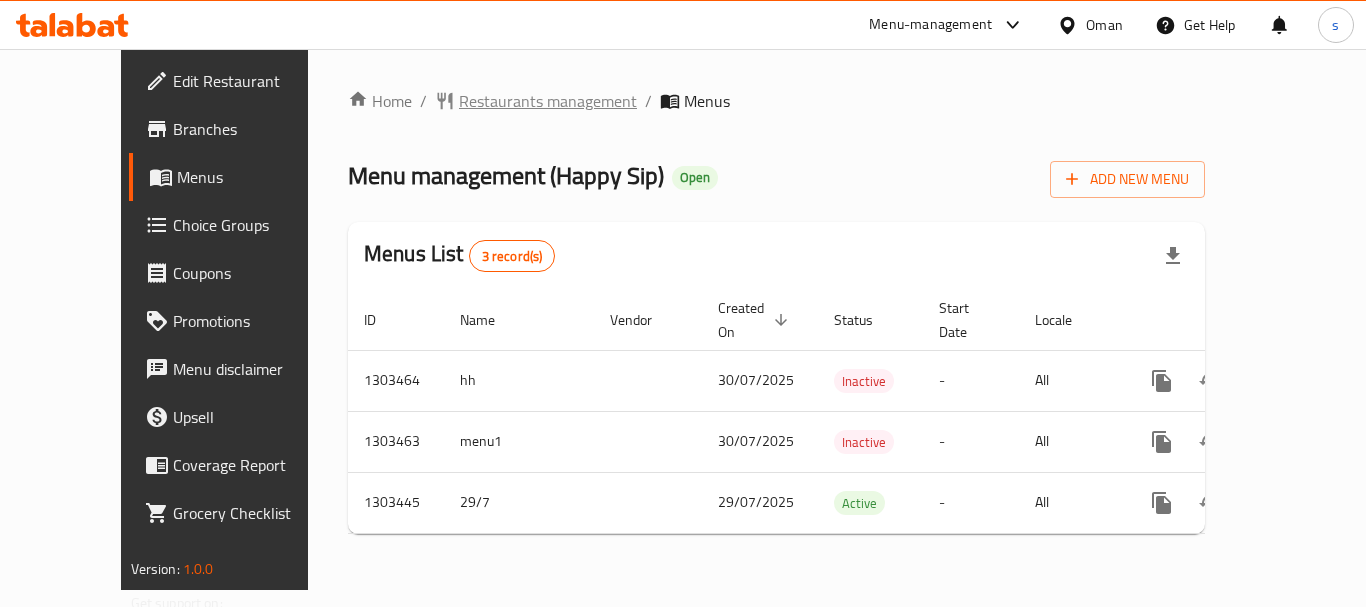 click on "Restaurants management" at bounding box center [548, 101] 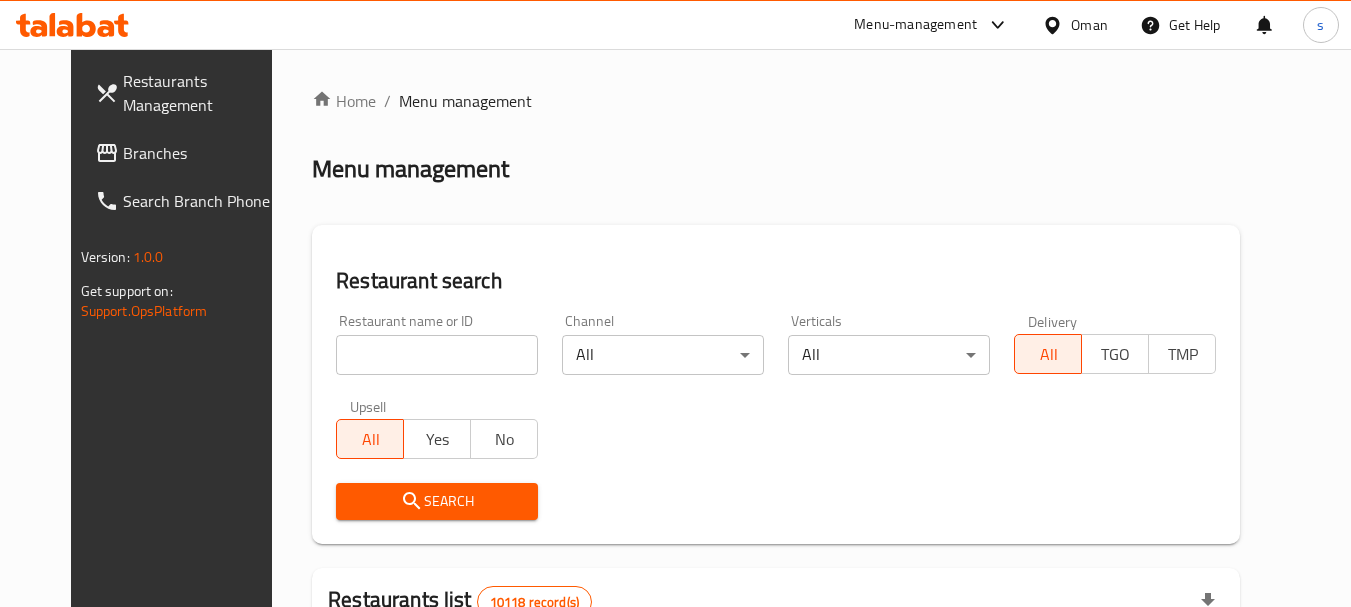 click on "Branches" at bounding box center [202, 153] 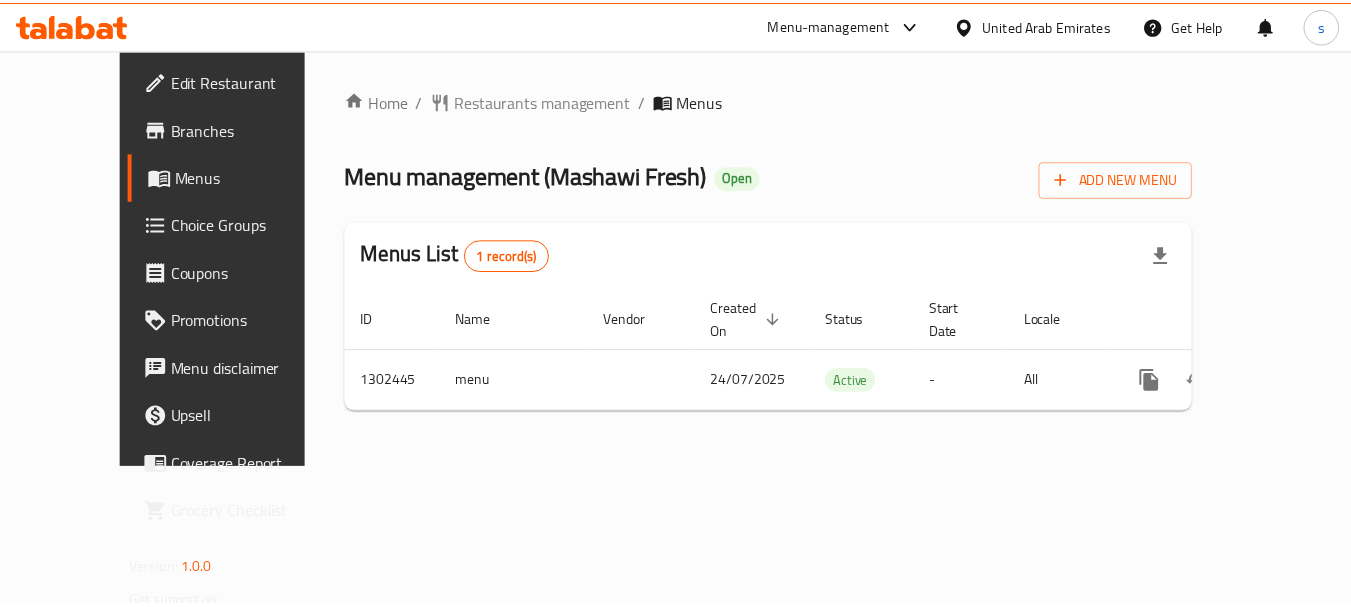 scroll, scrollTop: 0, scrollLeft: 0, axis: both 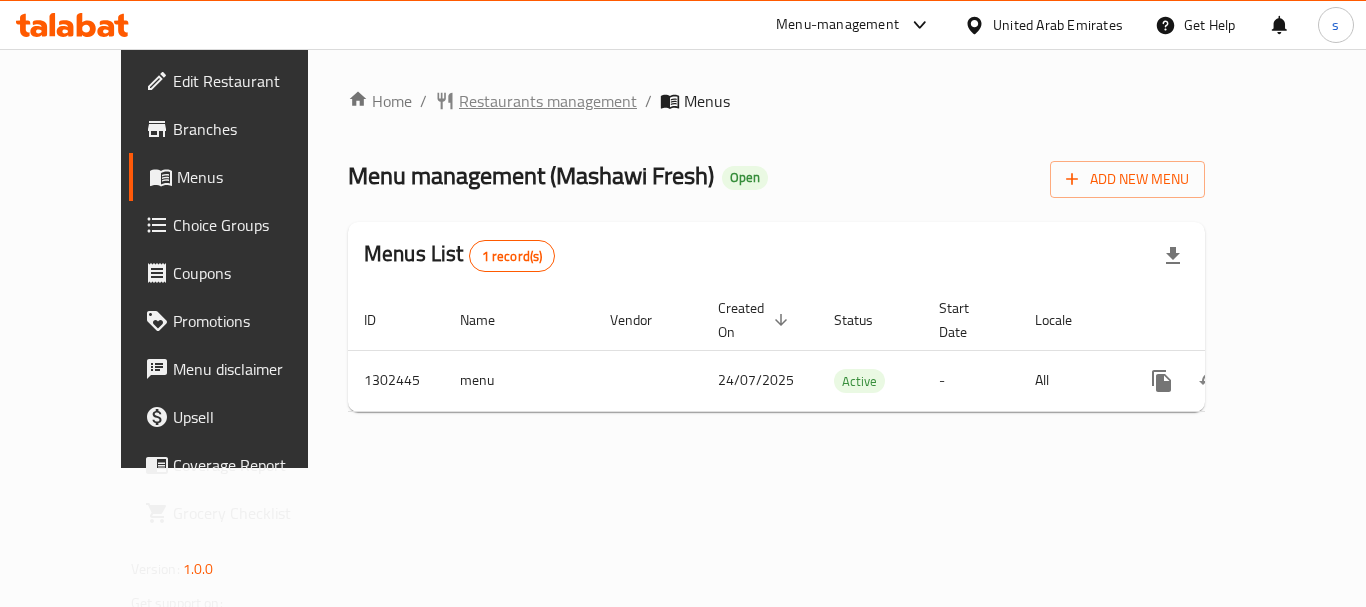 click on "Restaurants management" at bounding box center (548, 101) 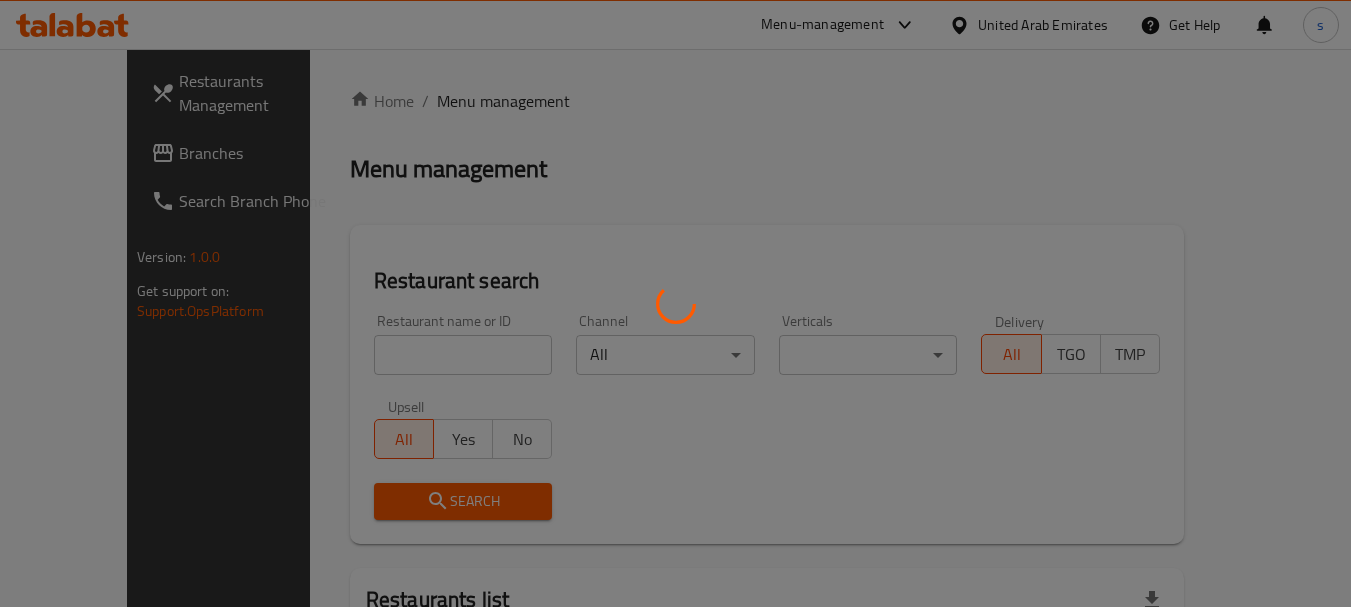 click at bounding box center (675, 303) 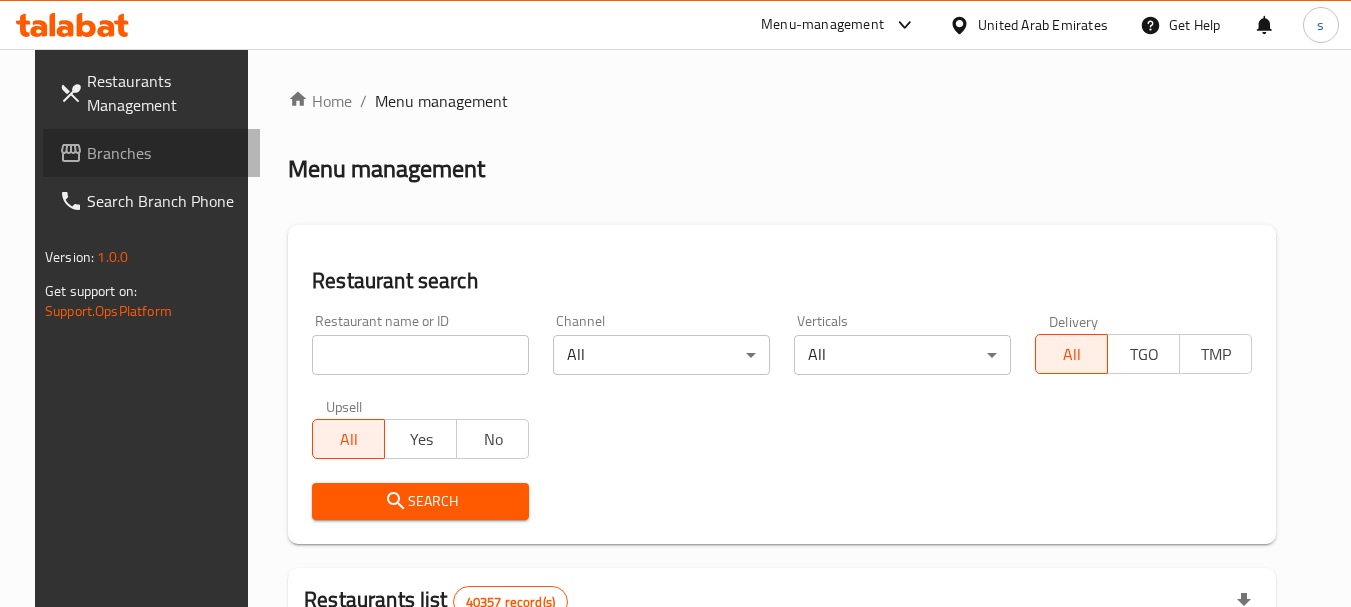click on "Branches" at bounding box center (166, 153) 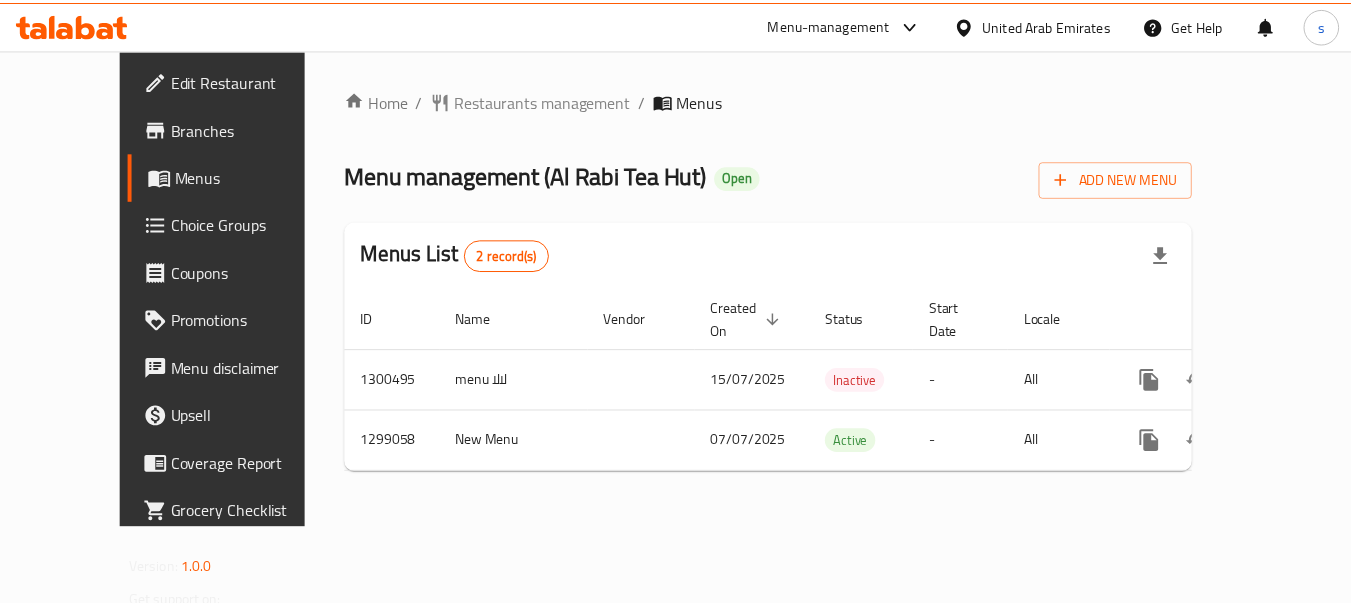 scroll, scrollTop: 0, scrollLeft: 0, axis: both 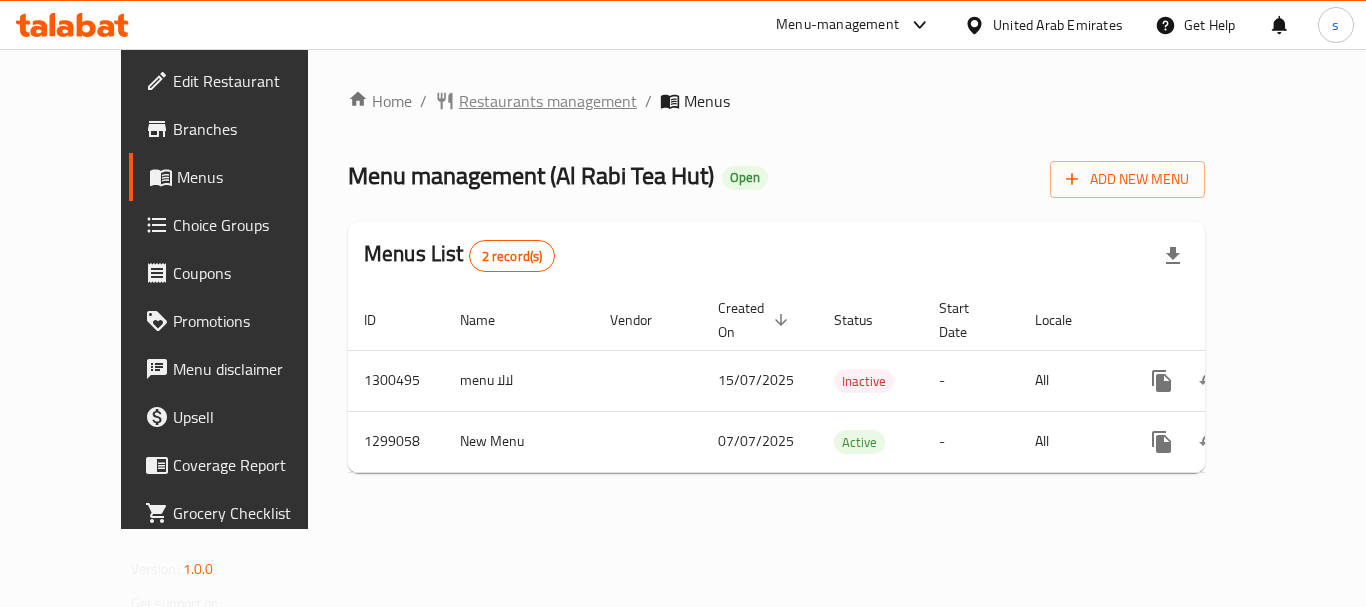 click on "Restaurants management" at bounding box center (548, 101) 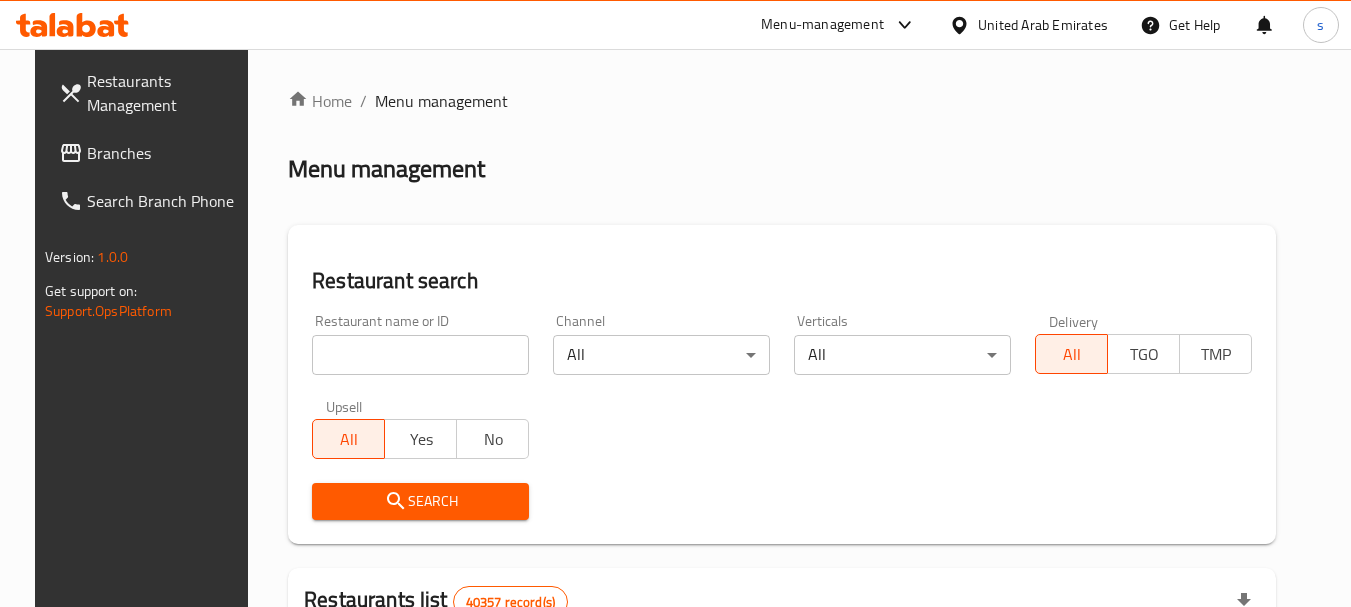 click on "Restaurants Management   Branches   Search Branch Phone  Version:    1.0.0  Get support on:    Support.OpsPlatform Home / Menu management Menu management Restaurant search Restaurant name or ID Restaurant name or ID Channel All ​ Verticals All ​ Delivery All TGO TMP Upsell All Yes No   Search Restaurants list   40357 record(s) ID sorted ascending Name (En) Name (Ar) Ref. Name Logo Branches Open Busy Closed POS group Status Action 328 Johnny Rockets جوني روكيتس 37 0 1 0 OPEN 330 French Connection فرنش كونكشن 1 0 0 0 INACTIVE 339 Arz Lebanon أرز لبنان Al Karama,Al Barsha & Mirdif 9 1 0 2 OPEN 340 Mega Wraps ميجا رابس 3 0 0 0 INACTIVE 342 Sandella's Flatbread Cafe سانديلاز فلات براد 7 0 0 0 INACTIVE 343 Dragon Hut كوخ التنين 1 0 0 0 INACTIVE 348 Thai Kitchen المطبخ التايلندى 1 0 0 0 INACTIVE 349 Mughal  موغل 1 0 0 0 HIDDEN 350 HOT N COOL (Old) هوت و كول 1 0 0 0 INACTIVE 355 Al Habasha  الحبشة 11 1 0 0 HIDDEN 10" at bounding box center (676, 717) 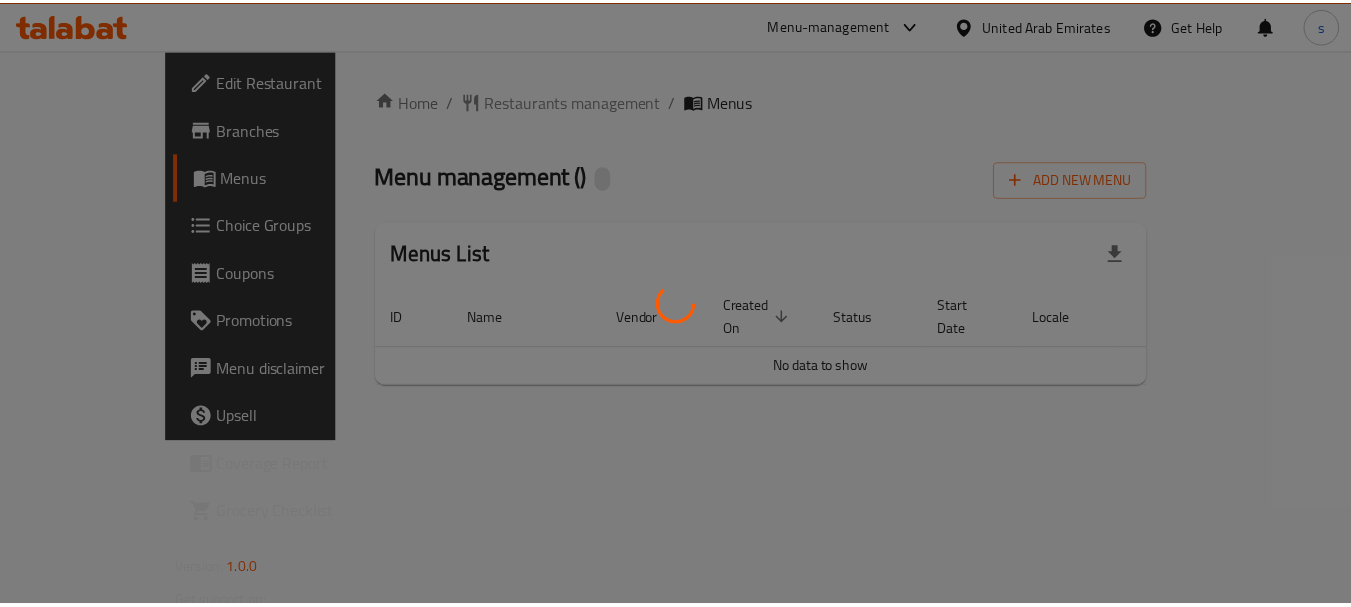 scroll, scrollTop: 0, scrollLeft: 0, axis: both 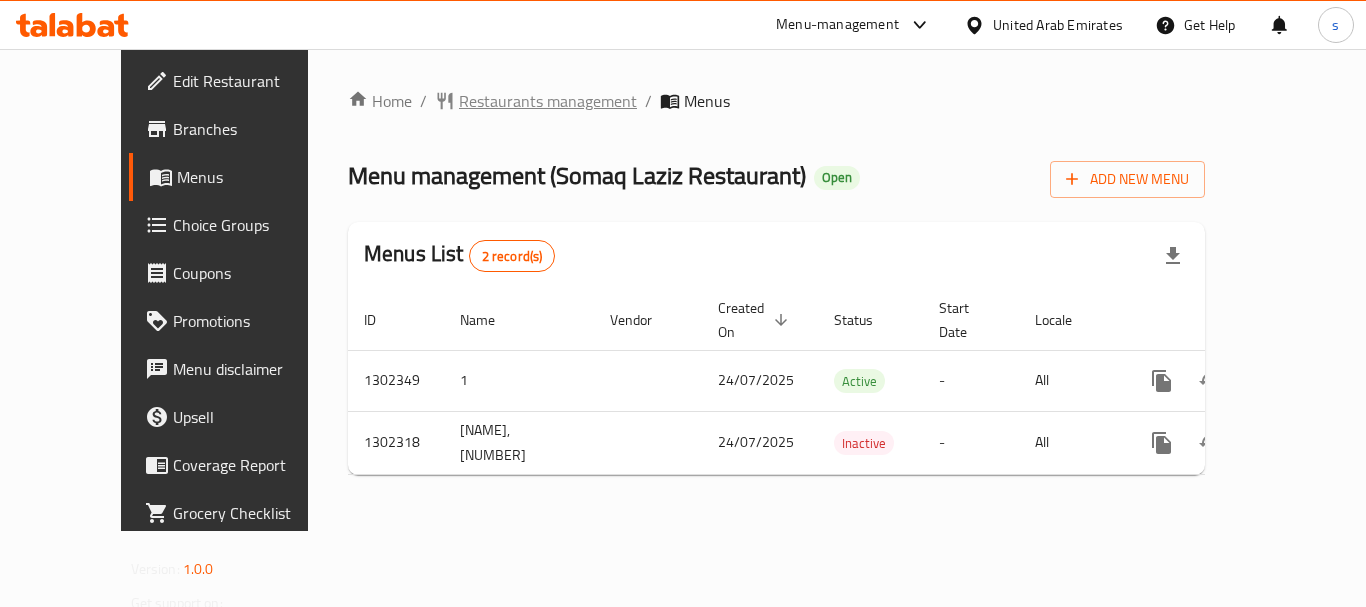click on "Restaurants management" at bounding box center [548, 101] 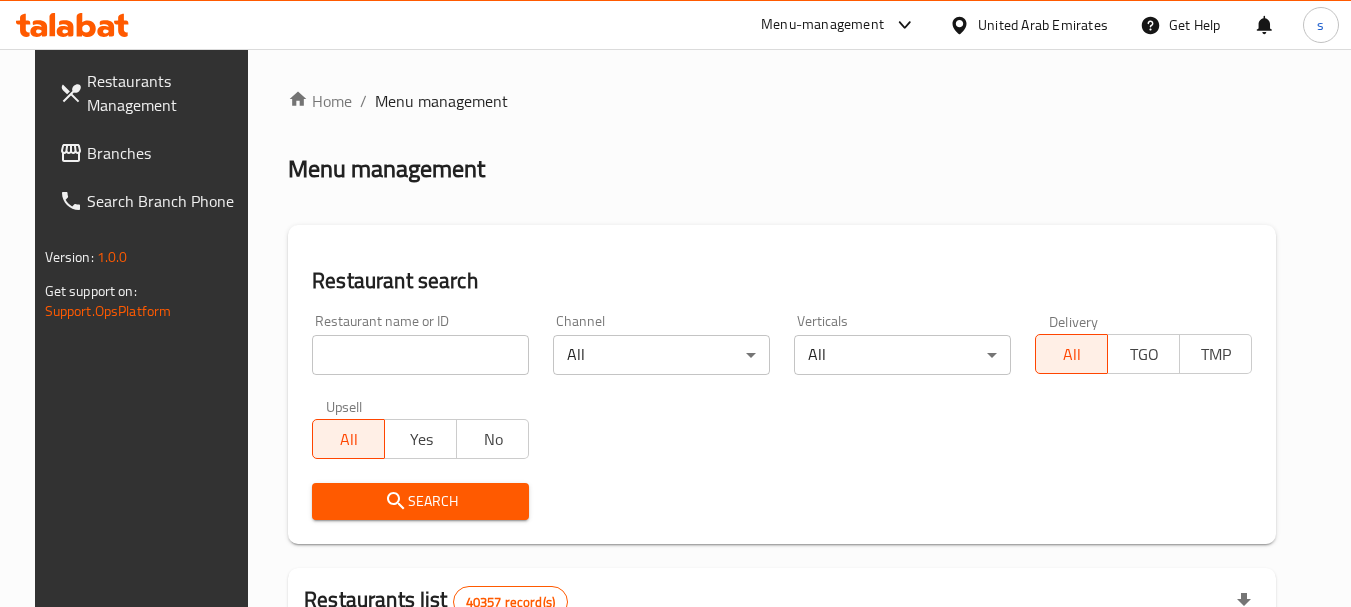 click on "Home / Menu management Menu management Restaurant search Restaurant name or ID Restaurant name or ID Channel All ​ Verticals All ​ Delivery All TGO TMP Upsell All Yes No   Search Restaurants list   40357 record(s) ID sorted ascending Name (En) Name (Ar) Ref. Name Logo Branches Open Busy Closed POS group Status Action 328 Johnny Rockets جوني روكيتس 37 0 1 0 OPEN 330 French Connection فرنش كونكشن 1 0 0 0 INACTIVE 339 Arz Lebanon أرز لبنان Al Karama,Al Barsha ​ Mirdif 9 1 0 2 OPEN 340 Mega Wraps ميجا رابس 3 0 0 0 INACTIVE 342 Sandella's Flatbread Cafe سانديلاز فلات براد 7 0 0 0 INACTIVE 343 Dragon Hut كوخ التنين 1 0 0 0 INACTIVE 348 Thai Kitchen المطبخ التايلندى 1 0 0 0 INACTIVE 349 Mughal  موغل 1 0 0 0 HIDDEN 350 HOT N COOL (Old) هوت و كول 1 0 0 0 INACTIVE 355 Al Habasha  الحبشة 11 1 0 0 HIDDEN Rows per page: 10 1-10 of 40357" at bounding box center [782, 717] 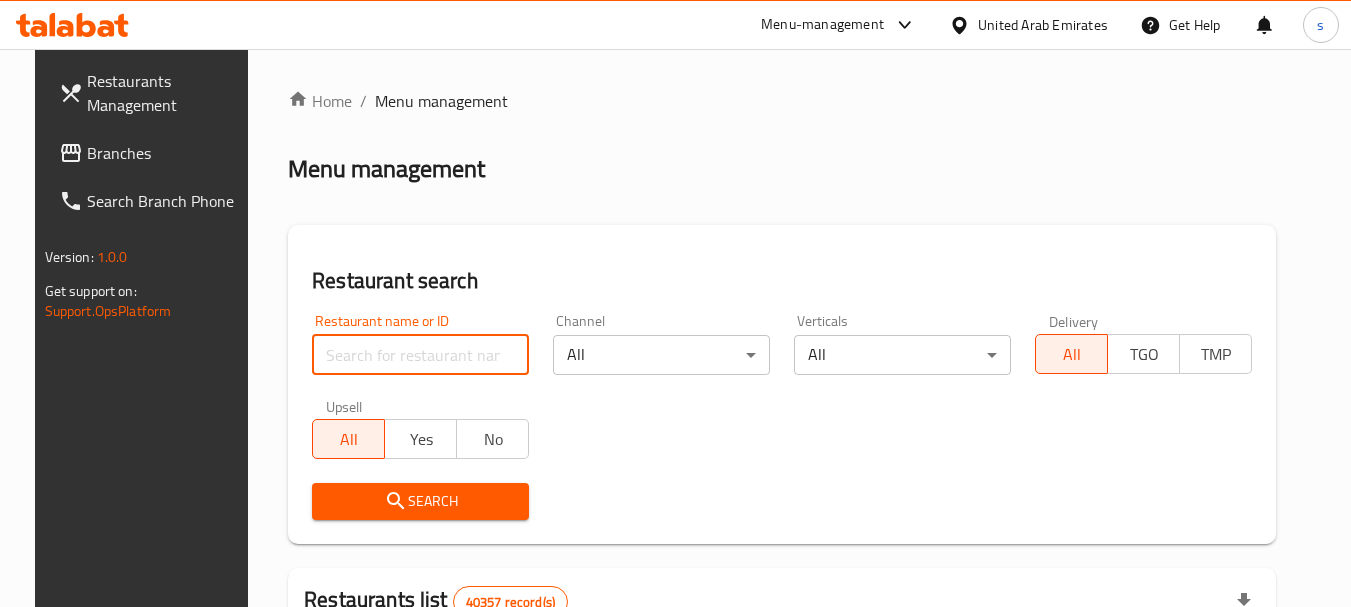 paste on "702386" 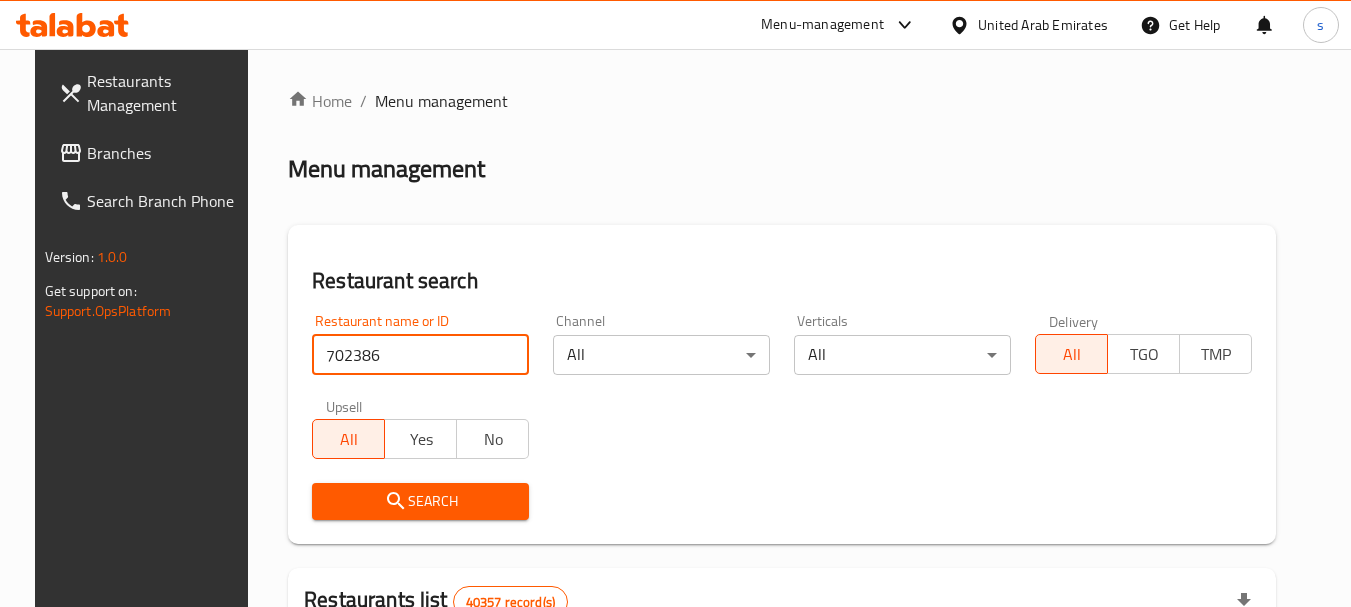 type on "702386" 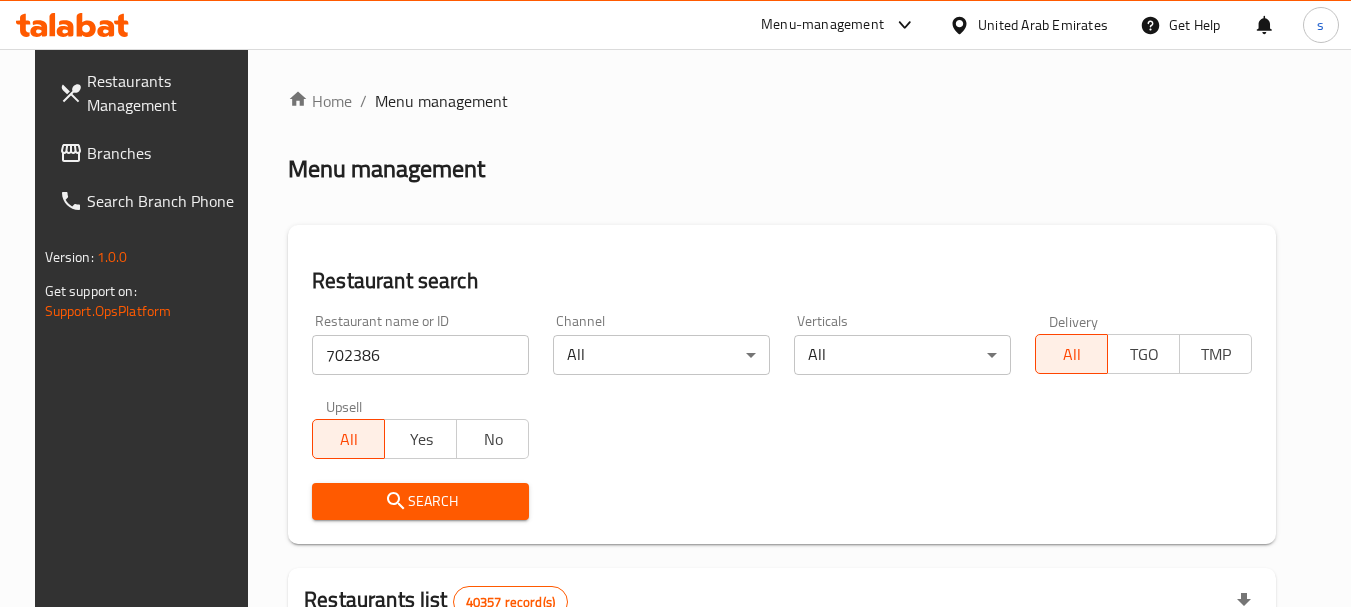 click on "Search" at bounding box center [420, 501] 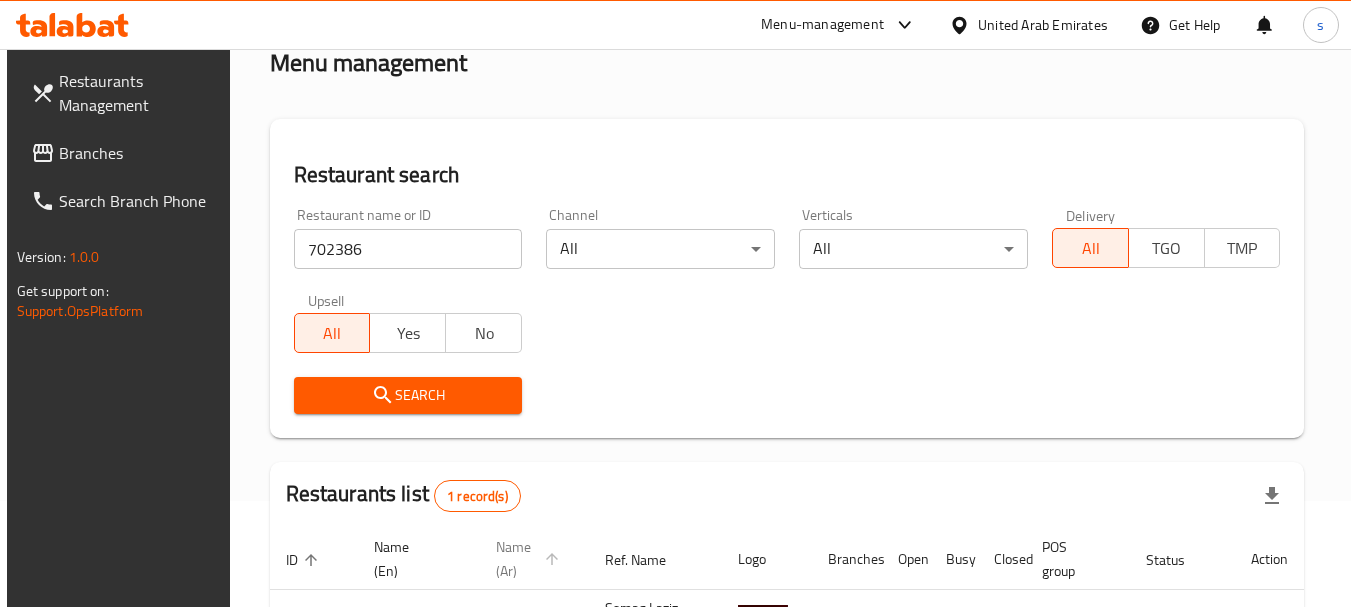 scroll, scrollTop: 285, scrollLeft: 0, axis: vertical 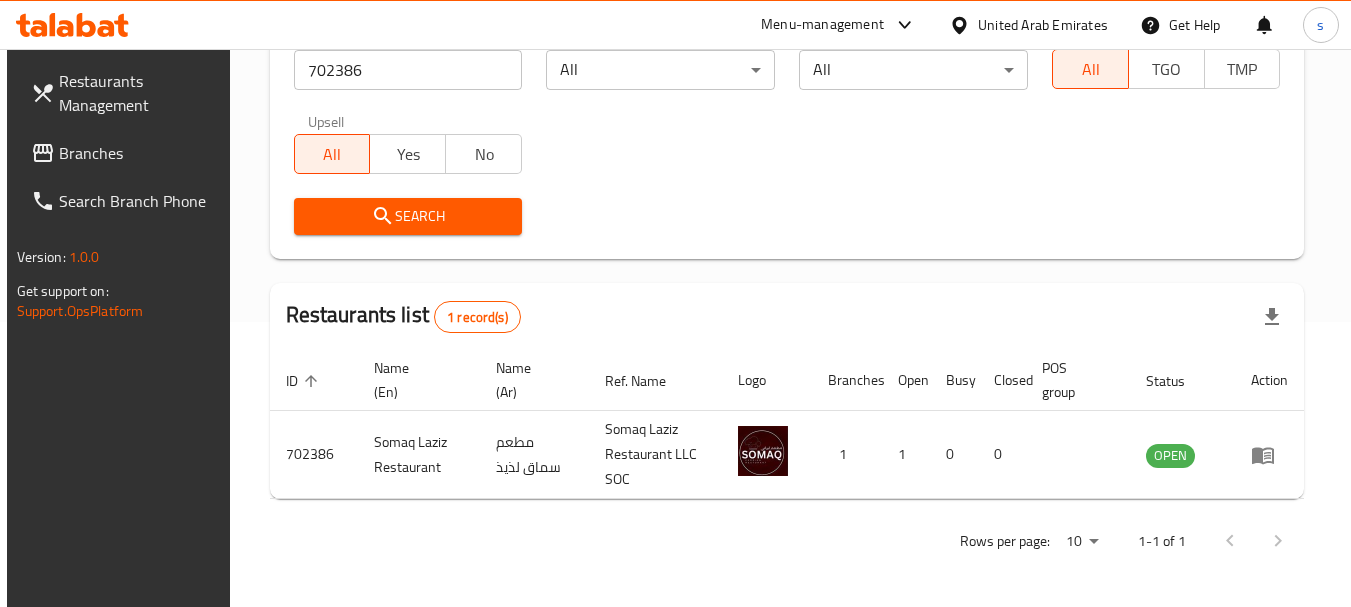 click on "Branches" at bounding box center [138, 153] 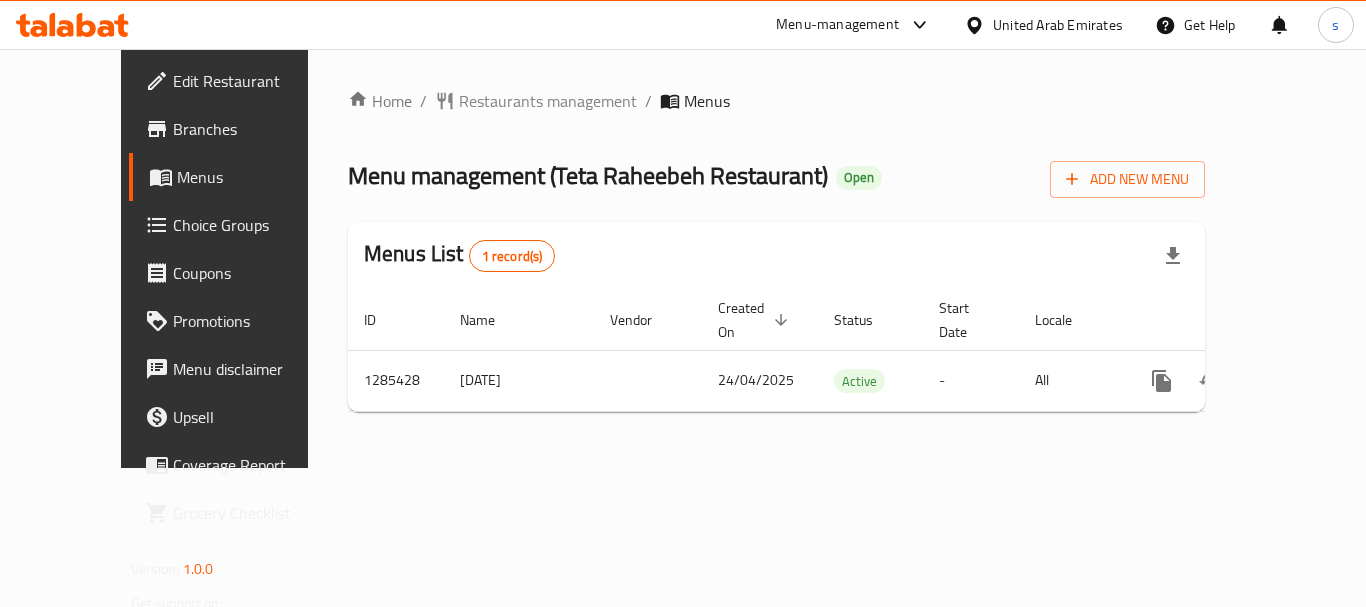 scroll, scrollTop: 0, scrollLeft: 0, axis: both 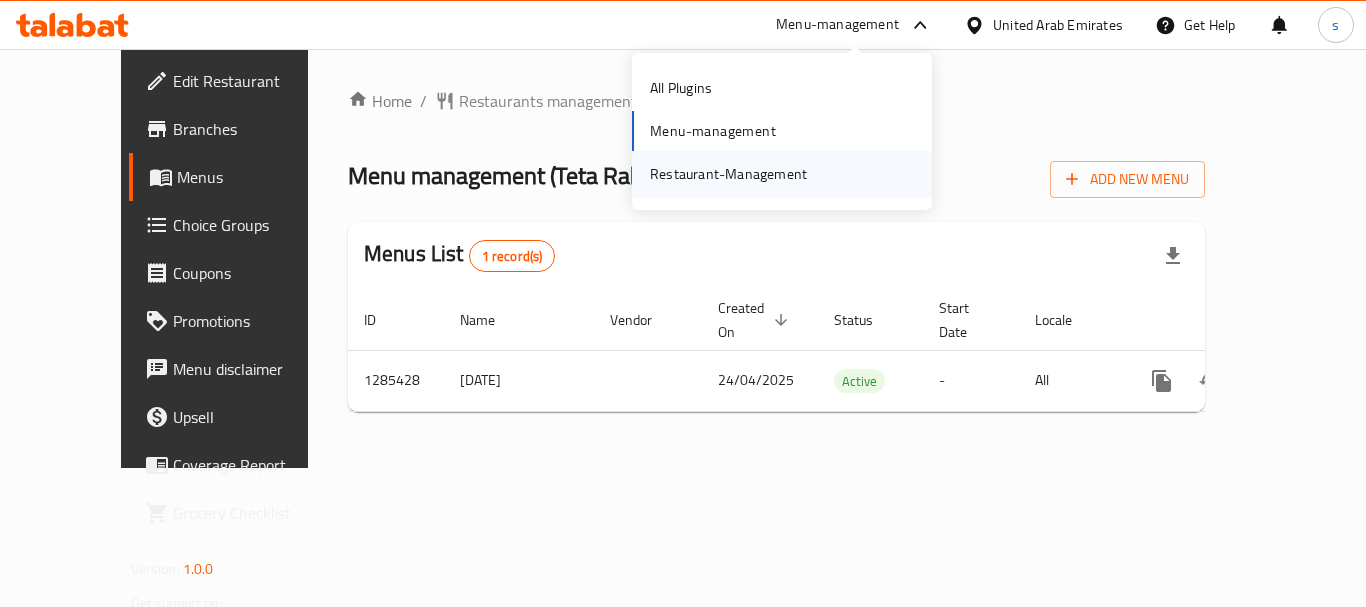 click on "Restaurant-Management" at bounding box center (728, 174) 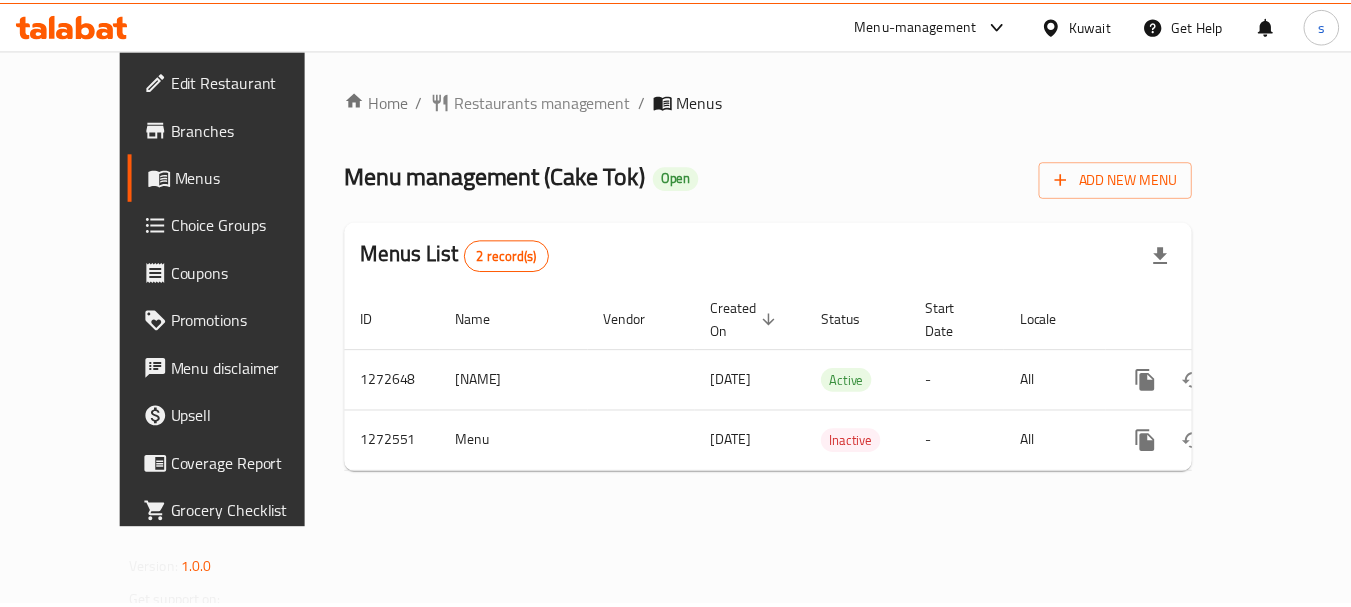 scroll, scrollTop: 0, scrollLeft: 0, axis: both 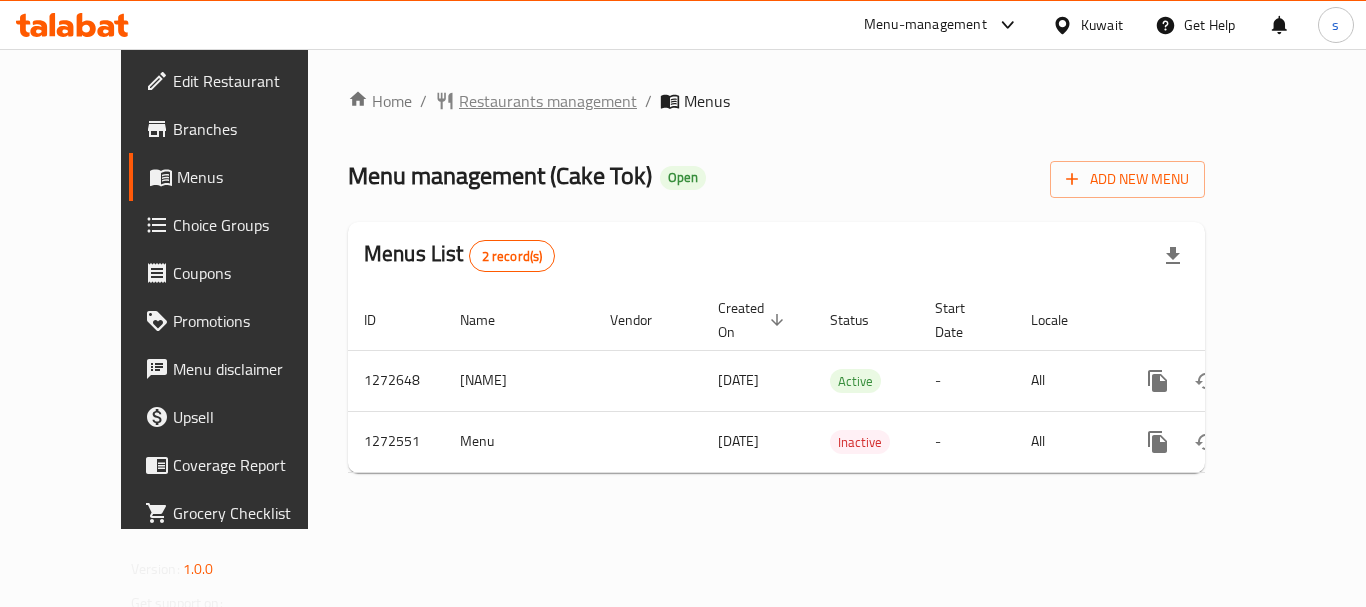 click on "Restaurants management" at bounding box center [548, 101] 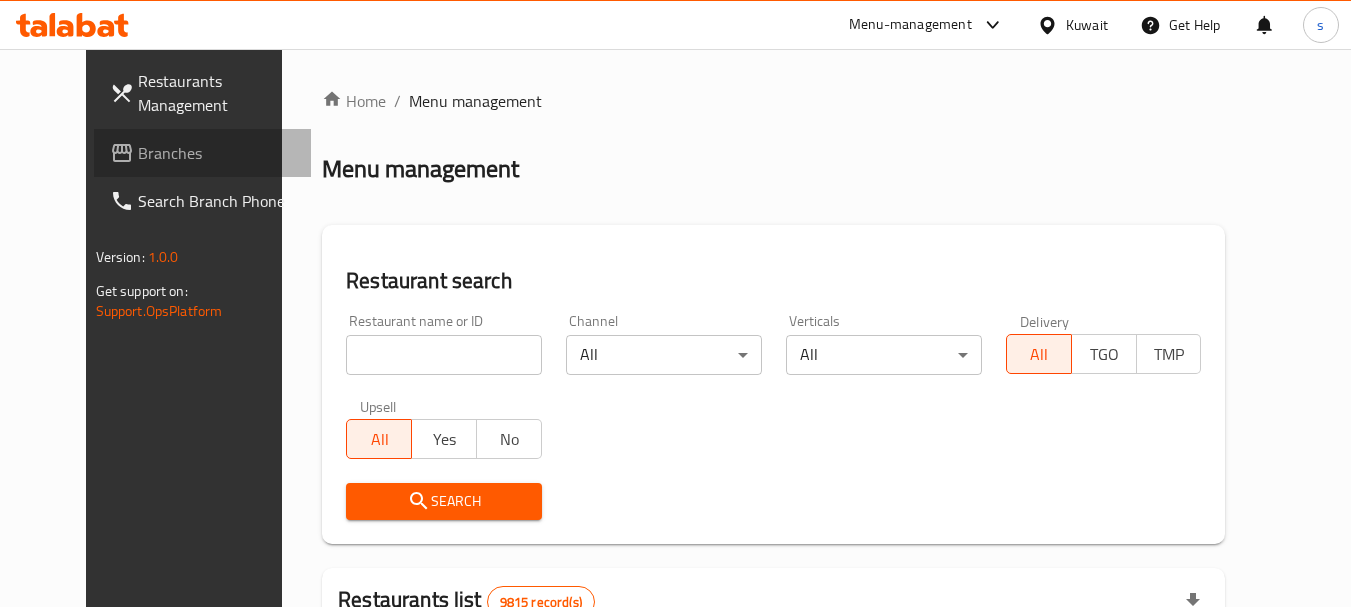click on "Branches" at bounding box center (217, 153) 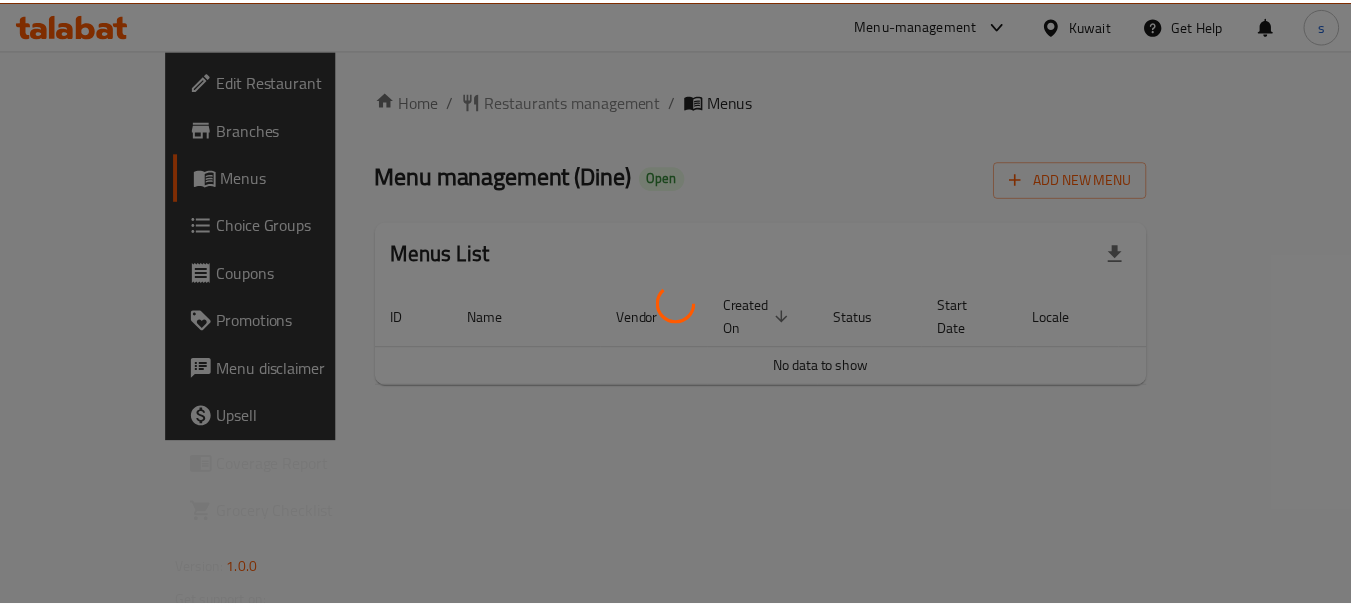 scroll, scrollTop: 0, scrollLeft: 0, axis: both 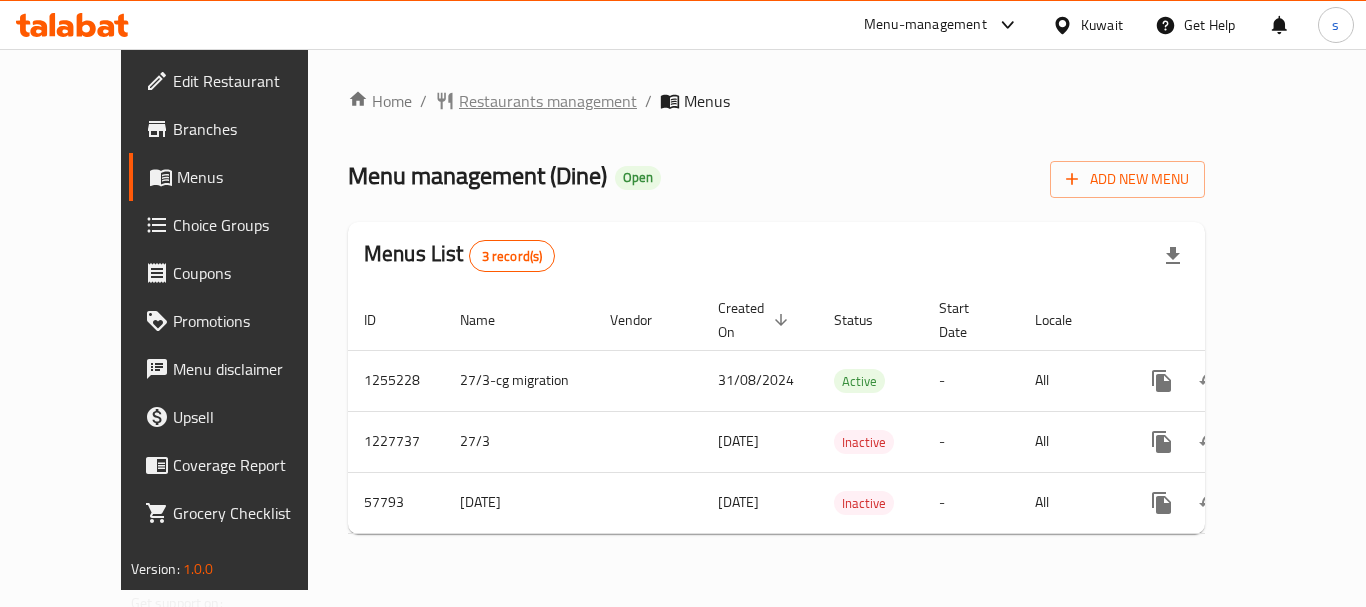 click on "Restaurants management" at bounding box center (548, 101) 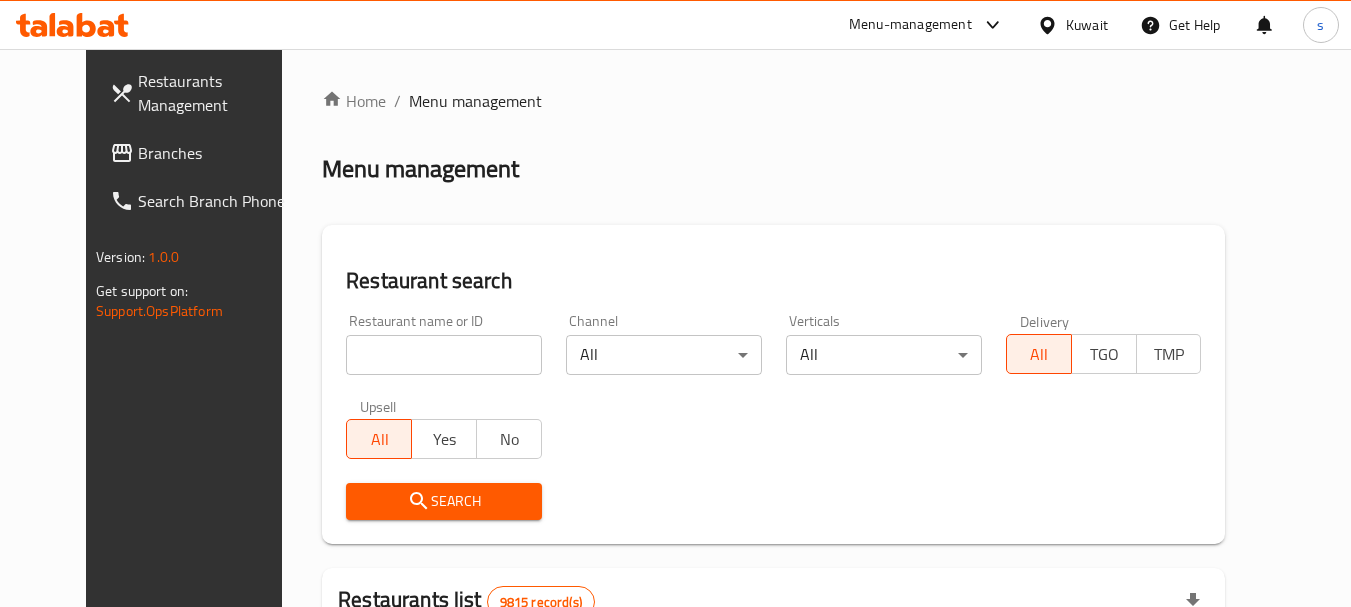 click on "Restaurants Management   Branches   Search Branch Phone  Version:    1.0.0  Get support on:    Support.OpsPlatform Home / Menu management Menu management Restaurant search Restaurant name or ID Restaurant name or ID Channel All ​ Verticals All ​ Delivery All TGO TMP Upsell All Yes No   Search Restaurants list   9815 record(s) ID sorted ascending Name (En) Name (Ar) Ref. Name Logo Branches Open Busy Closed POS group Status Action 1 Little Caesars  ليتل سيزرز 6 0 0 0 INACTIVE 2 Pizza Hut بيتزا هت 68 0 0 2 KFG HIDDEN 3 old kfg BK-3 old kfg BK-3 77 0 0 0 KFG HIDDEN 4 Hardee's هارديز 58 51 0 0 Americana-Digital OPEN 5 Chicken Tikka دجاج تكا 15 12 0 0 OPEN 6 KFC كنتاكى 69 61 0 0 Americana-Digital OPEN 7 Dairy Queen ديري كوين 0 0 0 0 OPEN 8 Mais Alghanim ميس الغانم 11 11 0 0 OCIMS OPEN 9 Maki ماكي 2 2 0 0 OPEN 10 Rose PATISSERIE روز للمعجنات 1 1 0 0 OPEN Rows per page: 10 1-10 of 9815" at bounding box center [676, 692] 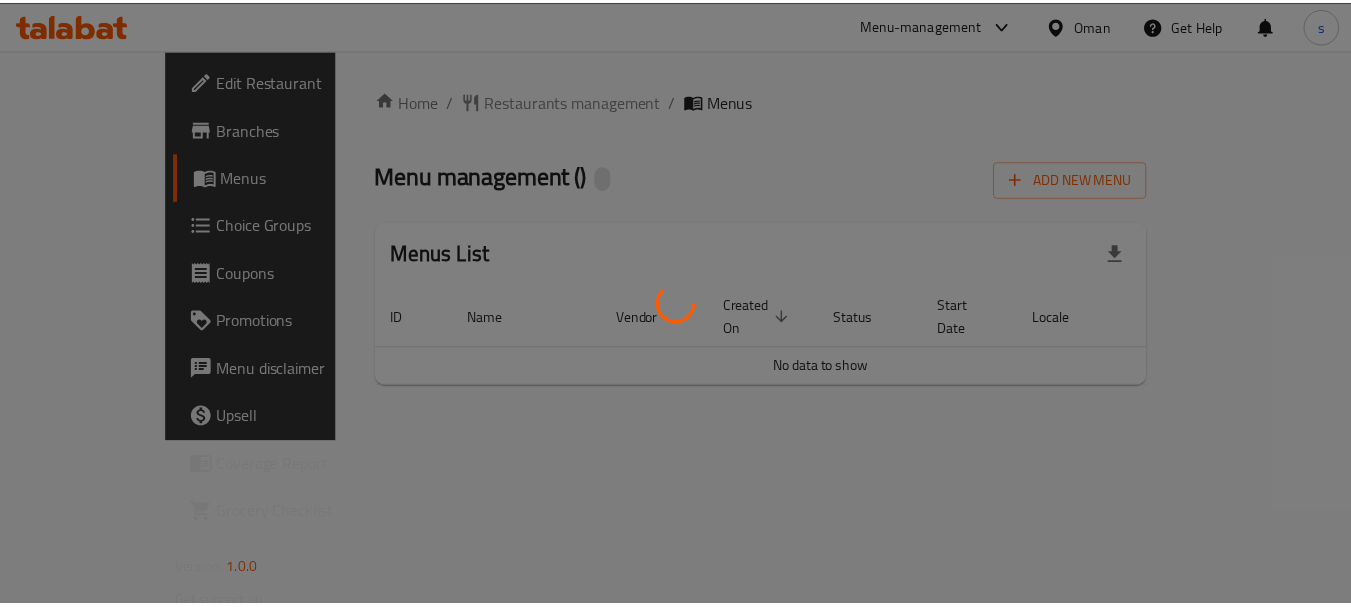 scroll, scrollTop: 0, scrollLeft: 0, axis: both 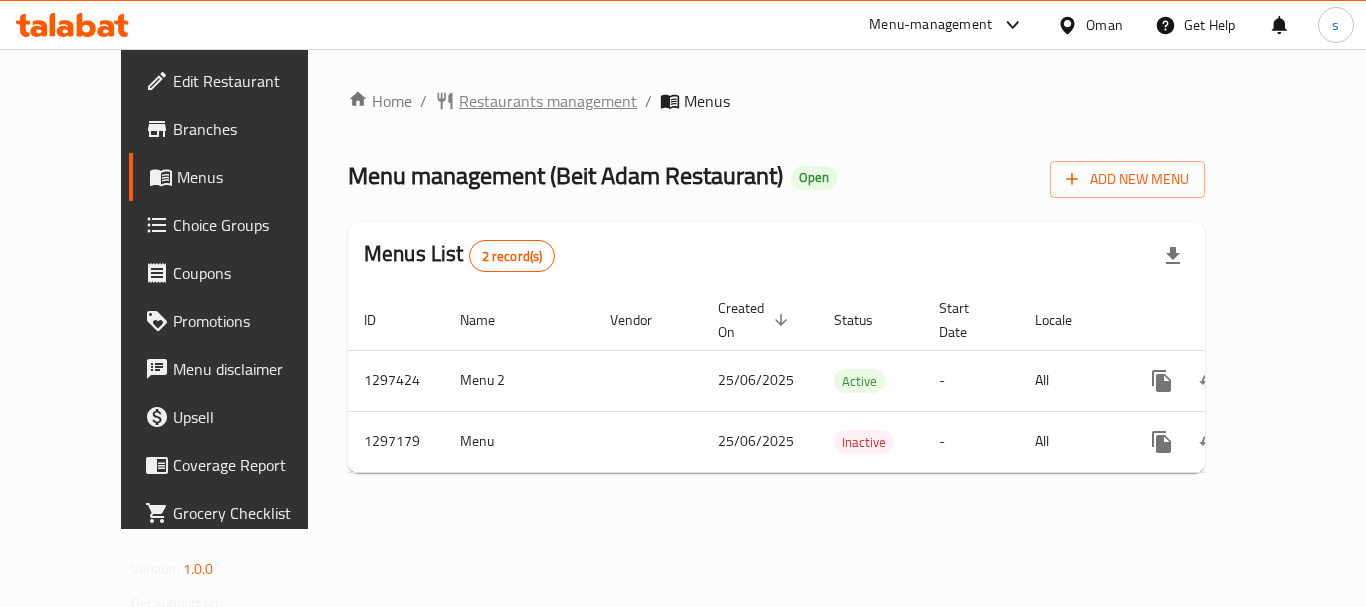 click on "Restaurants management" at bounding box center (548, 101) 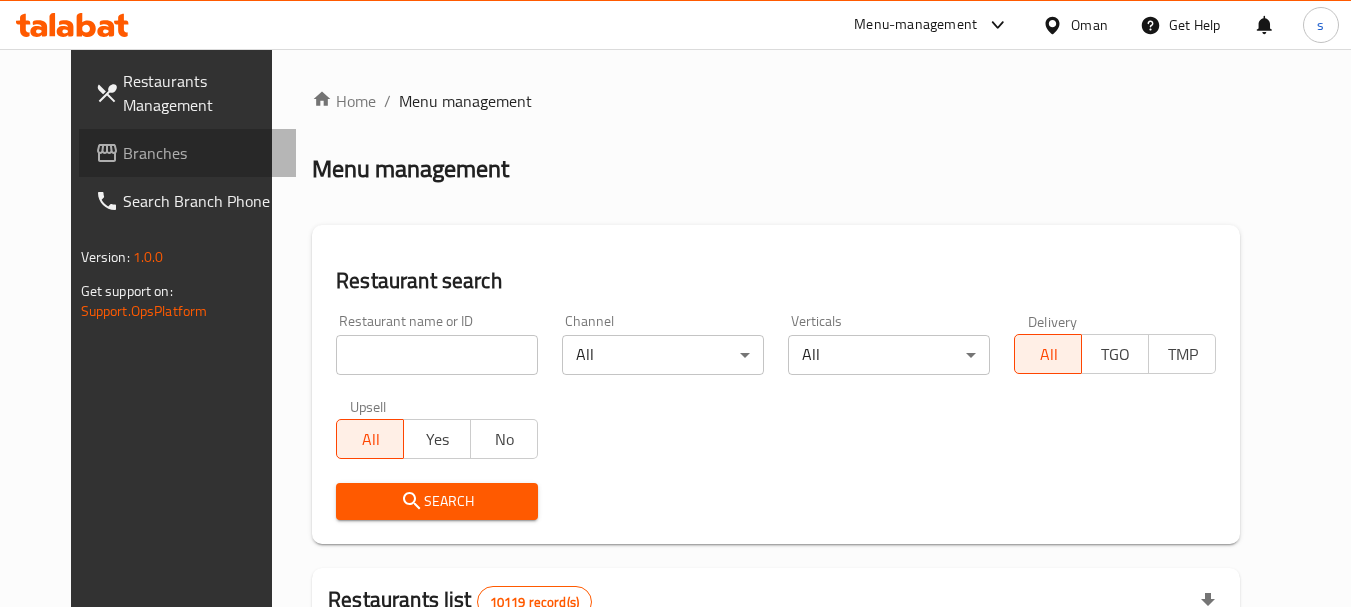 click on "Branches" at bounding box center (202, 153) 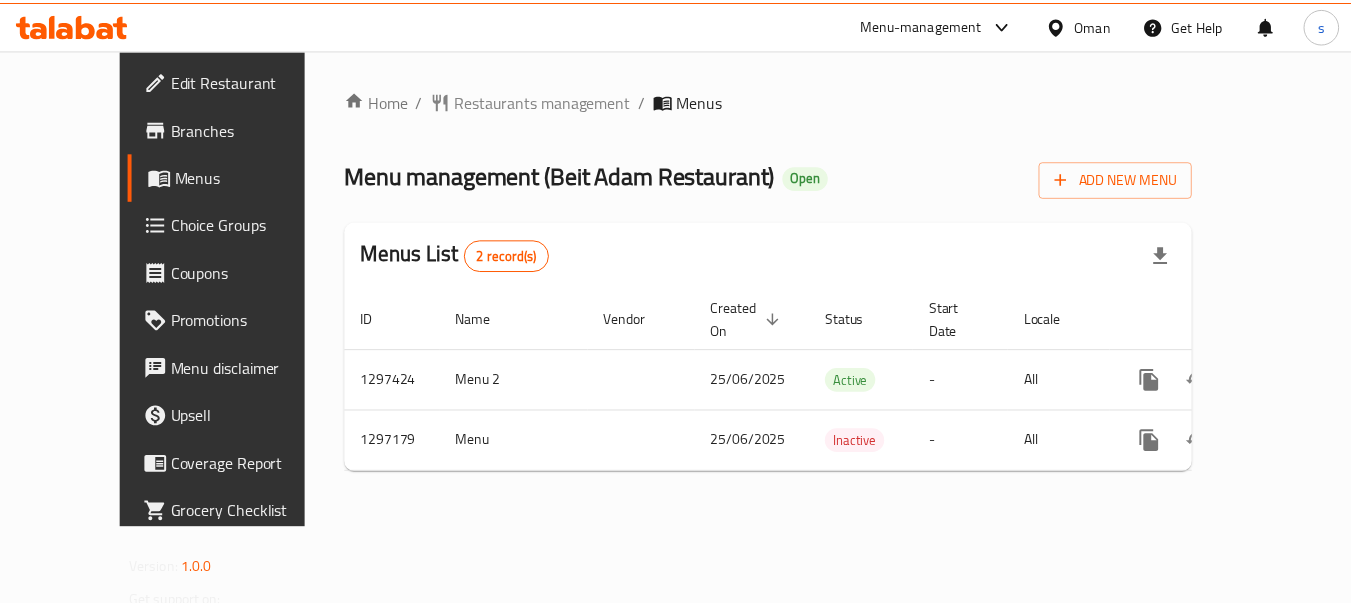 scroll, scrollTop: 0, scrollLeft: 0, axis: both 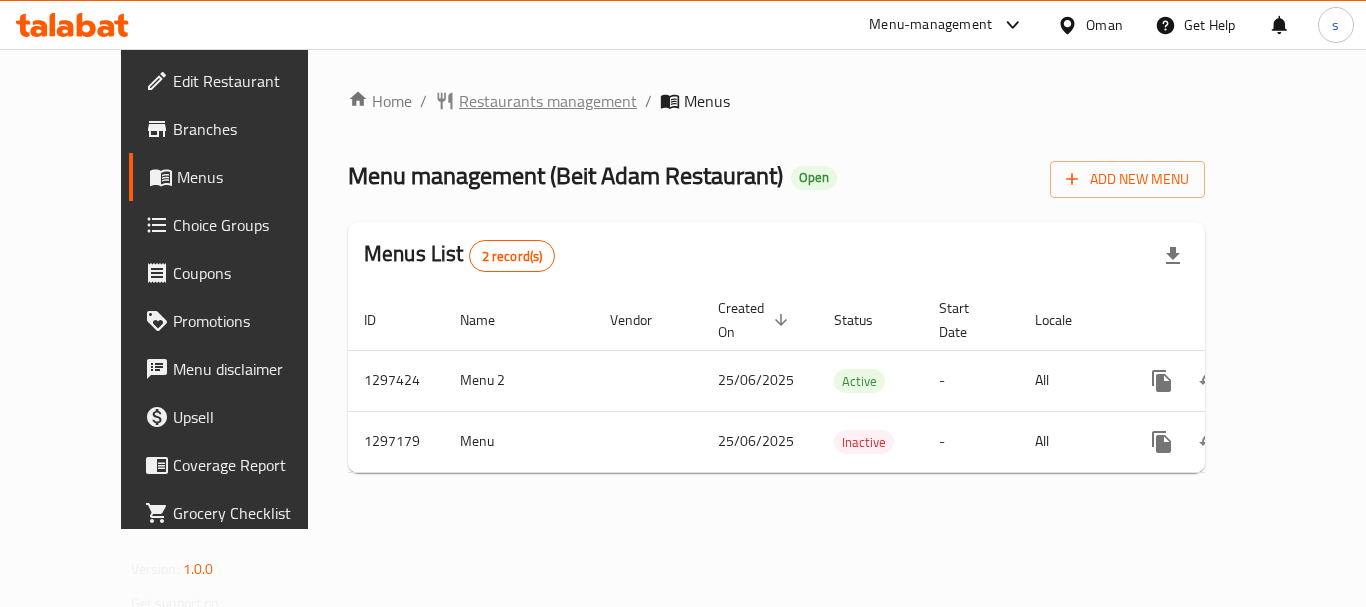 click on "Restaurants management" at bounding box center (548, 101) 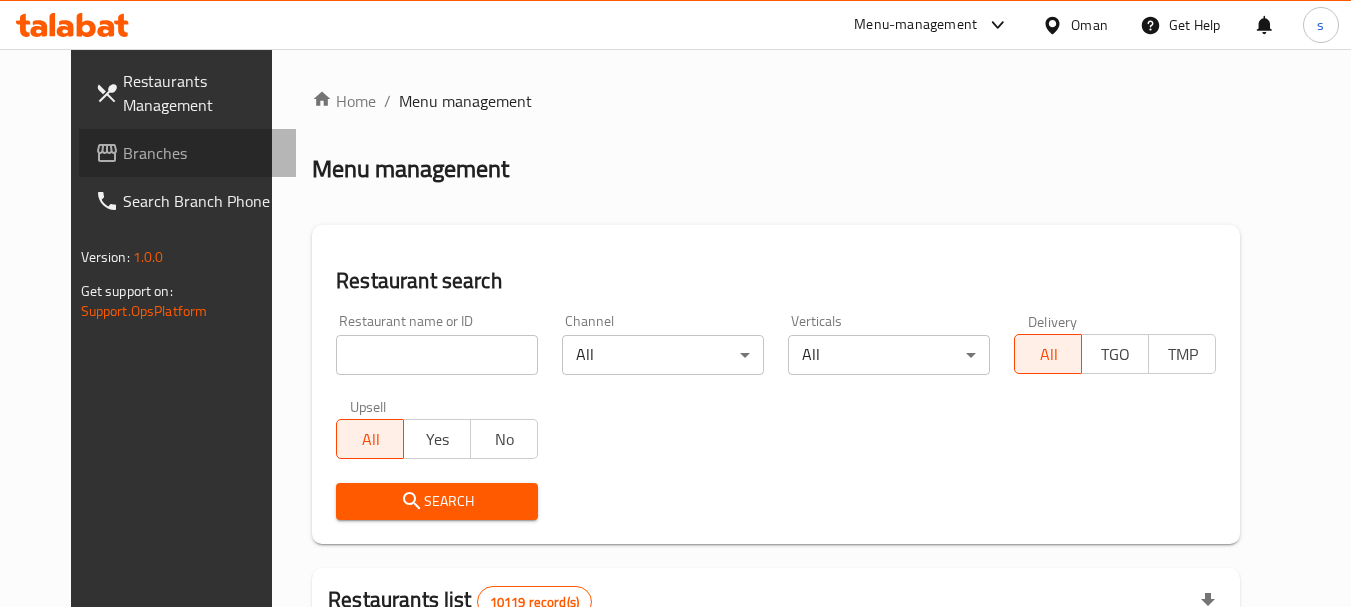 click on "Branches" at bounding box center (202, 153) 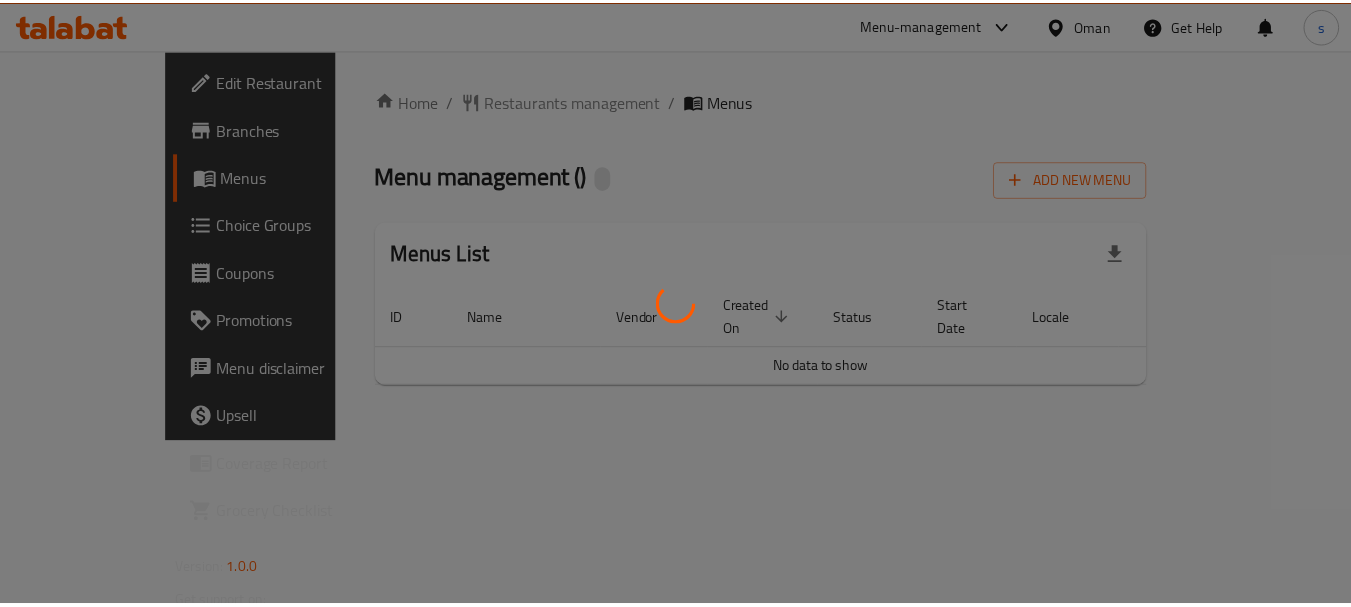 scroll, scrollTop: 0, scrollLeft: 0, axis: both 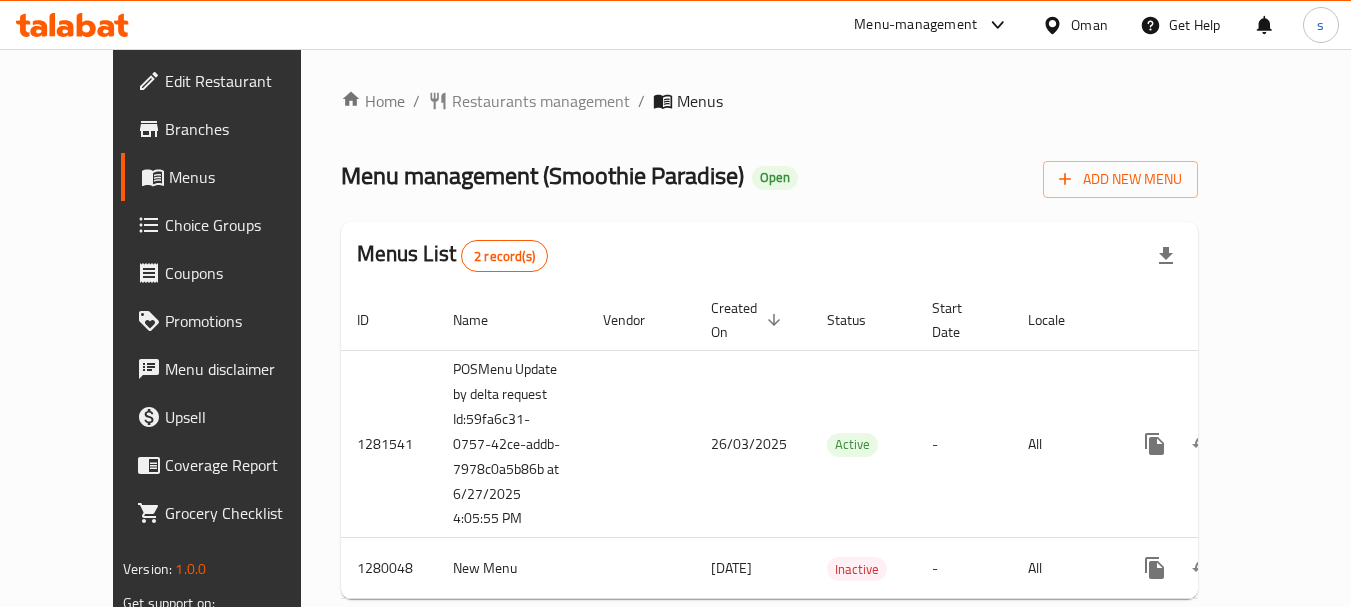 click on "Menu-management" at bounding box center (915, 25) 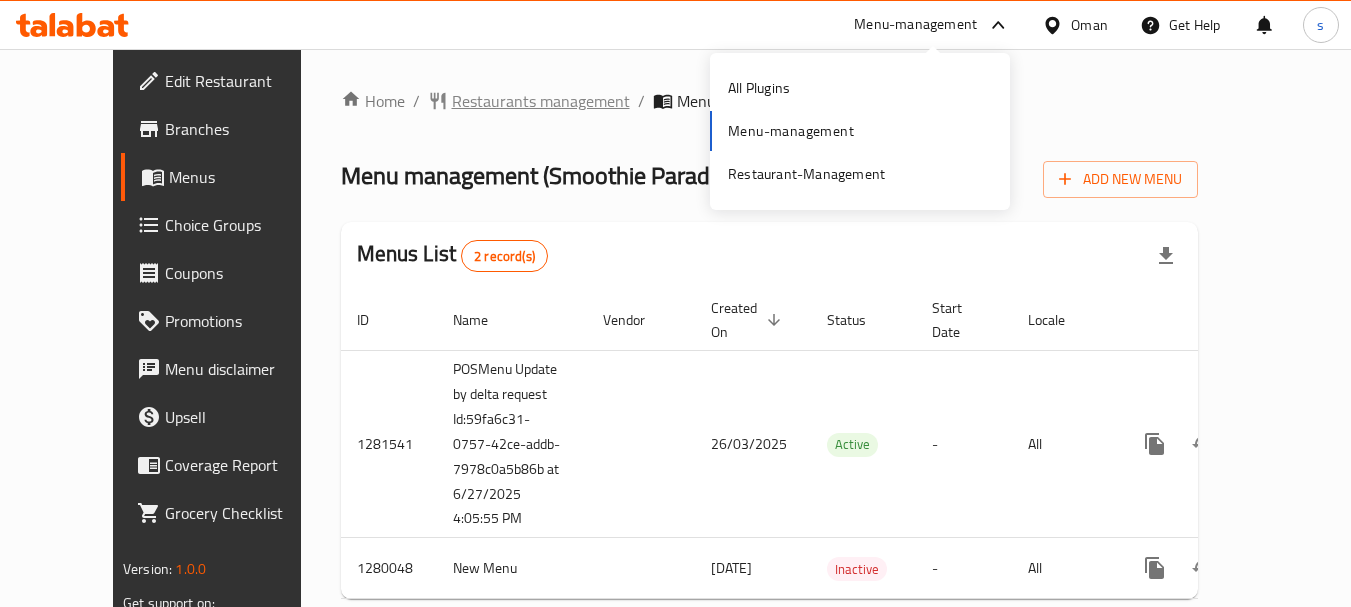 click on "Restaurants management" at bounding box center (541, 101) 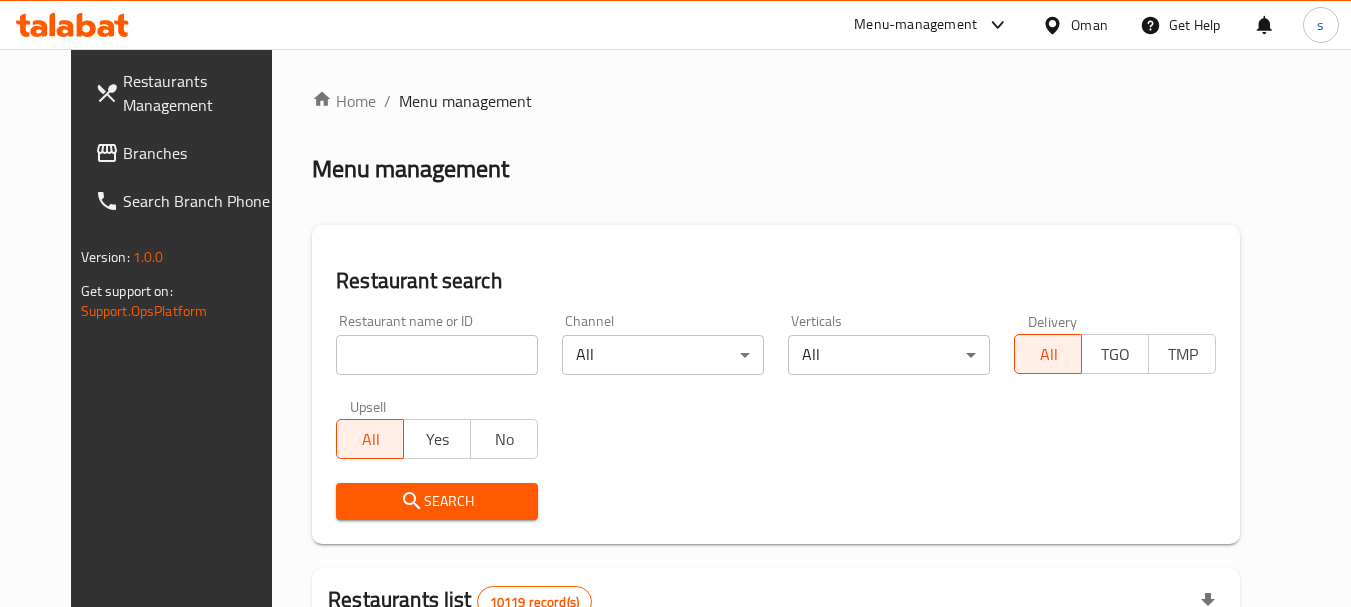 click at bounding box center [437, 355] 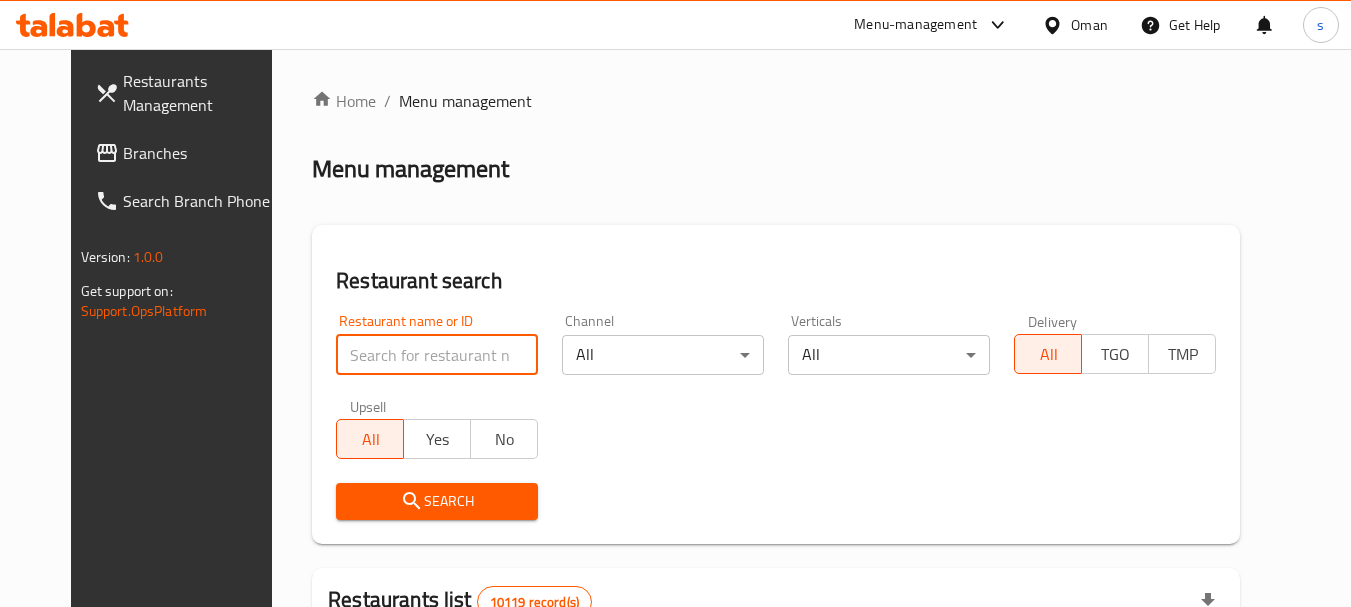 paste on "693600" 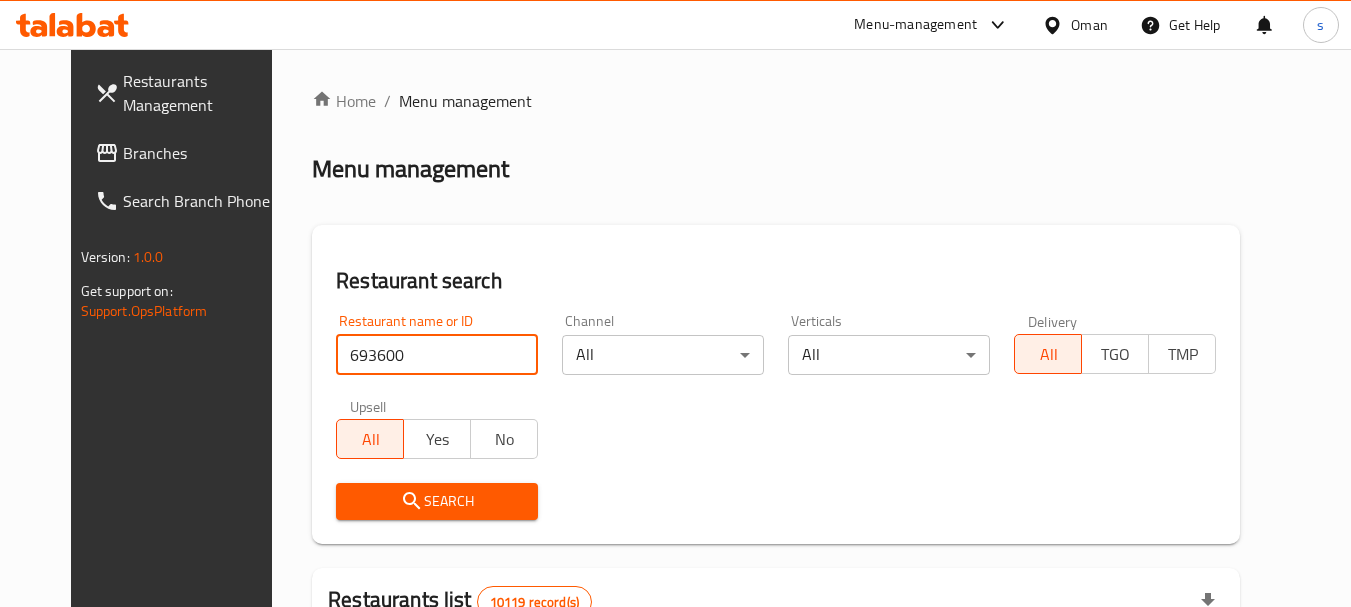 type on "693600" 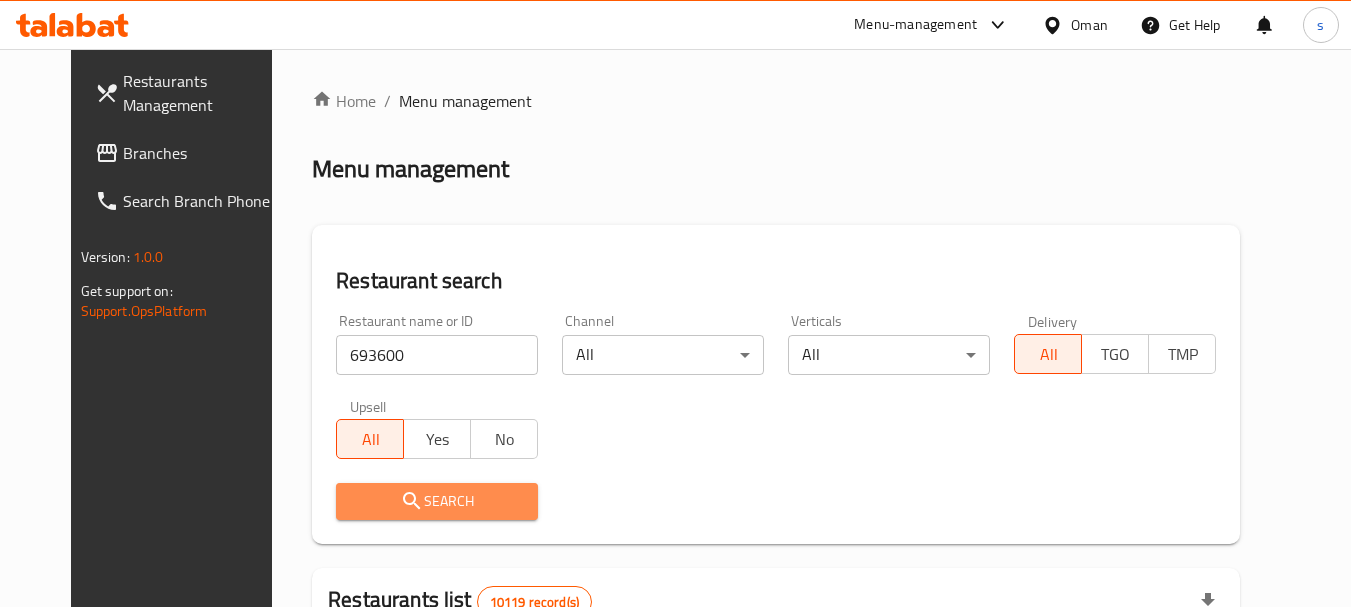 click 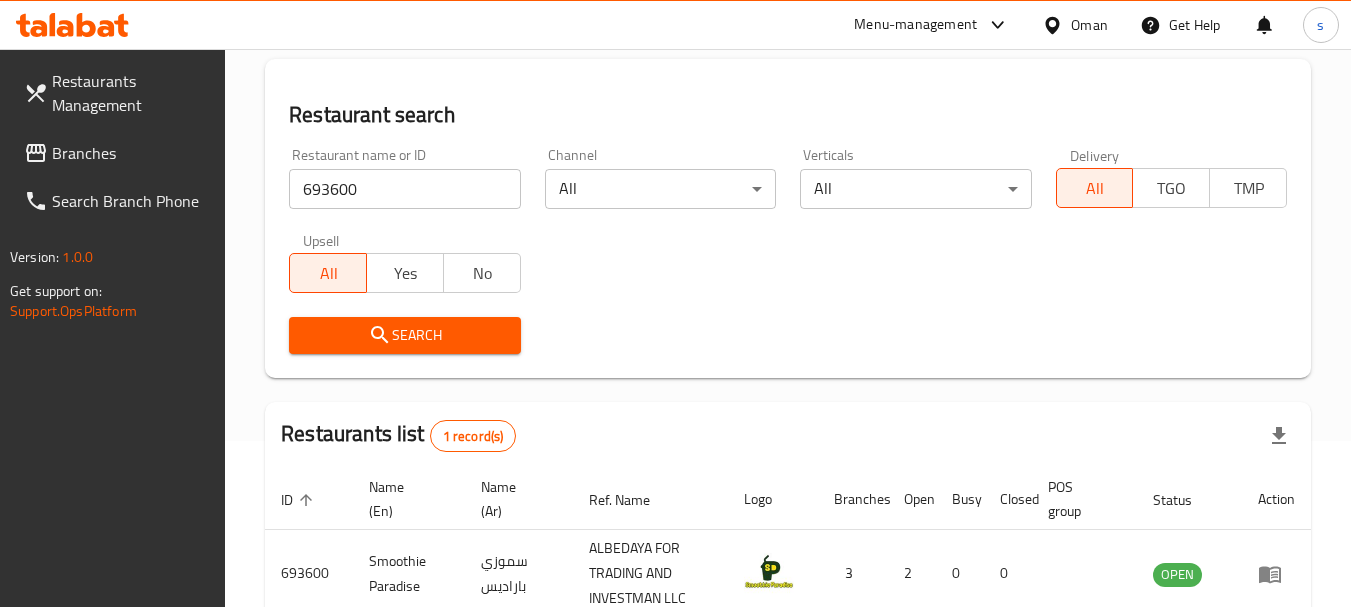 scroll, scrollTop: 285, scrollLeft: 0, axis: vertical 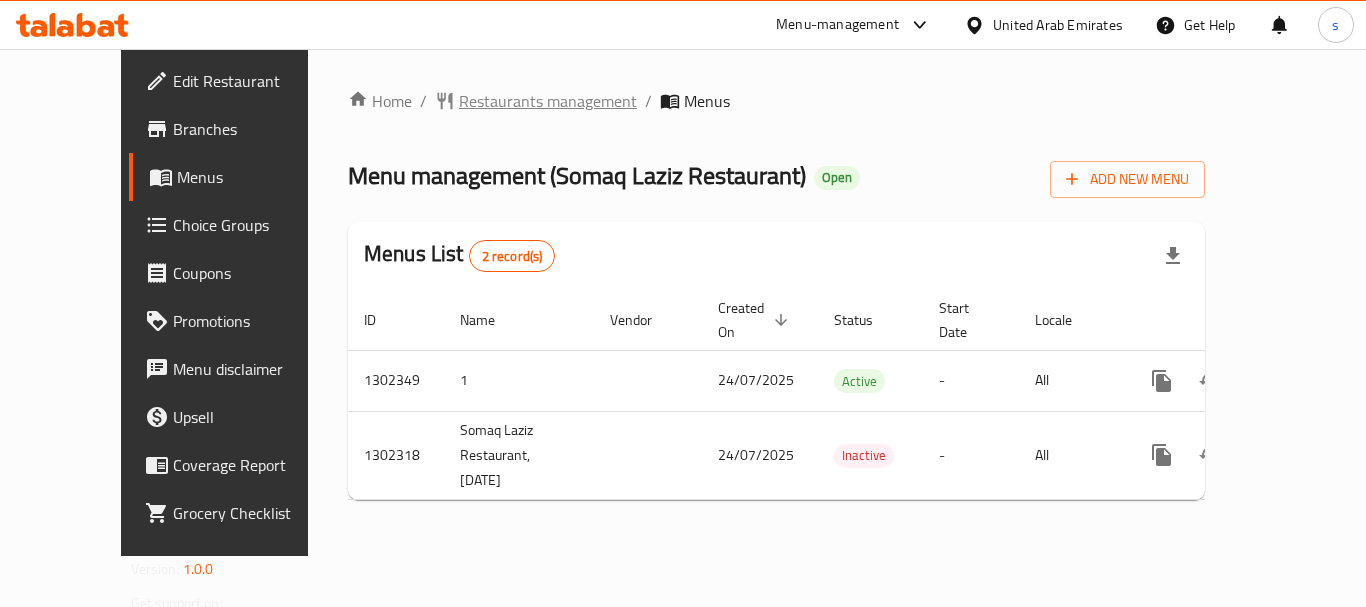 click on "Restaurants management" at bounding box center [548, 101] 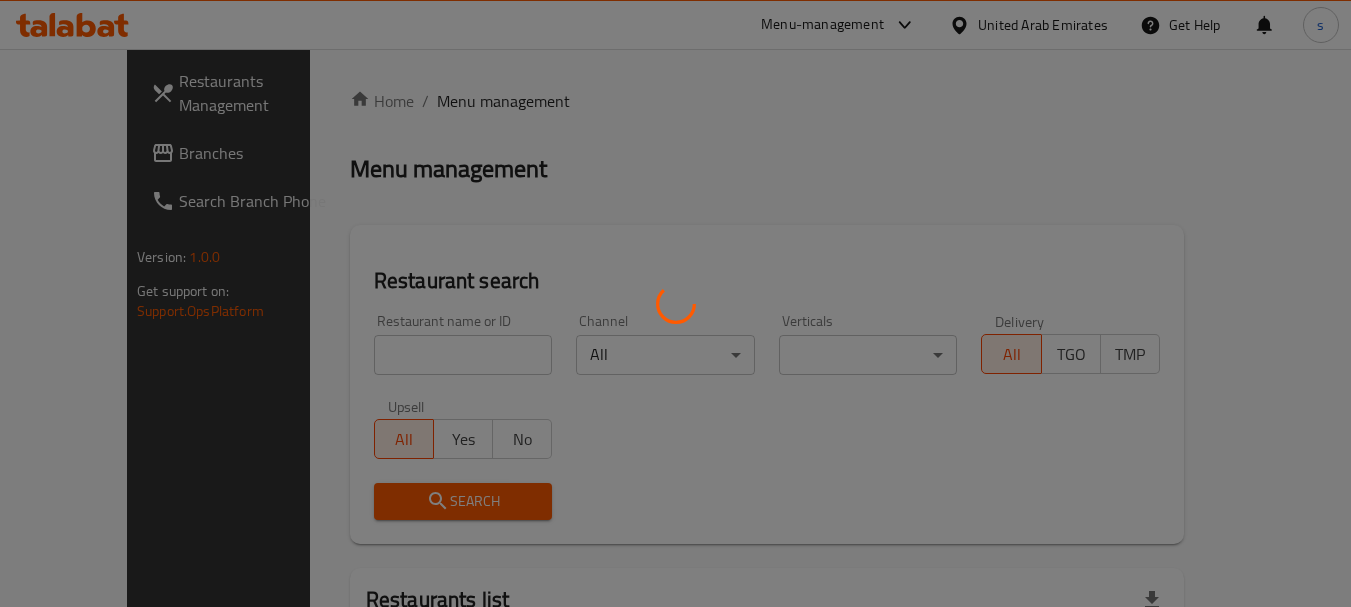 click at bounding box center [675, 303] 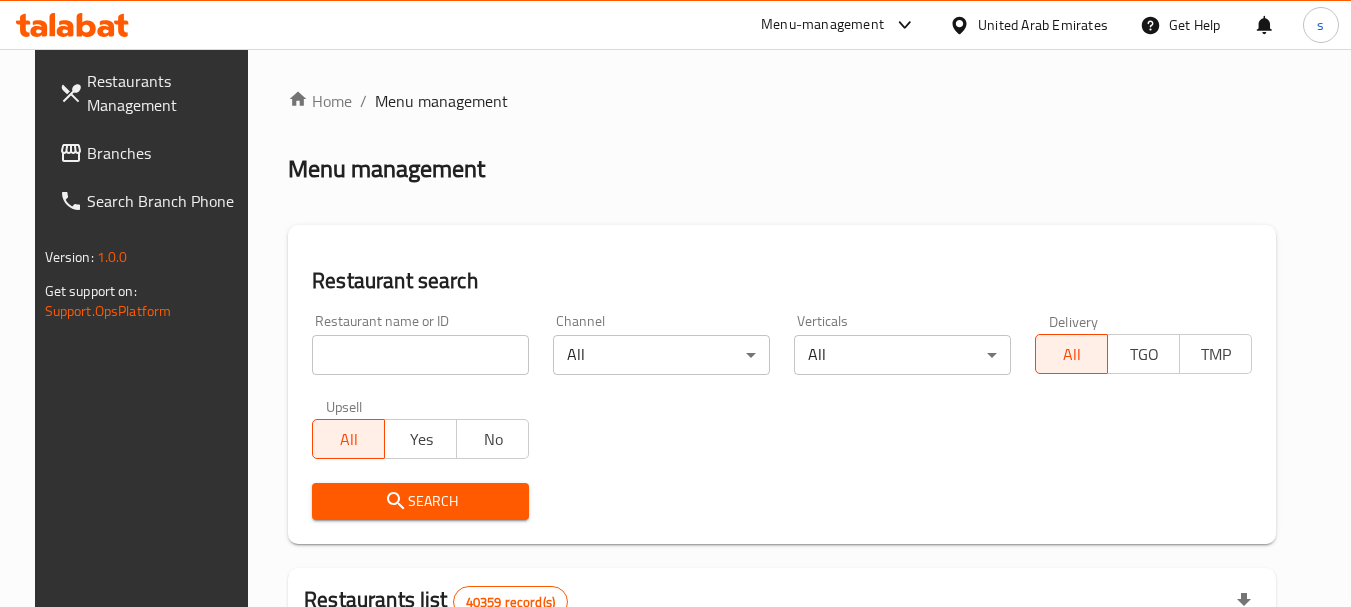 click on "Branches" at bounding box center [166, 153] 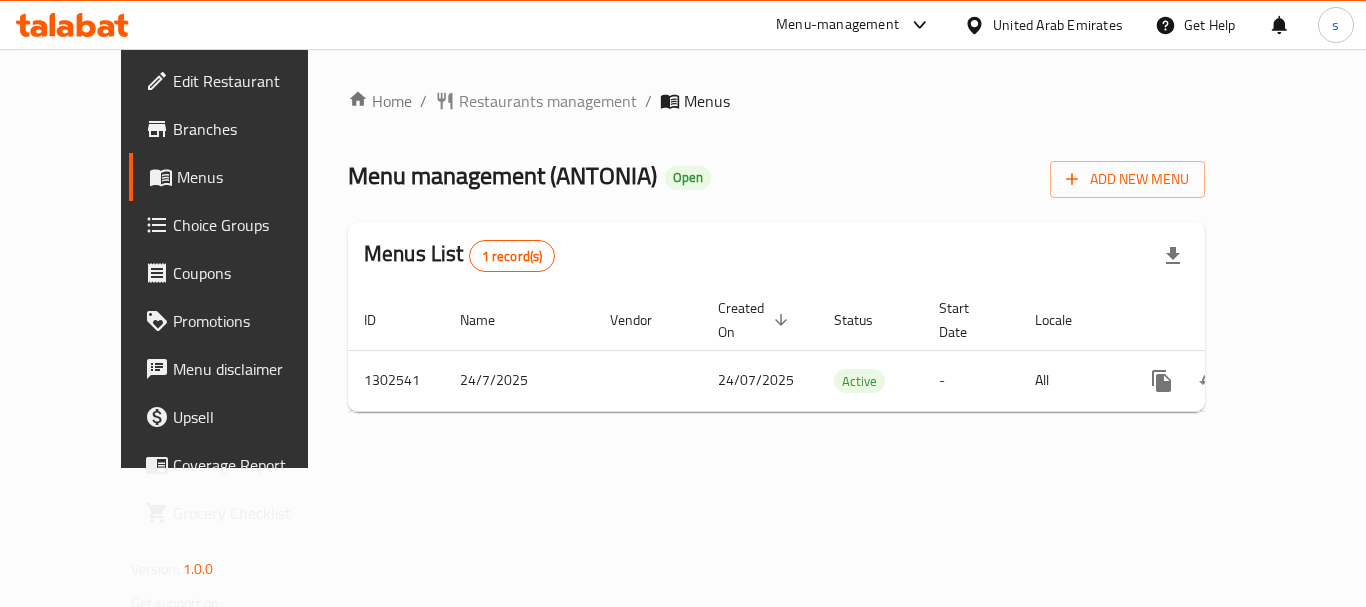 scroll, scrollTop: 0, scrollLeft: 0, axis: both 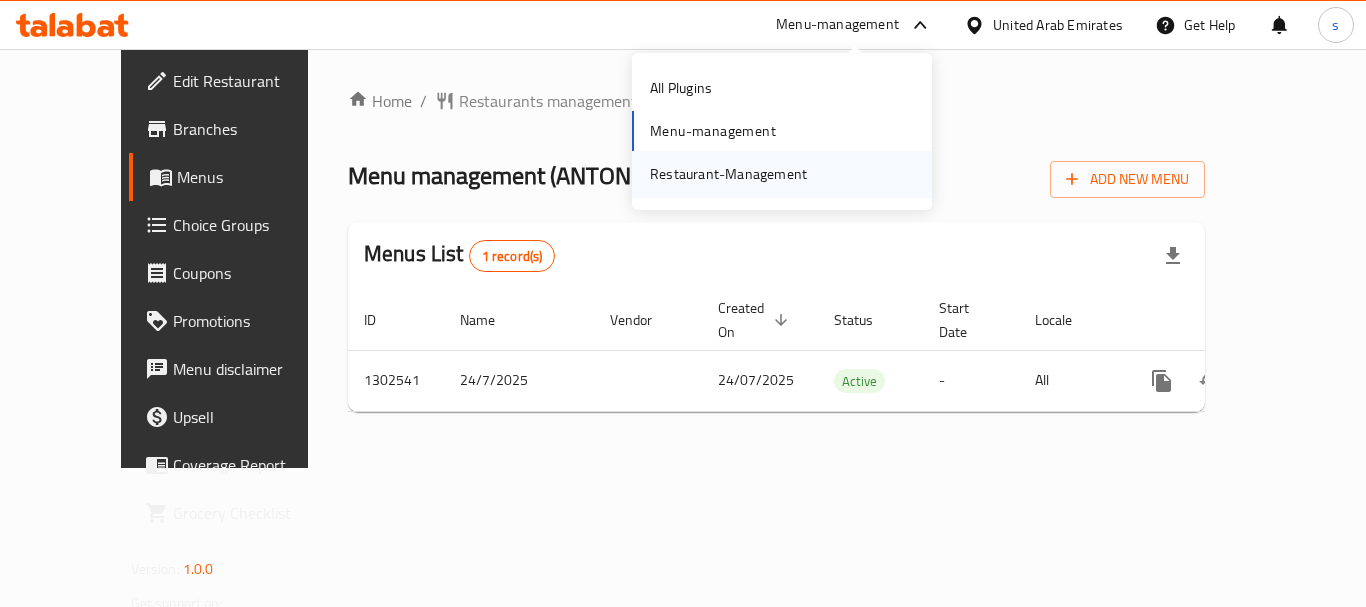 click on "Restaurant-Management" at bounding box center [728, 174] 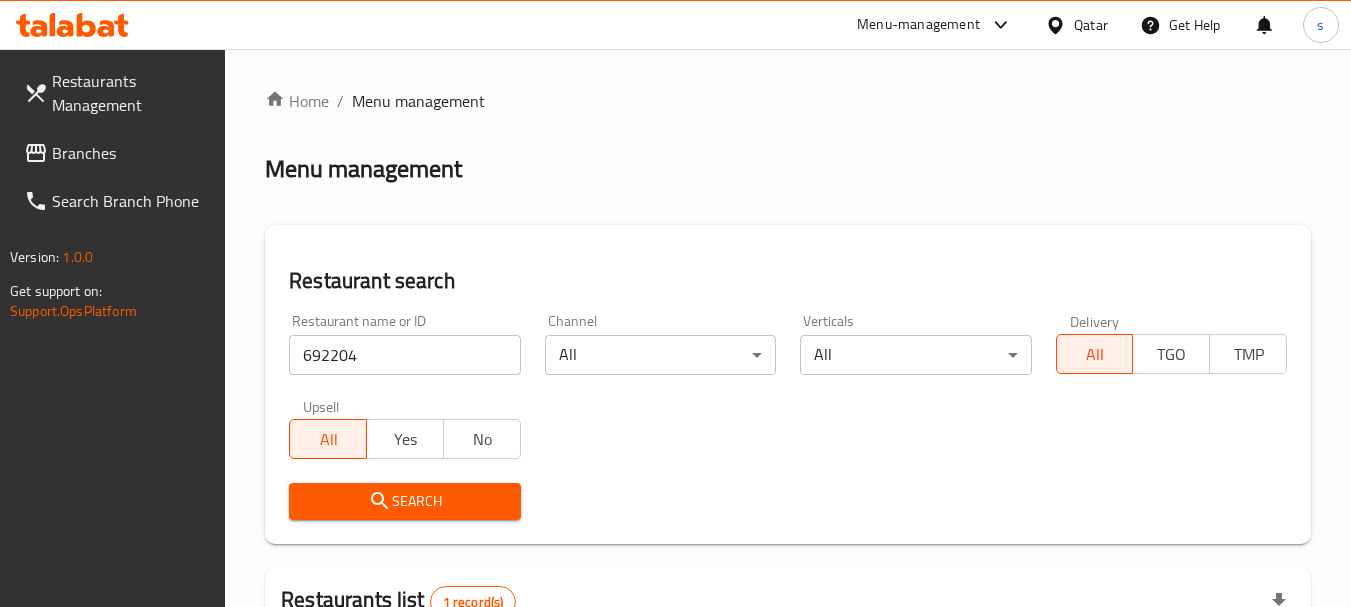 scroll, scrollTop: 0, scrollLeft: 0, axis: both 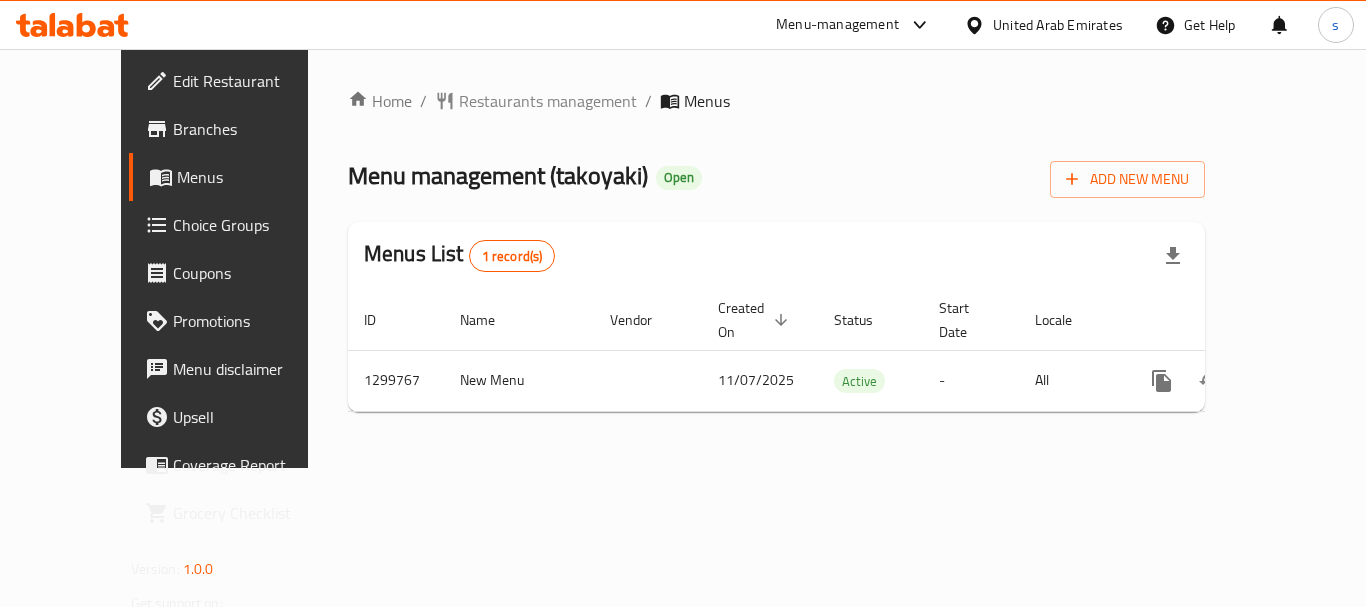 click 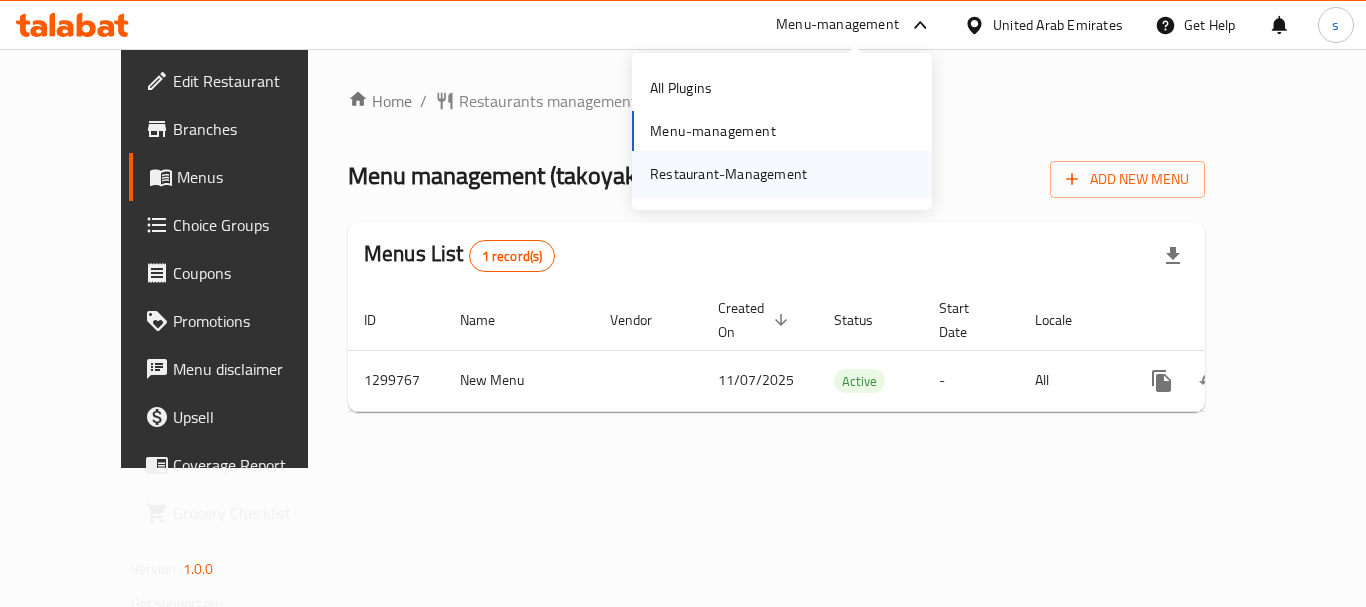 click on "Restaurant-Management" at bounding box center [728, 174] 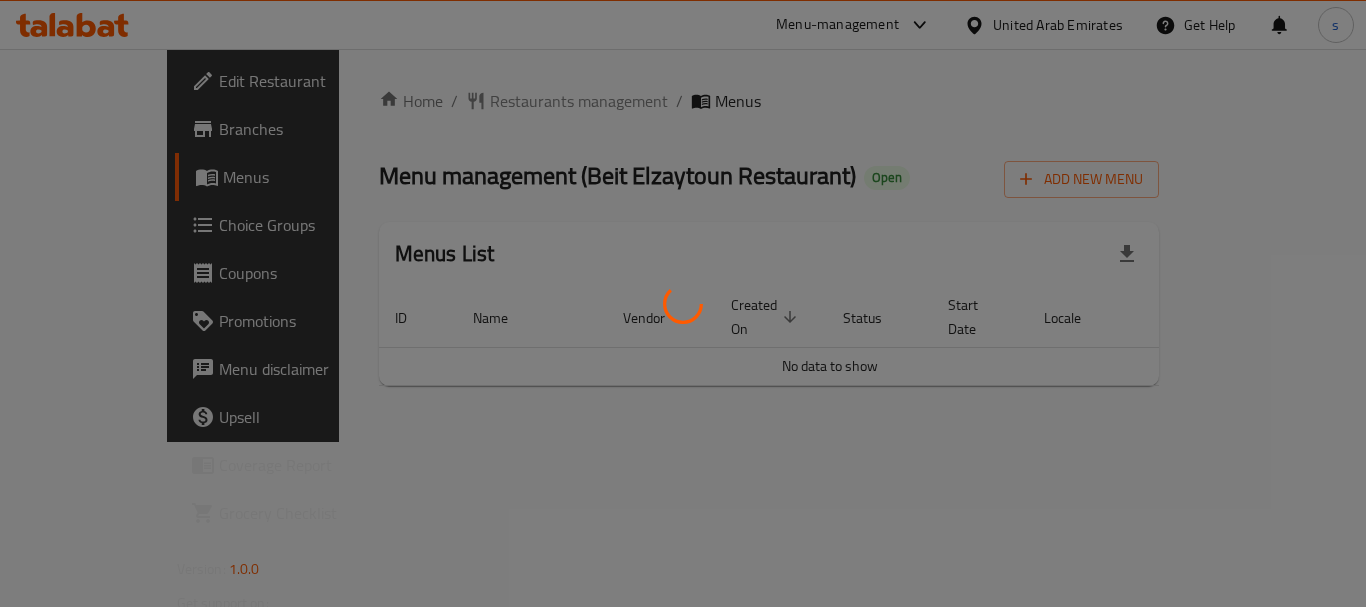 scroll, scrollTop: 0, scrollLeft: 0, axis: both 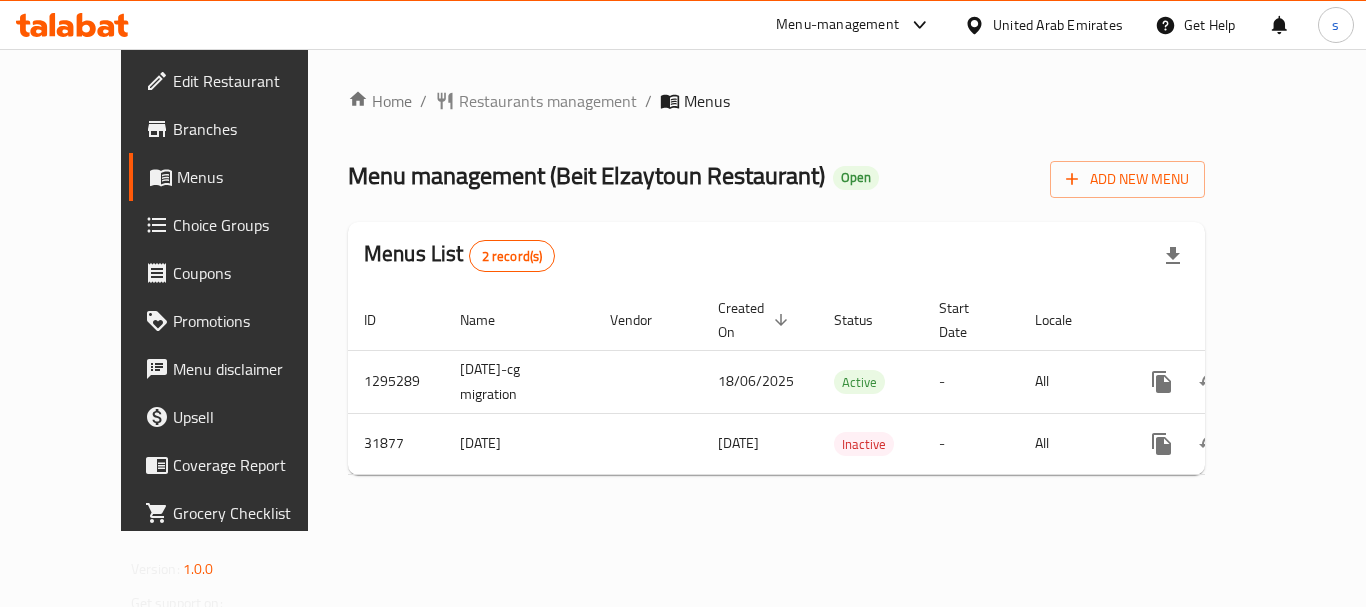 click on "Menu-management" at bounding box center (837, 25) 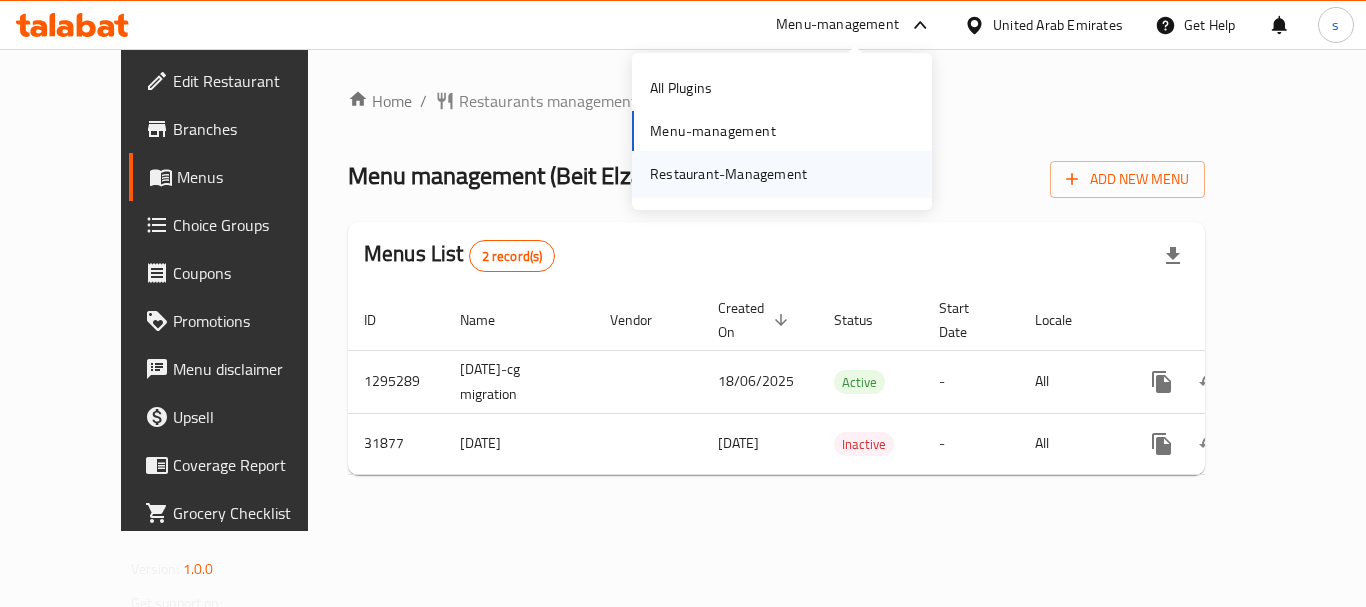 click on "Restaurant-Management" at bounding box center (728, 174) 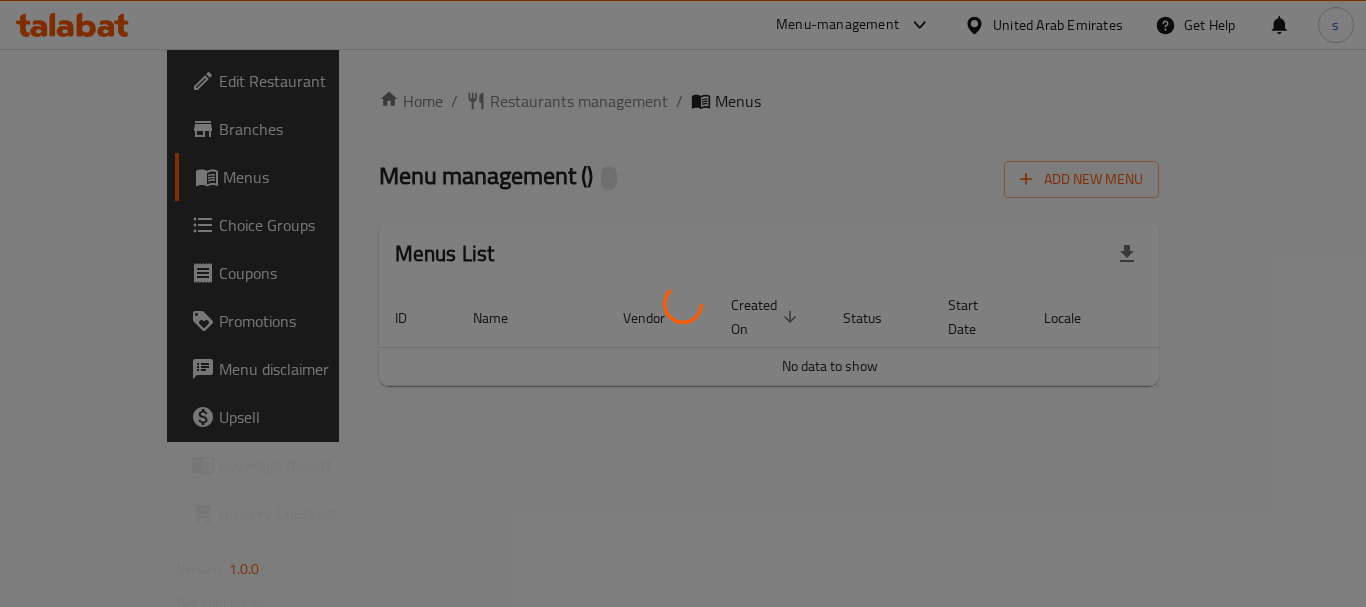scroll, scrollTop: 0, scrollLeft: 0, axis: both 